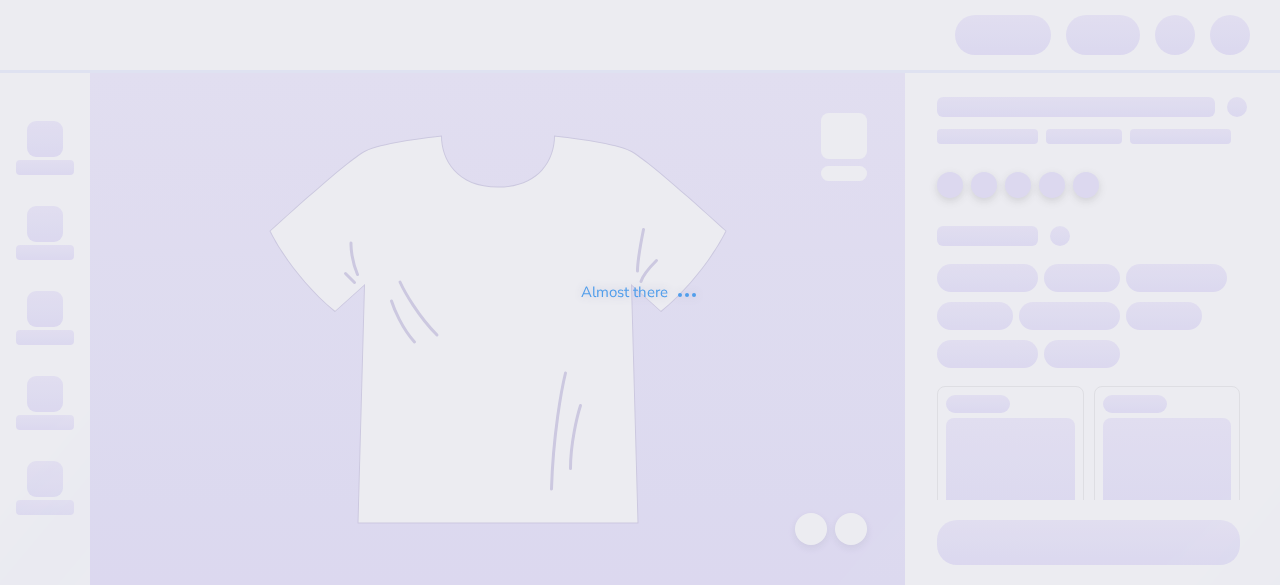 scroll, scrollTop: 0, scrollLeft: 0, axis: both 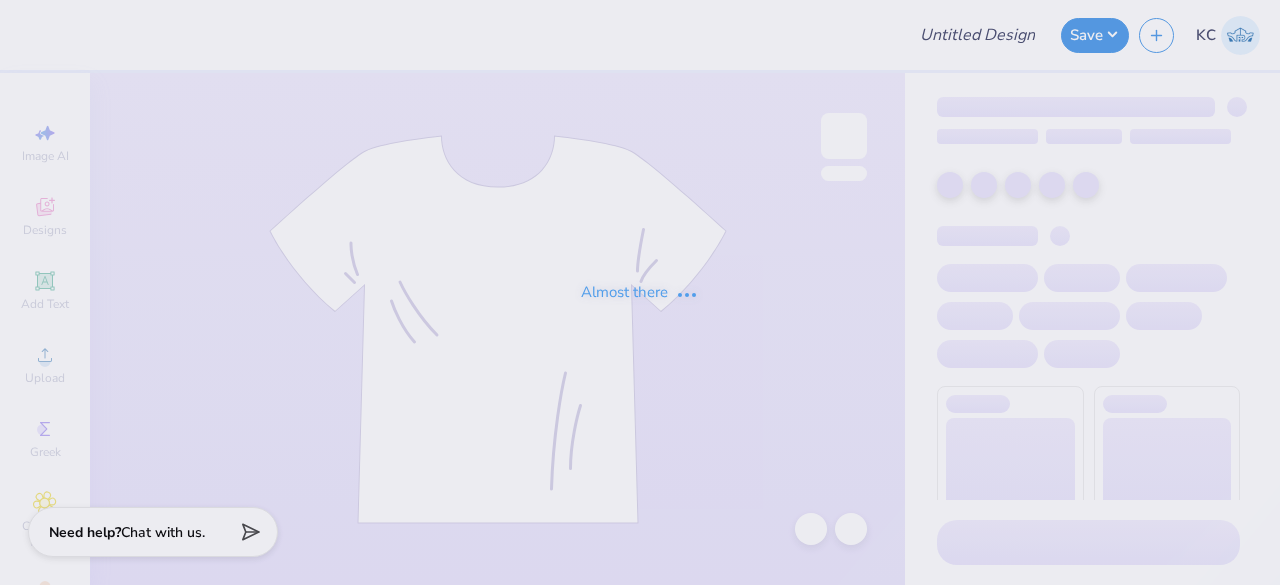 type on "[FIRST] [LAST] - Tank Top Green" 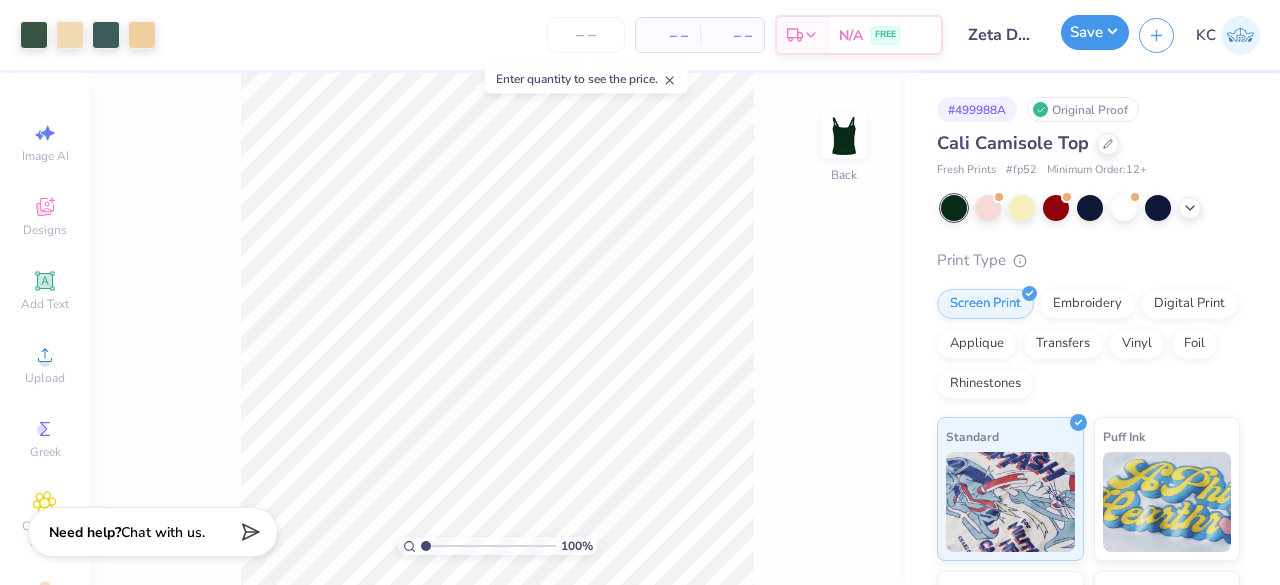 click on "Save" at bounding box center (1095, 32) 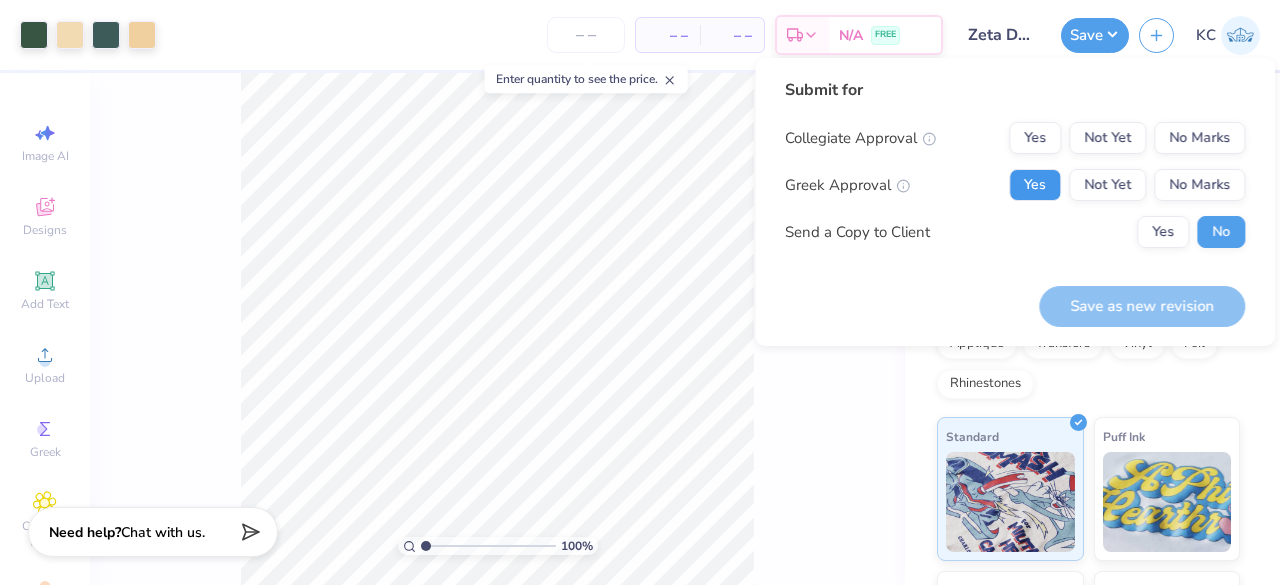 click on "Yes" at bounding box center (1035, 185) 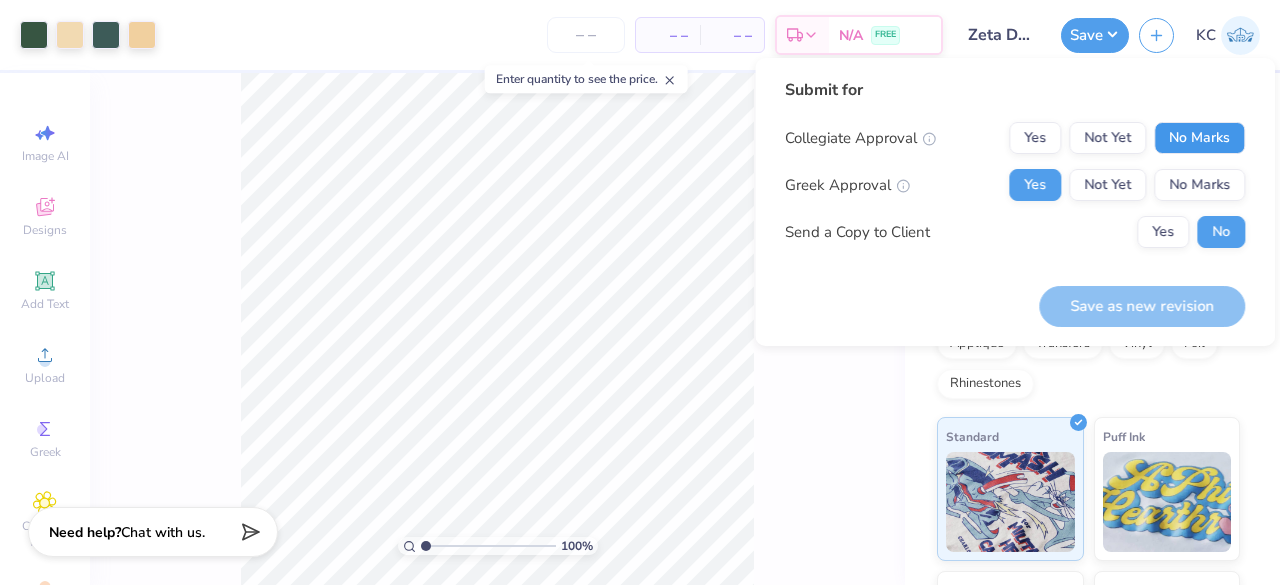click on "No Marks" at bounding box center [1199, 138] 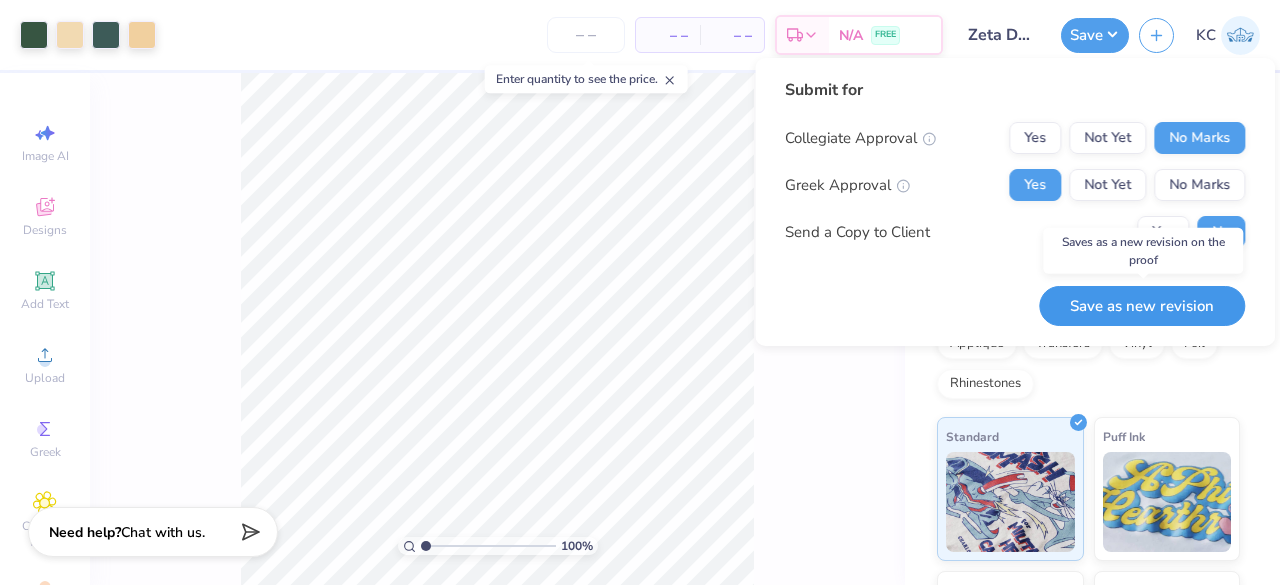 click on "Save as new revision" at bounding box center (1142, 306) 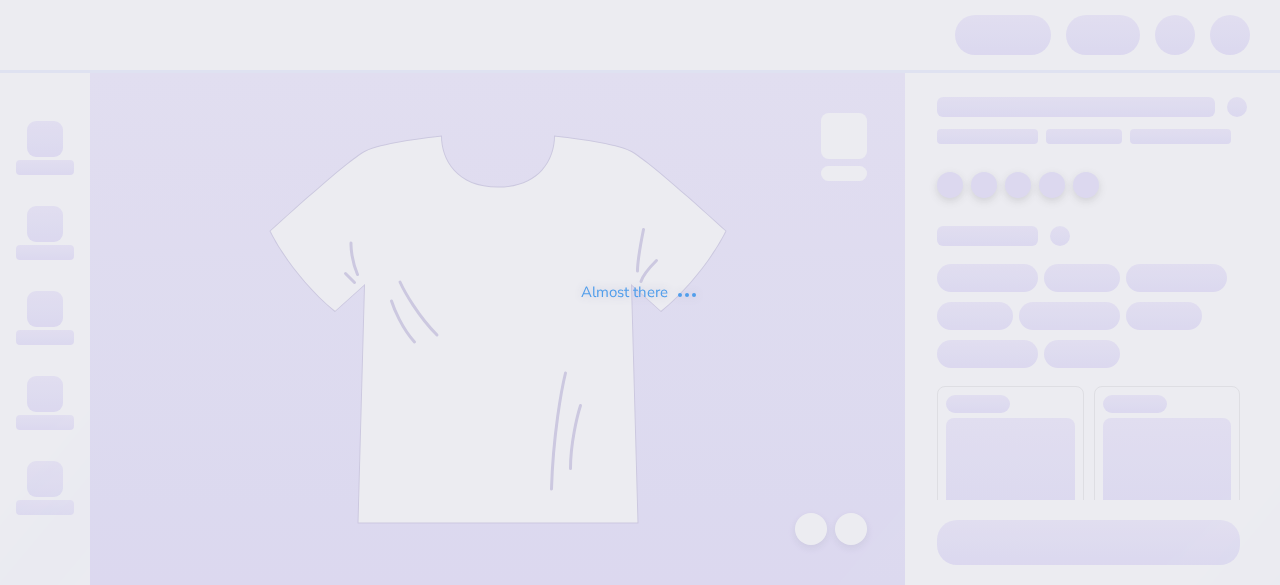 scroll, scrollTop: 0, scrollLeft: 0, axis: both 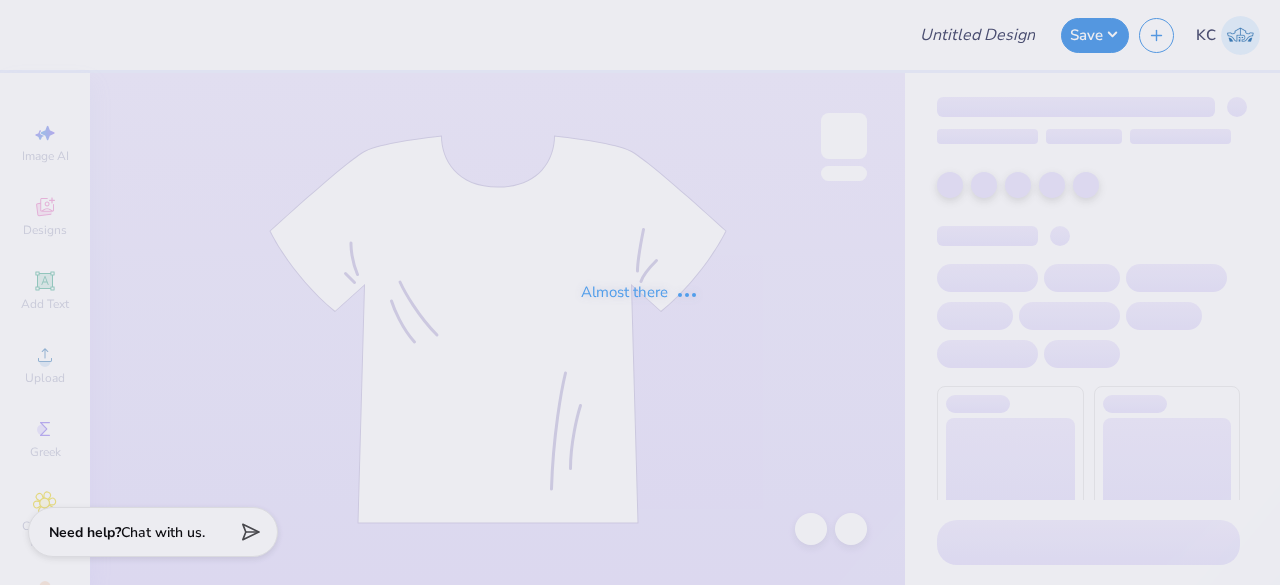 type on "Zeta Dads Wknd - Tank Top Green" 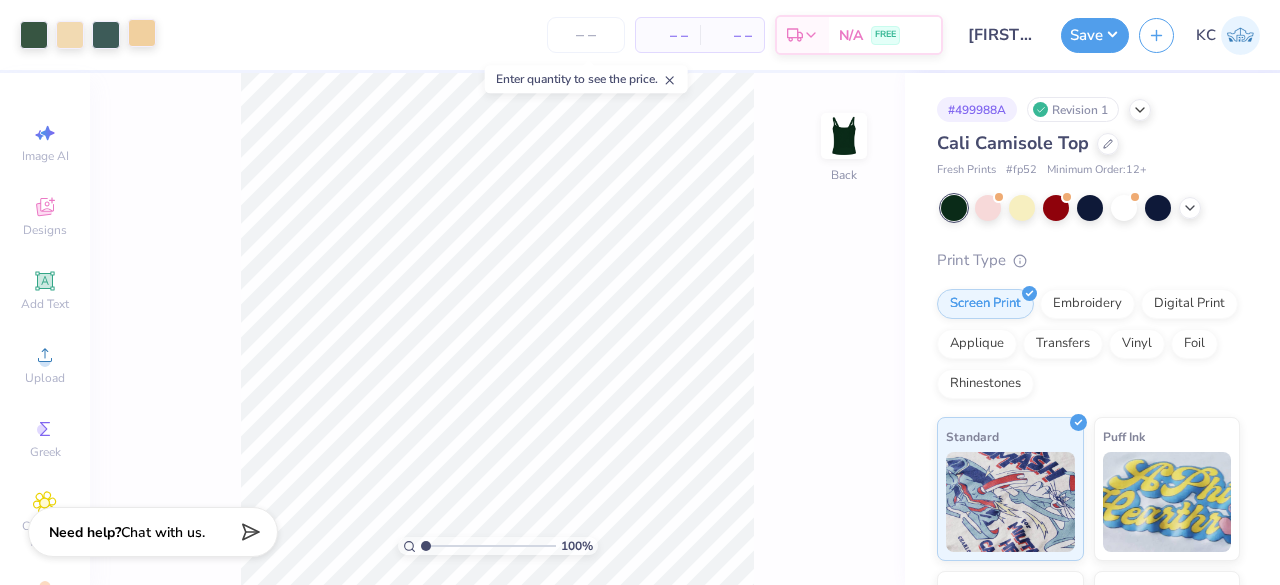 click at bounding box center (142, 33) 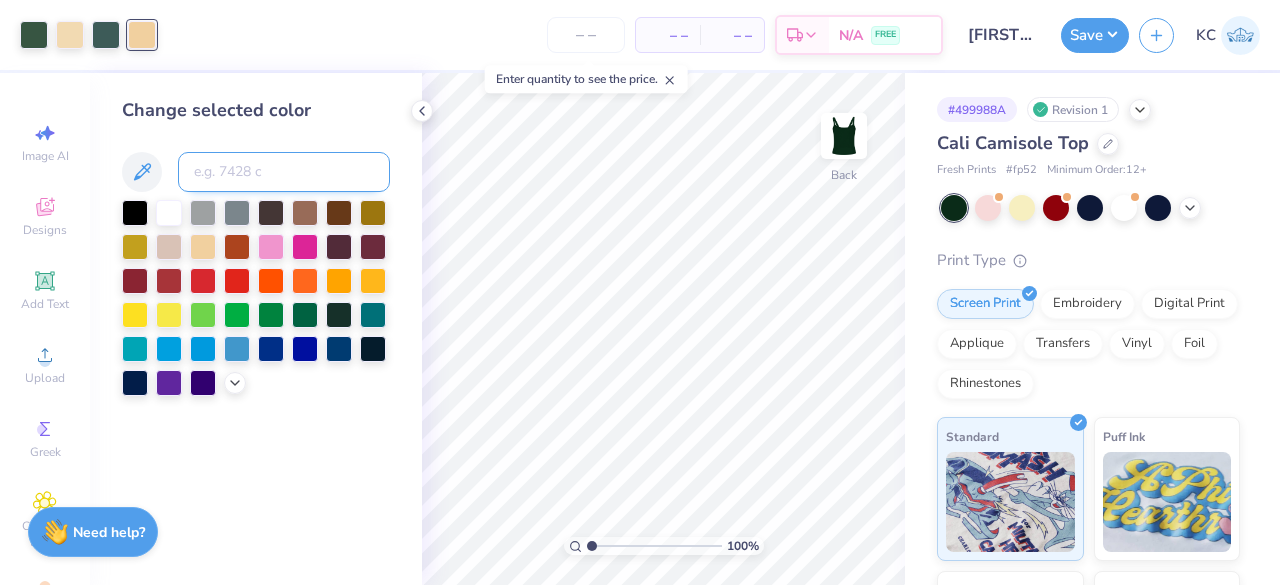 click at bounding box center [284, 172] 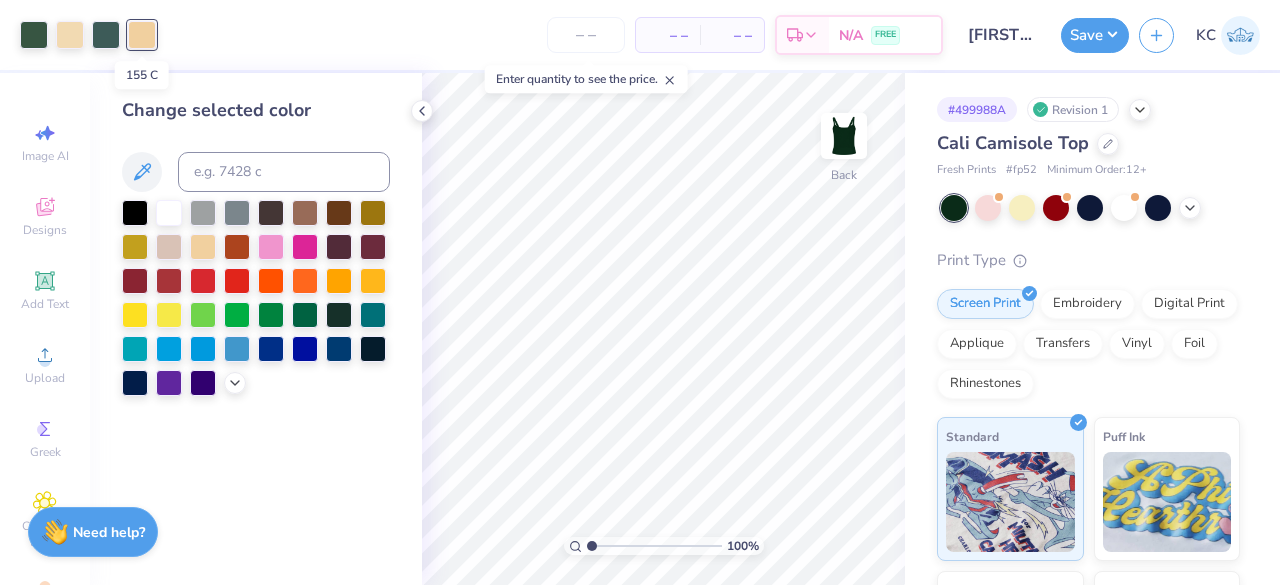 click at bounding box center [142, 35] 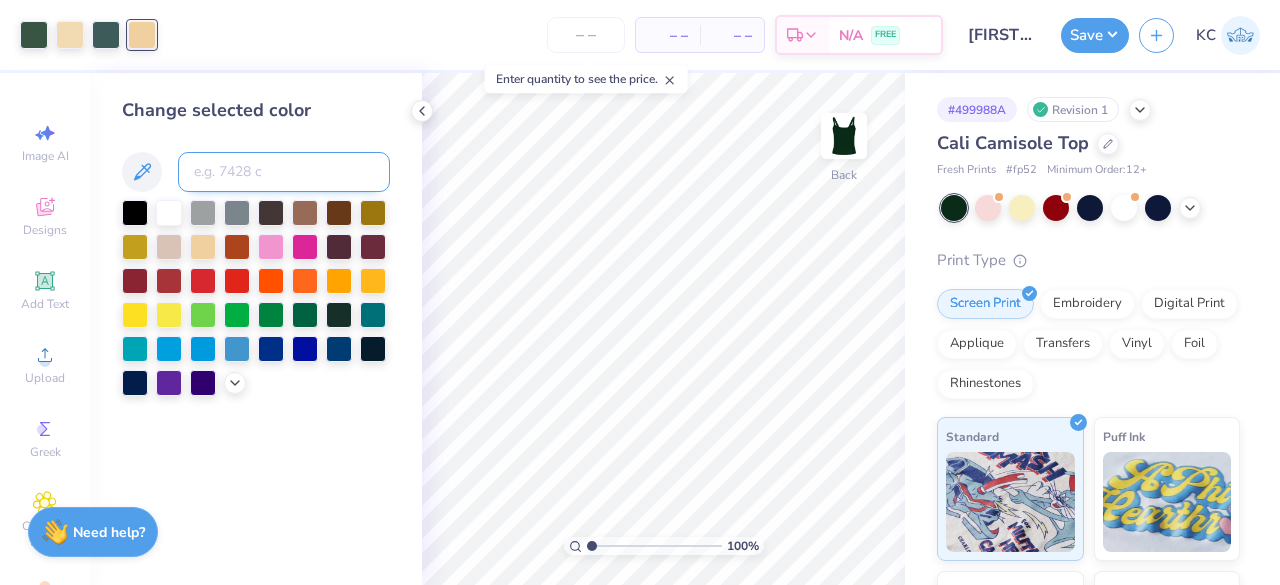 click at bounding box center (284, 172) 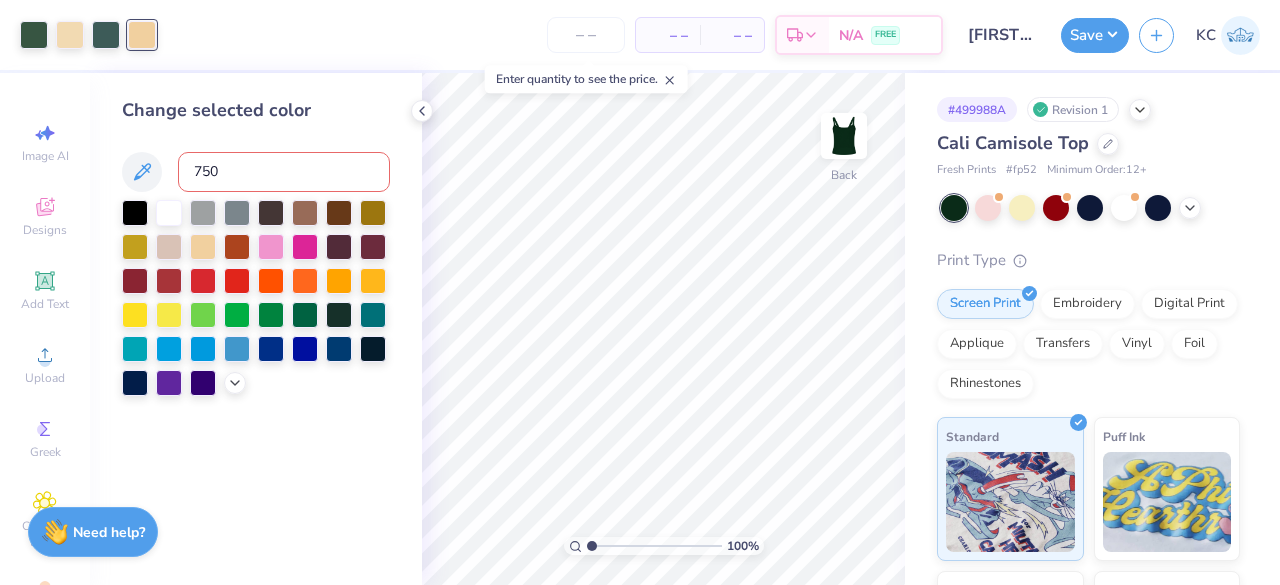 type on "7506" 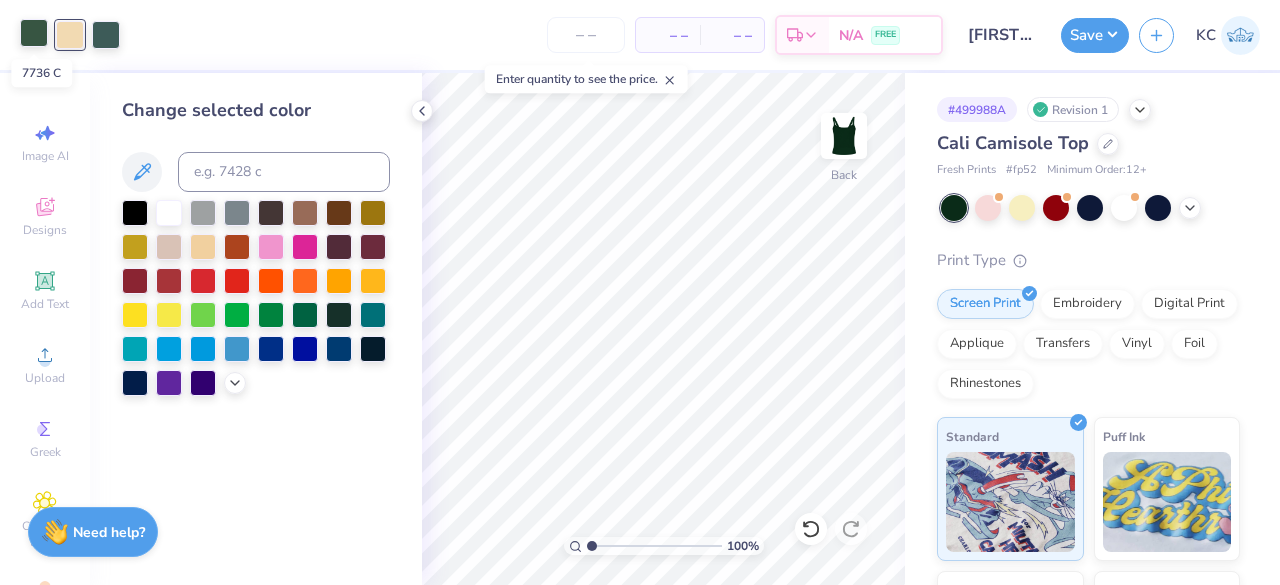 click at bounding box center (34, 33) 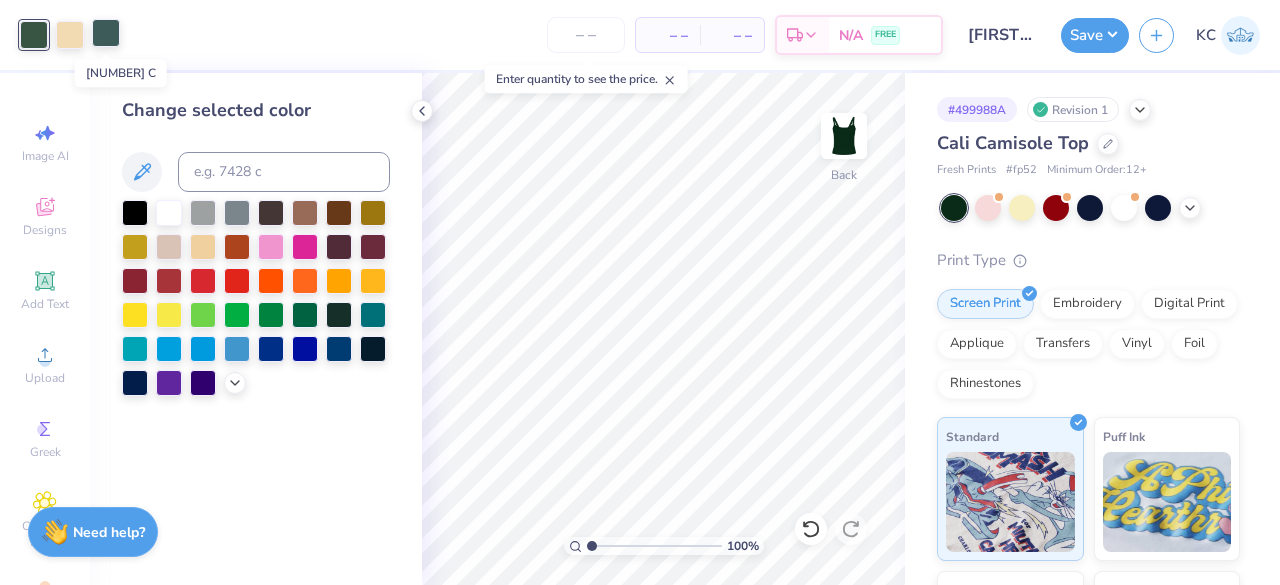 click at bounding box center [106, 33] 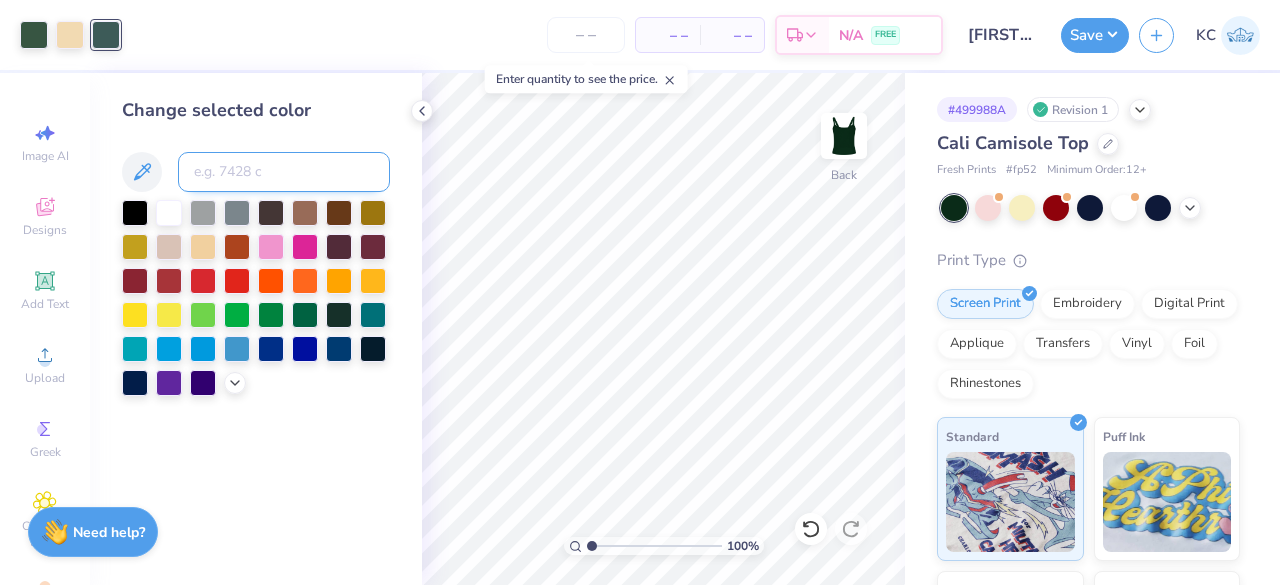 click at bounding box center (284, 172) 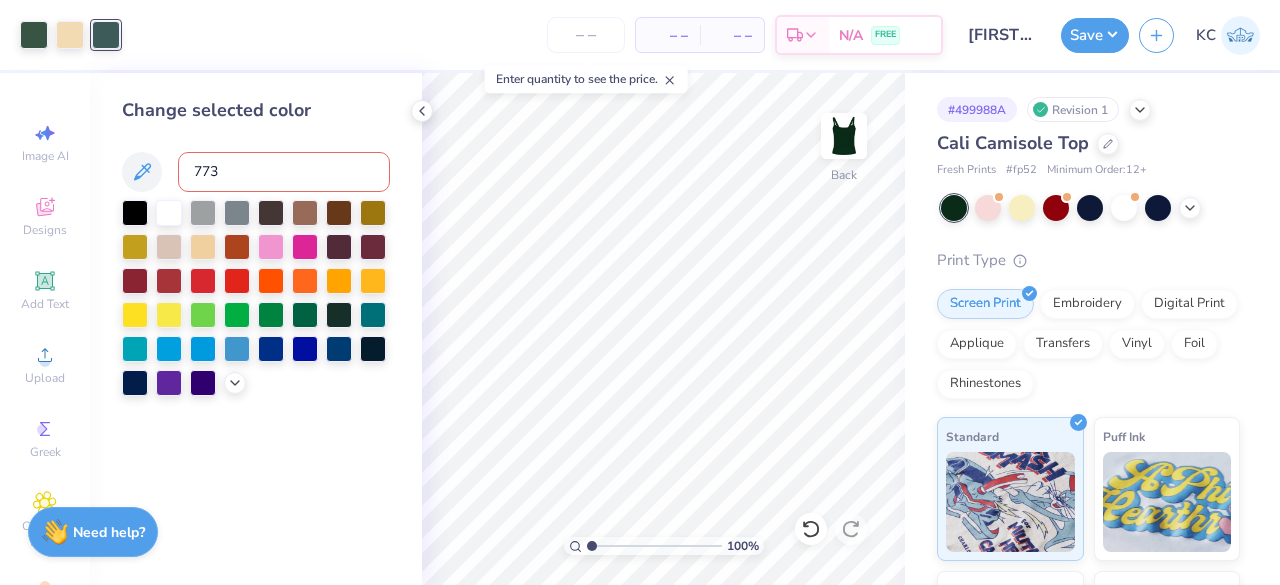 type on "7736" 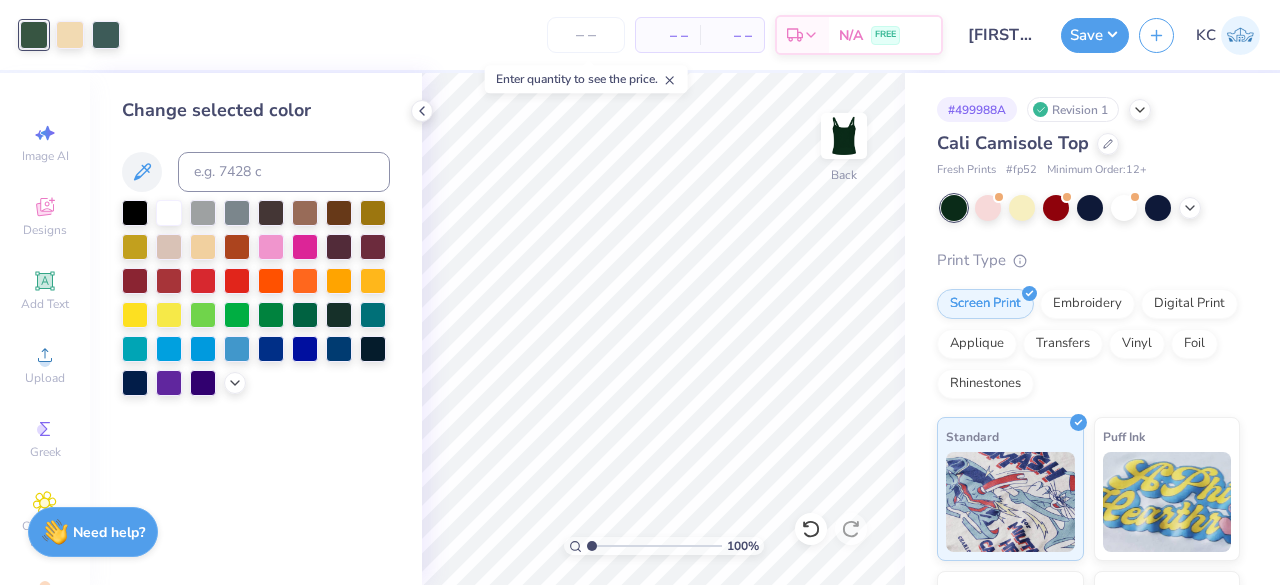 click on "Art colors – – Per Item – – Total Est.  Delivery N/A FREE Design Title Zeta Dads Wknd - Tank Top Green Save KC" at bounding box center [640, 35] 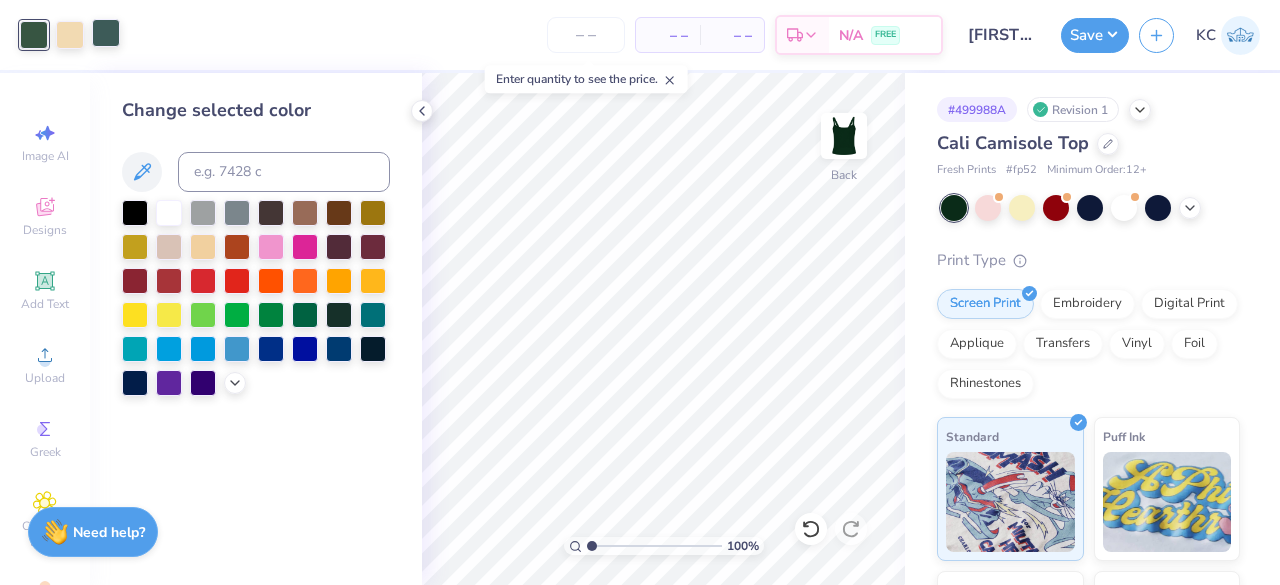 click at bounding box center [106, 33] 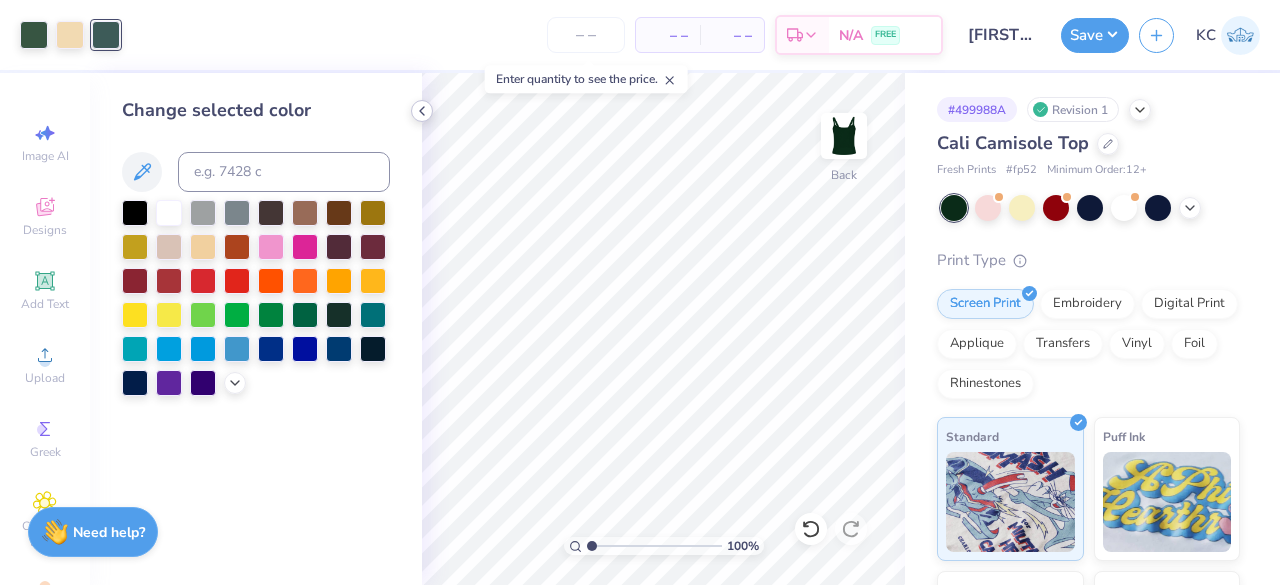 click 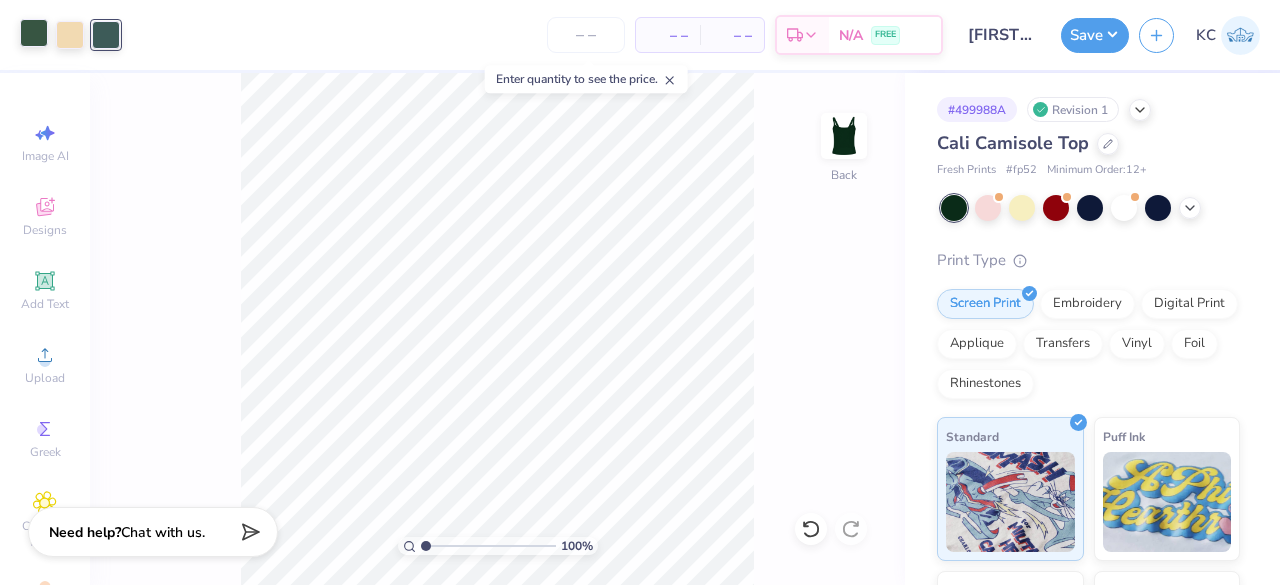 click at bounding box center (34, 33) 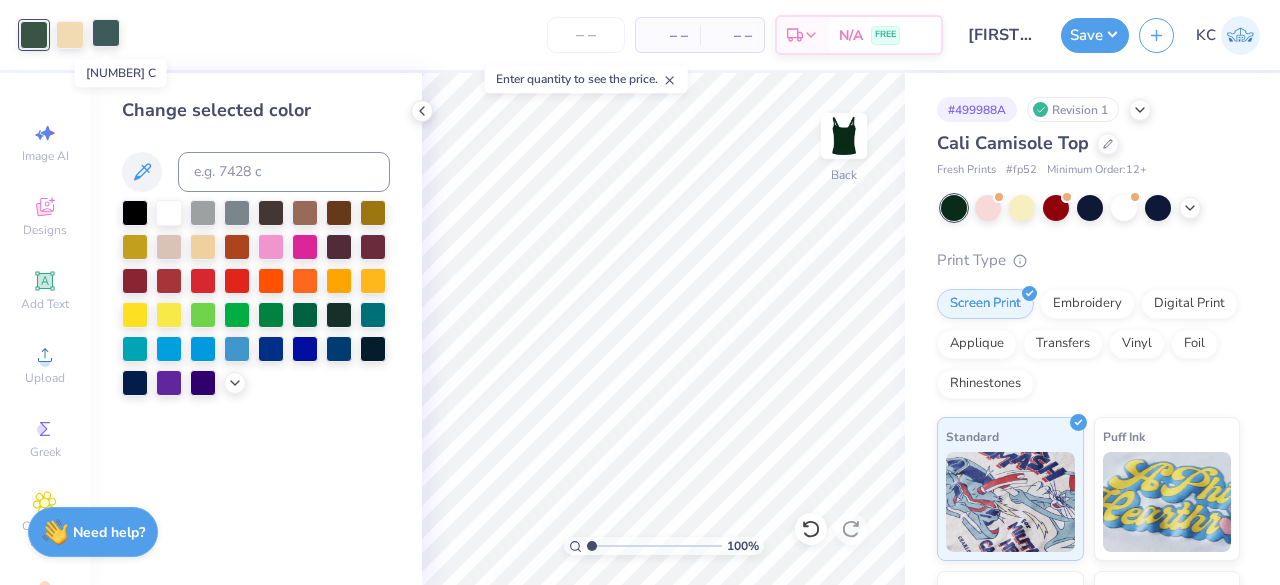 click at bounding box center [106, 33] 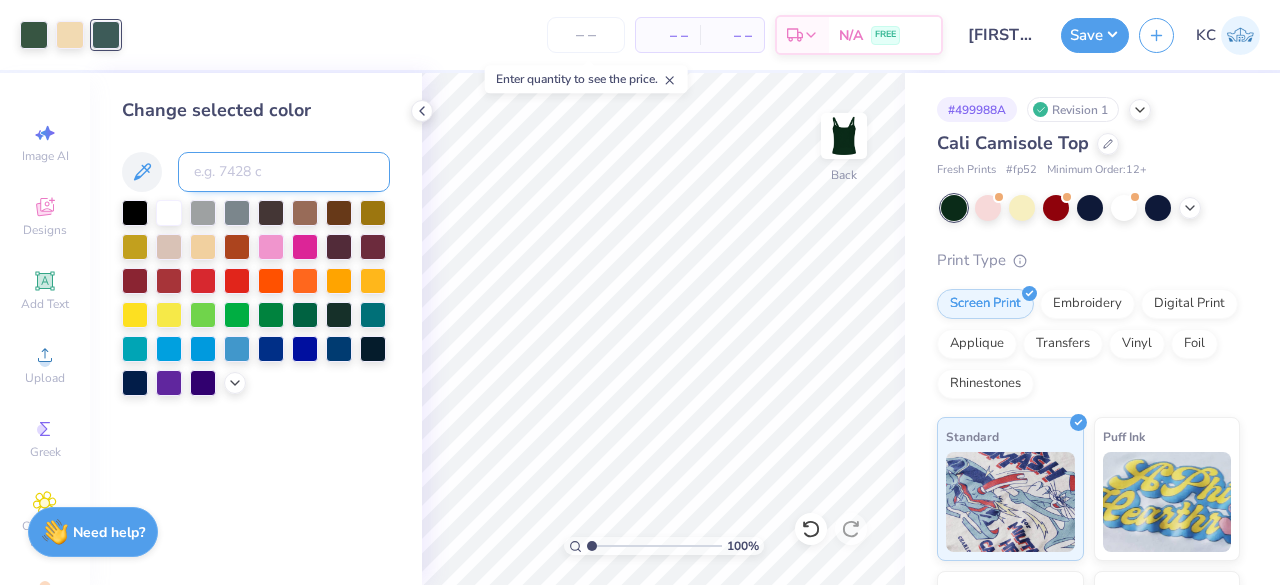 click at bounding box center [284, 172] 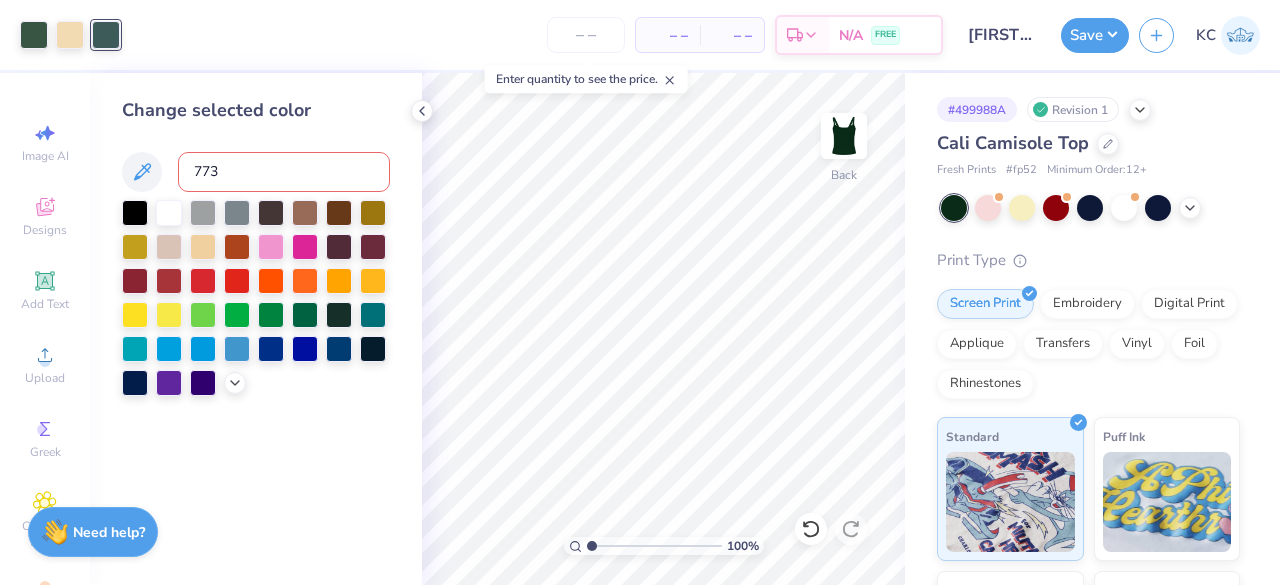 type on "7736" 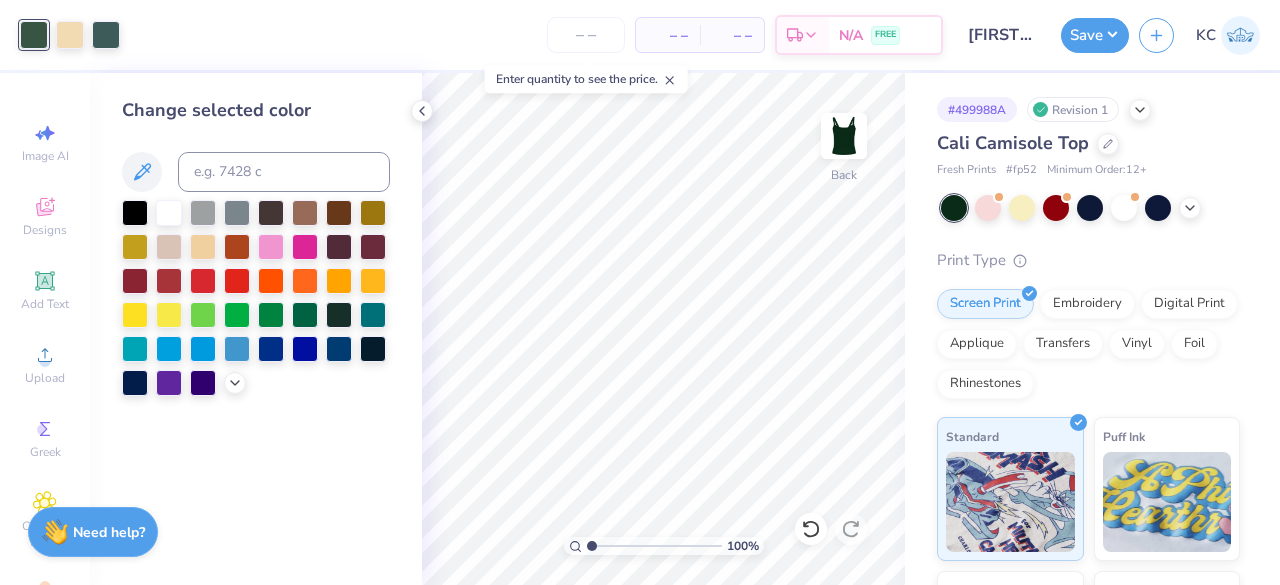 click on "Change selected color" at bounding box center [256, 329] 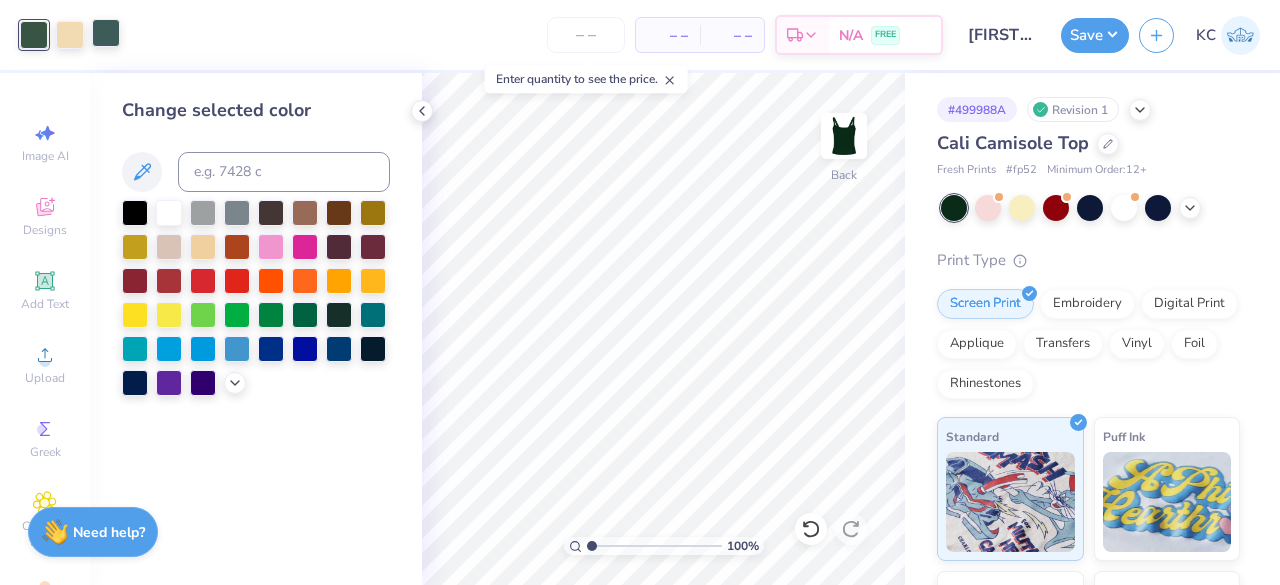 click at bounding box center (106, 33) 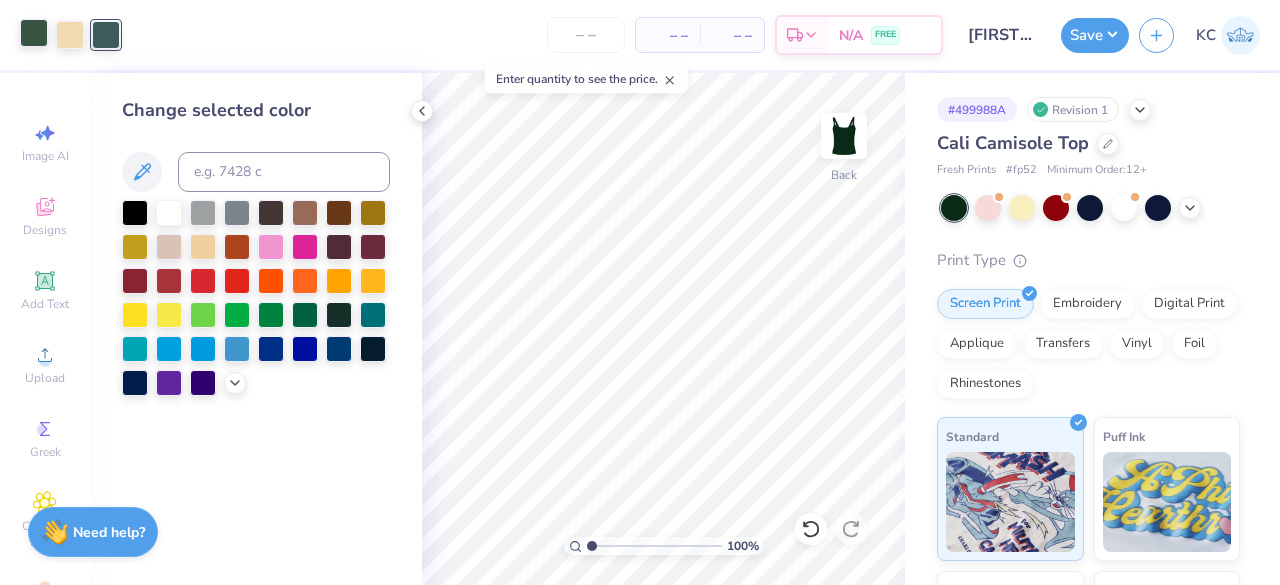 click at bounding box center (34, 33) 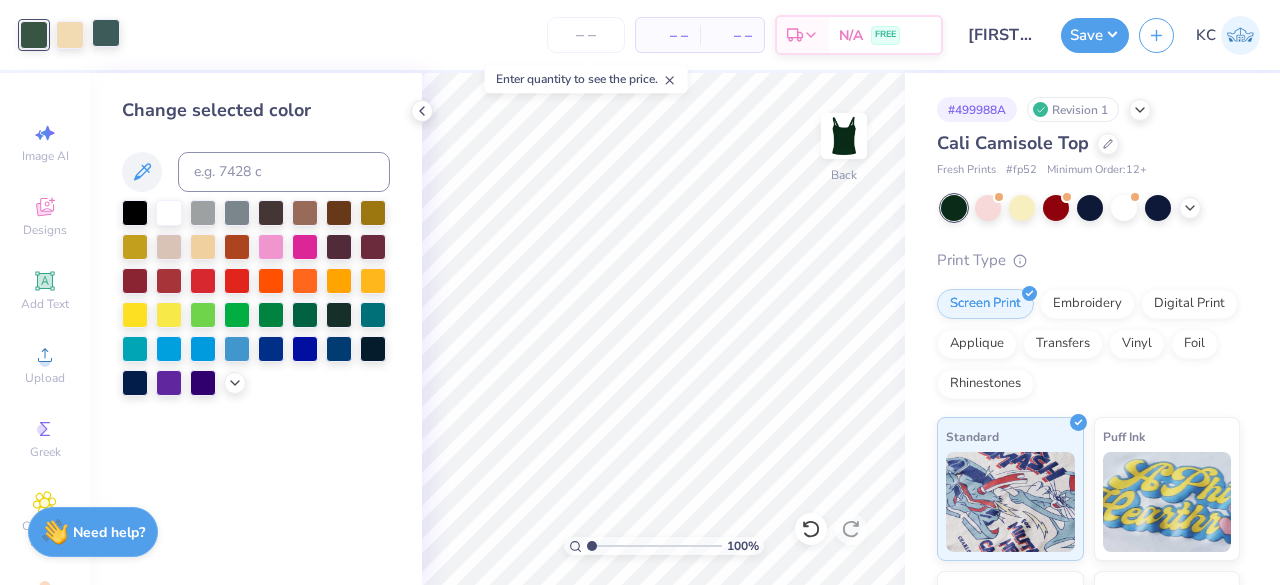 click at bounding box center (106, 33) 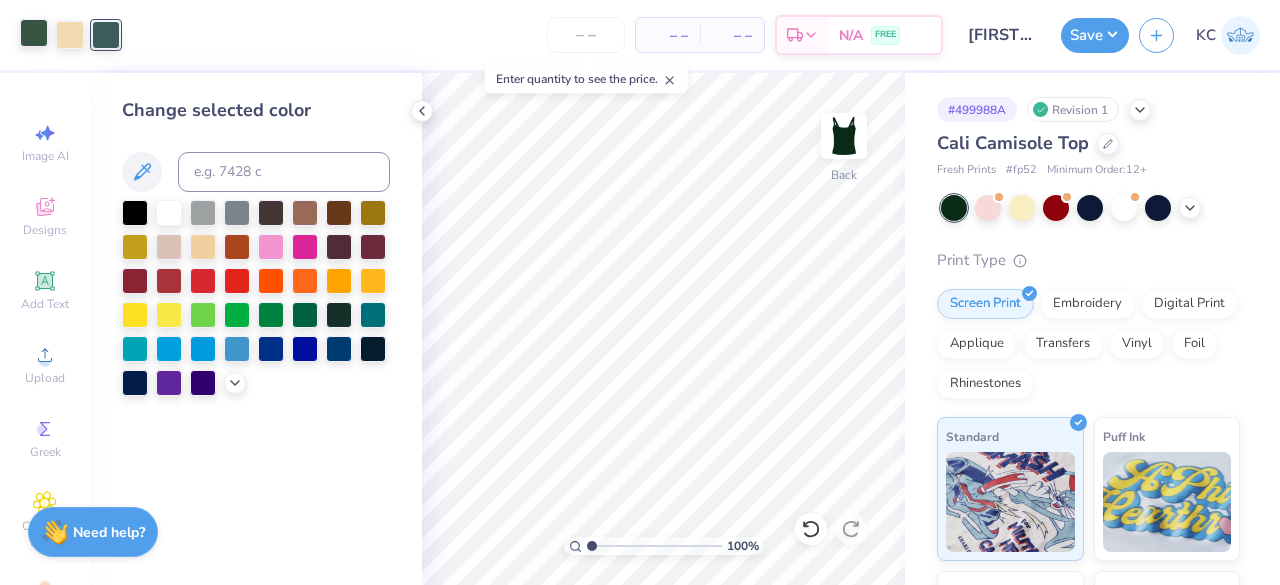 click at bounding box center (34, 33) 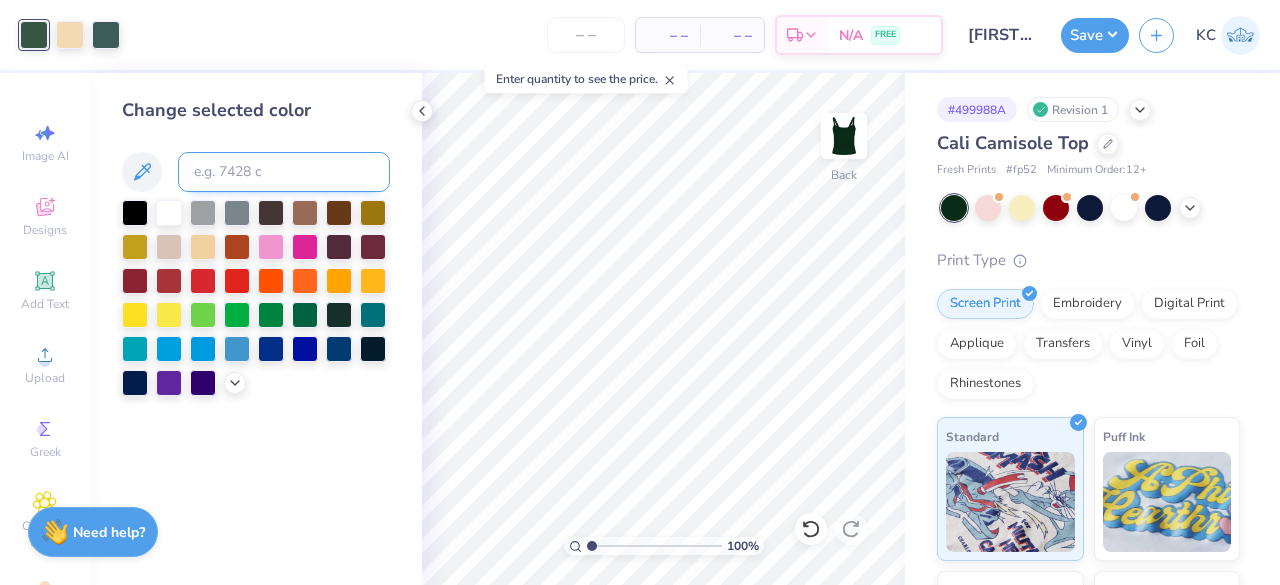 click at bounding box center (284, 172) 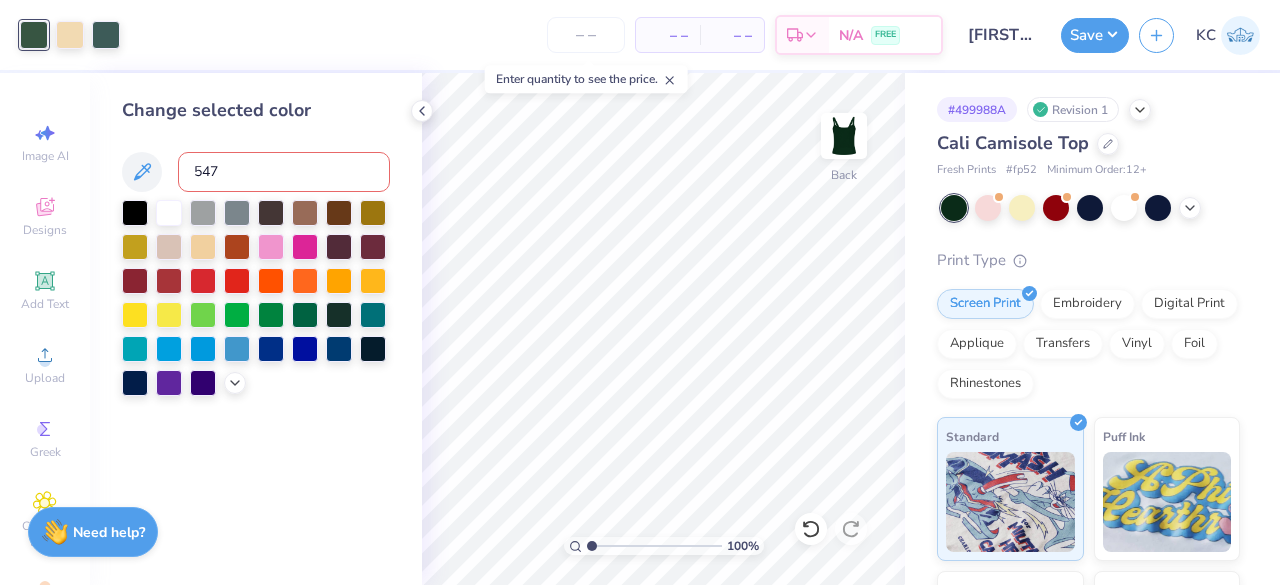 type on "5477" 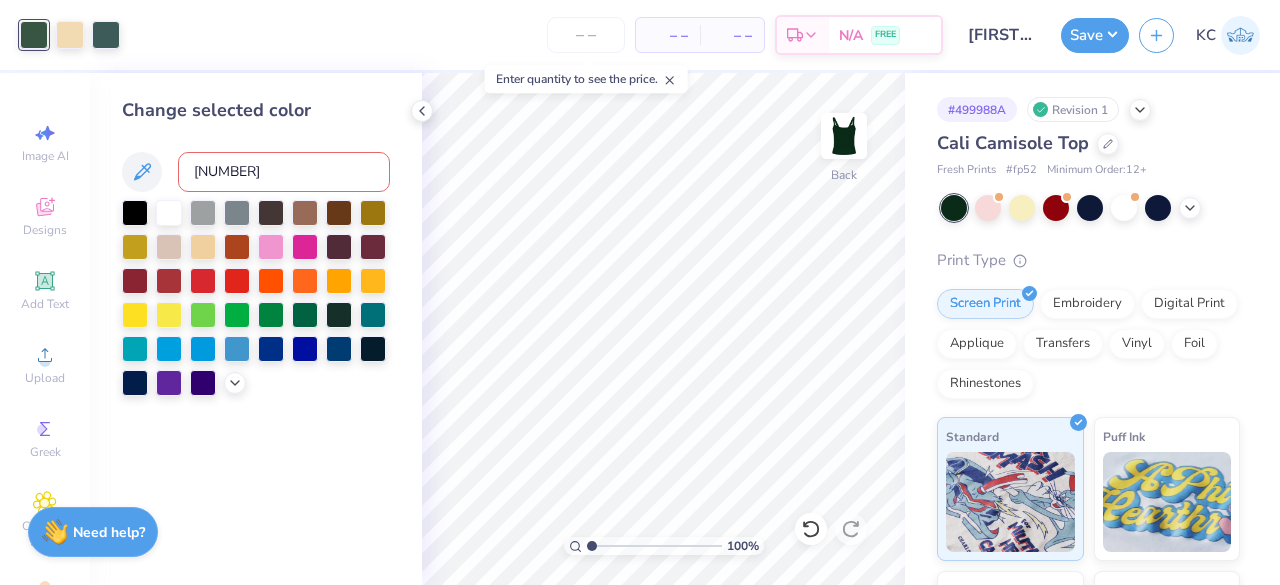 type 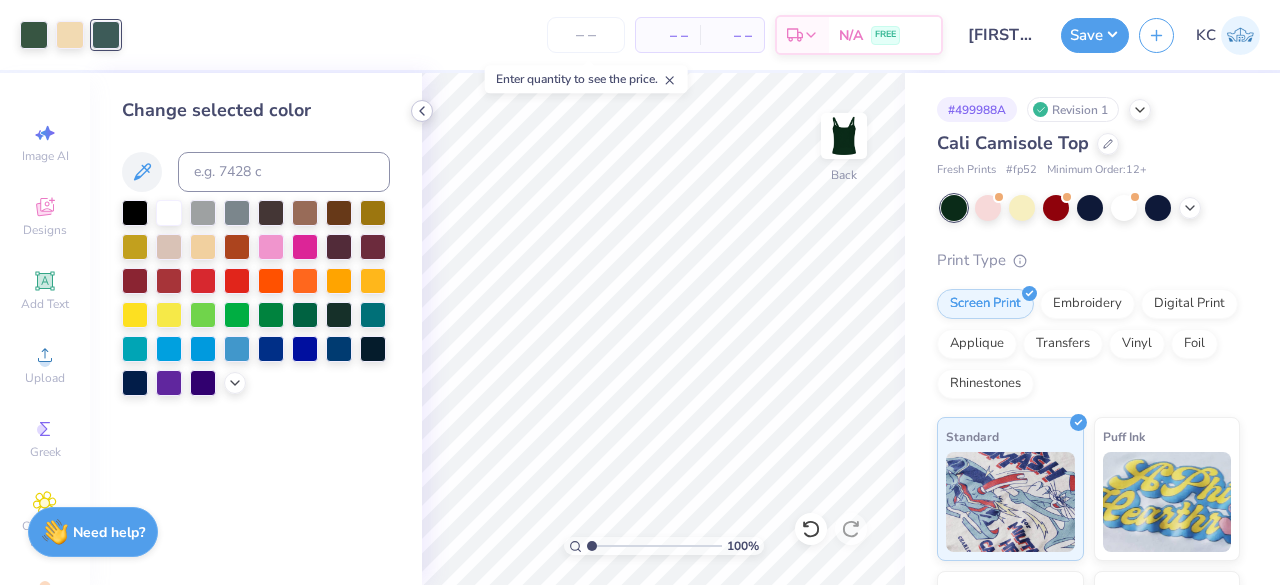 click 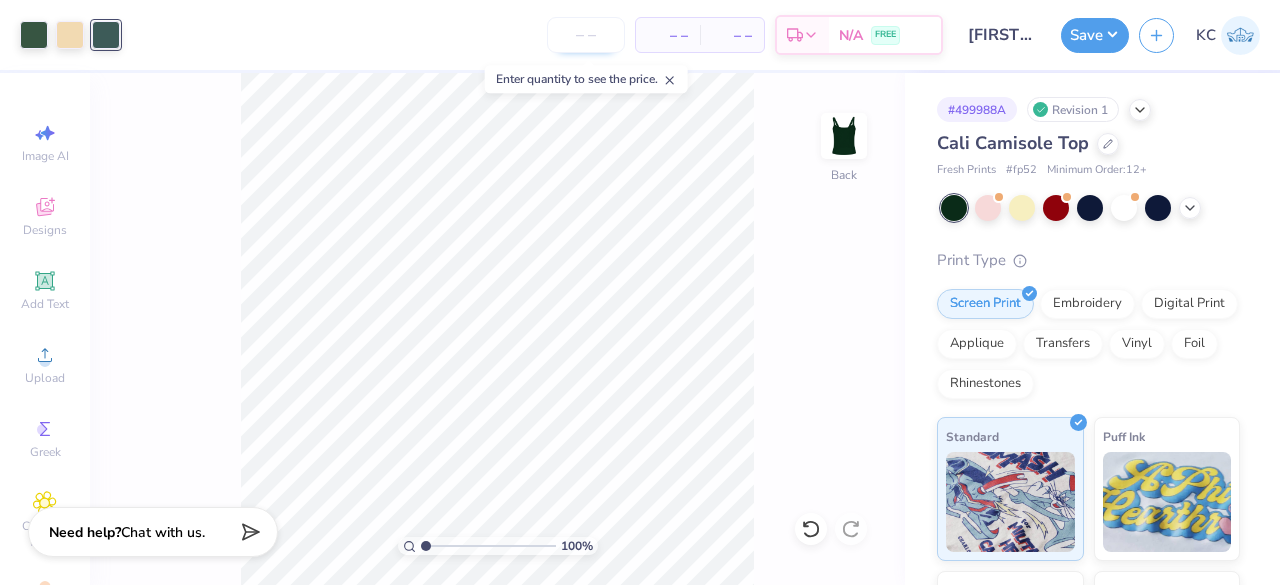 click at bounding box center (586, 35) 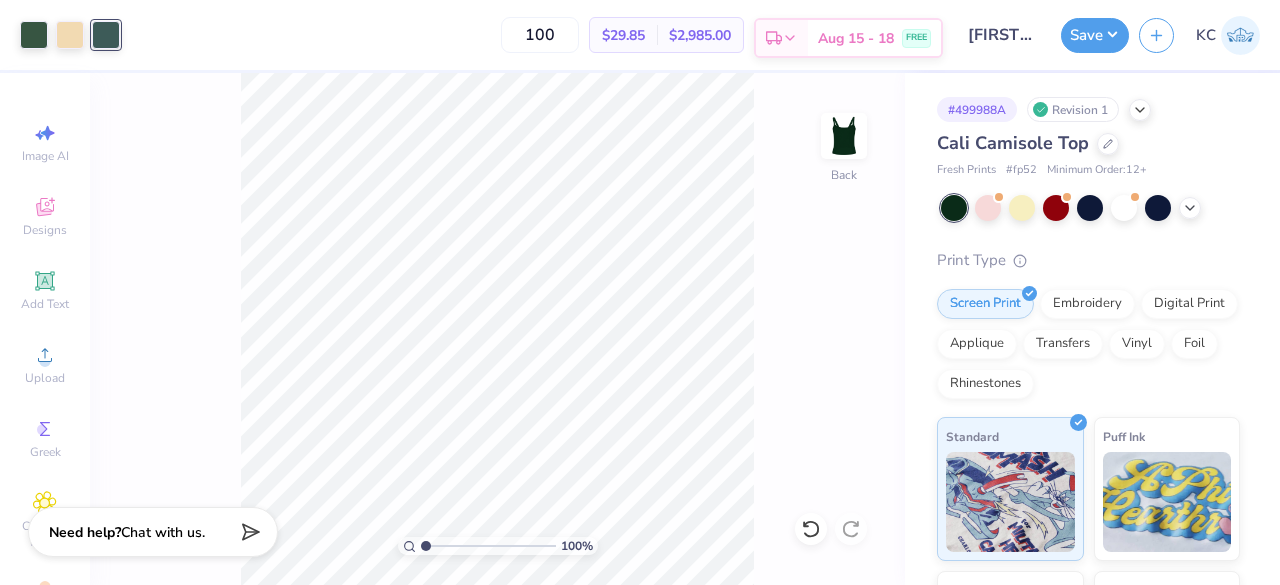type on "100" 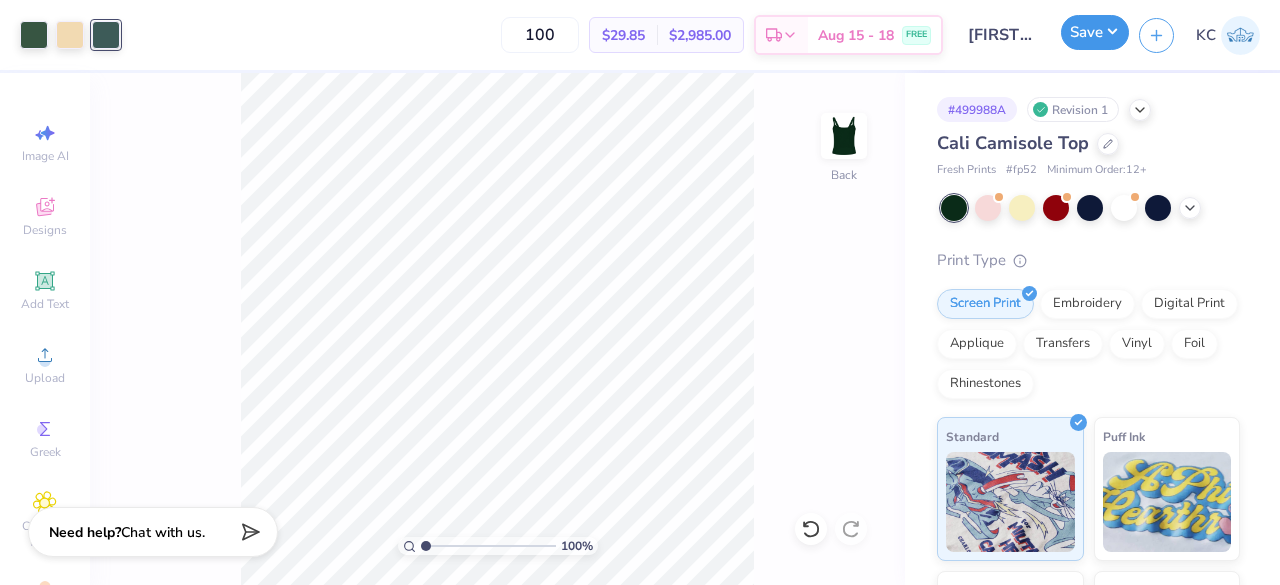 click on "Save" at bounding box center [1095, 32] 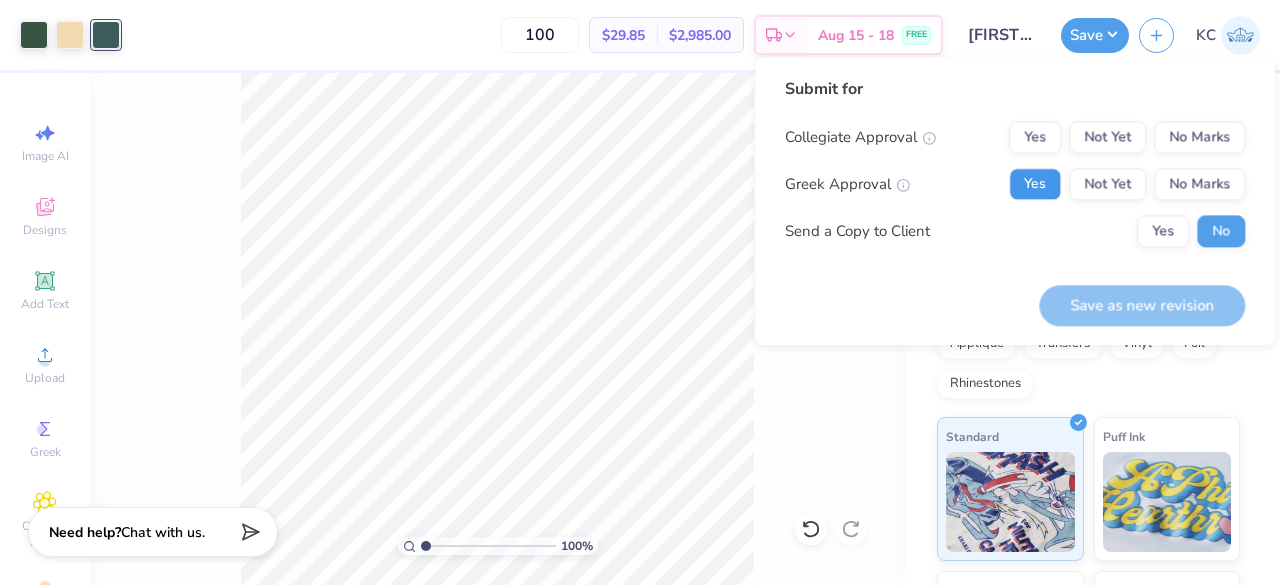 click on "Yes" at bounding box center [1035, 184] 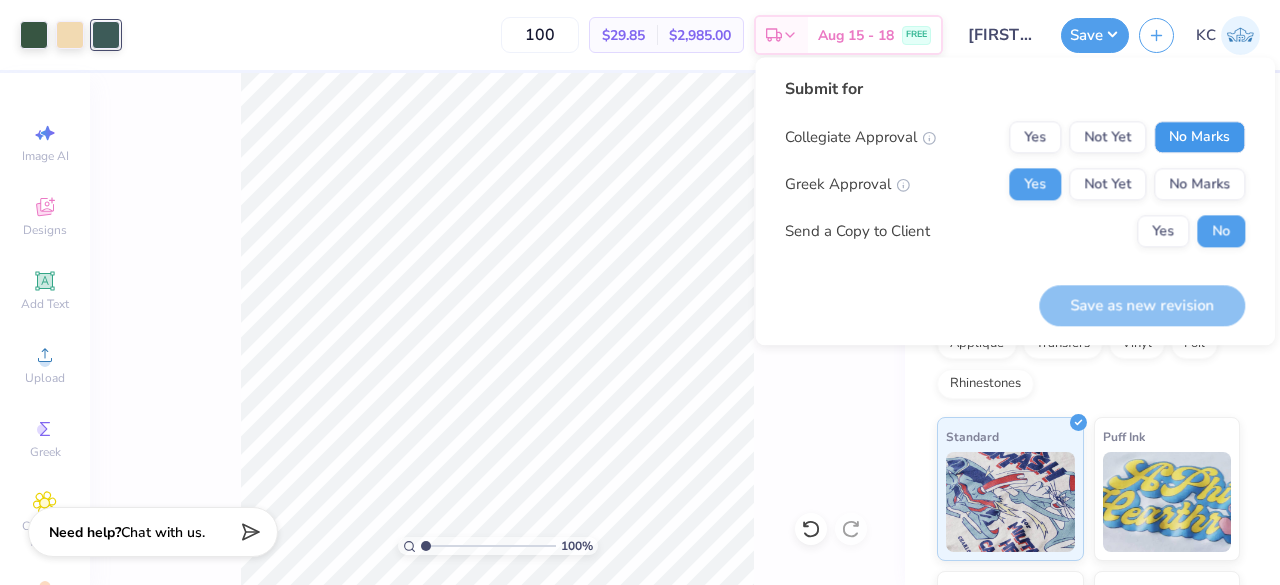 click on "No Marks" at bounding box center (1199, 137) 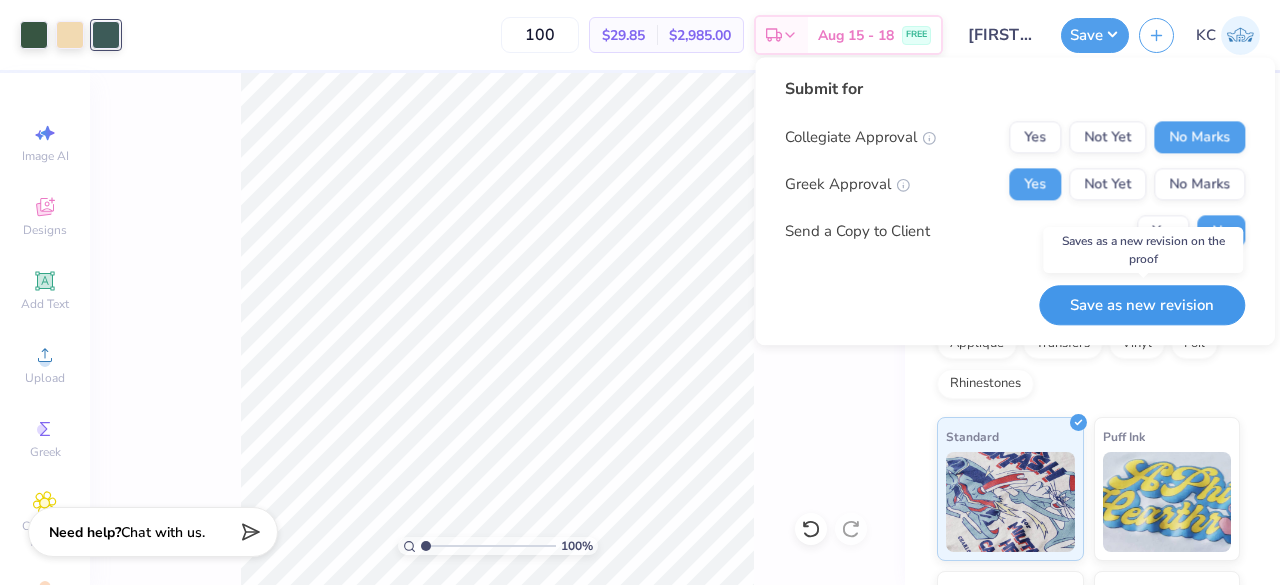 click on "Save as new revision" at bounding box center (1142, 305) 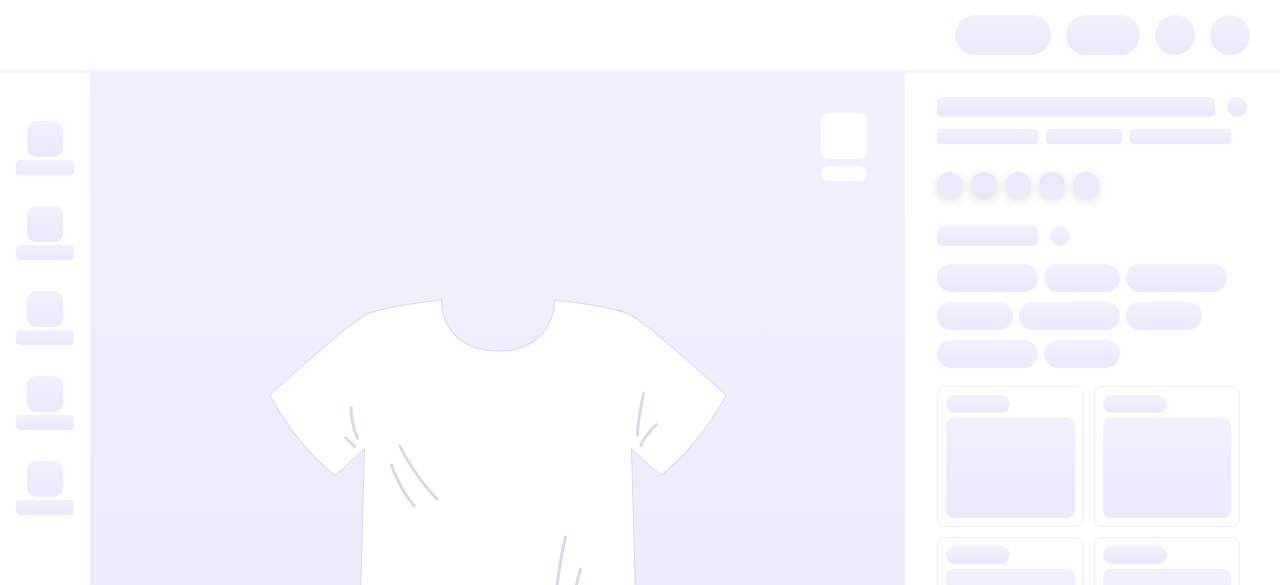 scroll, scrollTop: 0, scrollLeft: 0, axis: both 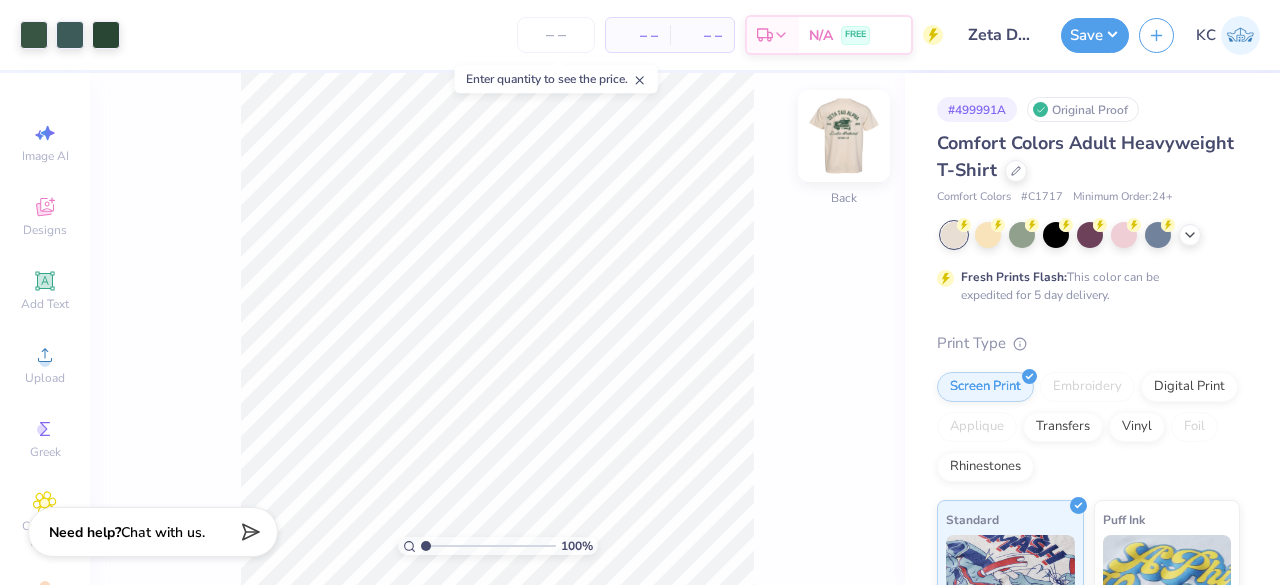 click at bounding box center [844, 136] 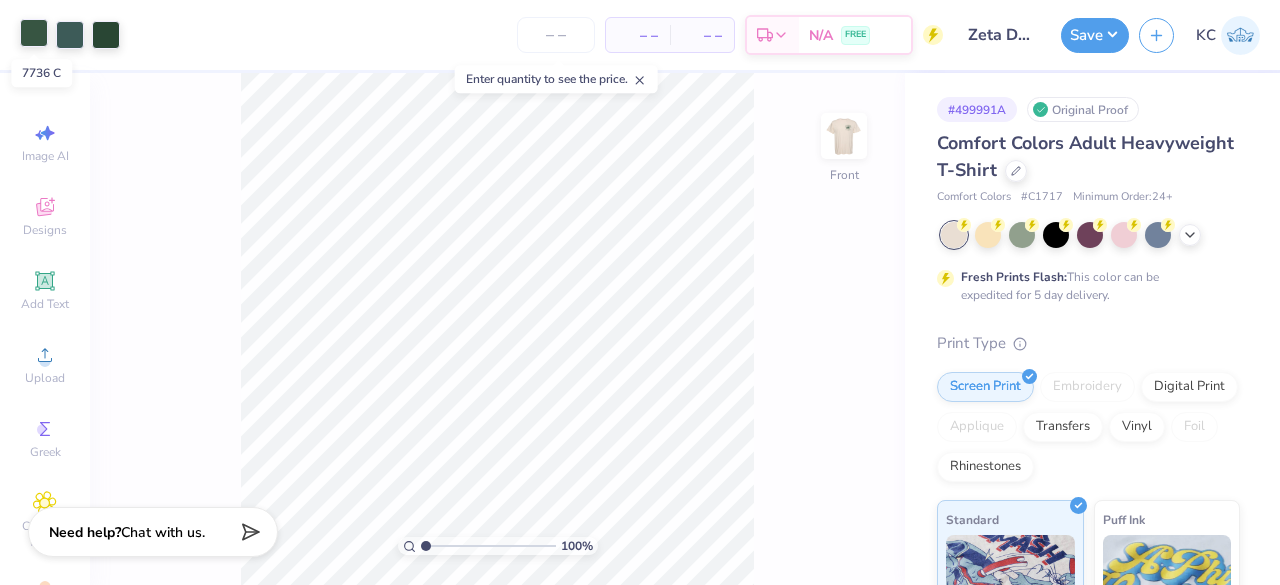 click at bounding box center (34, 33) 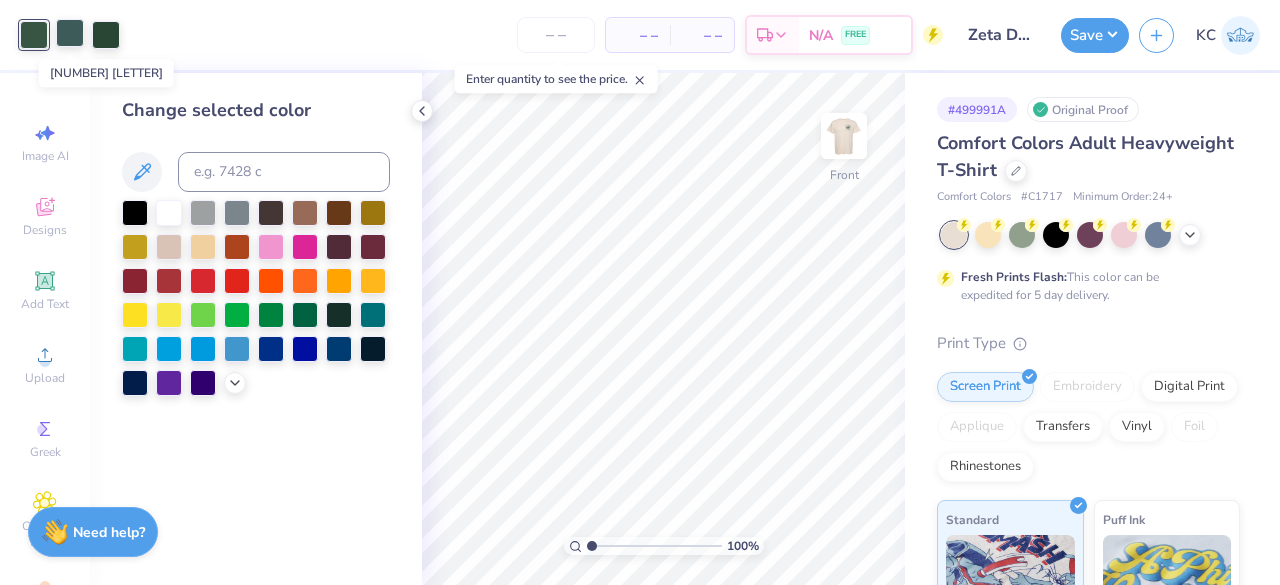 click at bounding box center (70, 33) 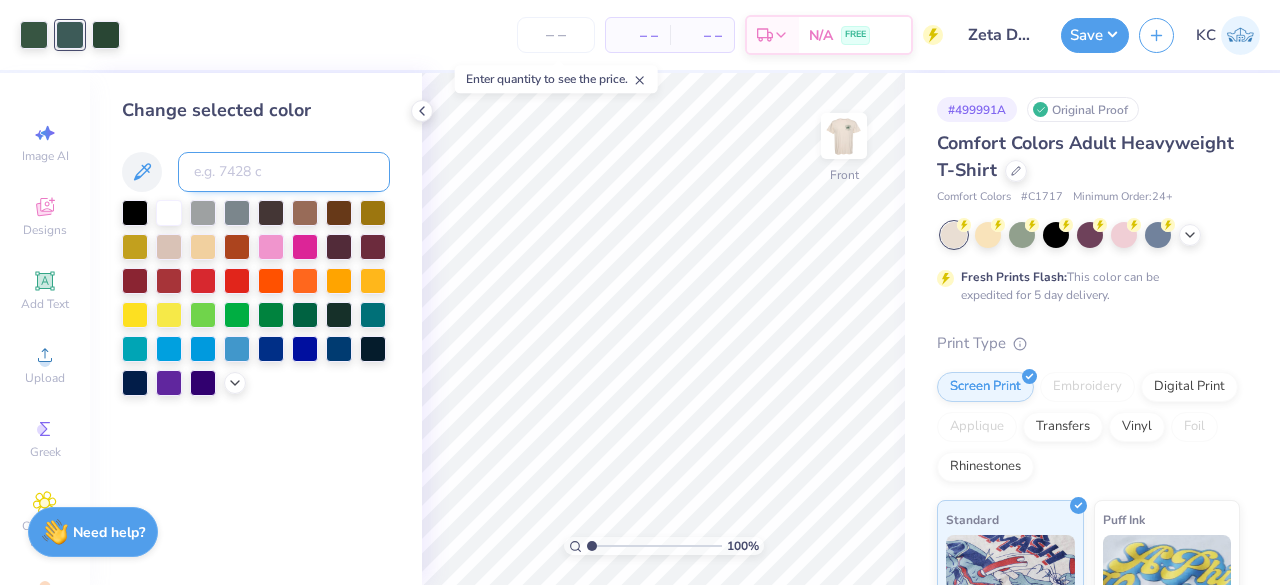 click at bounding box center [284, 172] 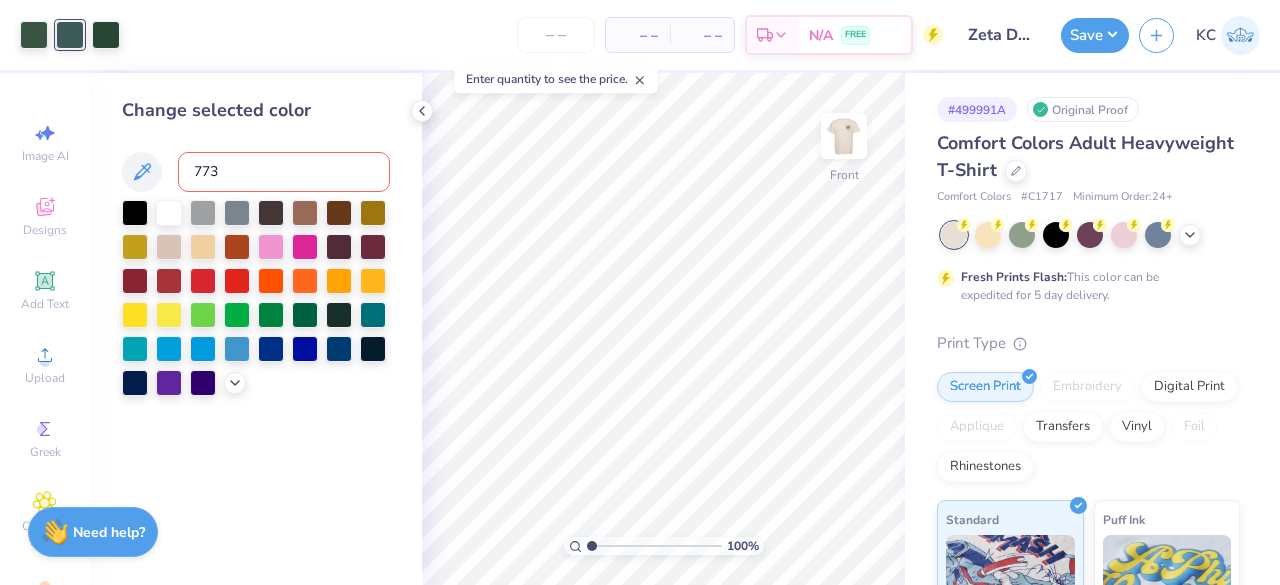 type on "7736" 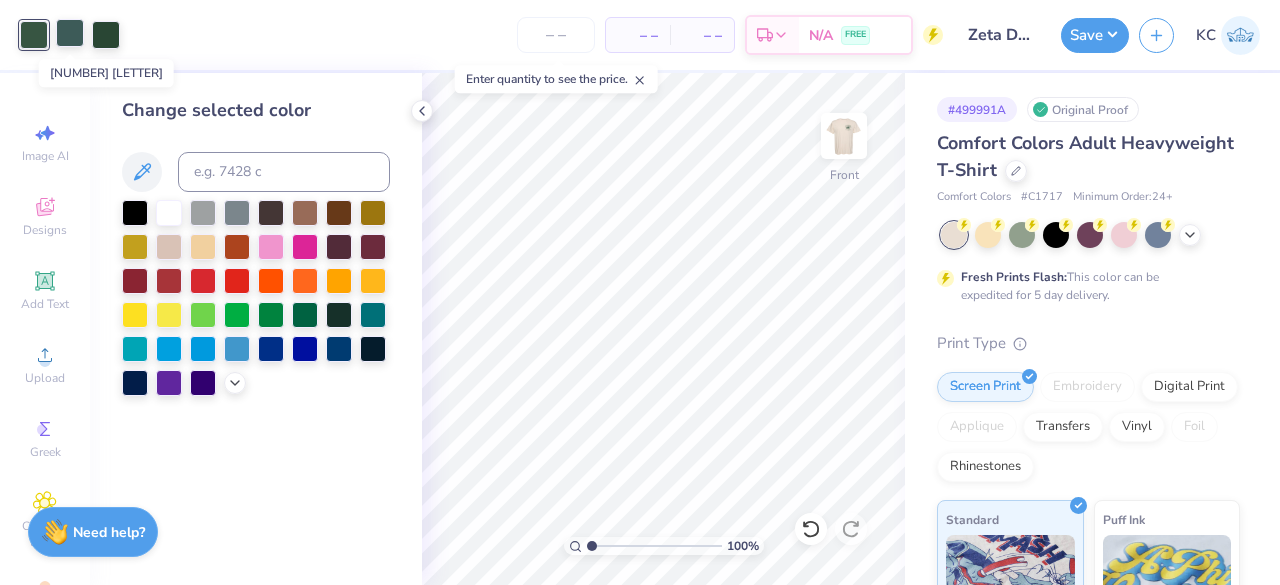 click at bounding box center [70, 33] 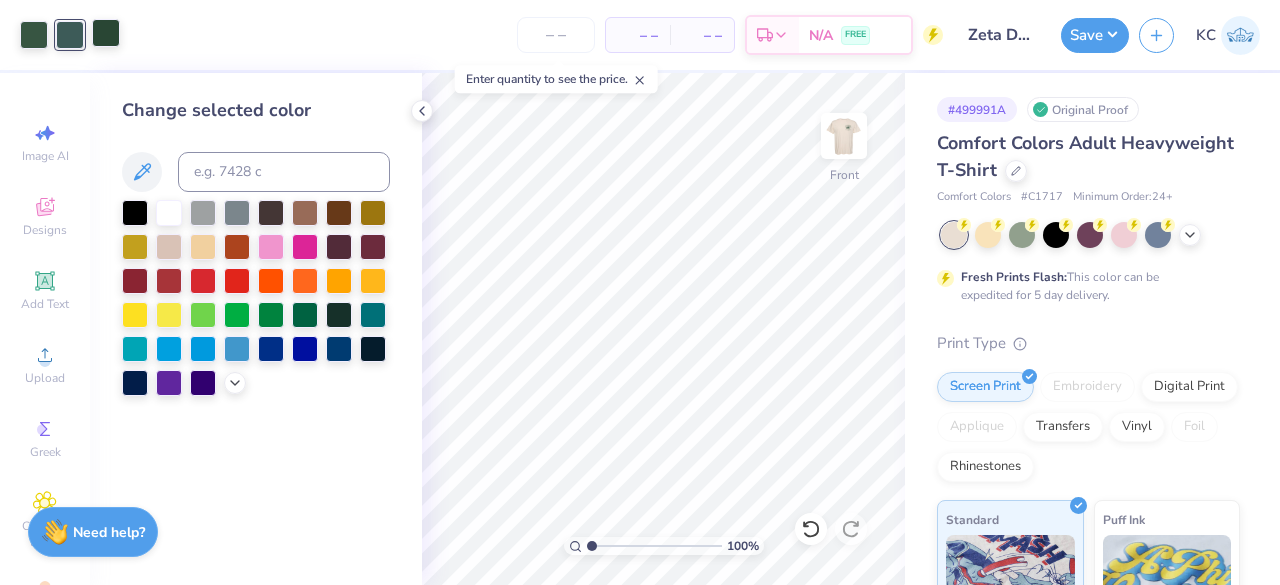 click at bounding box center (106, 33) 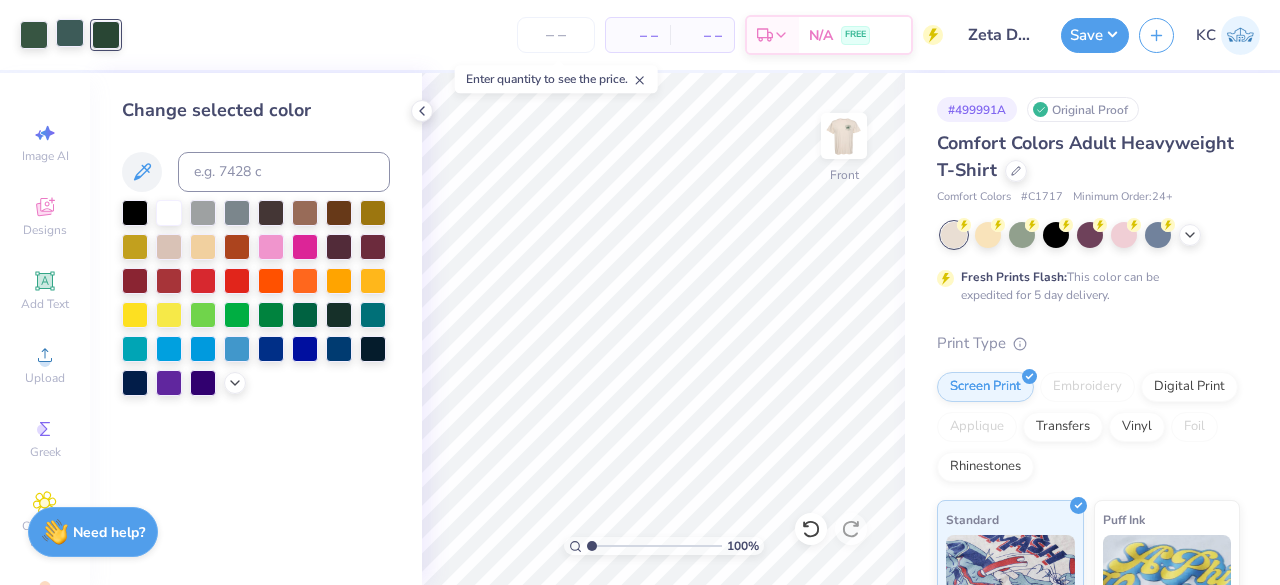 click at bounding box center (70, 33) 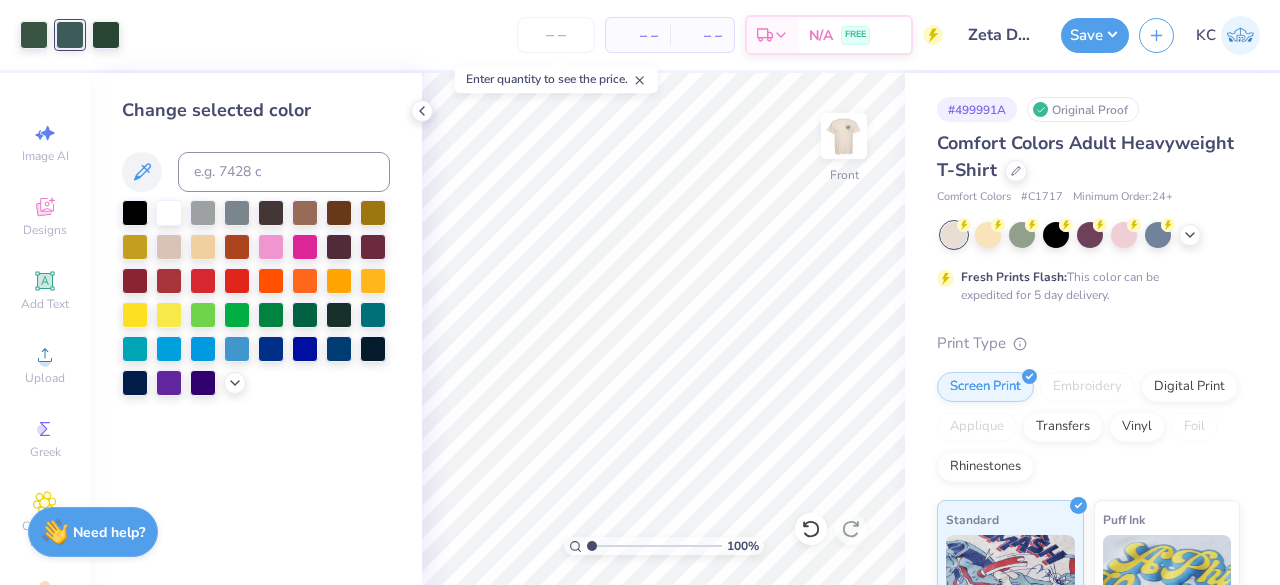 click on "Art colors" at bounding box center [60, 35] 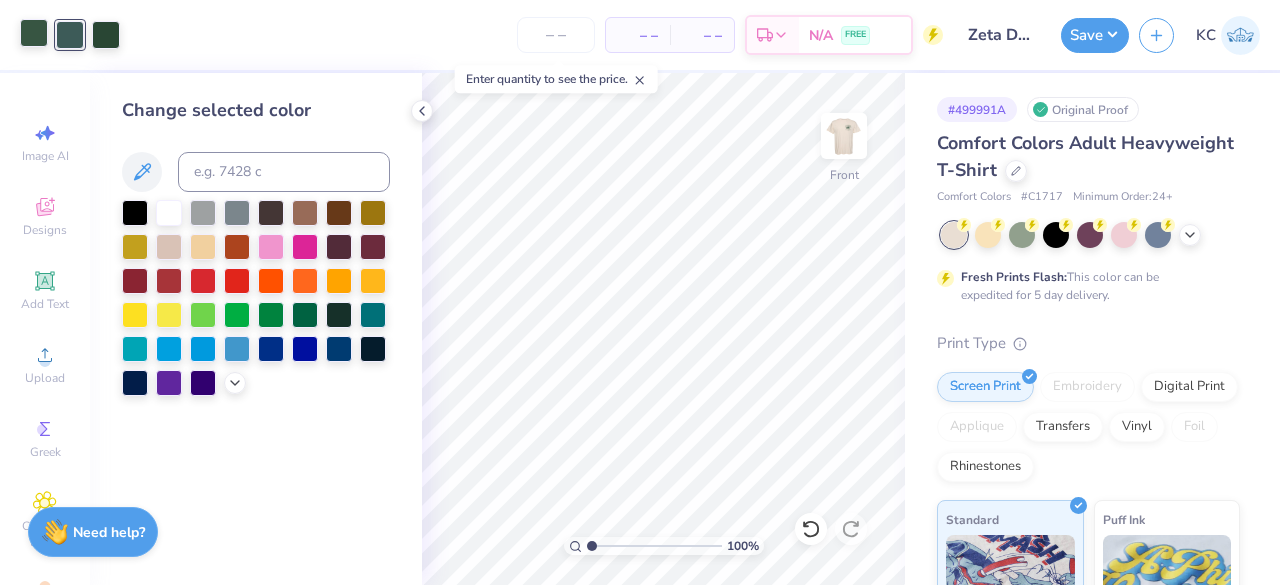 click at bounding box center [34, 33] 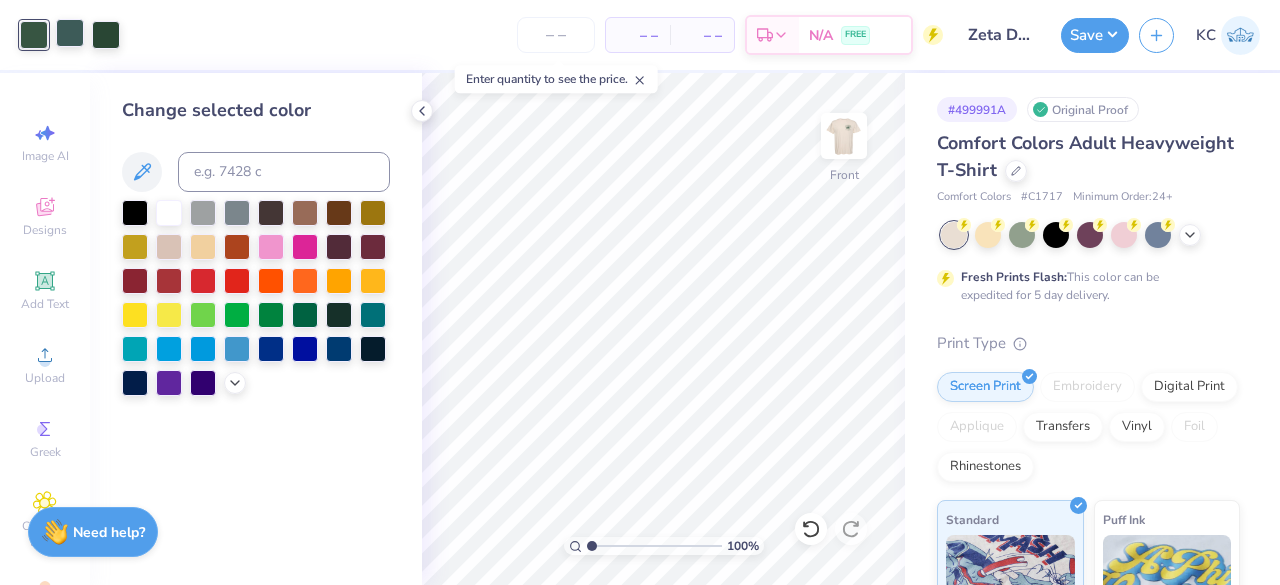 click at bounding box center [70, 33] 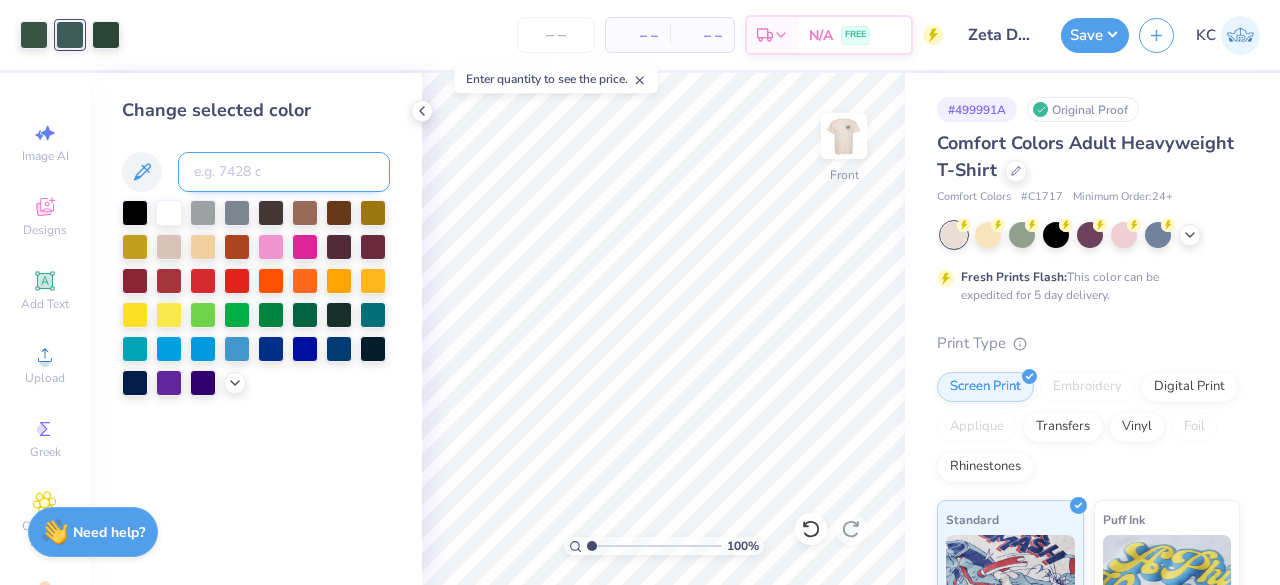 click at bounding box center (284, 172) 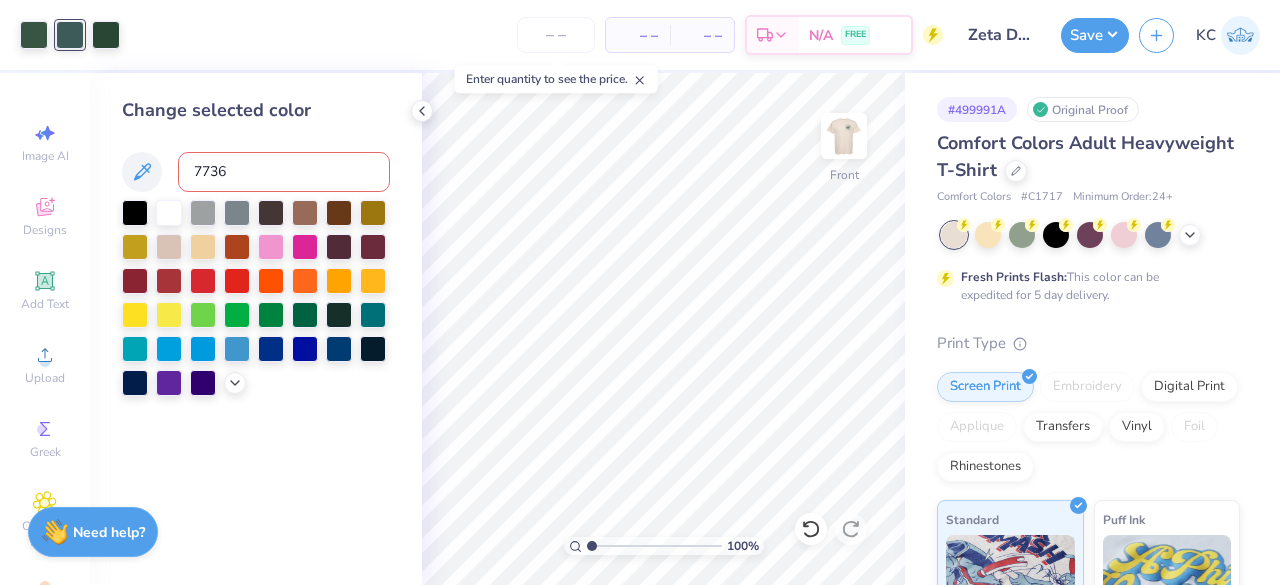 type on "7736" 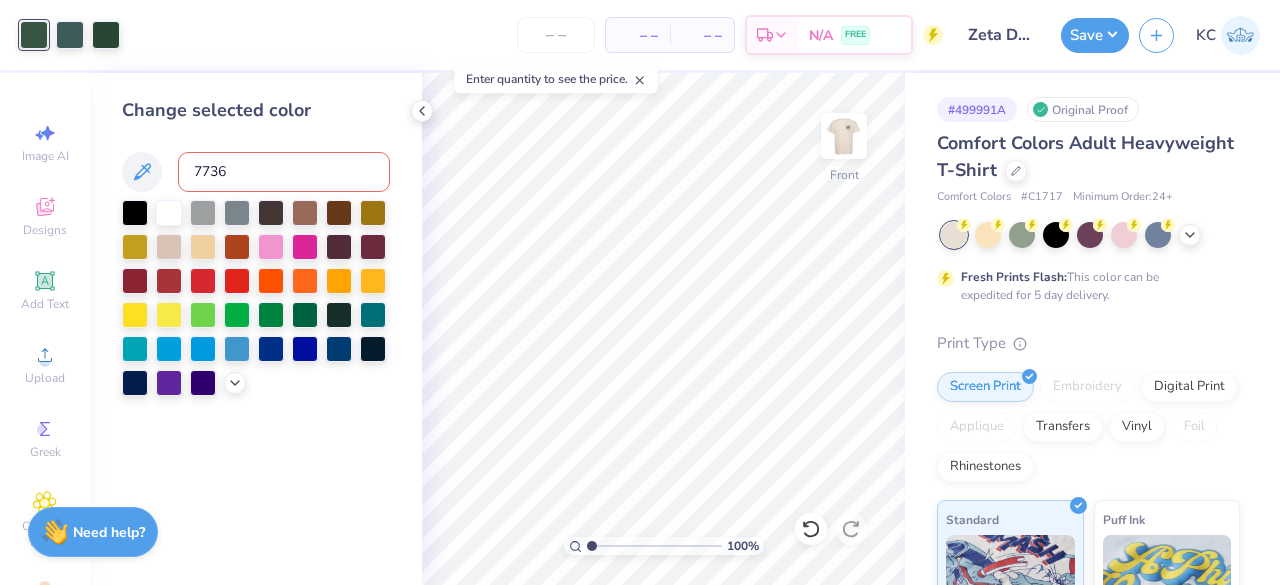 type on "7736" 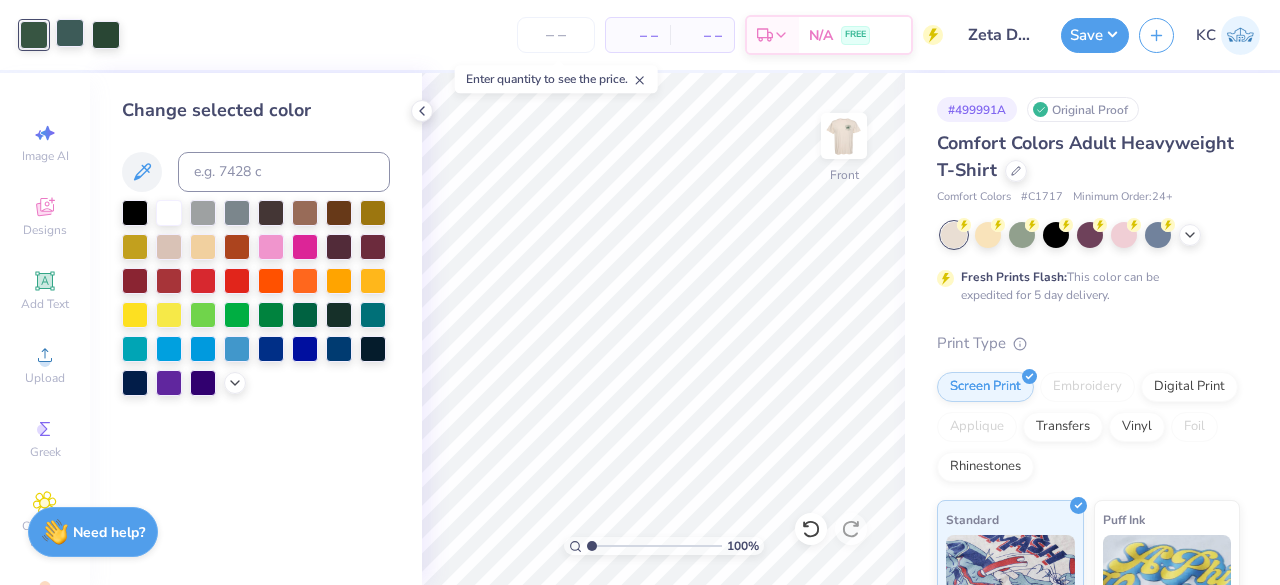 click at bounding box center (70, 33) 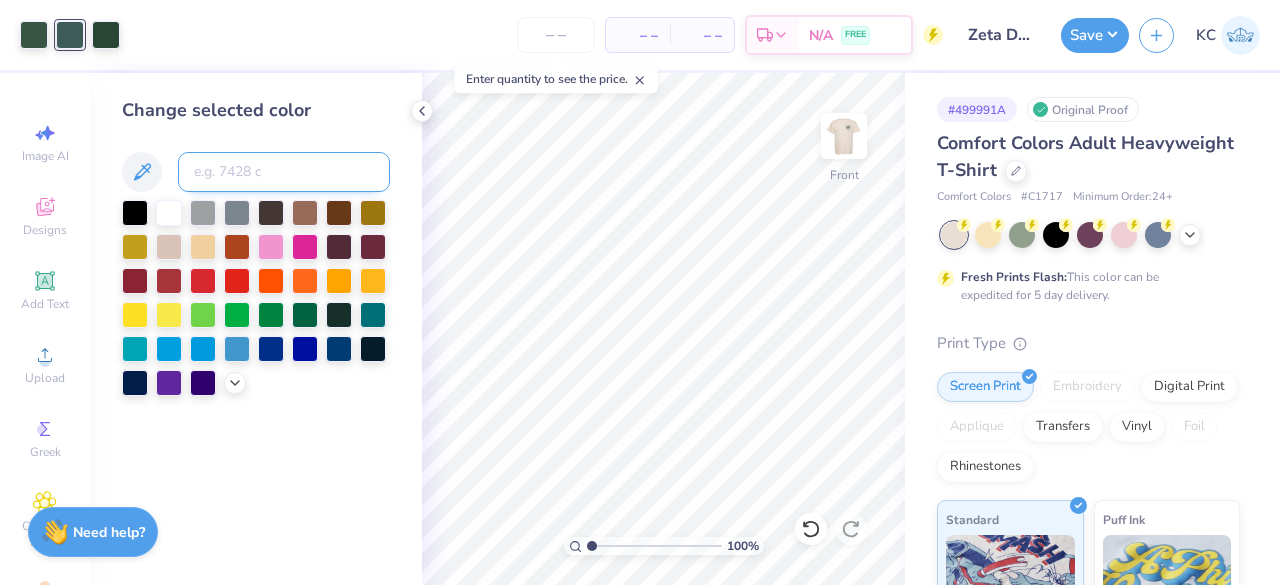 click at bounding box center [284, 172] 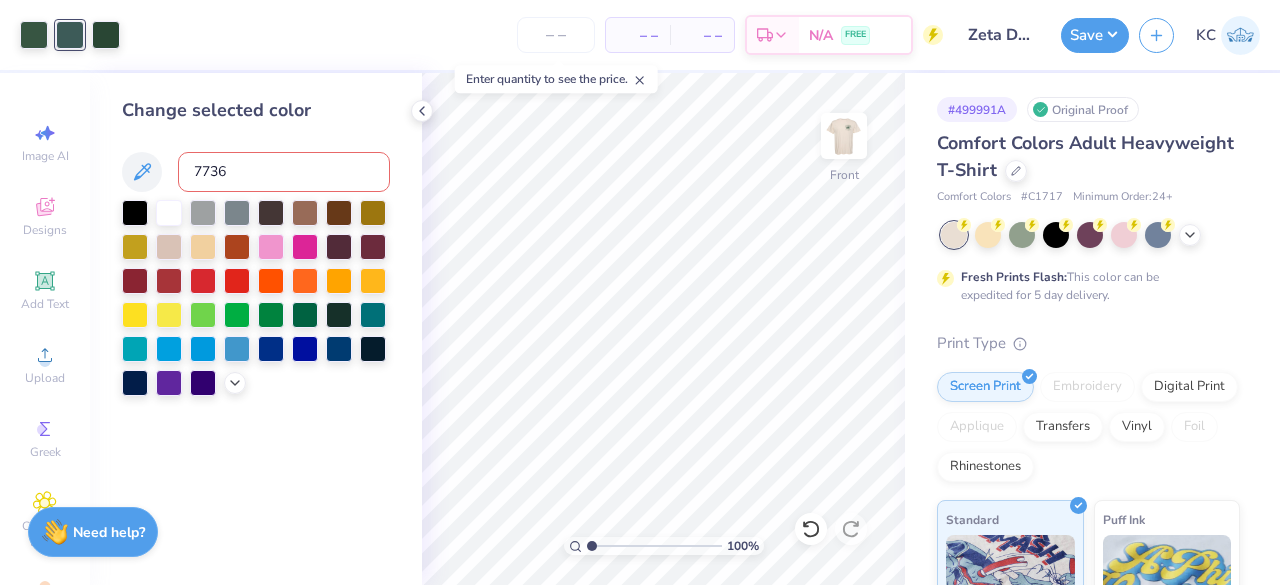 type on "7736" 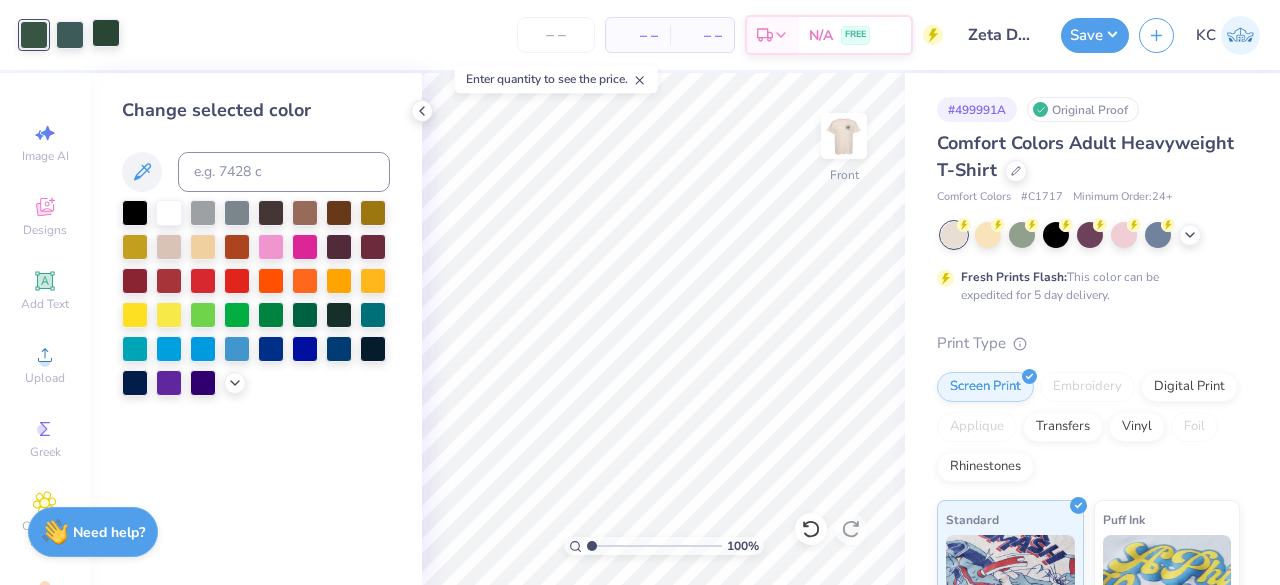 click at bounding box center [106, 33] 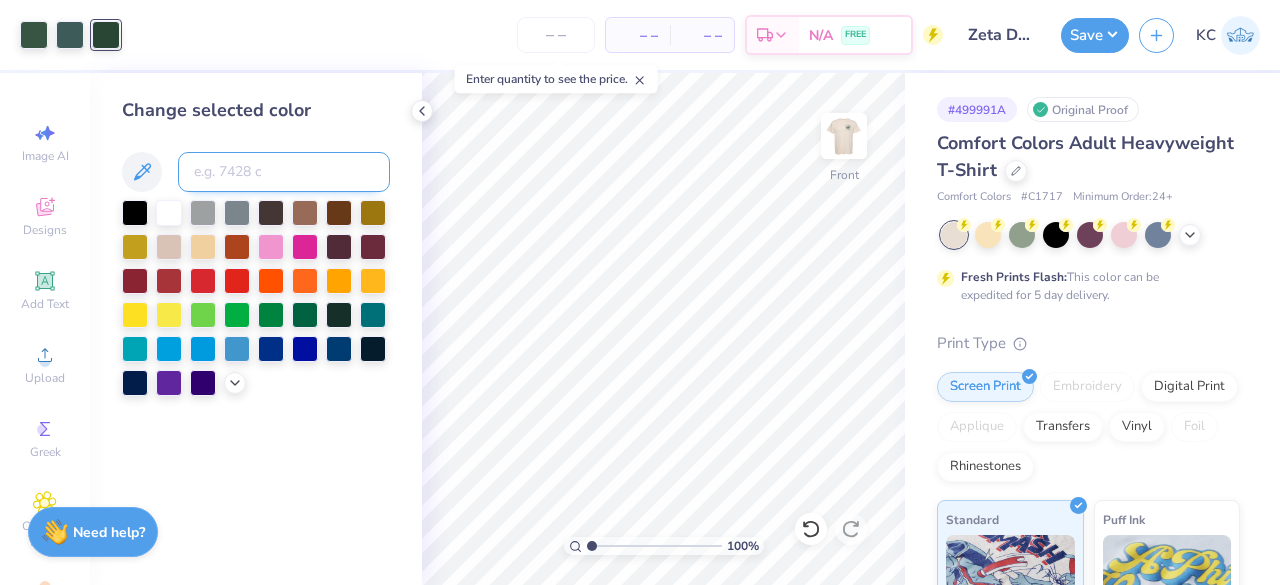 click at bounding box center (284, 172) 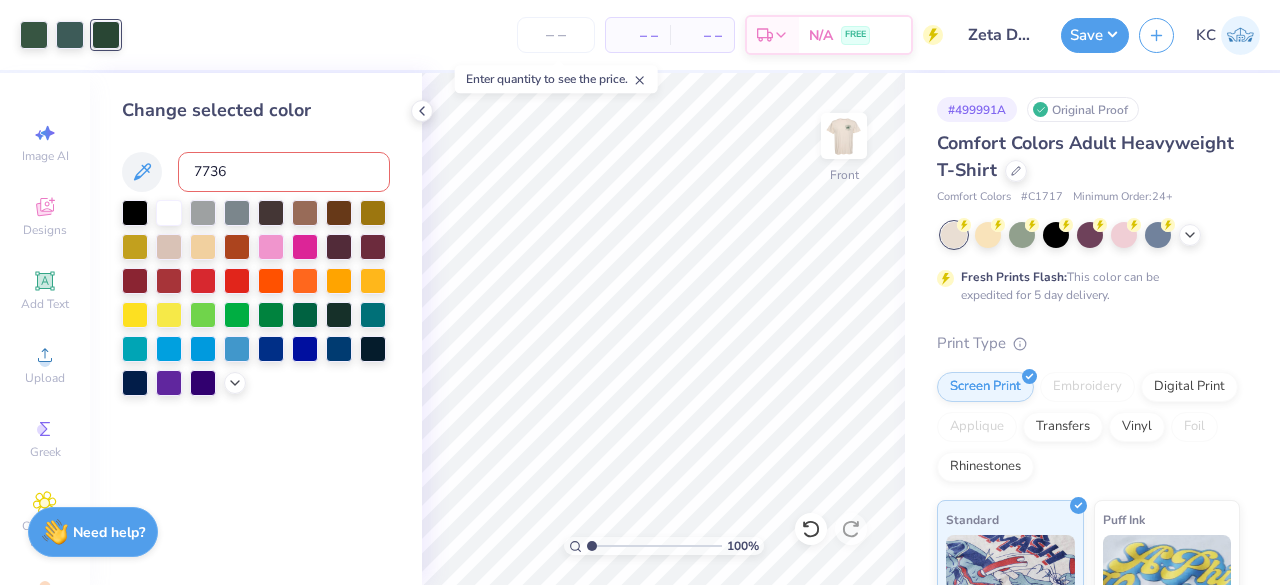 type on "7736" 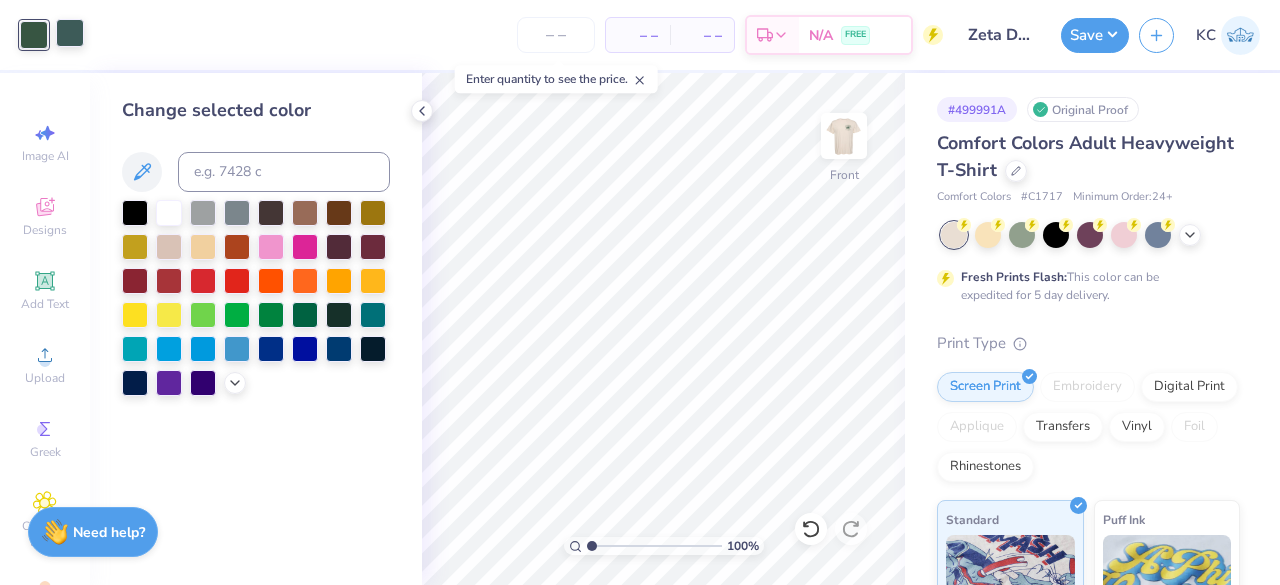 click at bounding box center (70, 33) 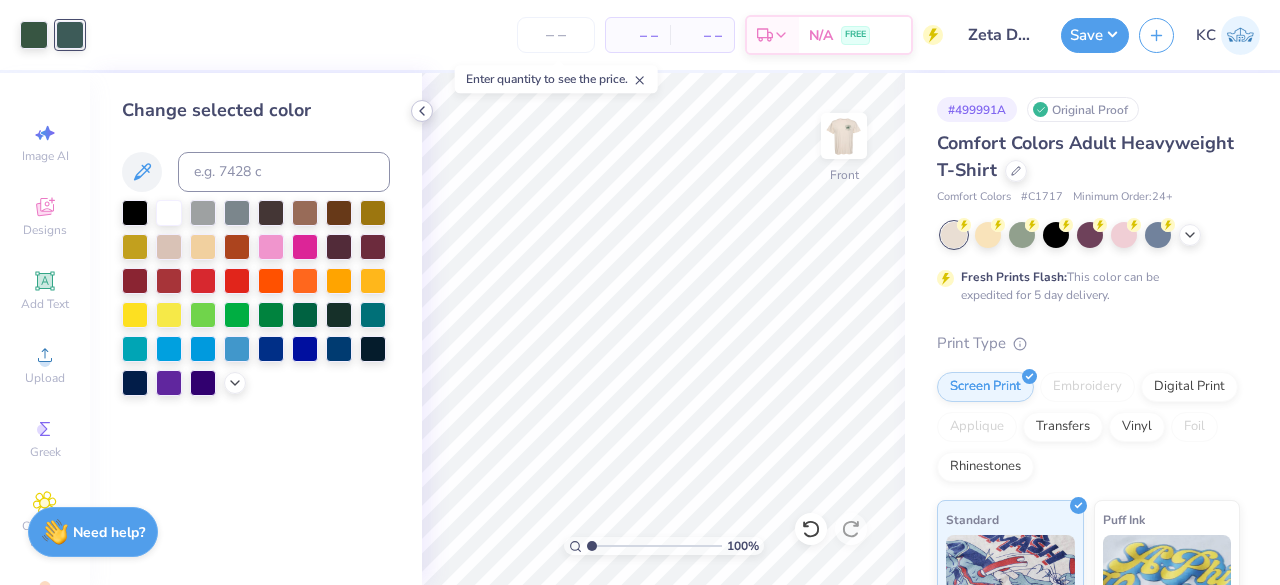 click 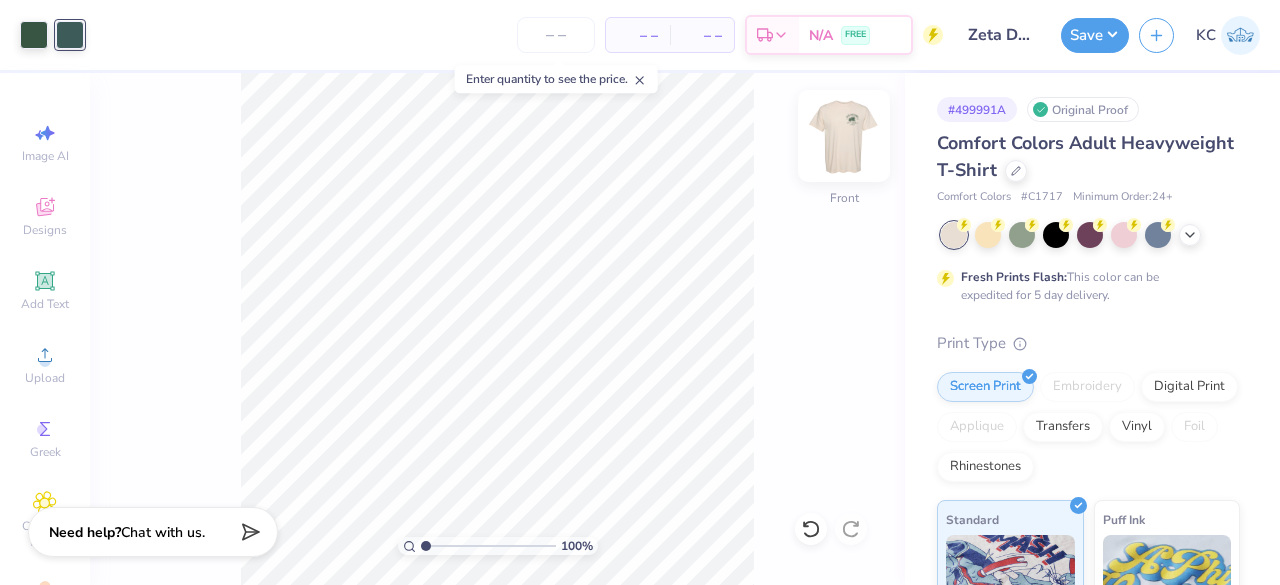 click at bounding box center [844, 136] 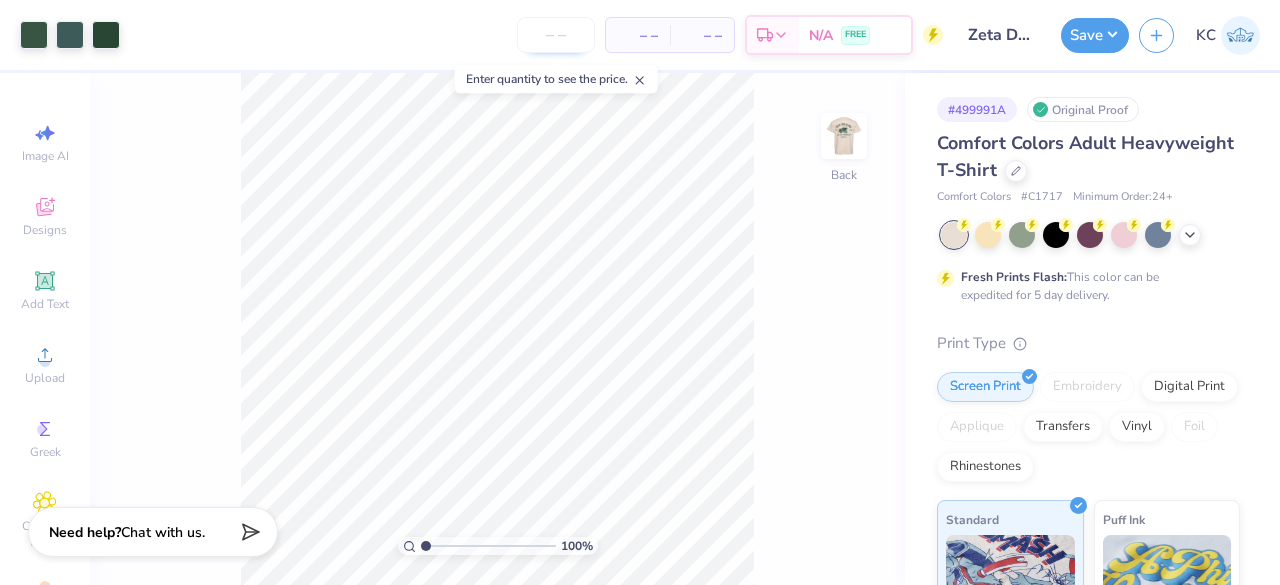 click at bounding box center [556, 35] 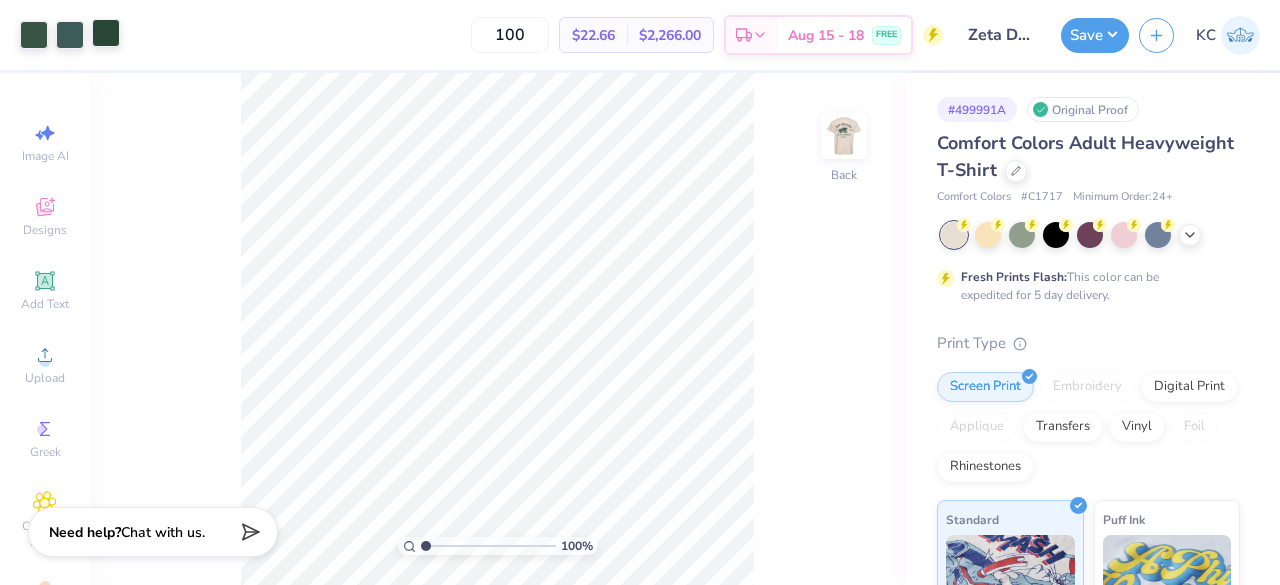 type on "100" 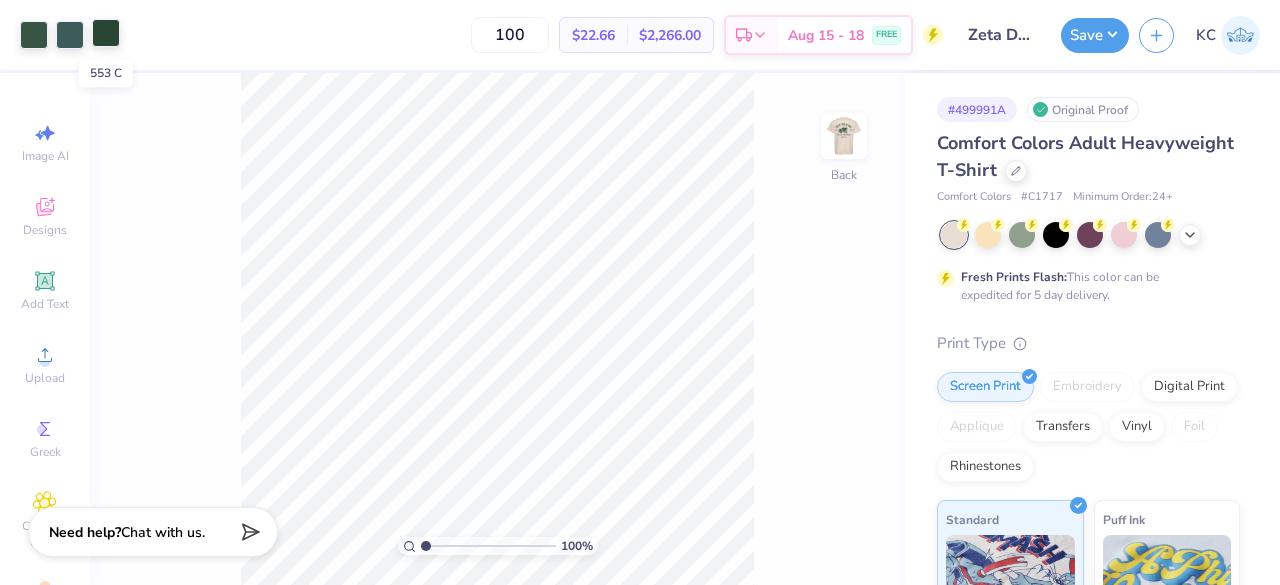 click at bounding box center [106, 33] 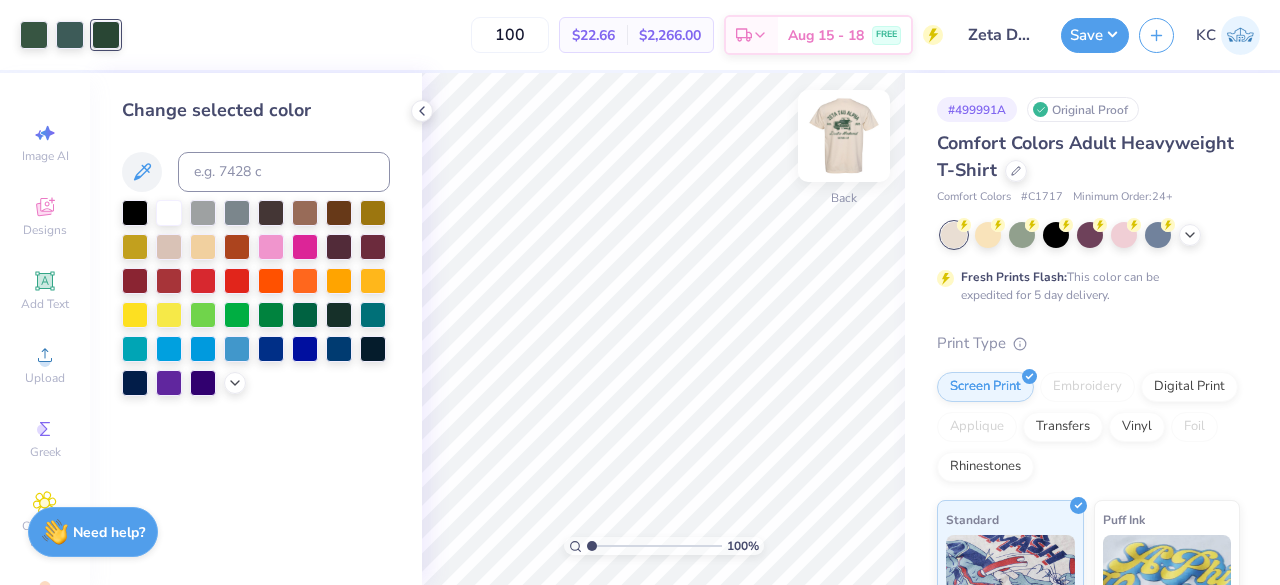 click at bounding box center (844, 136) 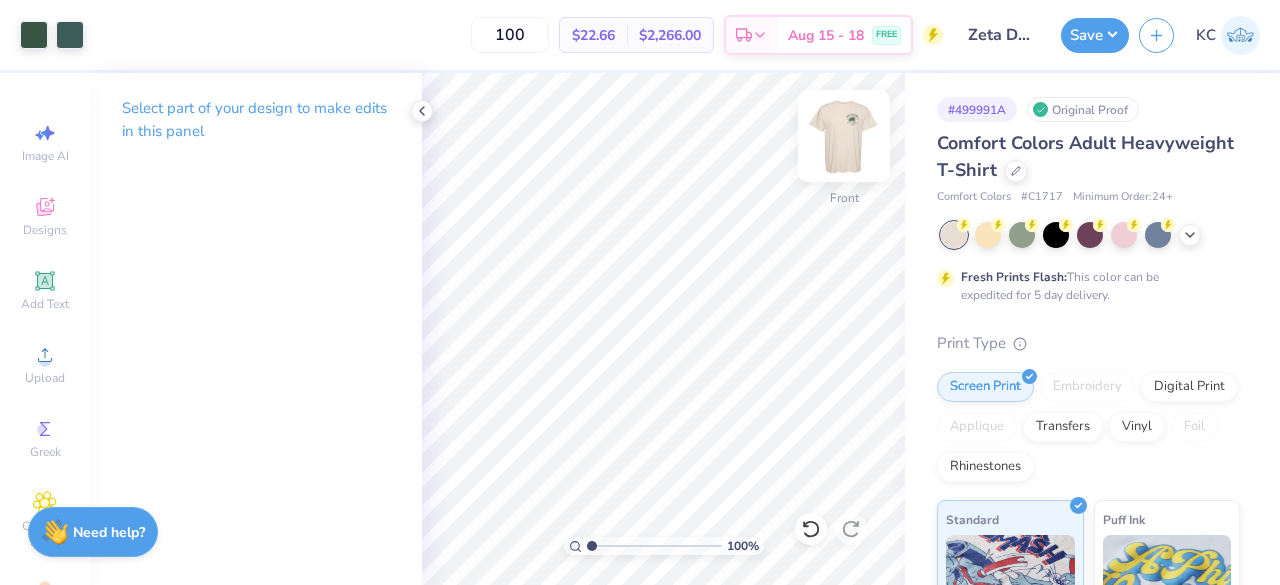 click at bounding box center [844, 136] 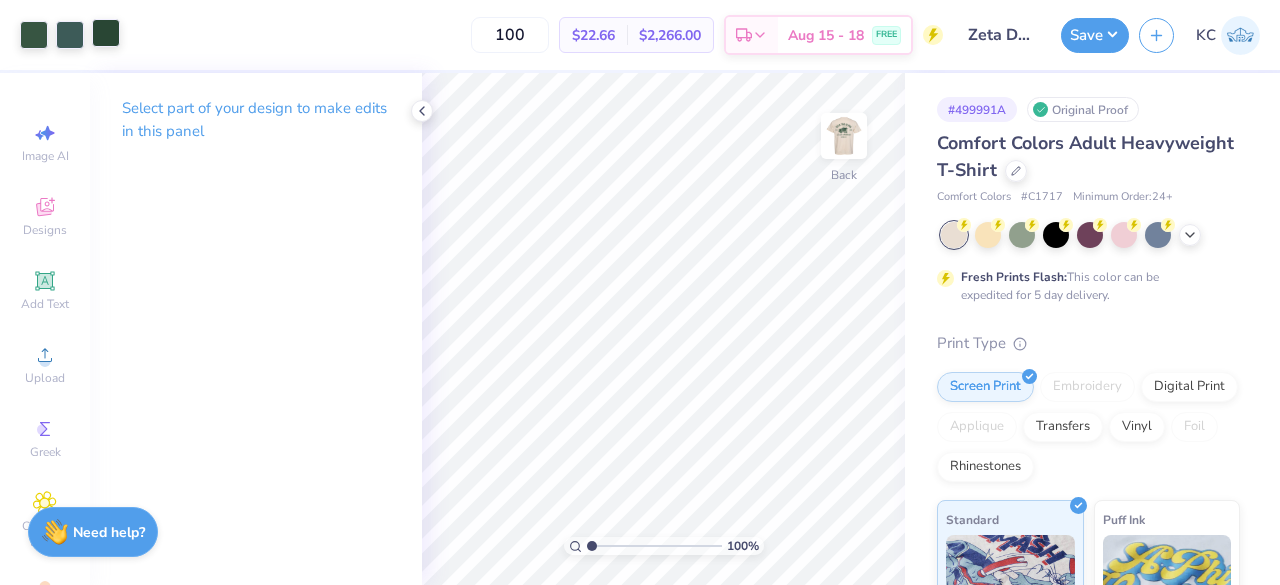 click at bounding box center (106, 33) 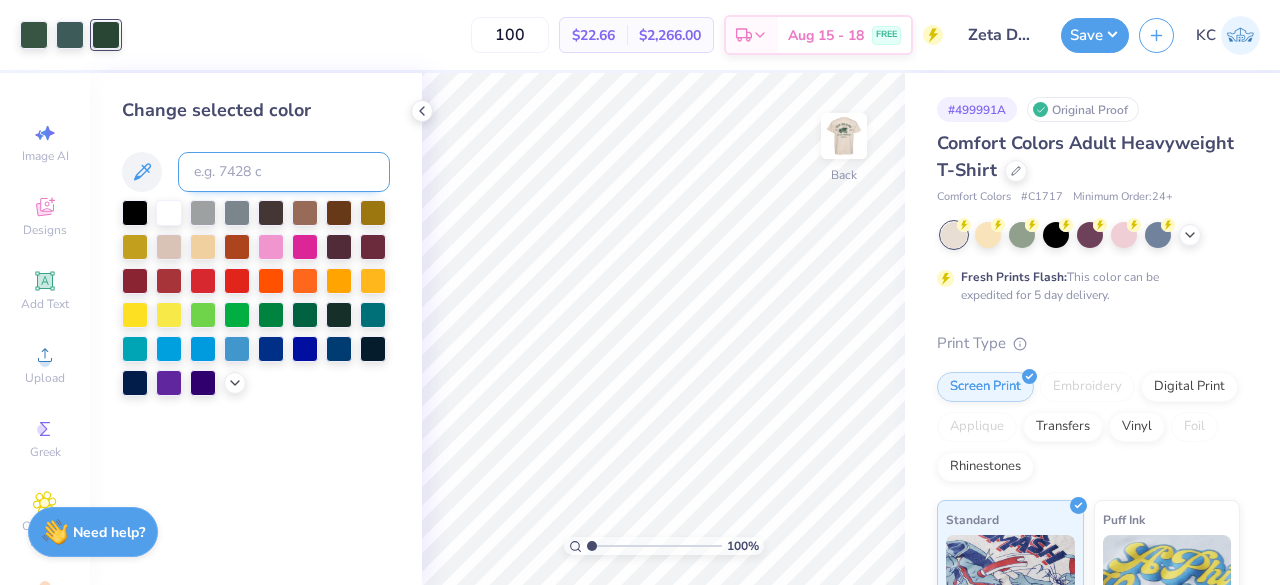 click at bounding box center (284, 172) 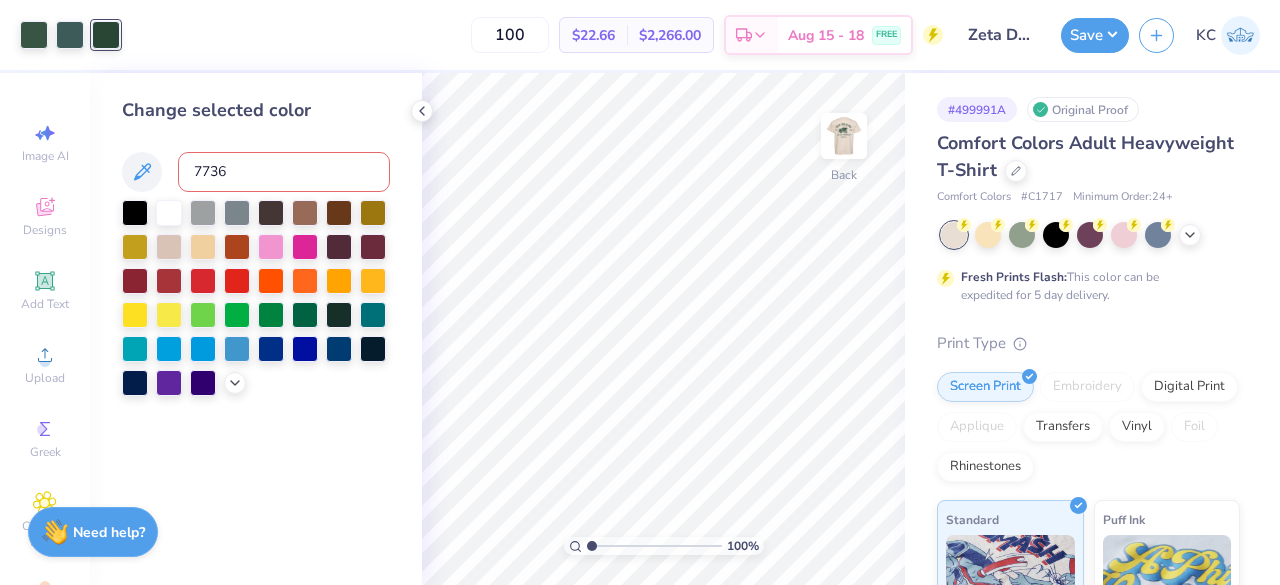 type on "7736" 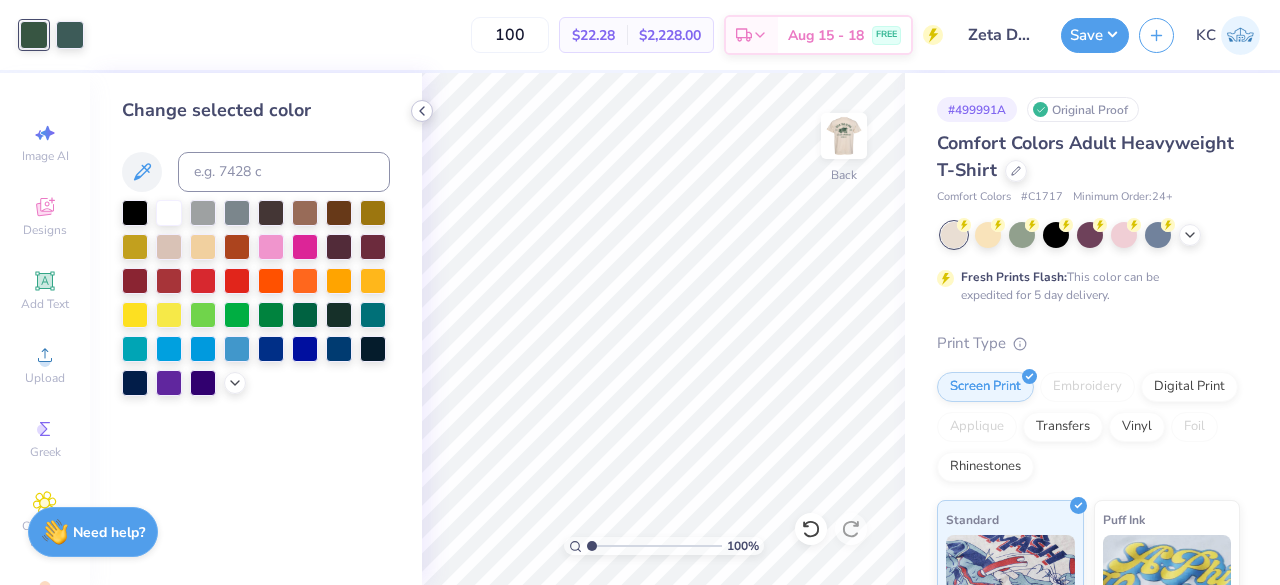click 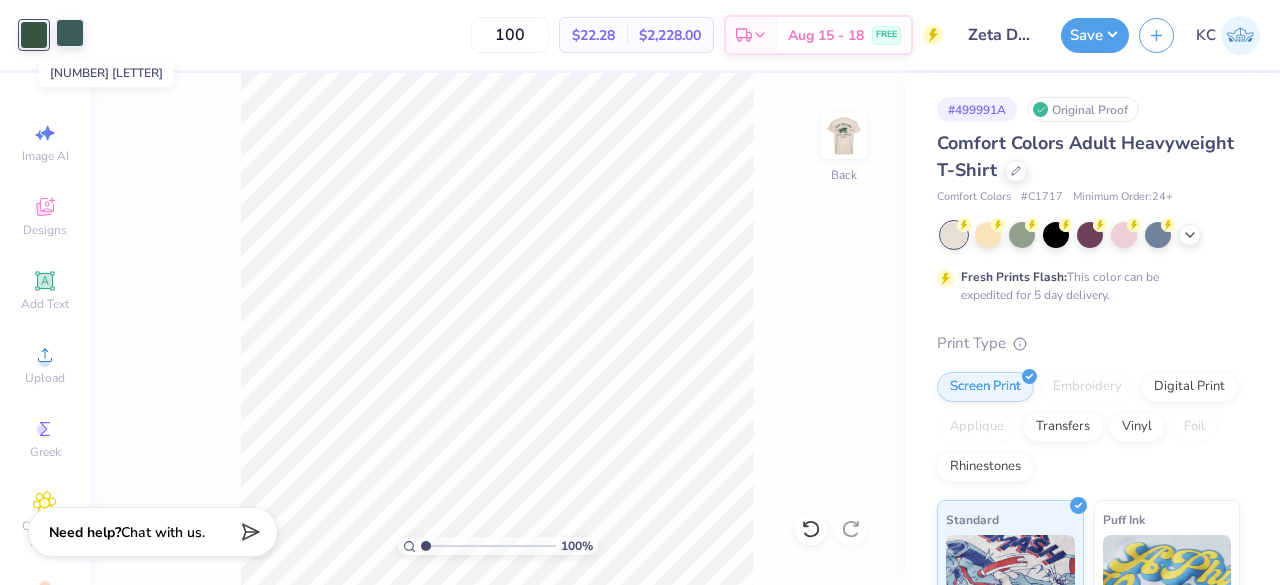 click at bounding box center (70, 33) 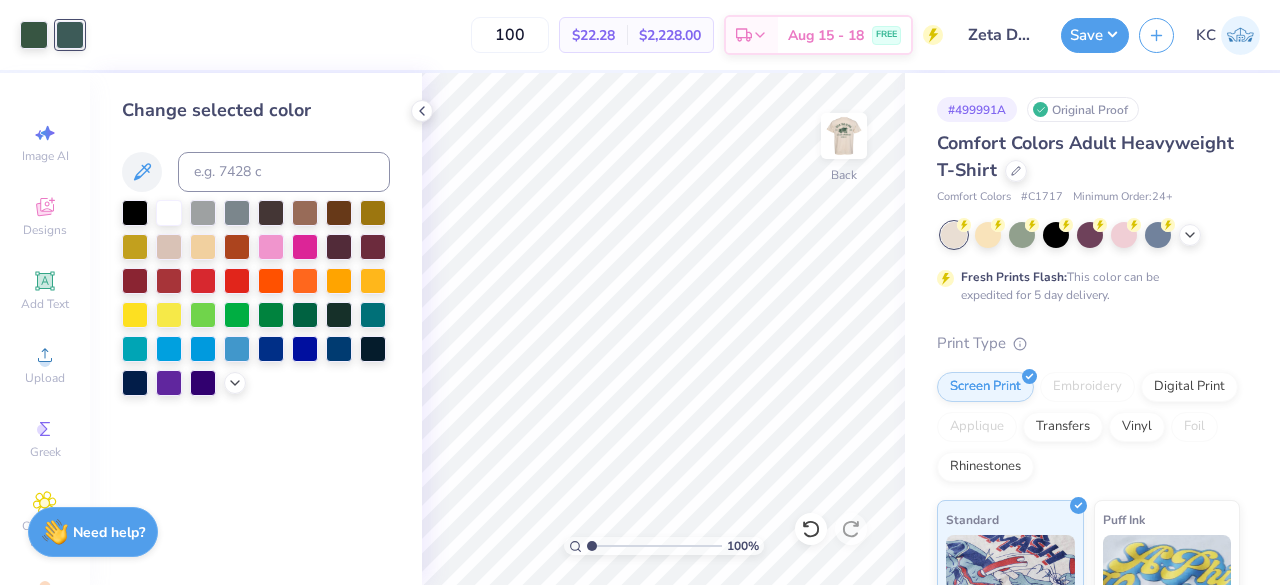 click on "Art colors" at bounding box center [42, 35] 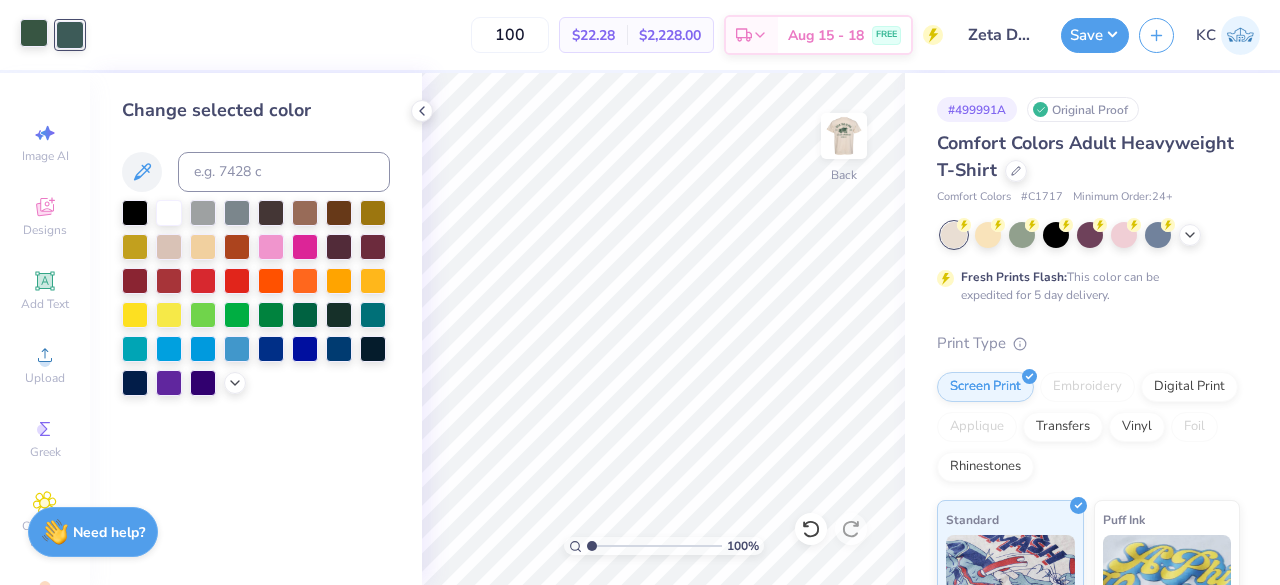 click at bounding box center [34, 33] 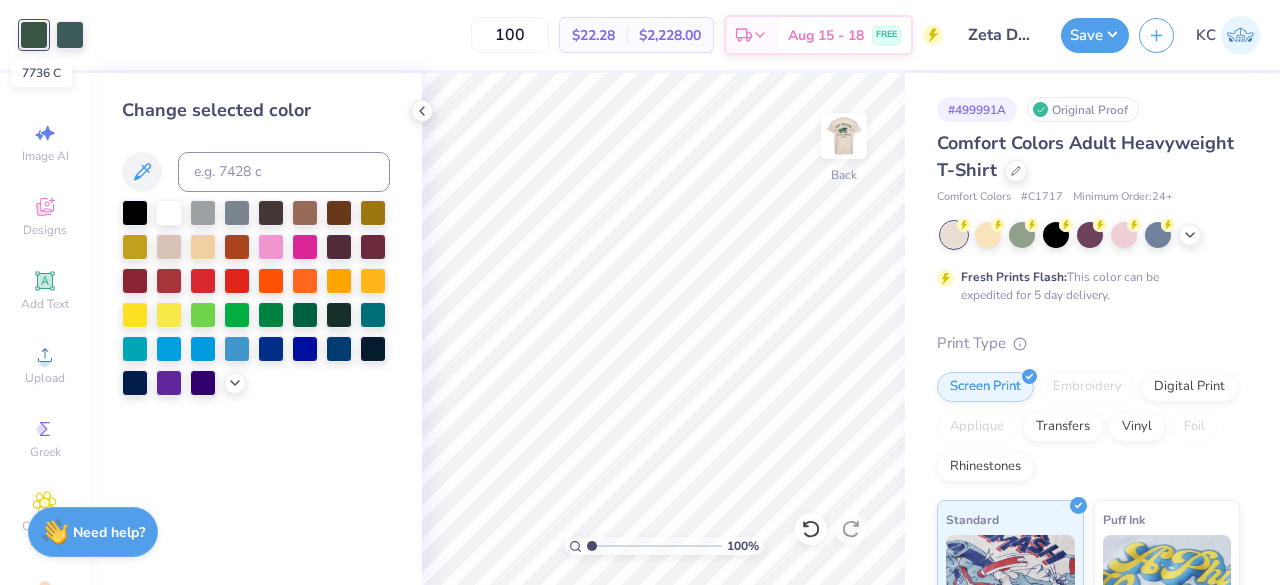click at bounding box center [34, 35] 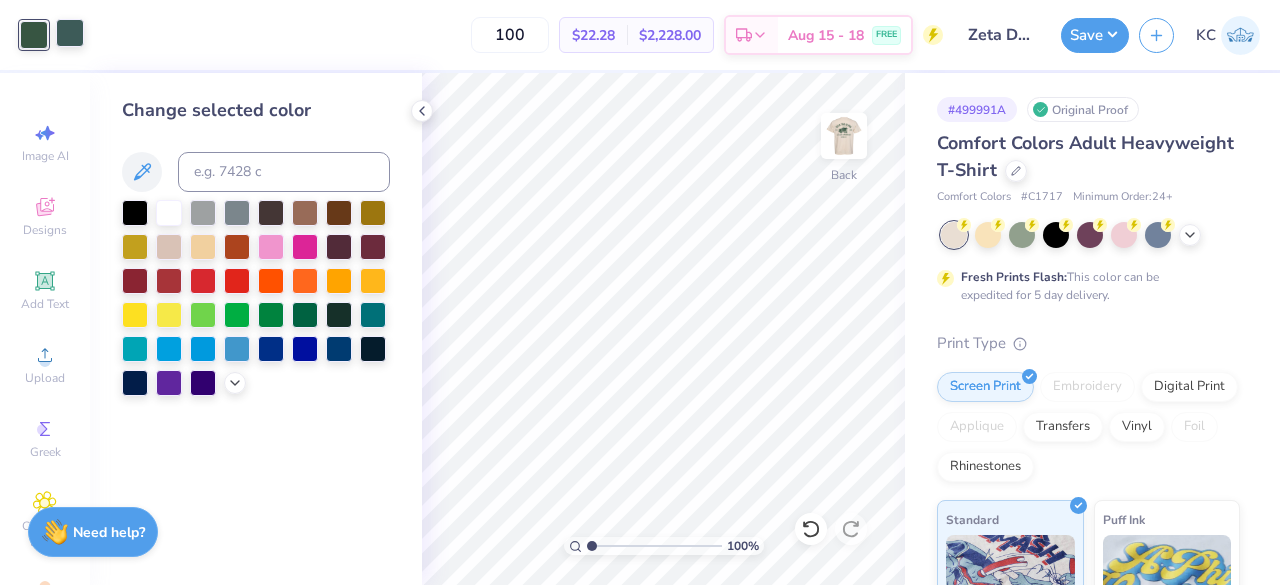 click at bounding box center (70, 33) 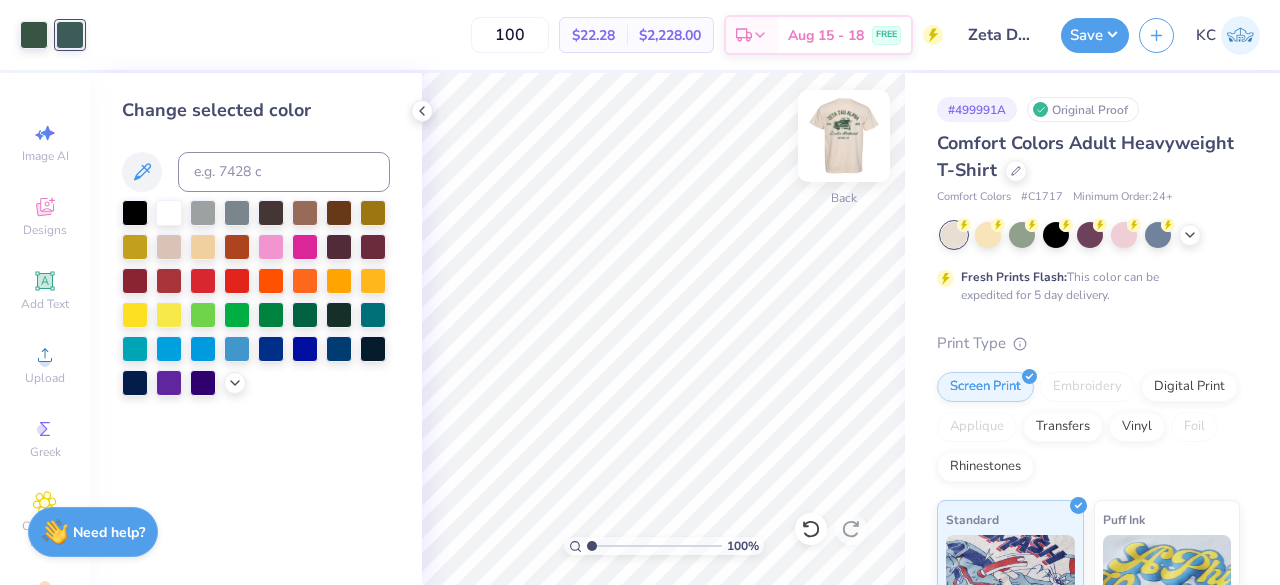 click at bounding box center [844, 136] 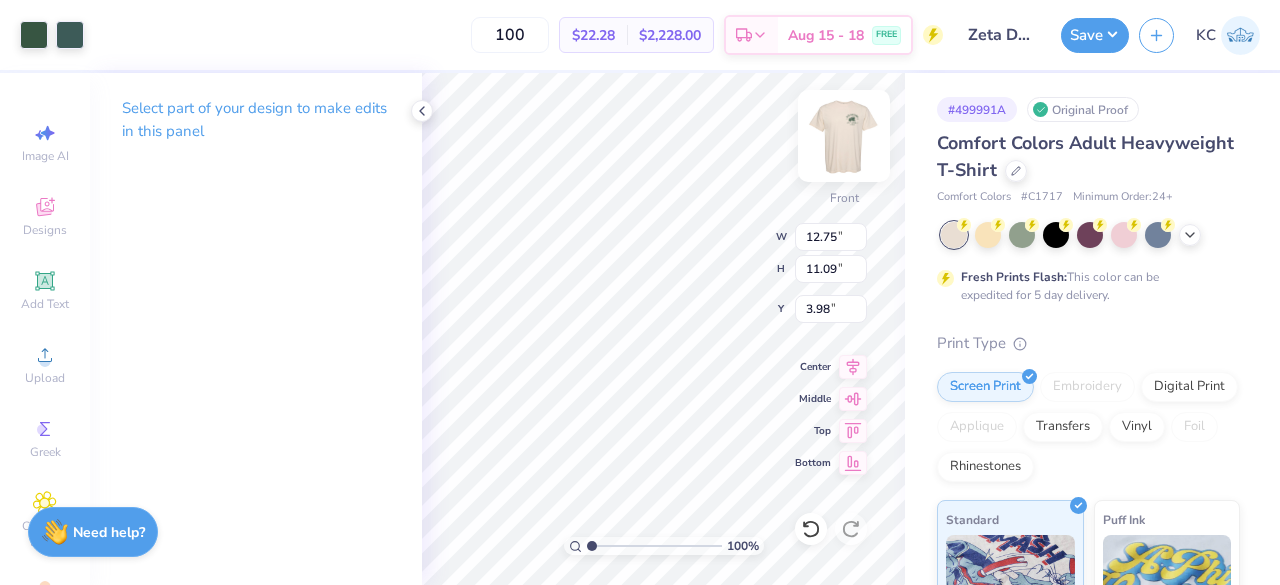 type on "4.06" 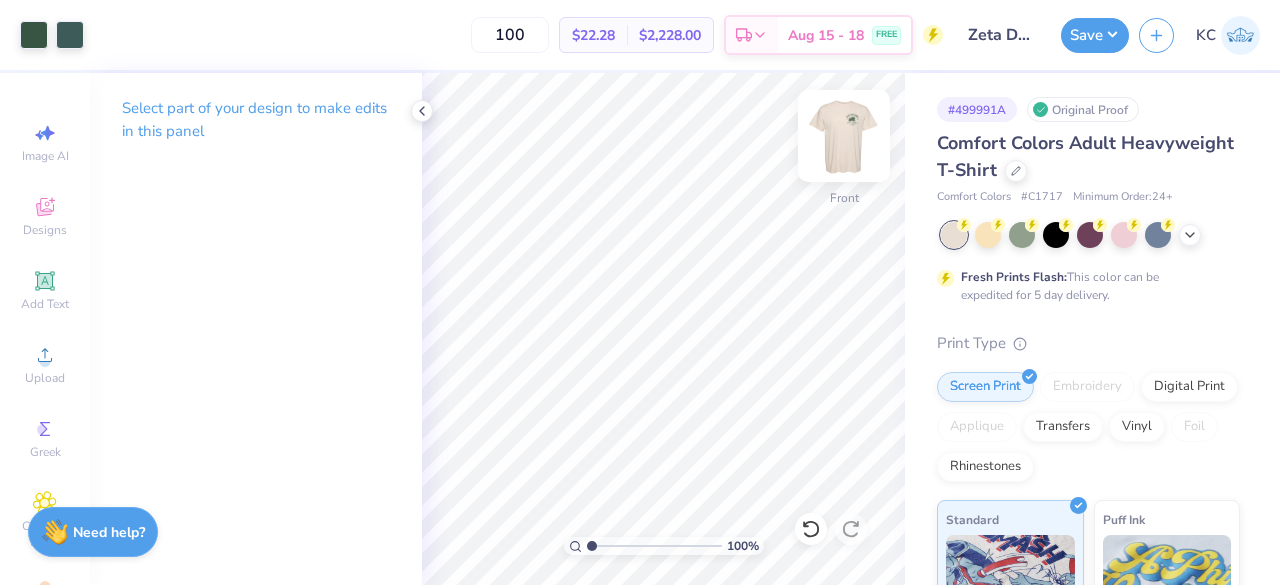 click at bounding box center [844, 136] 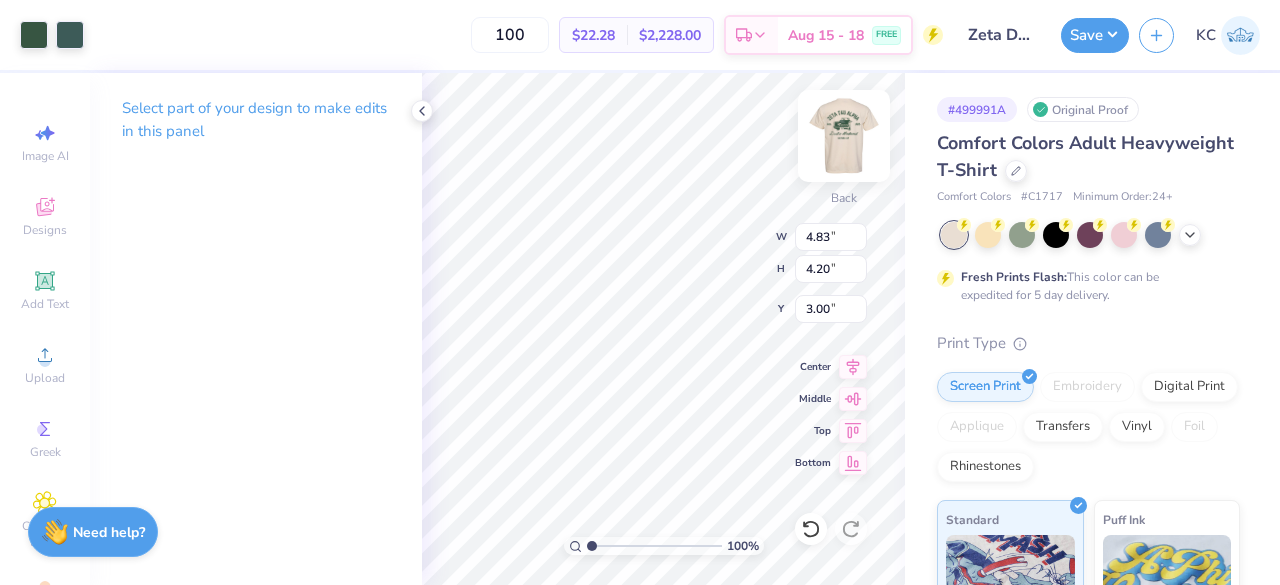 type on "5.72" 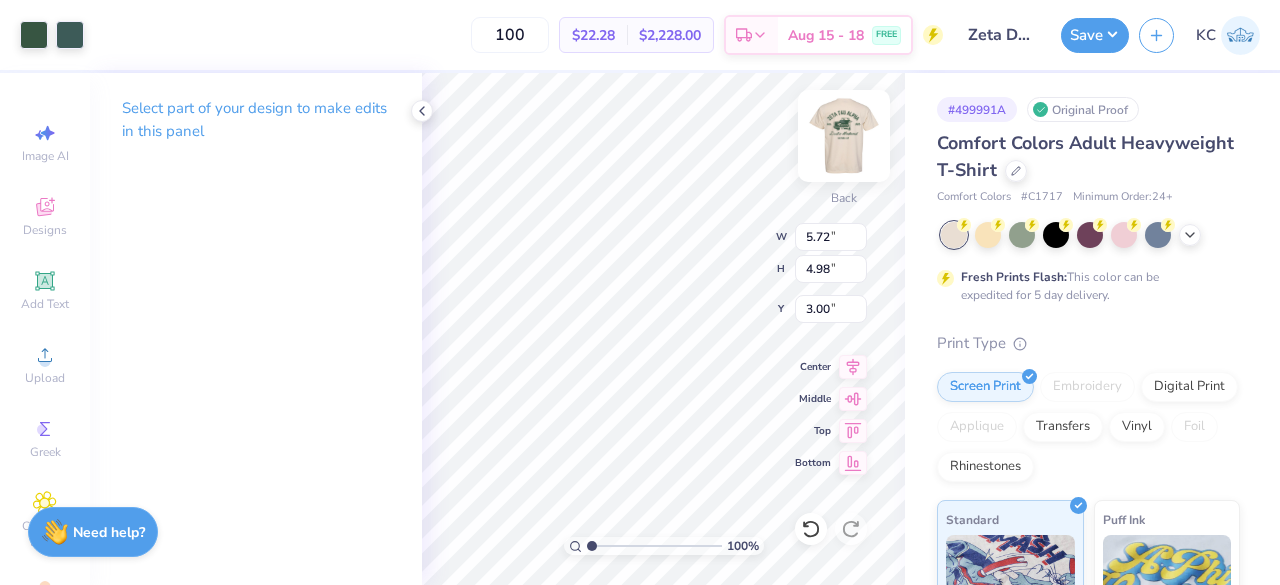 type on "4.85" 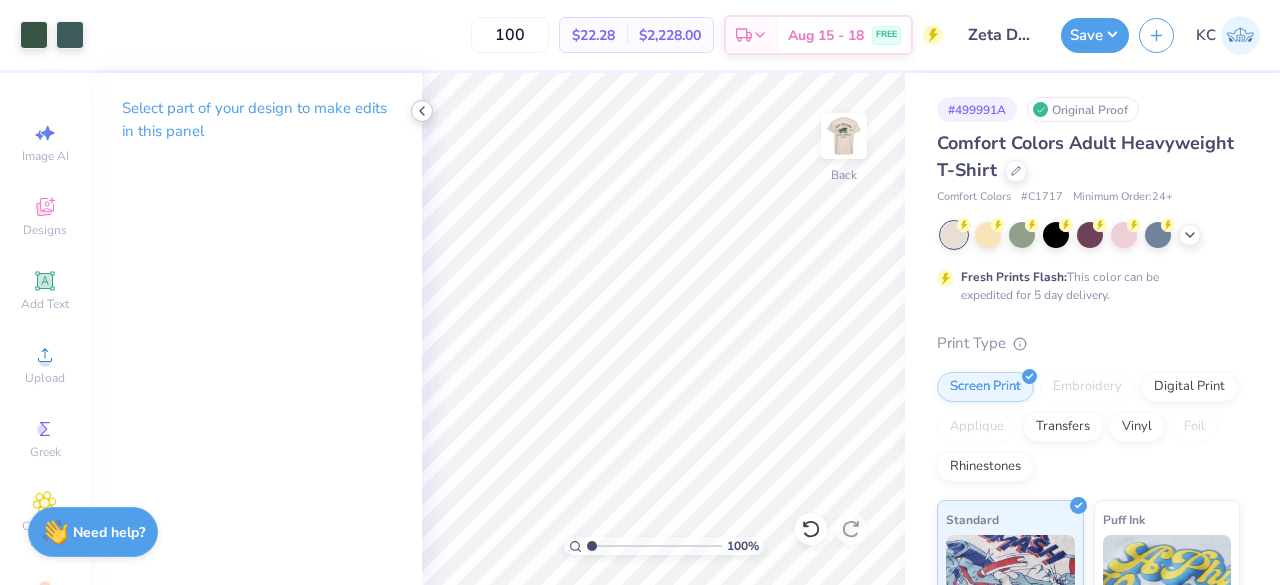 click at bounding box center [422, 111] 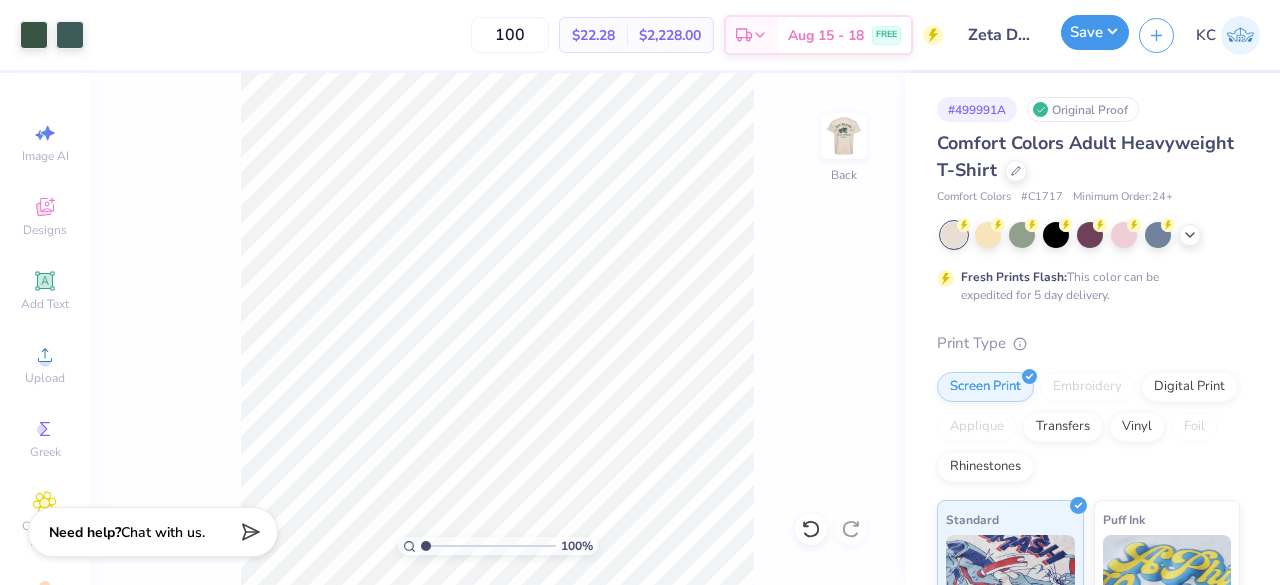 click on "Save" at bounding box center [1095, 32] 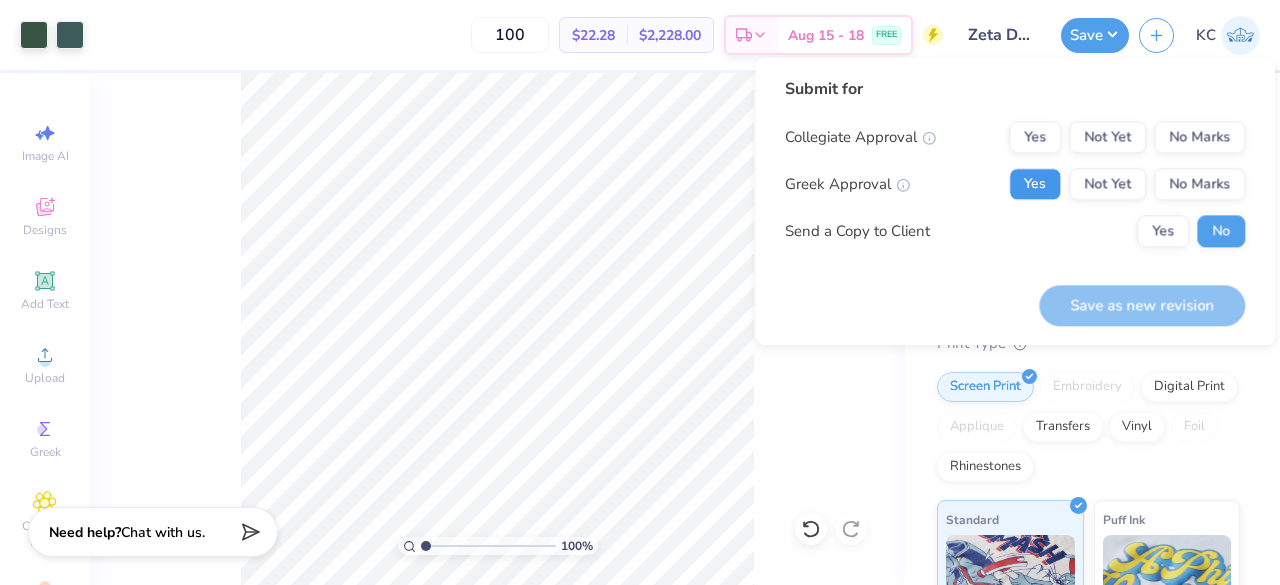 click on "Yes" at bounding box center (1035, 184) 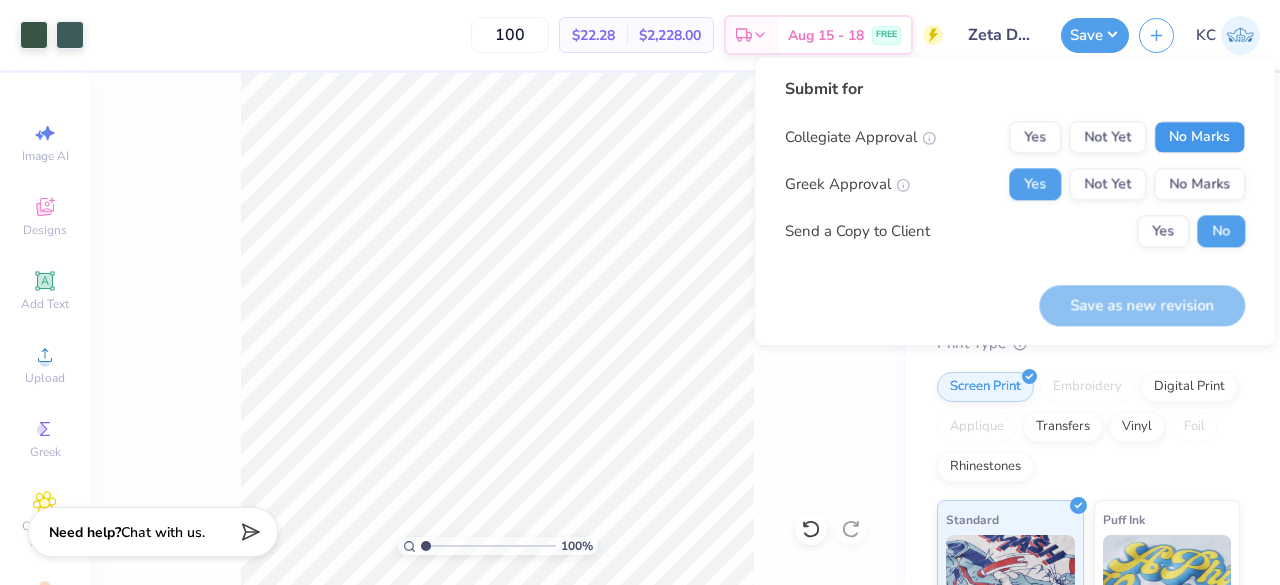 click on "No Marks" at bounding box center (1199, 137) 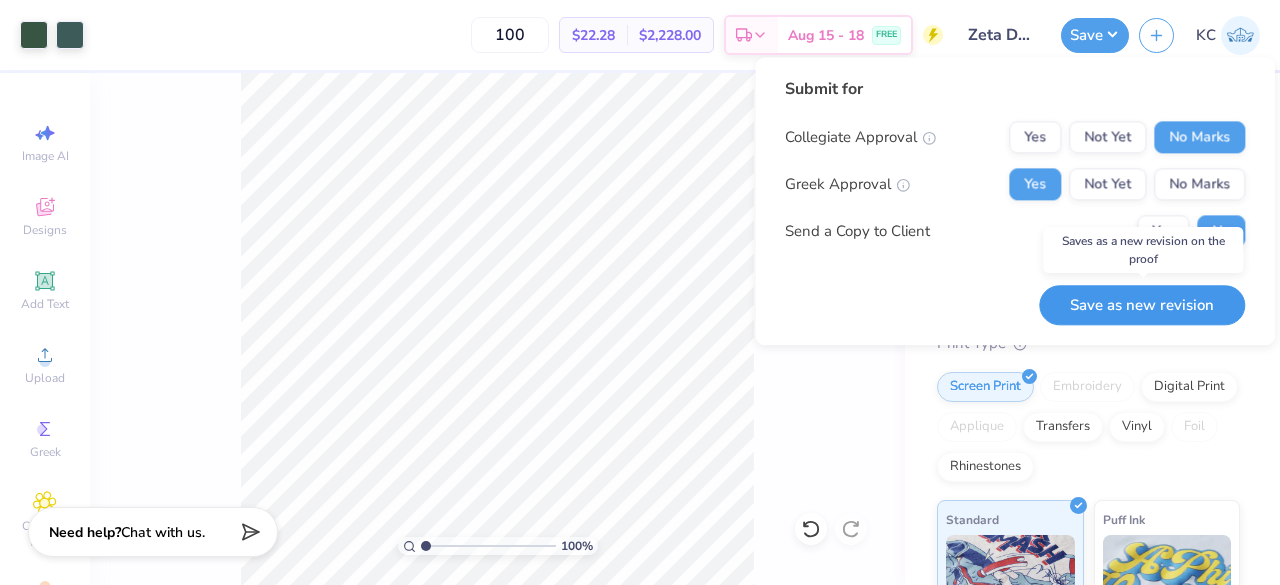 click on "Save as new revision" at bounding box center [1142, 305] 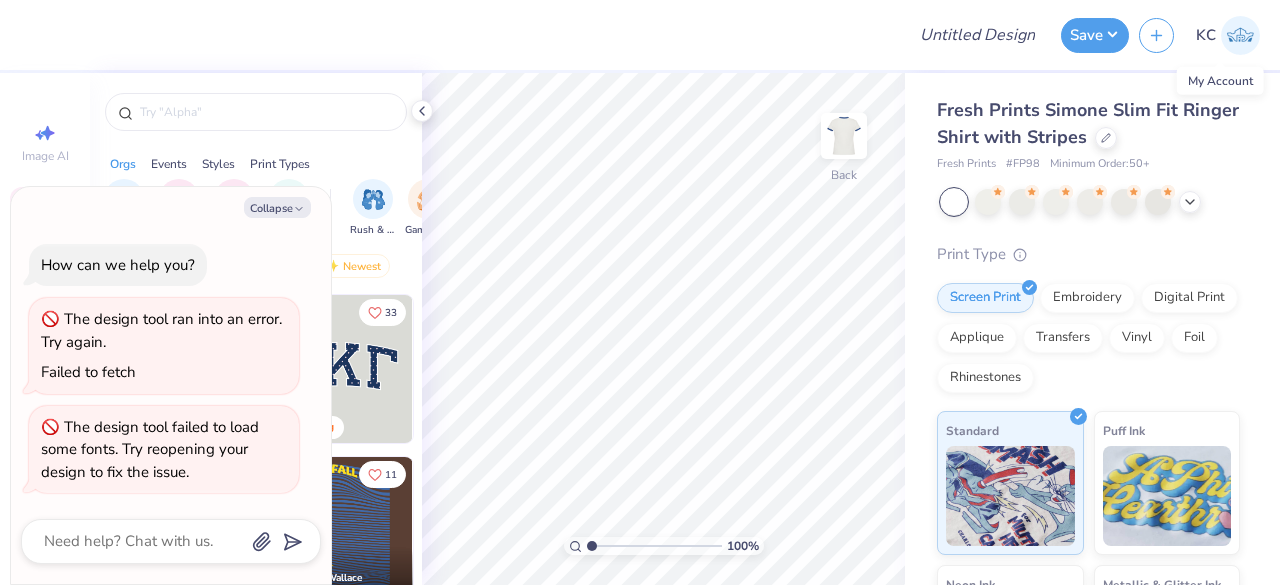 scroll, scrollTop: 0, scrollLeft: 0, axis: both 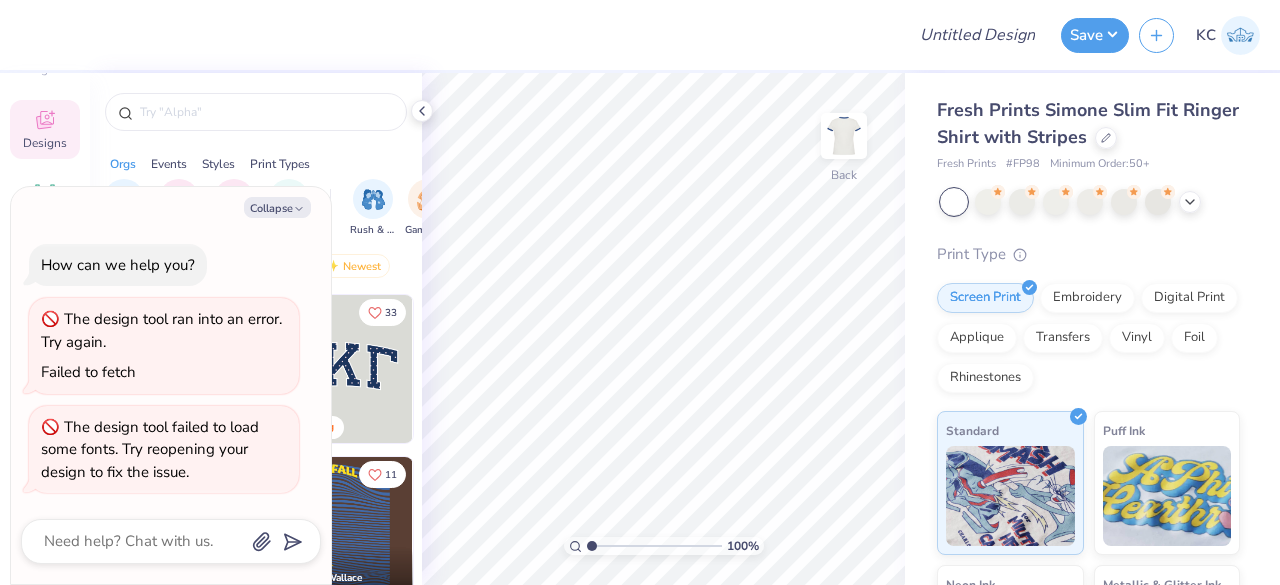 click on "Fresh Prints Simone Slim Fit Ringer Shirt with Stripes" at bounding box center [1088, 124] 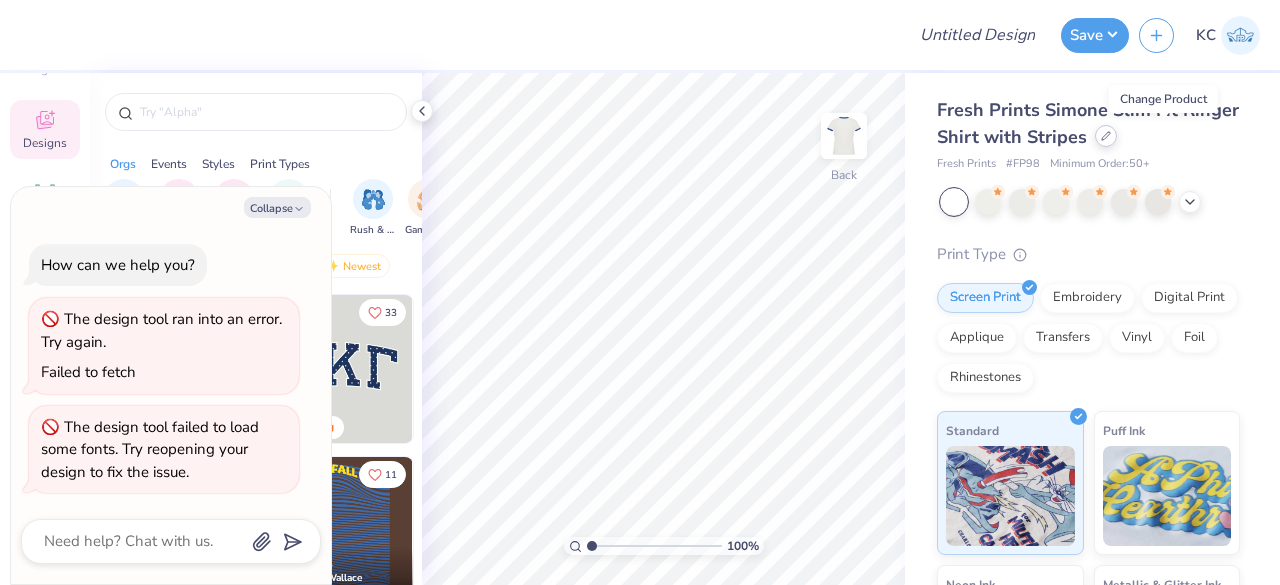 click at bounding box center [1106, 136] 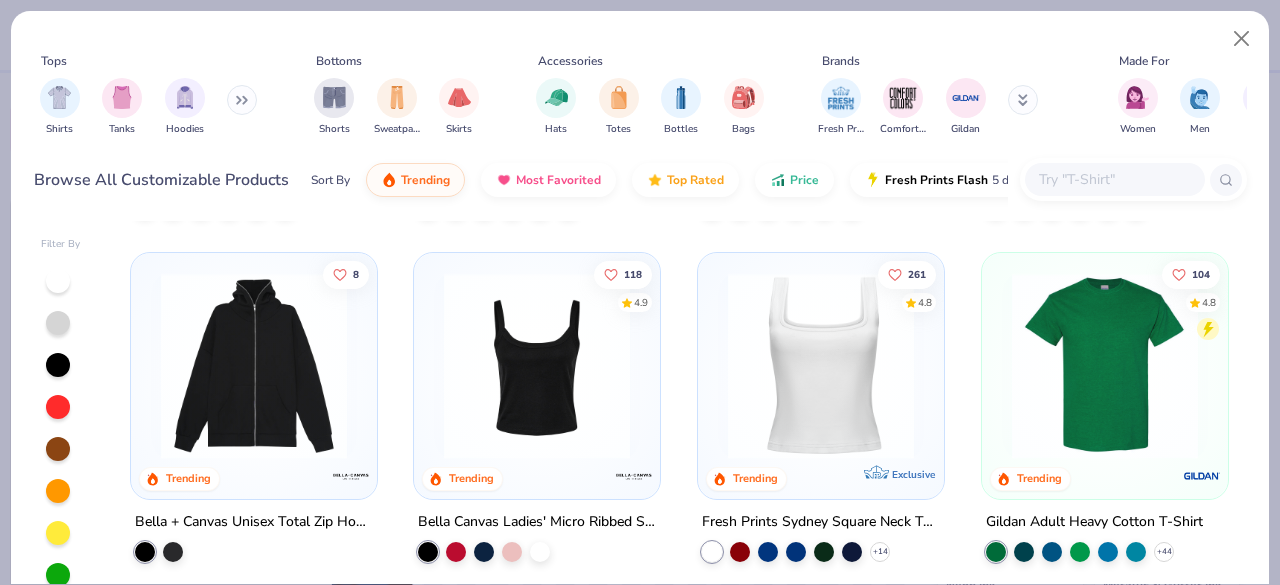 scroll, scrollTop: 63, scrollLeft: 0, axis: vertical 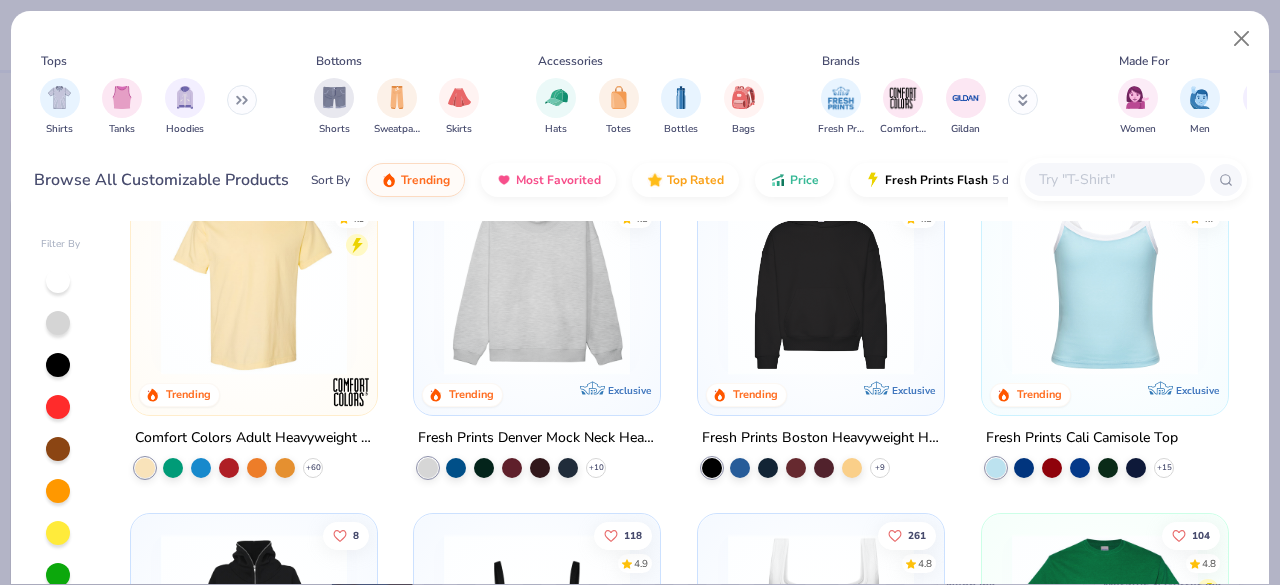 click at bounding box center (537, 282) 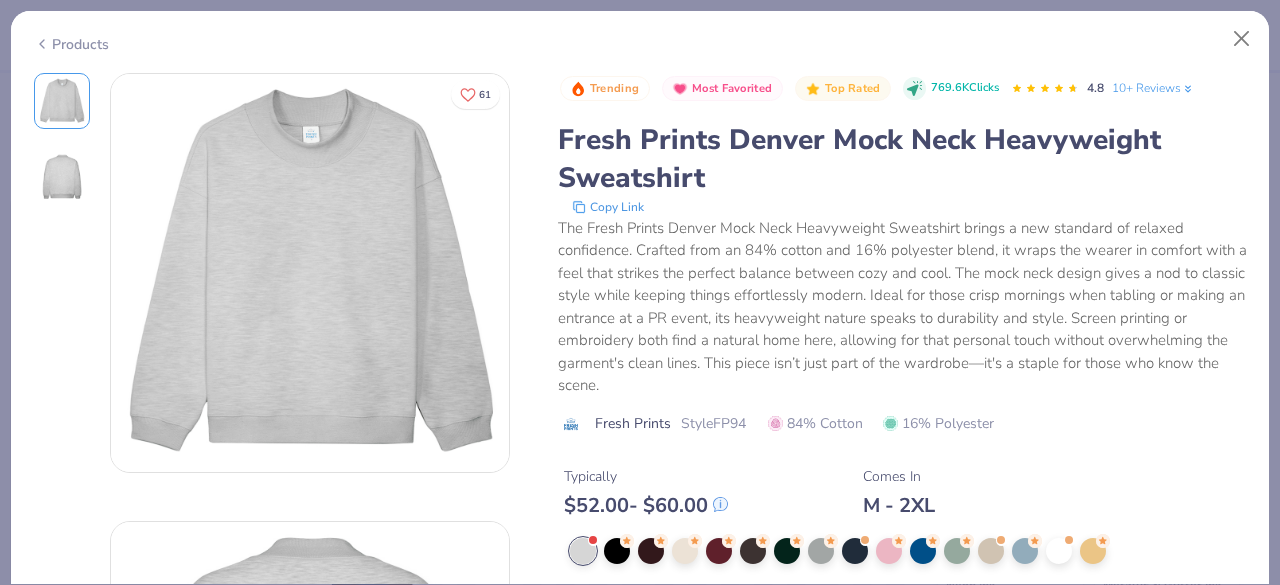 scroll, scrollTop: 116, scrollLeft: 0, axis: vertical 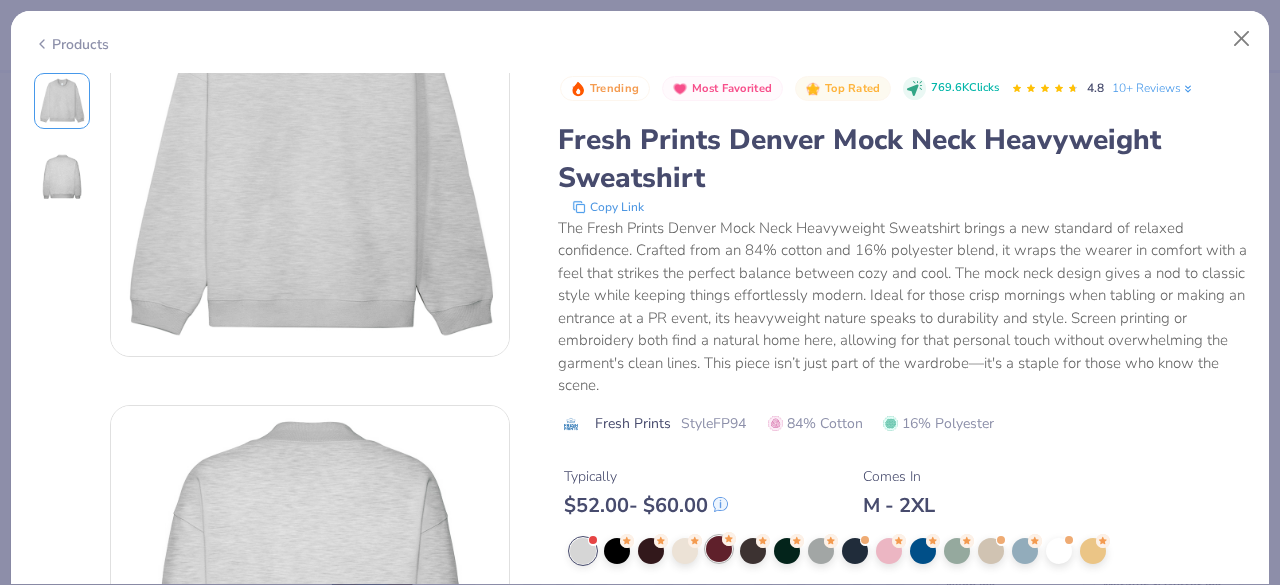 click at bounding box center [719, 549] 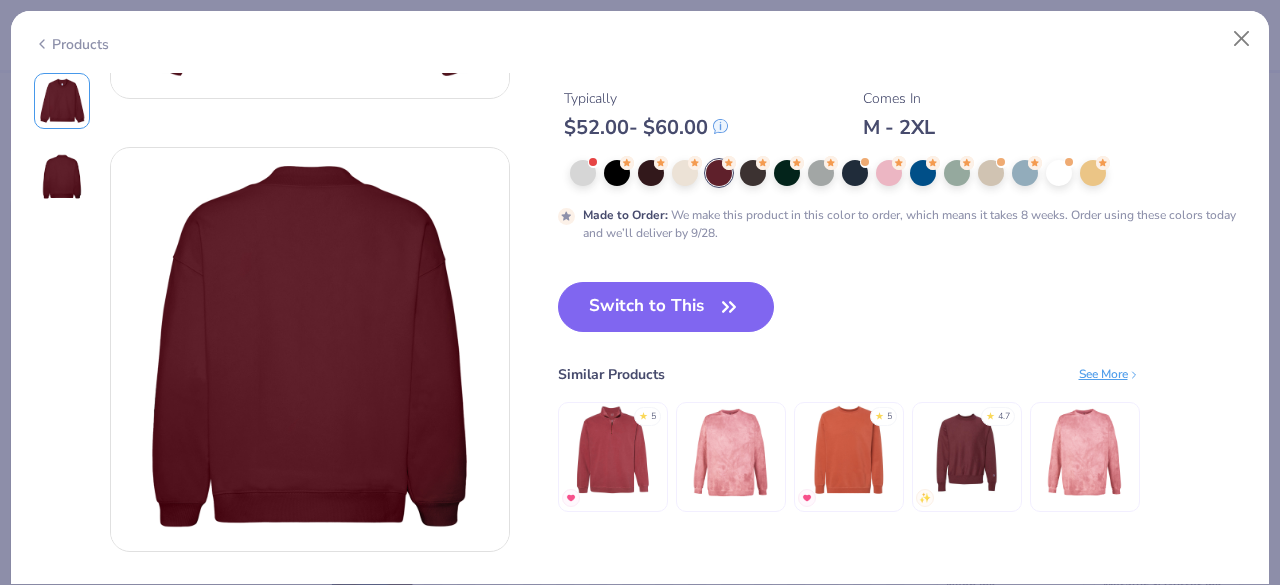 scroll, scrollTop: 404, scrollLeft: 0, axis: vertical 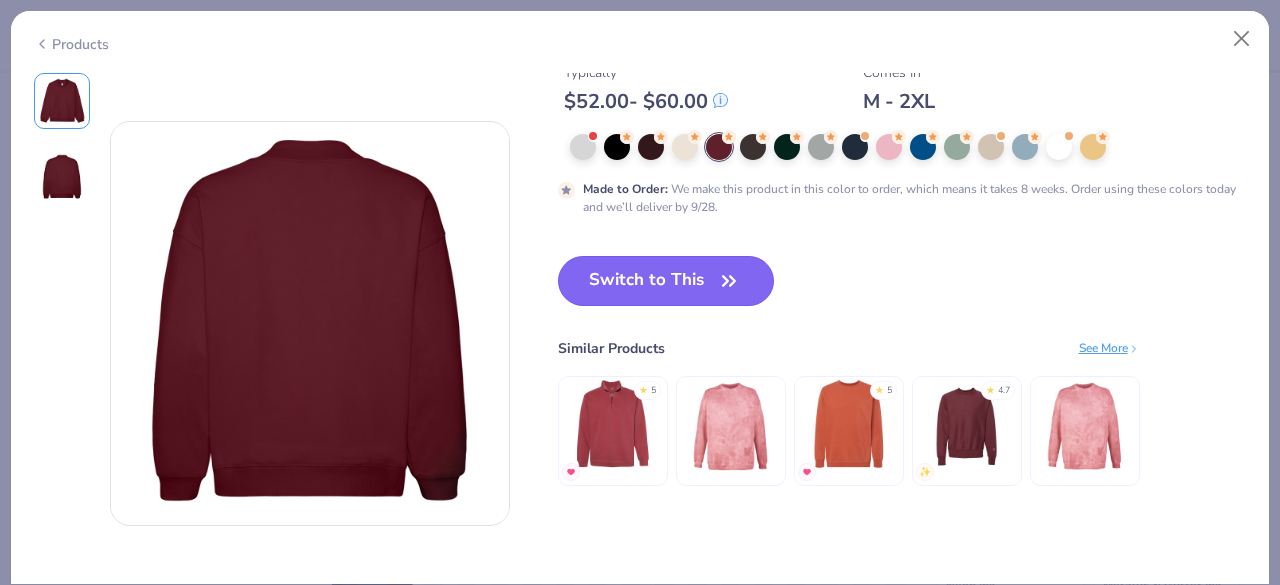 click 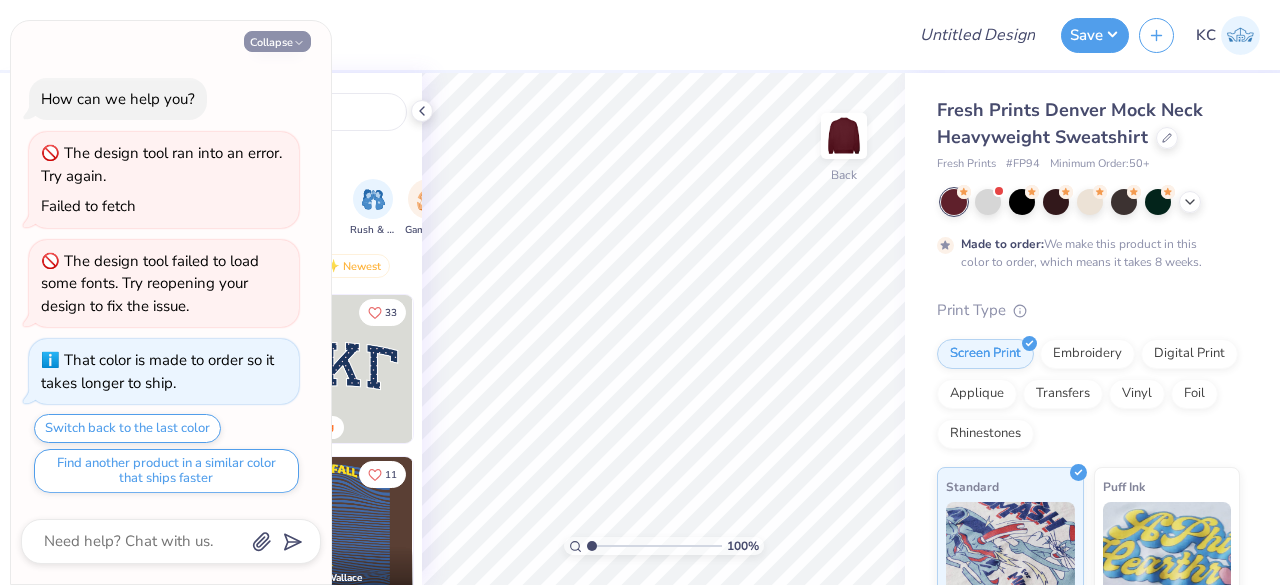 click on "Collapse" at bounding box center [277, 41] 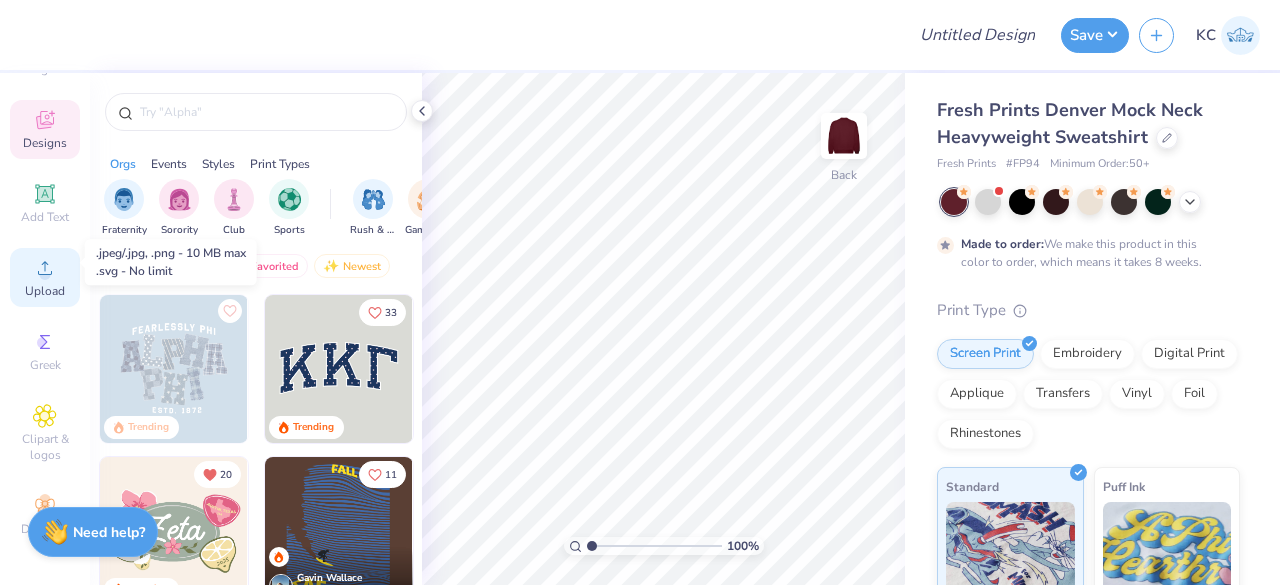 click 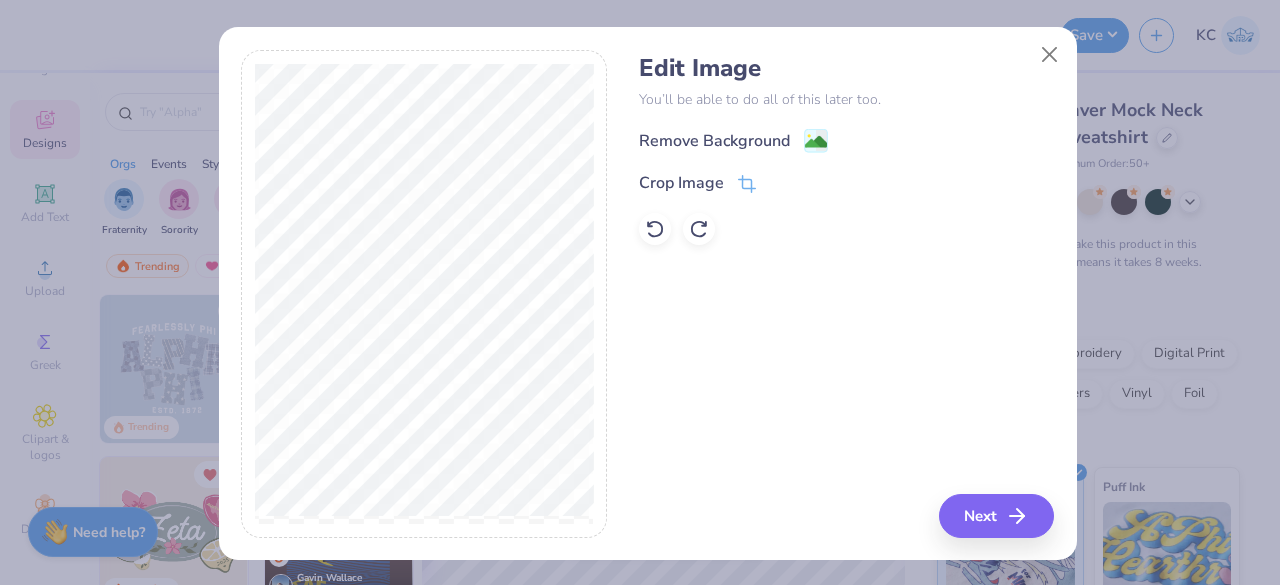 click on "Remove Background" at bounding box center (733, 140) 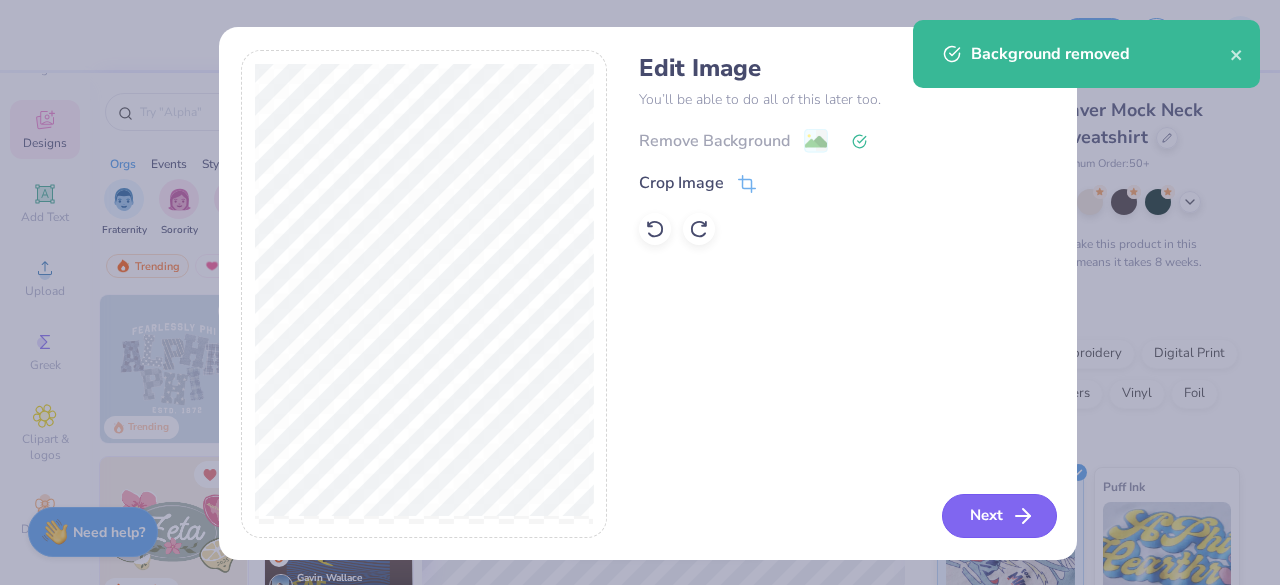 click on "Next" at bounding box center (999, 516) 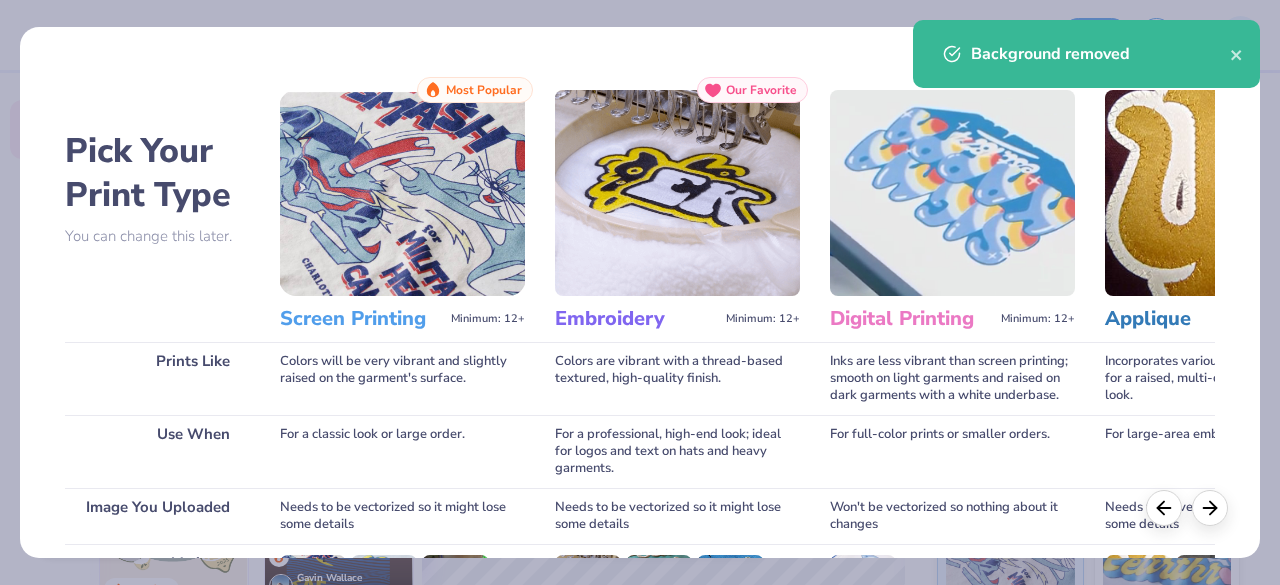 scroll, scrollTop: 311, scrollLeft: 0, axis: vertical 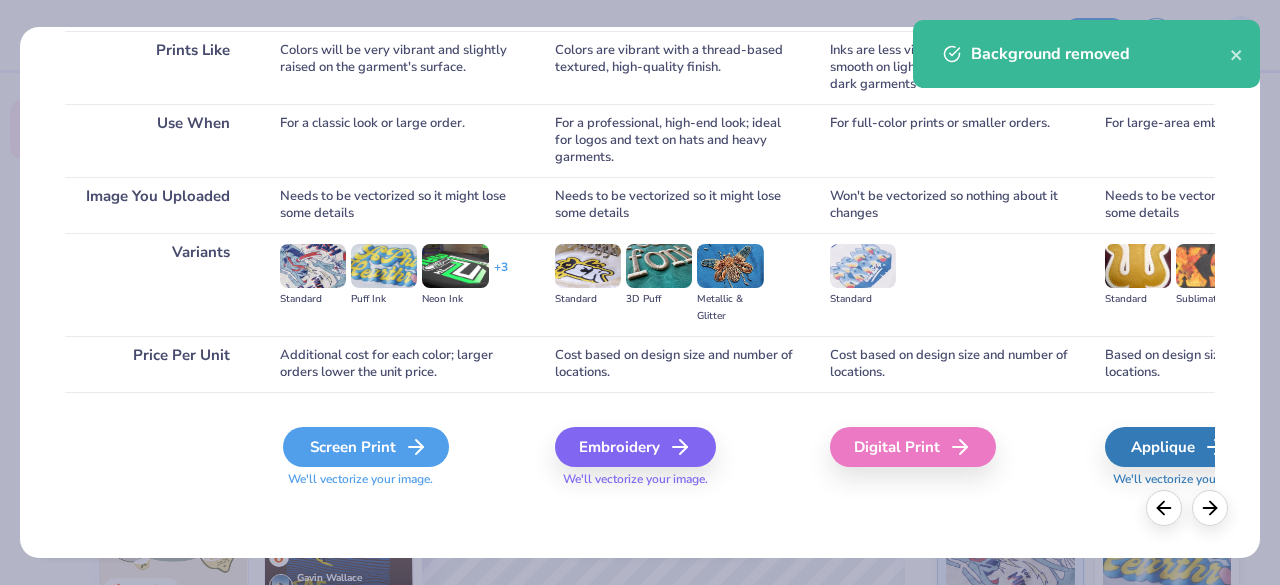 click on "Screen Print" at bounding box center (366, 447) 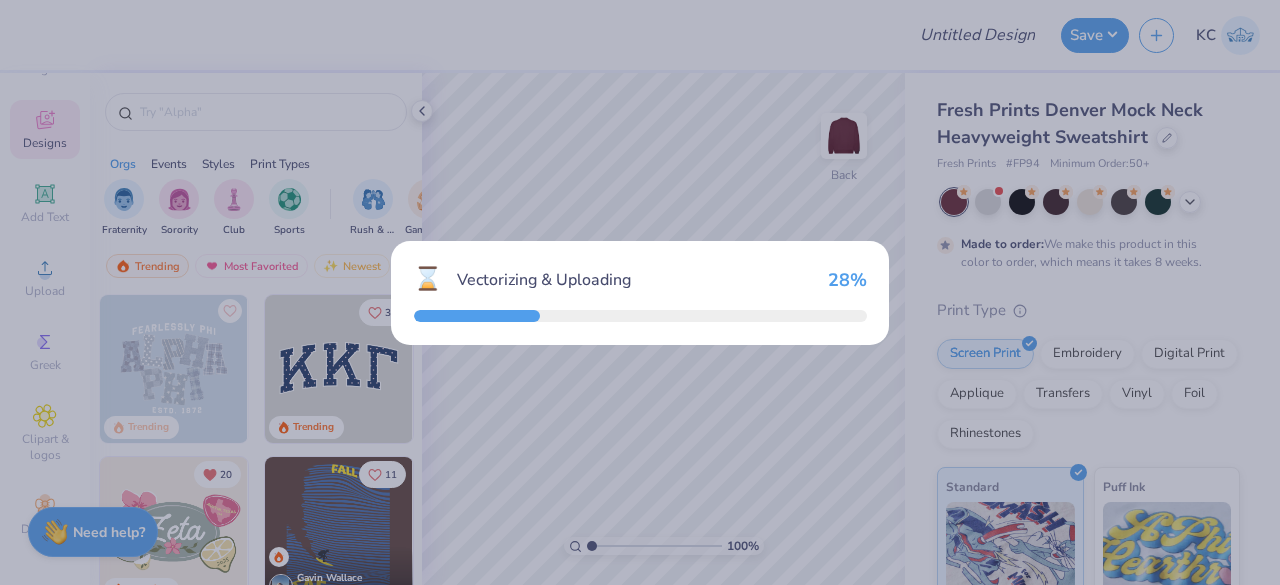 click on "28 %" at bounding box center [847, 280] 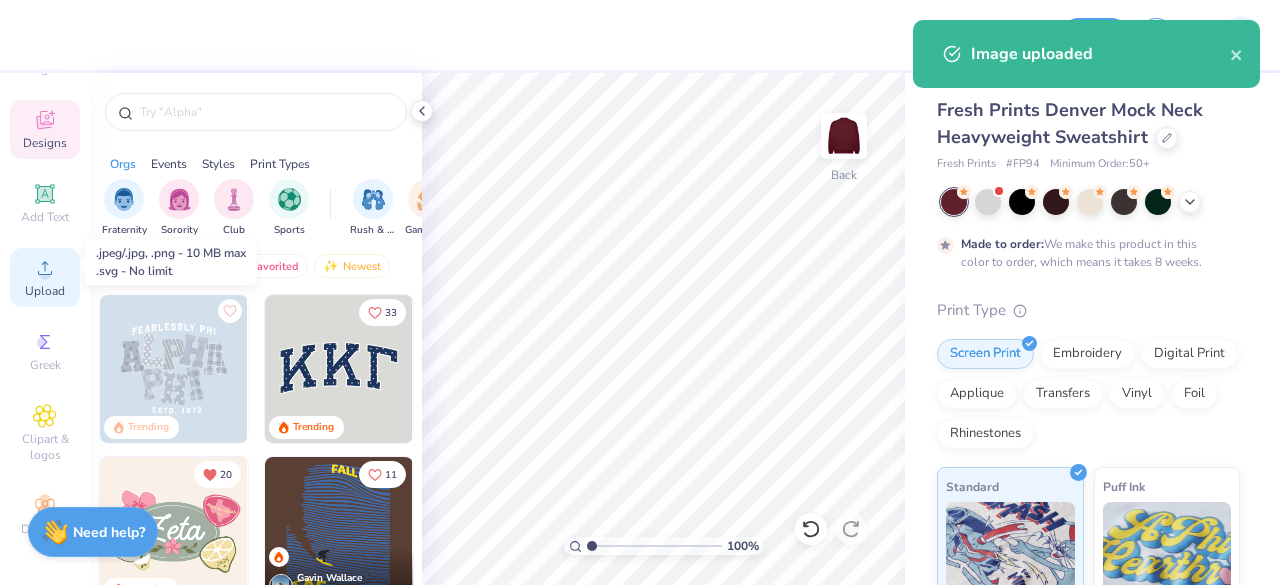click 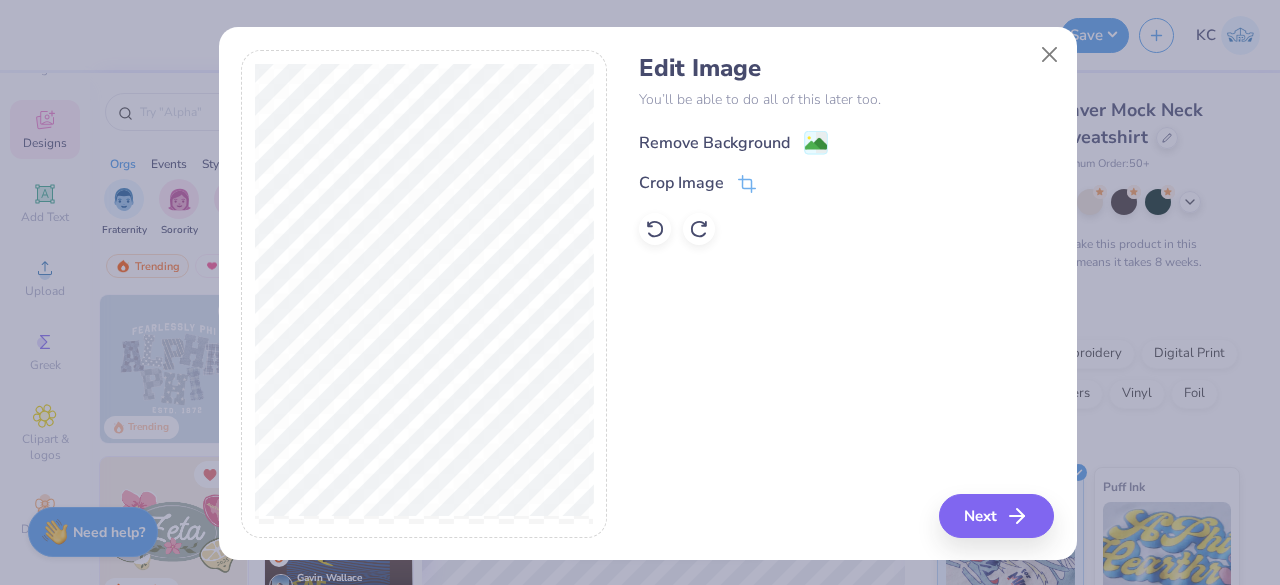 click on "Remove Background" at bounding box center [714, 143] 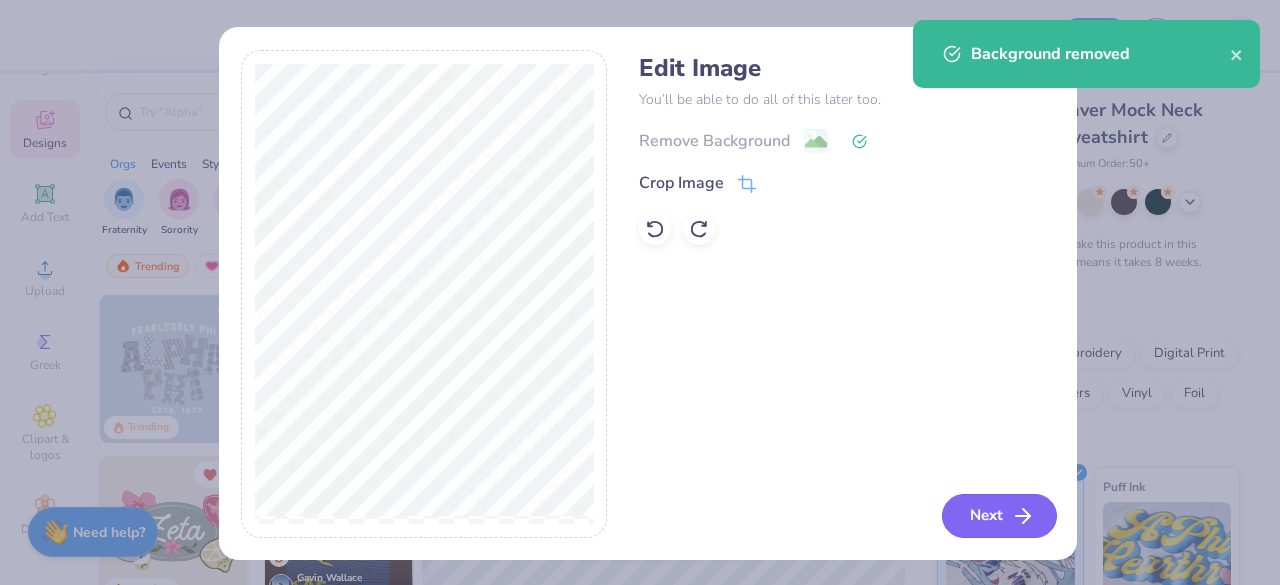 click on "Next" at bounding box center [999, 516] 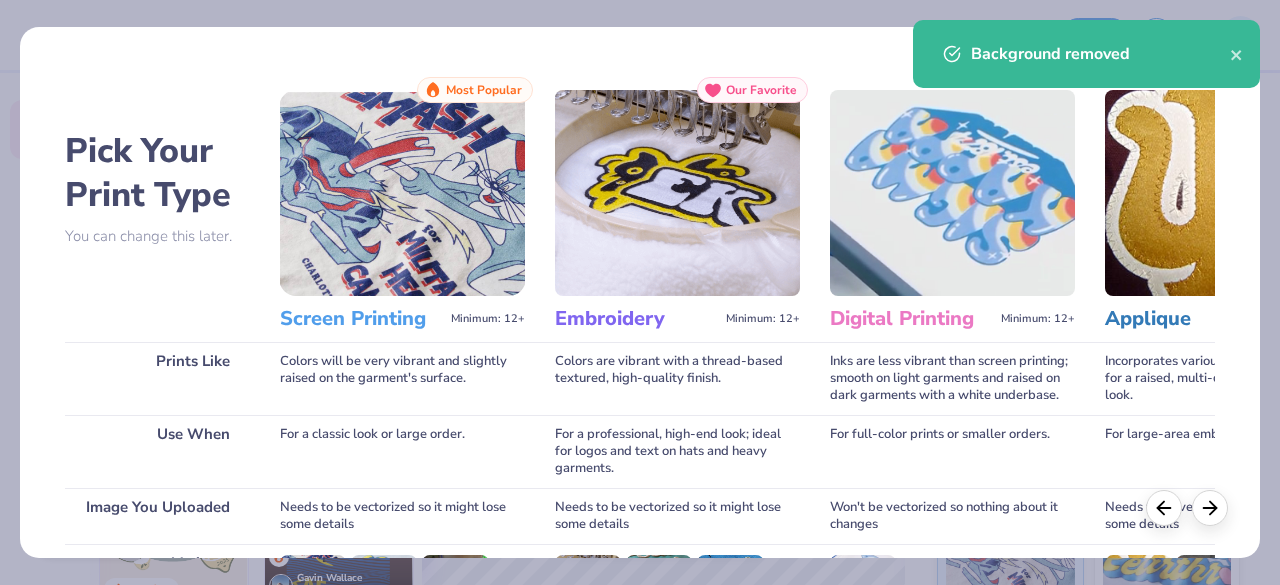 scroll, scrollTop: 311, scrollLeft: 0, axis: vertical 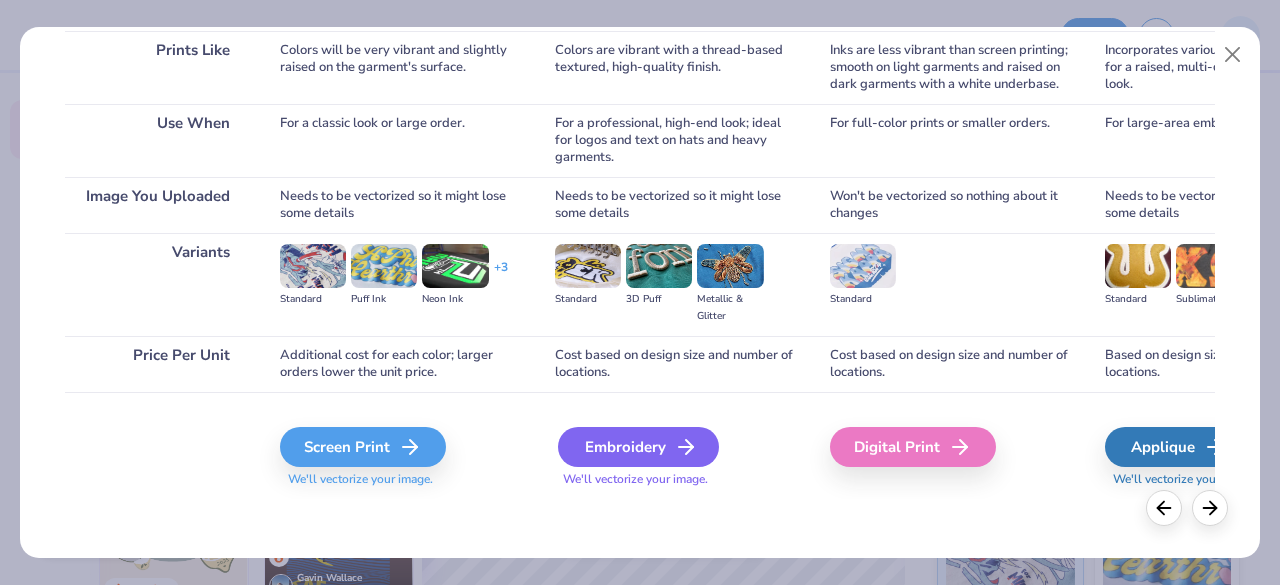 click on "Embroidery" at bounding box center [638, 447] 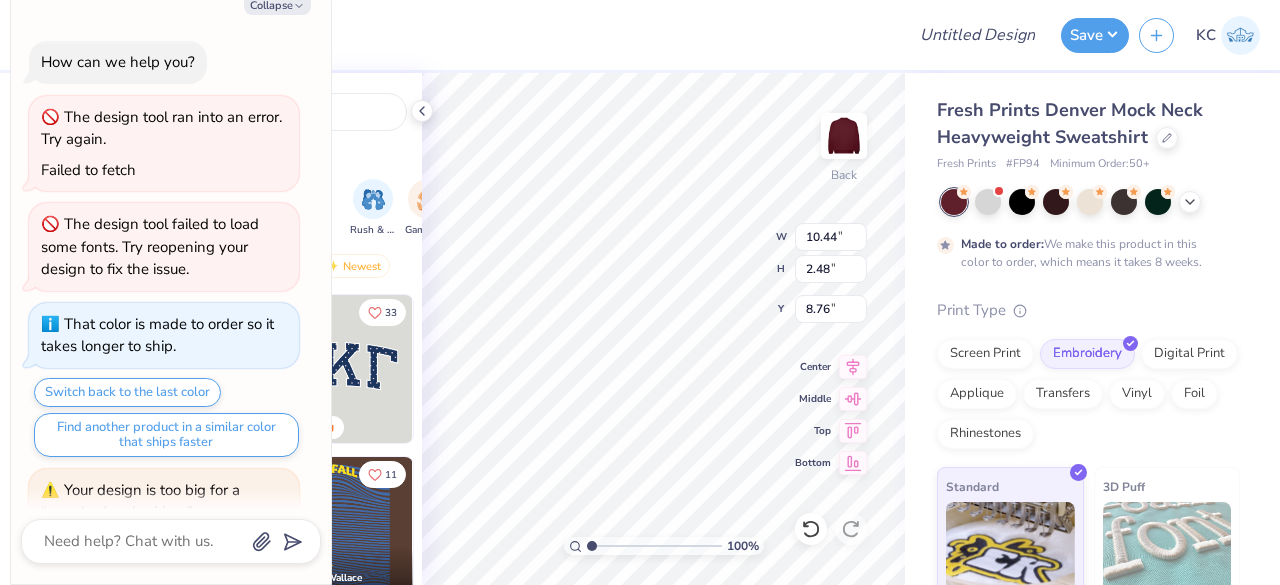 scroll, scrollTop: 126, scrollLeft: 0, axis: vertical 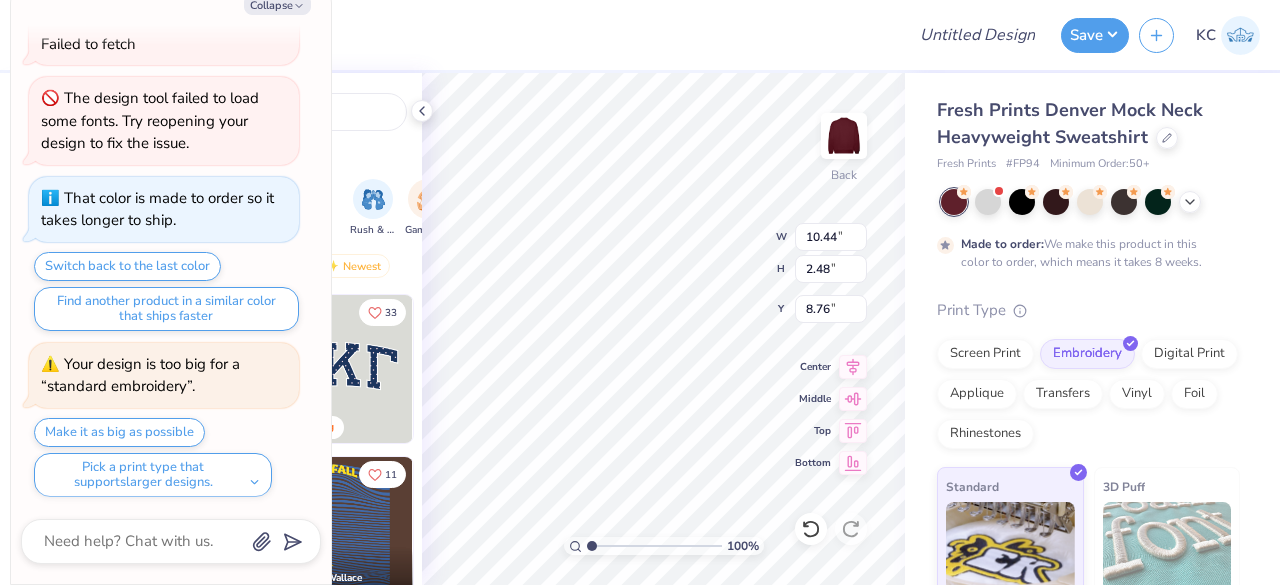type on "x" 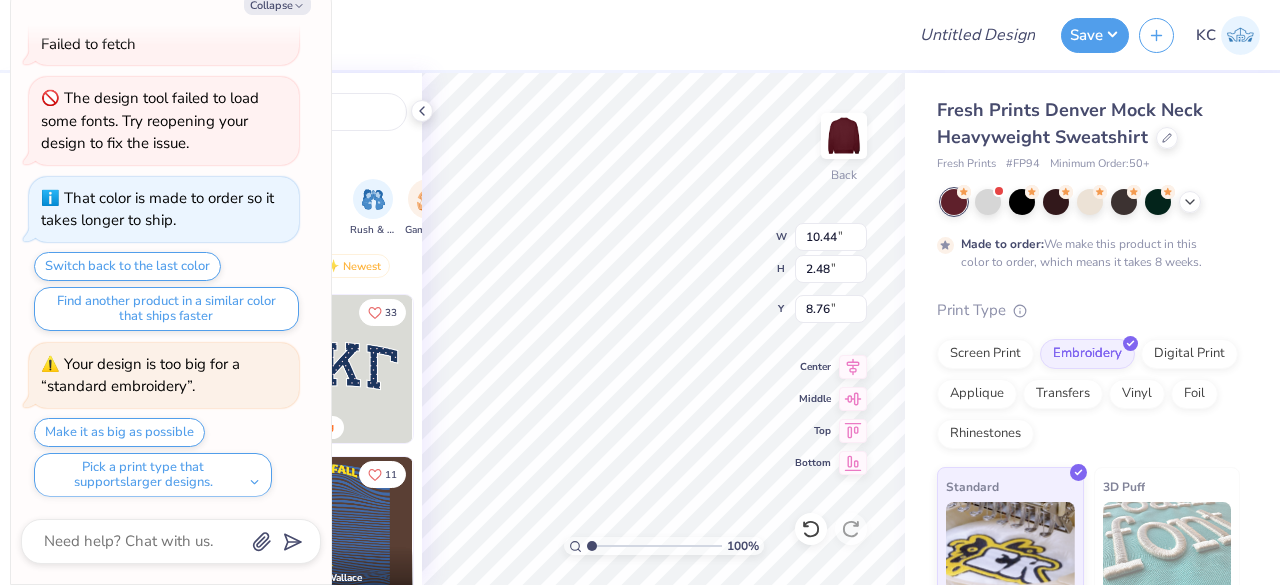 type on "1.28" 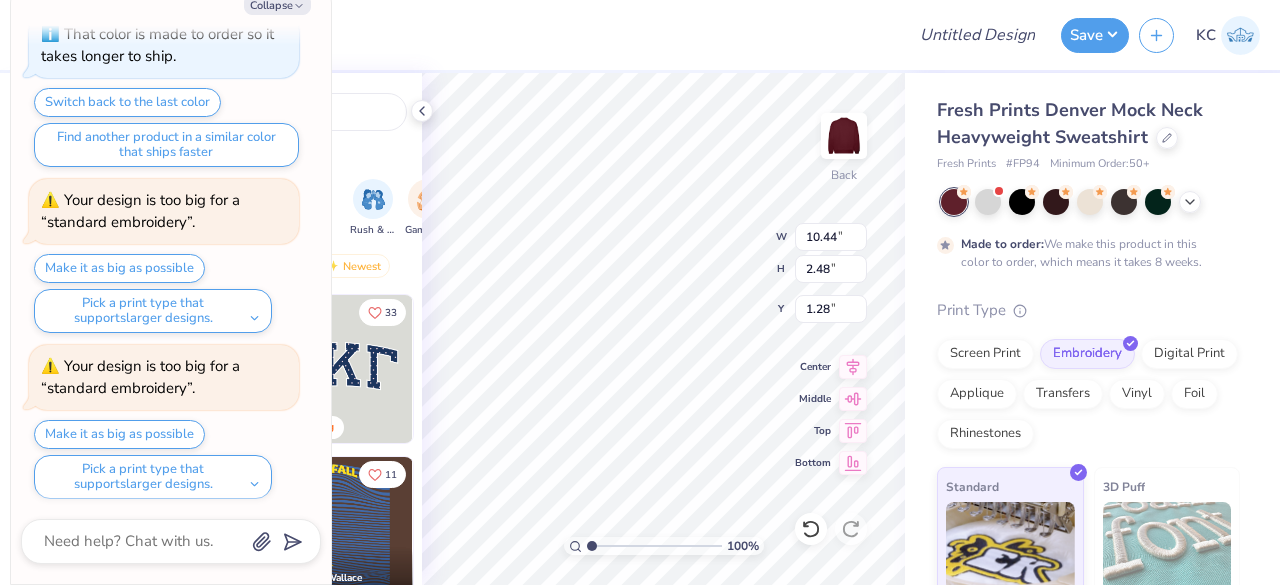 scroll, scrollTop: 455, scrollLeft: 0, axis: vertical 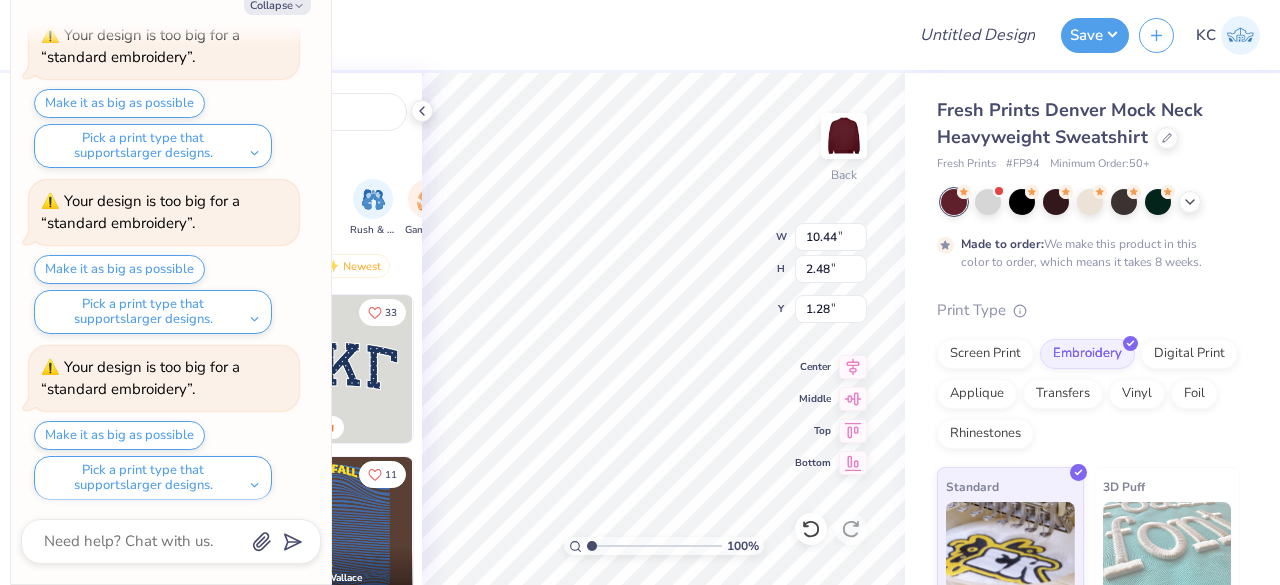 type on "x" 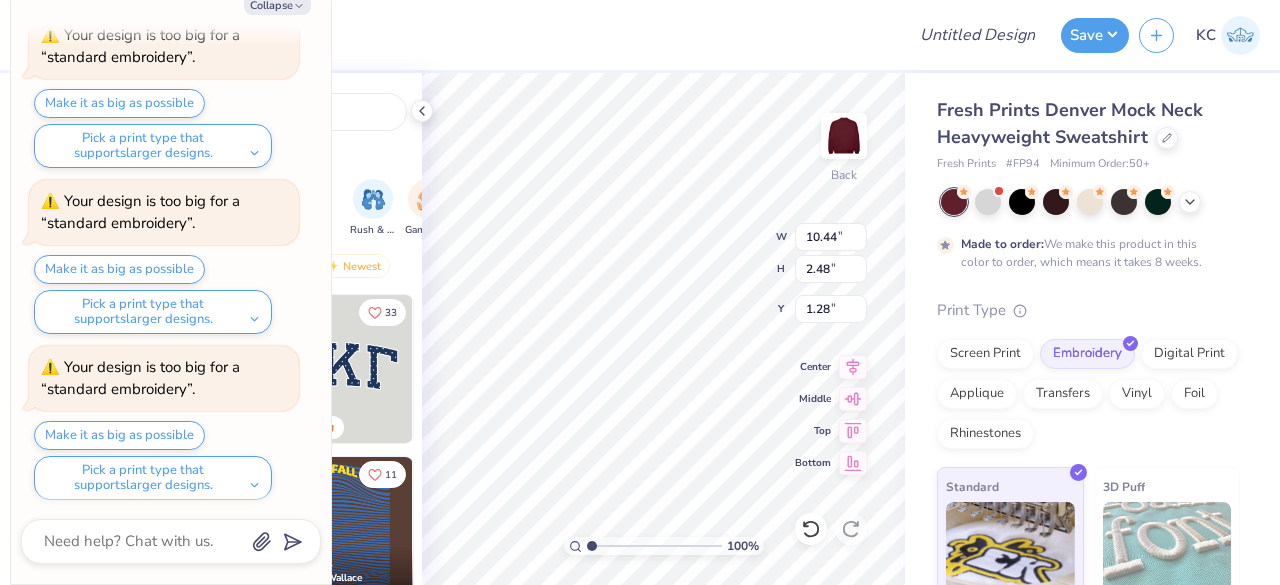 type on "3.00" 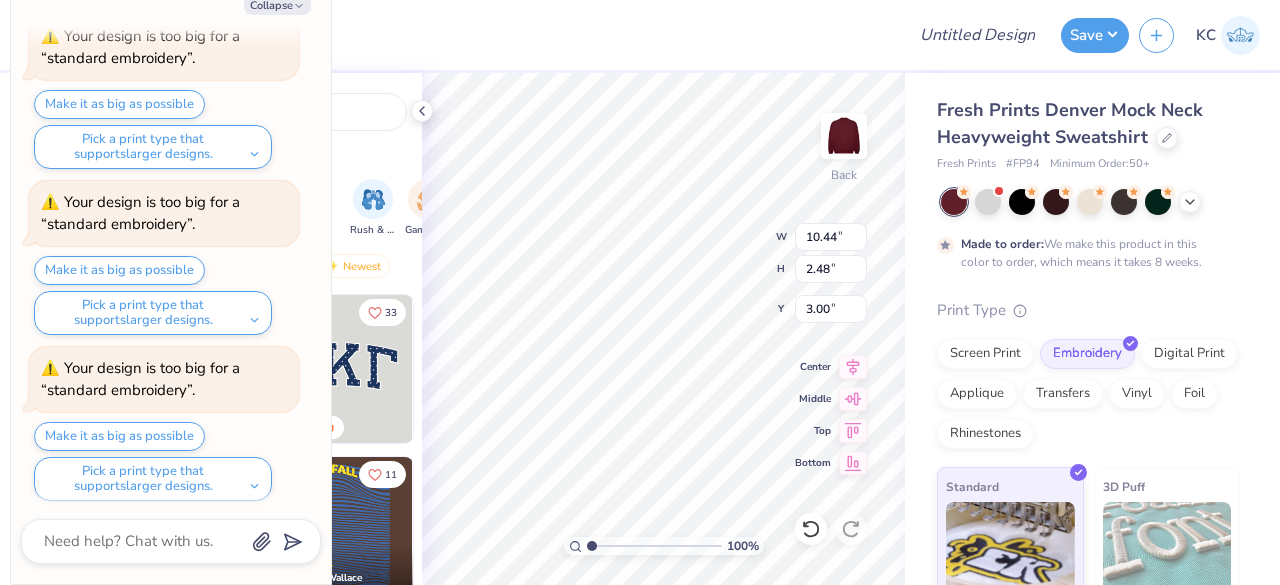 scroll, scrollTop: 784, scrollLeft: 0, axis: vertical 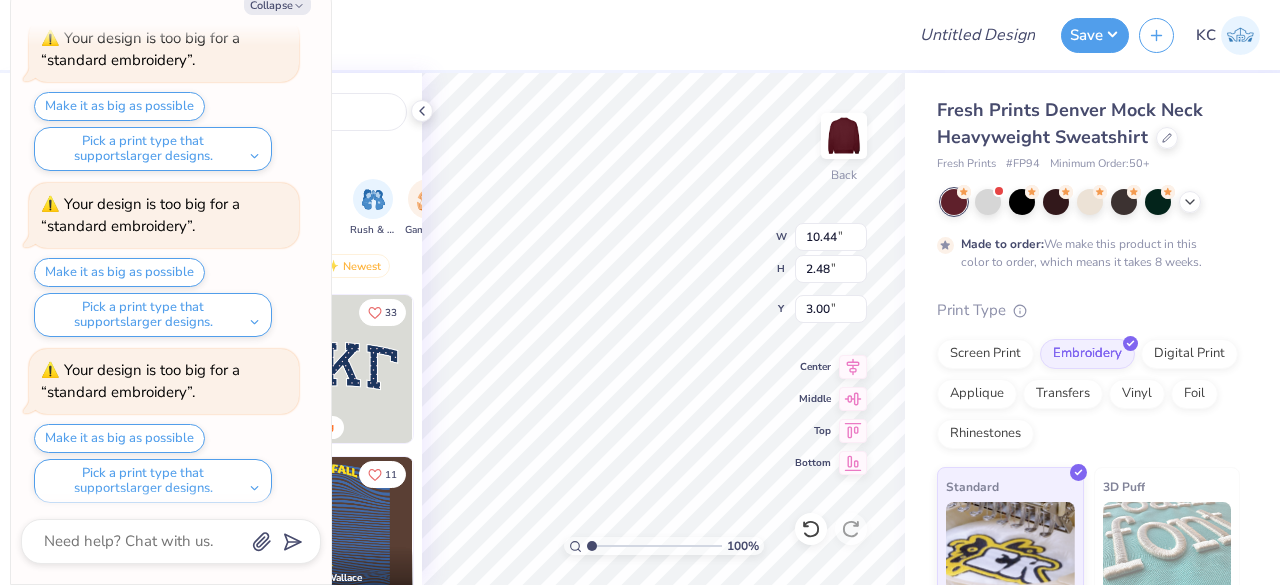 type on "x" 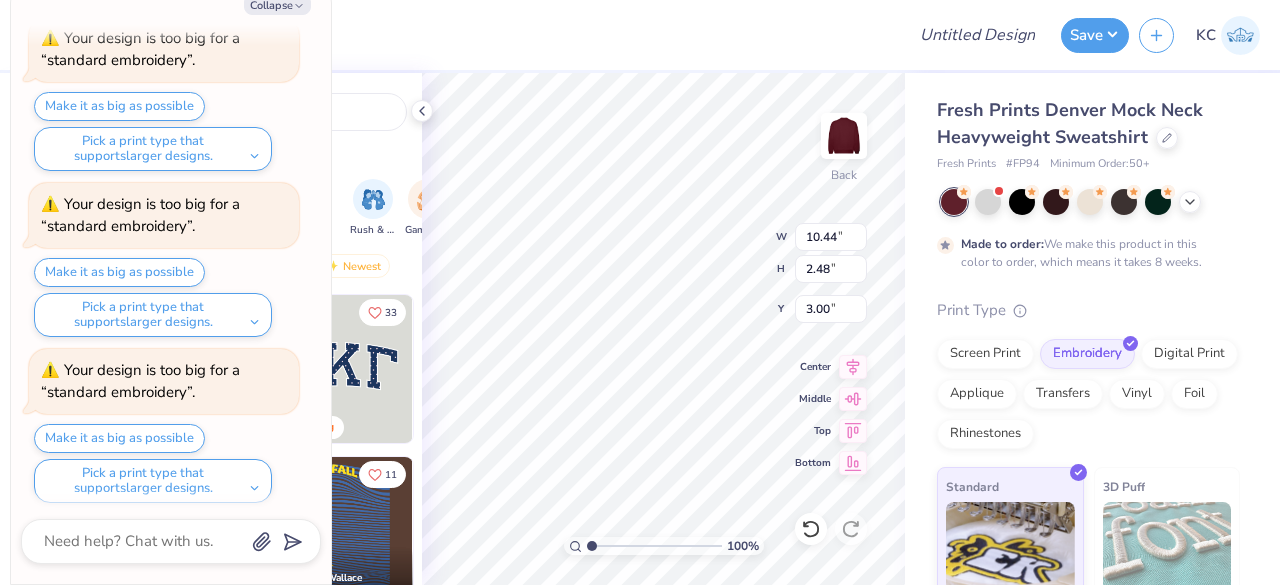 type on "11.99" 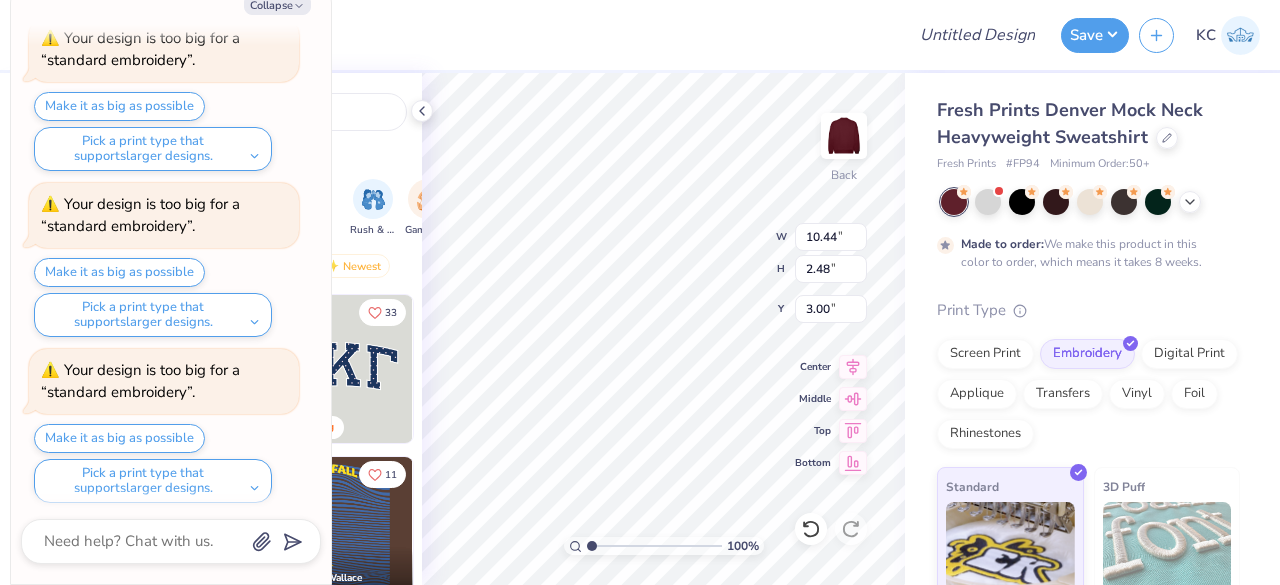 type on "2.85" 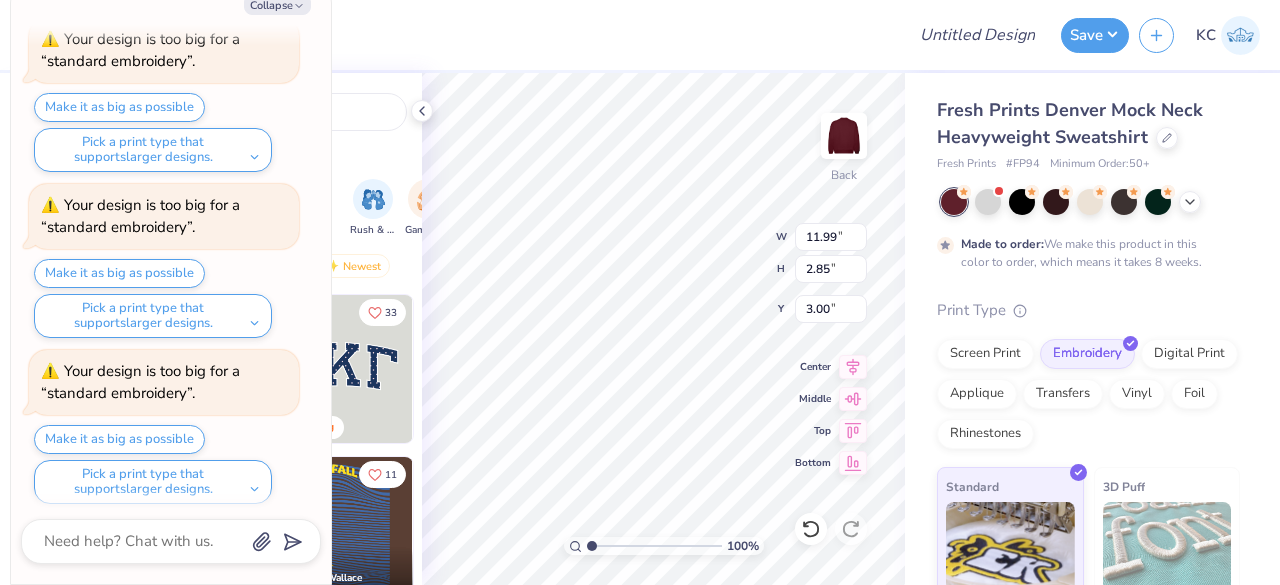 scroll, scrollTop: 1114, scrollLeft: 0, axis: vertical 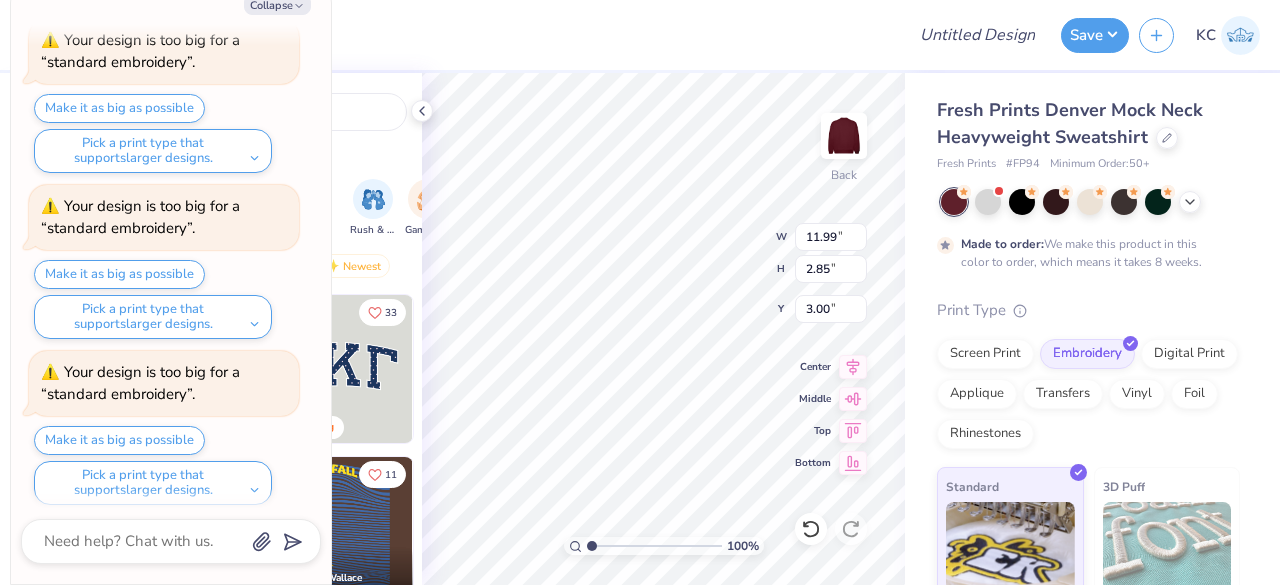 type on "x" 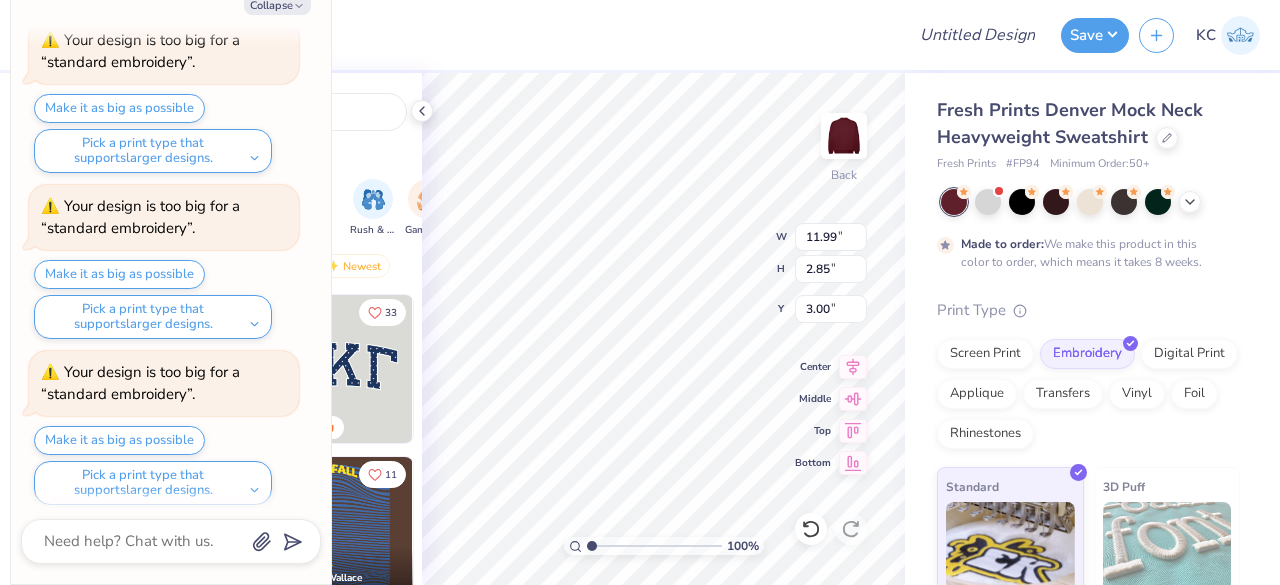 type on "4.32" 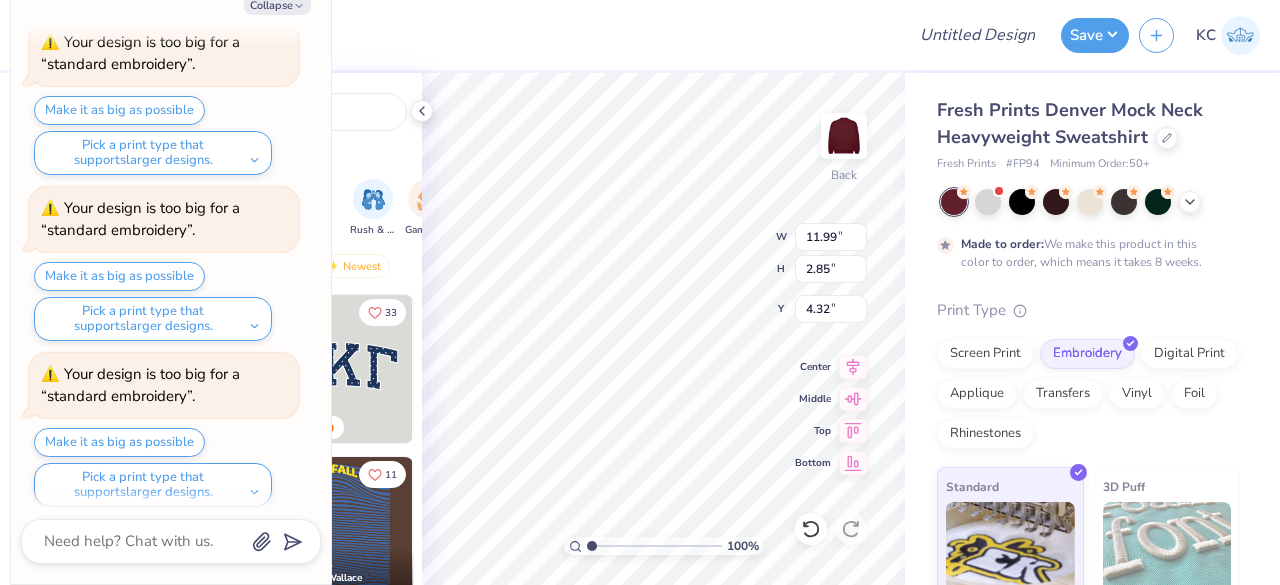 scroll, scrollTop: 1443, scrollLeft: 0, axis: vertical 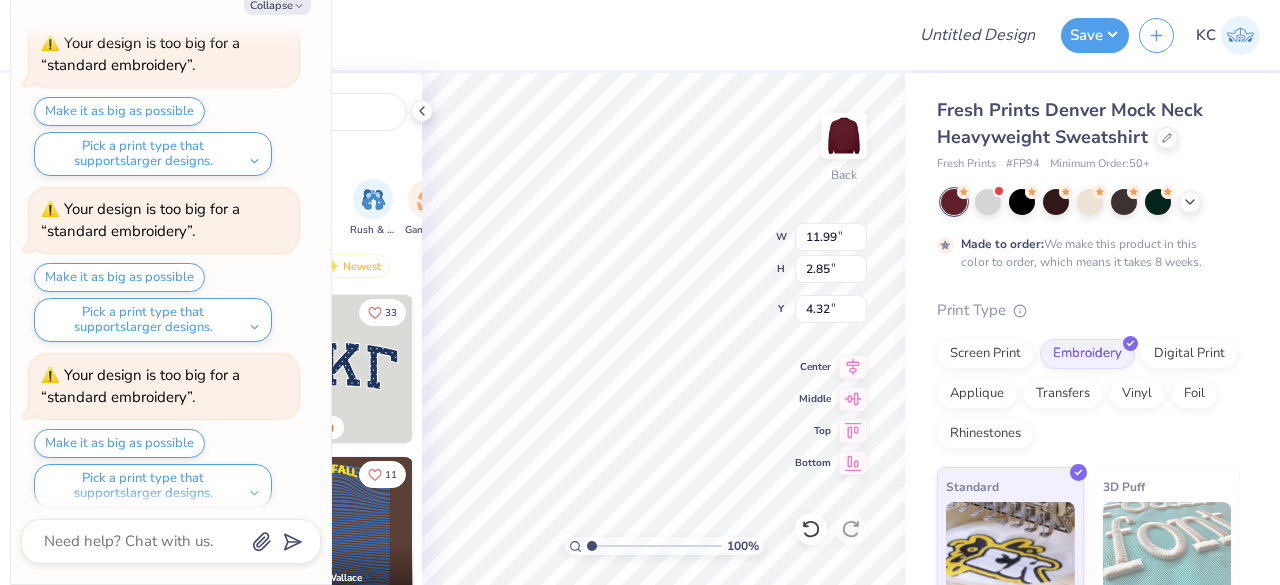 type on "x" 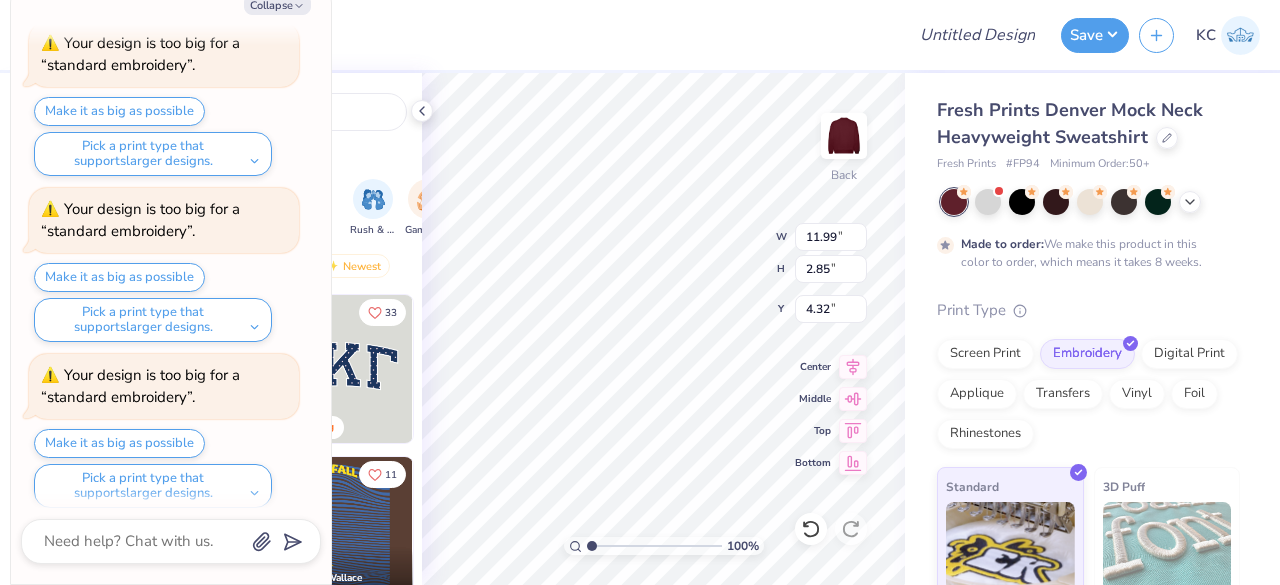 type on "3.00" 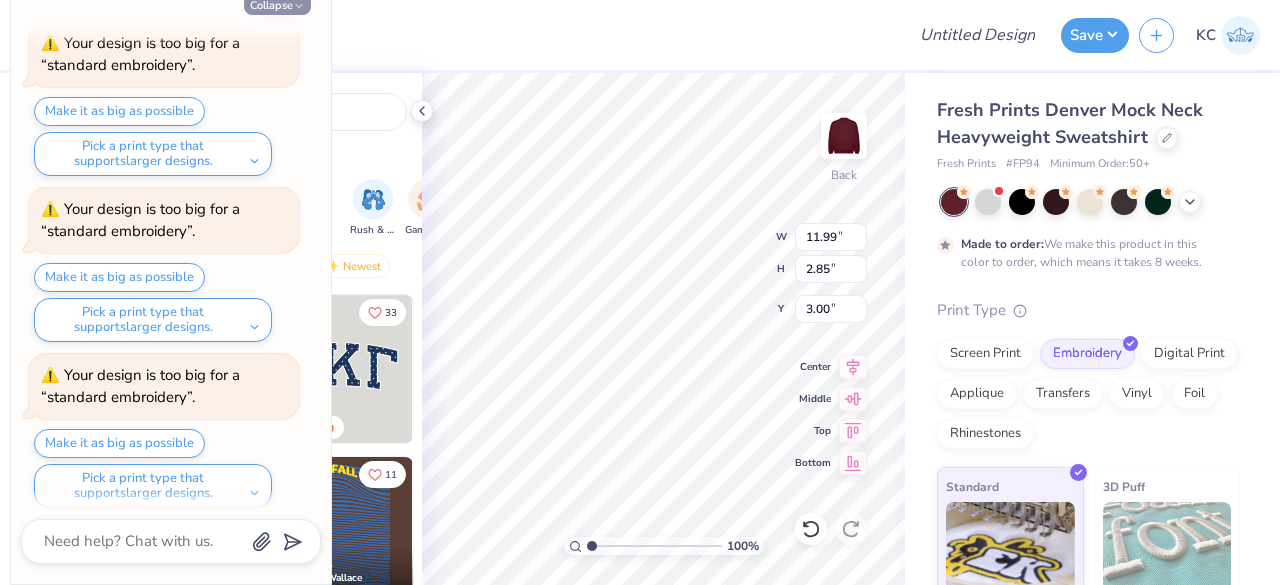 click on "Collapse" at bounding box center (277, 4) 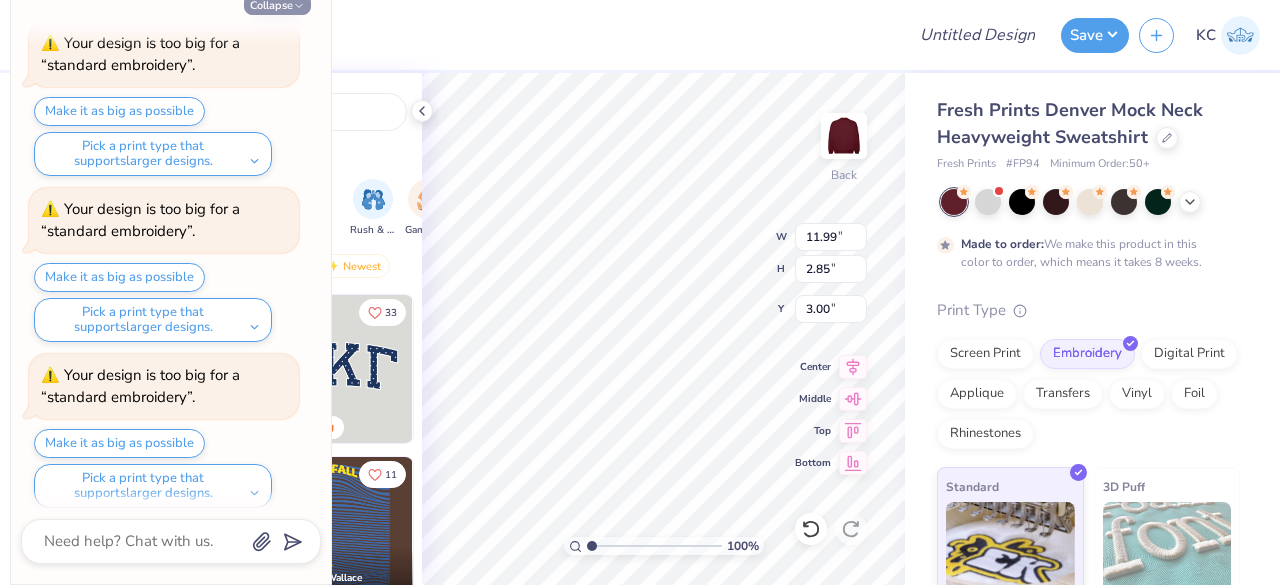 type on "x" 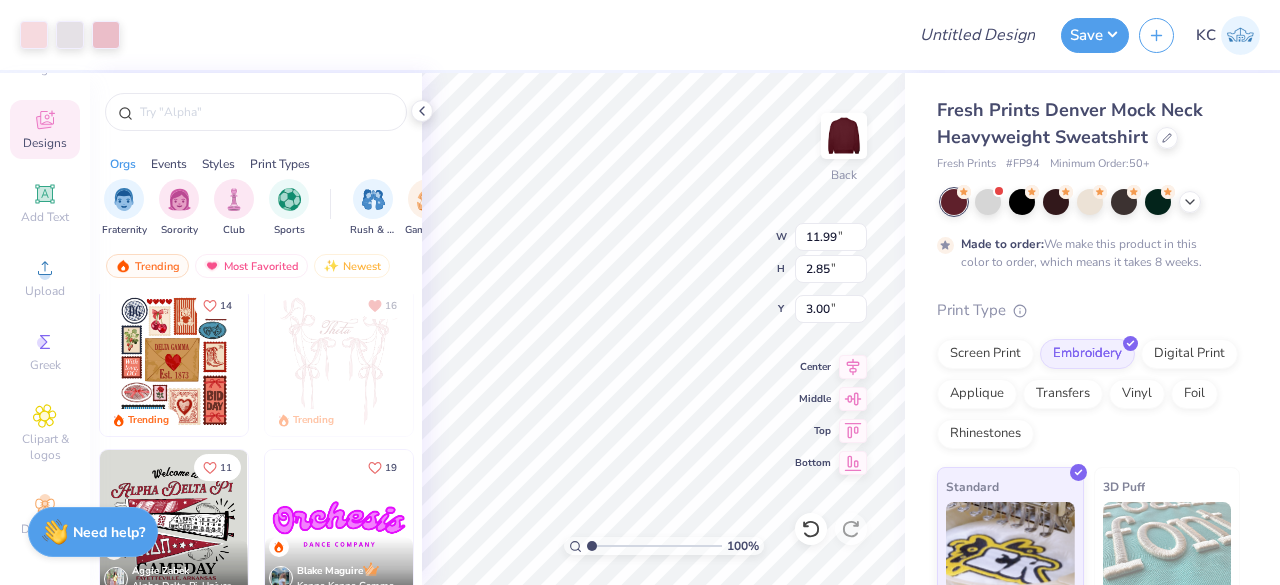 scroll, scrollTop: 332, scrollLeft: 0, axis: vertical 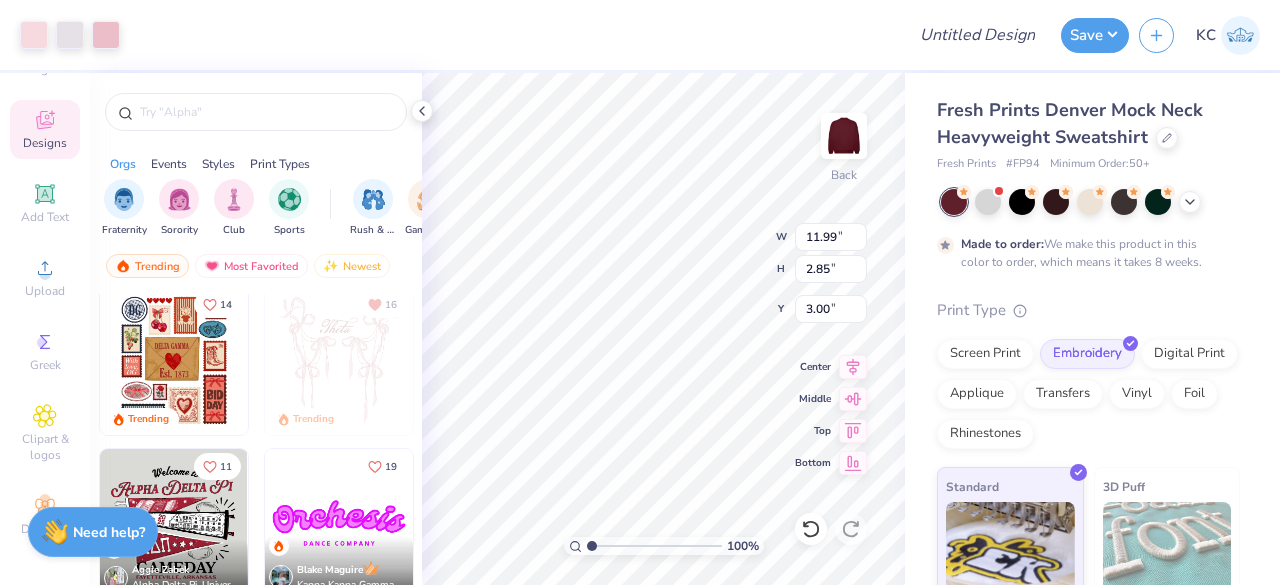 click at bounding box center [512, 35] 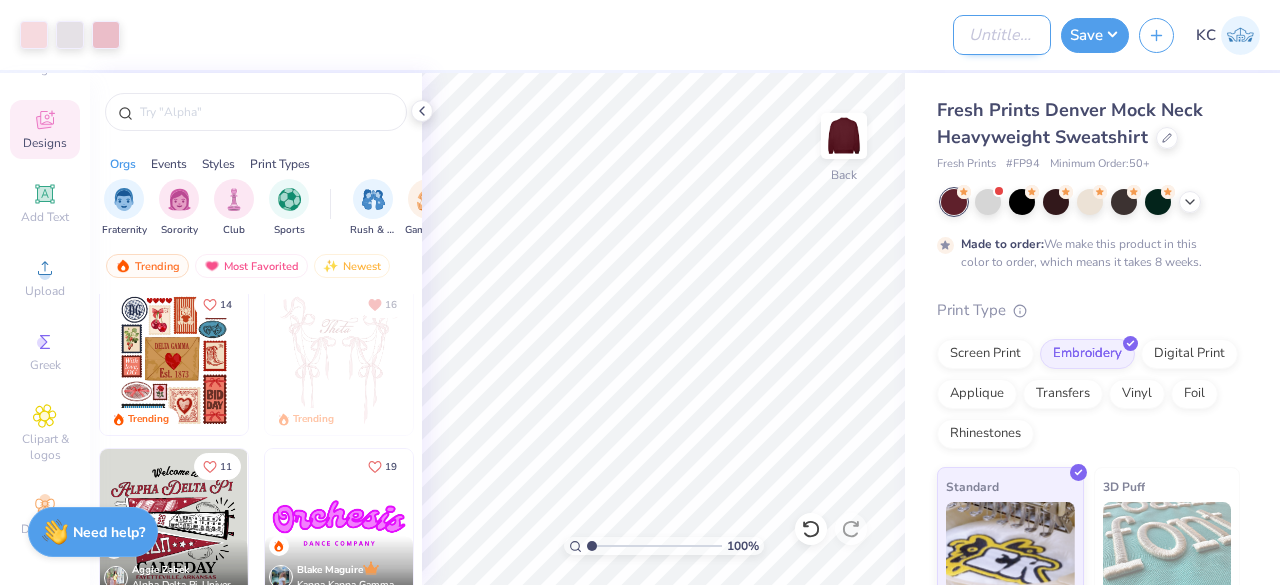 click on "Design Title" at bounding box center [1002, 35] 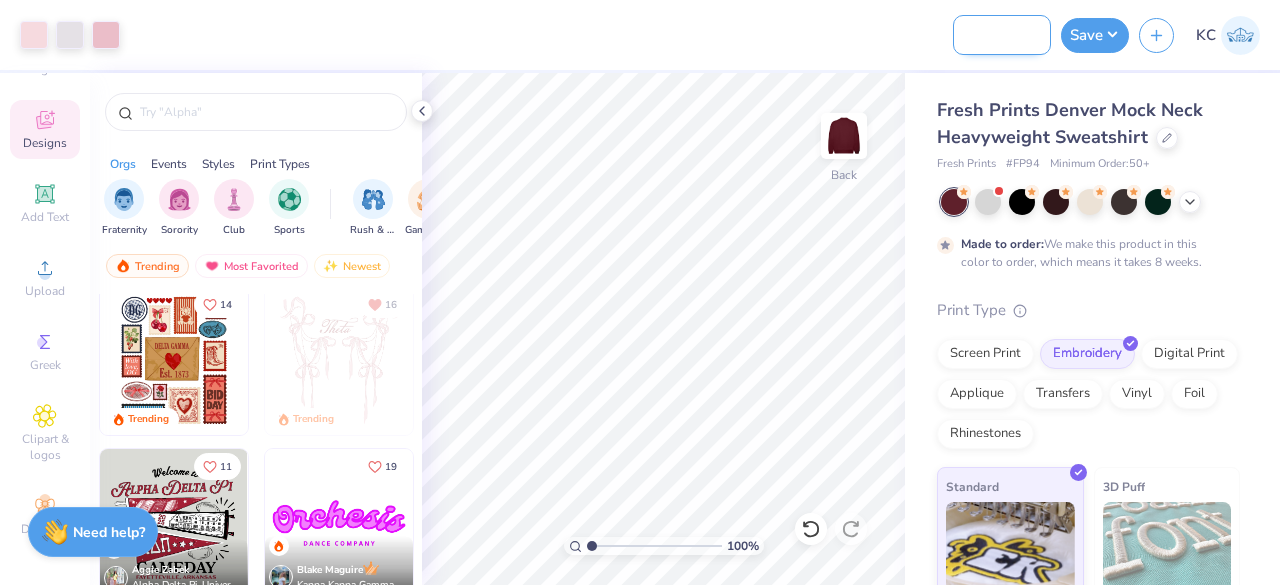 scroll, scrollTop: 0, scrollLeft: 106, axis: horizontal 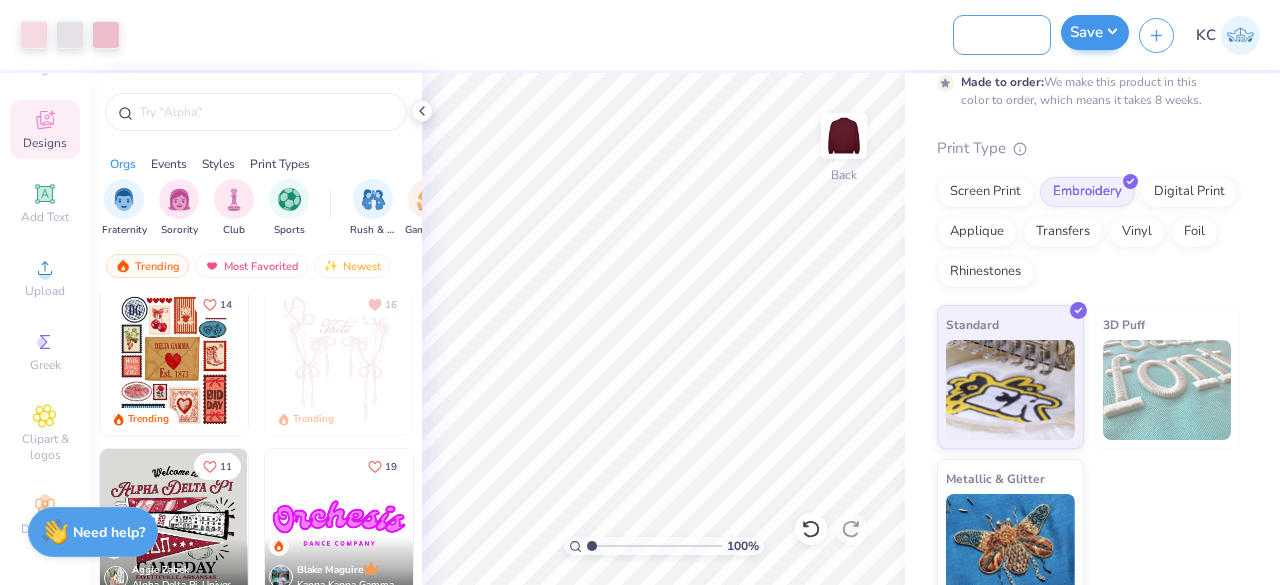 type on "Feeling Phi: Fall merch" 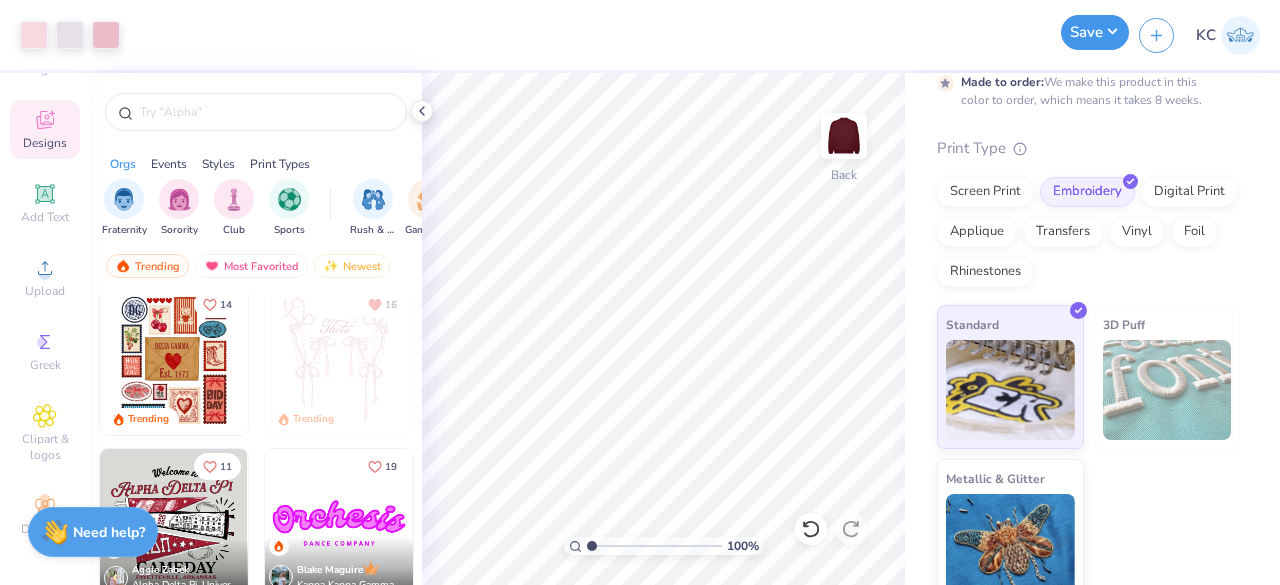 click on "Save" at bounding box center (1095, 32) 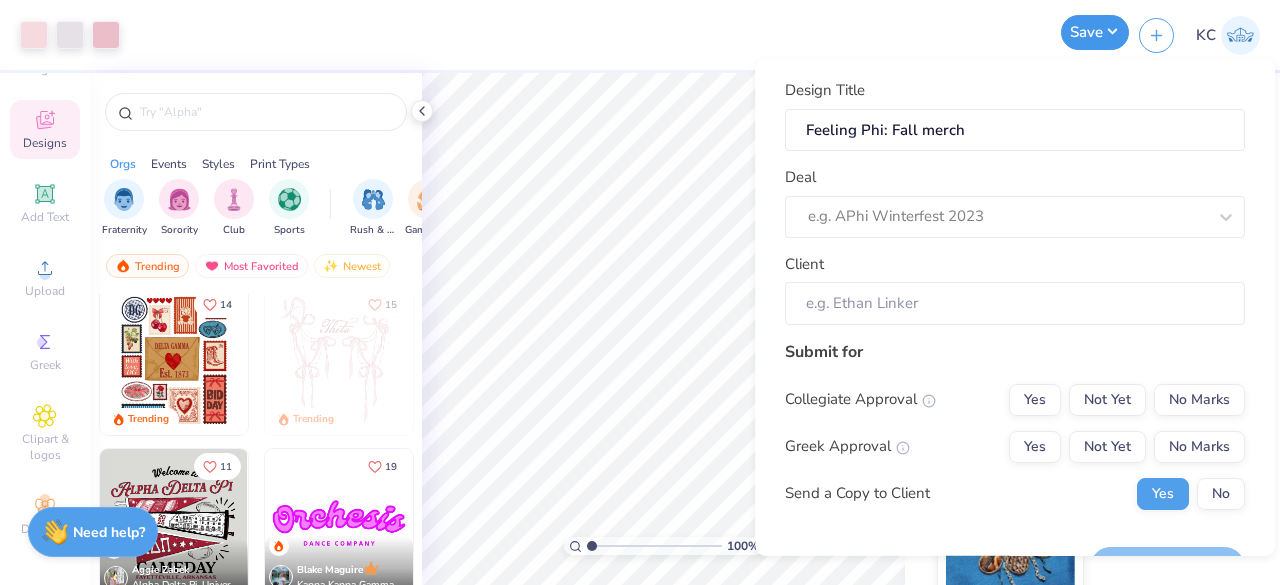 scroll, scrollTop: 0, scrollLeft: 0, axis: both 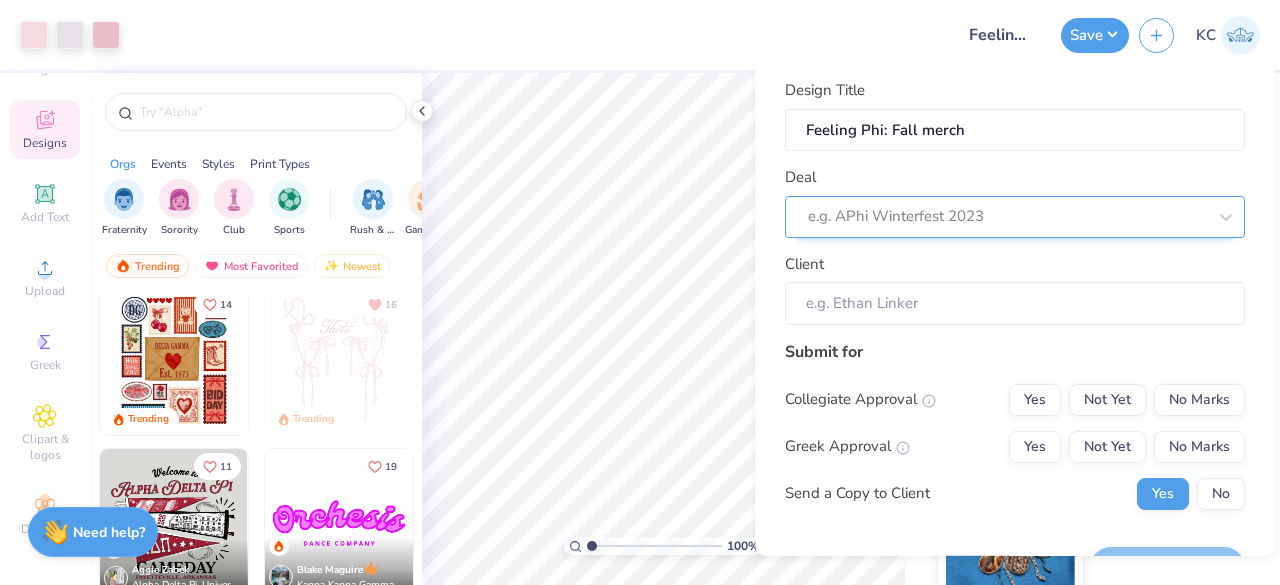 click at bounding box center [1007, 216] 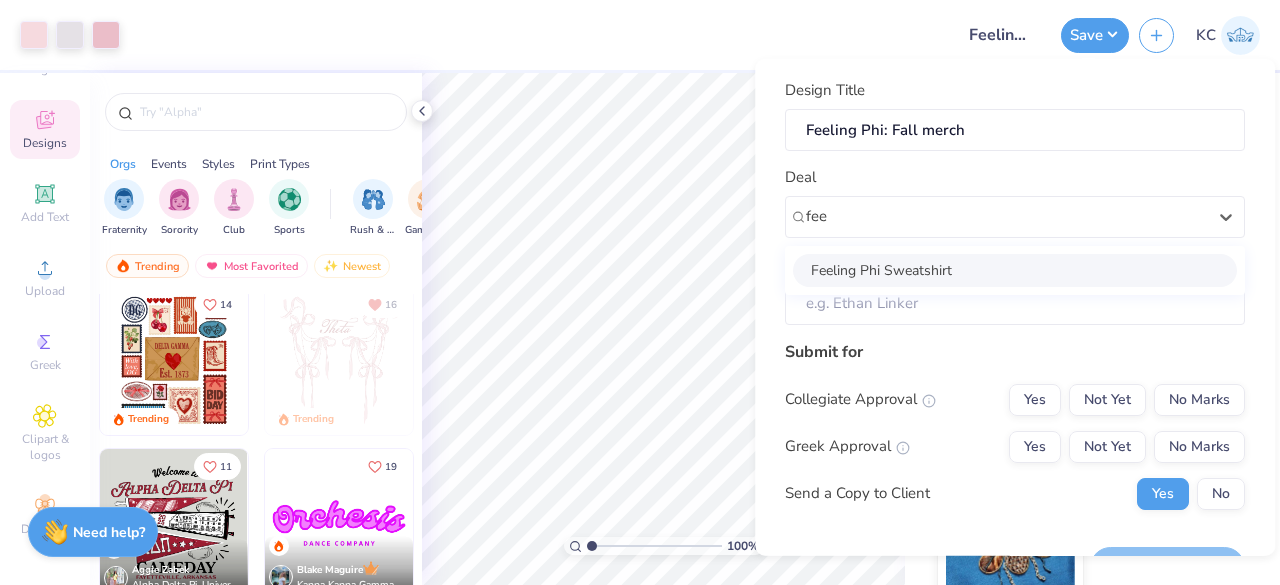 click on "Feeling Phi Sweatshirt" at bounding box center (1015, 269) 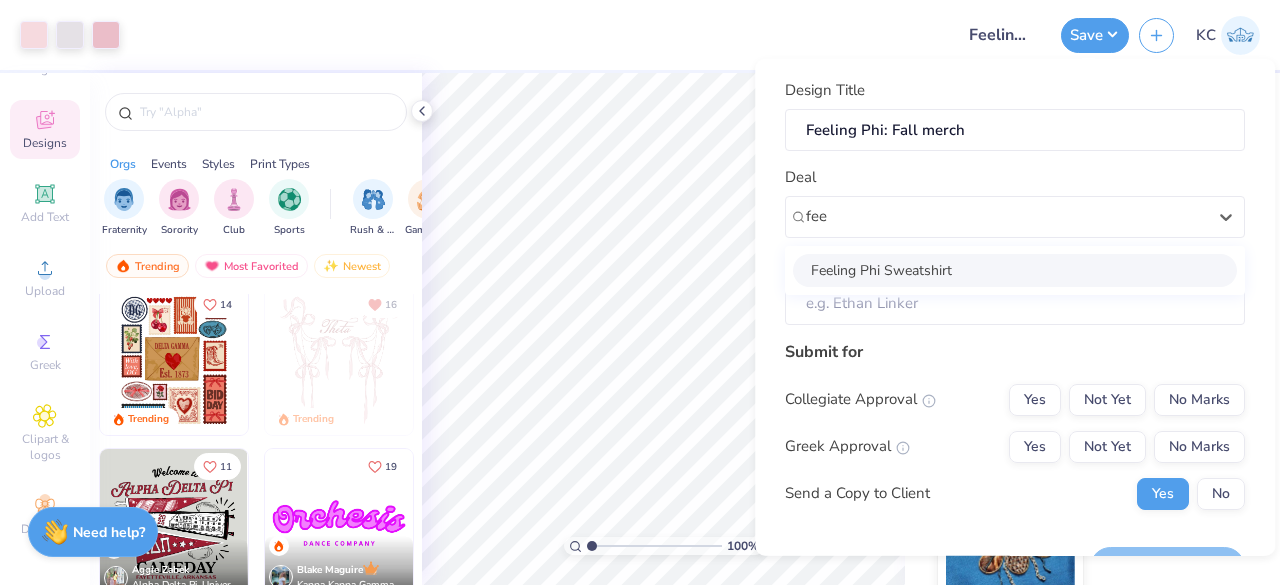 type on "fee" 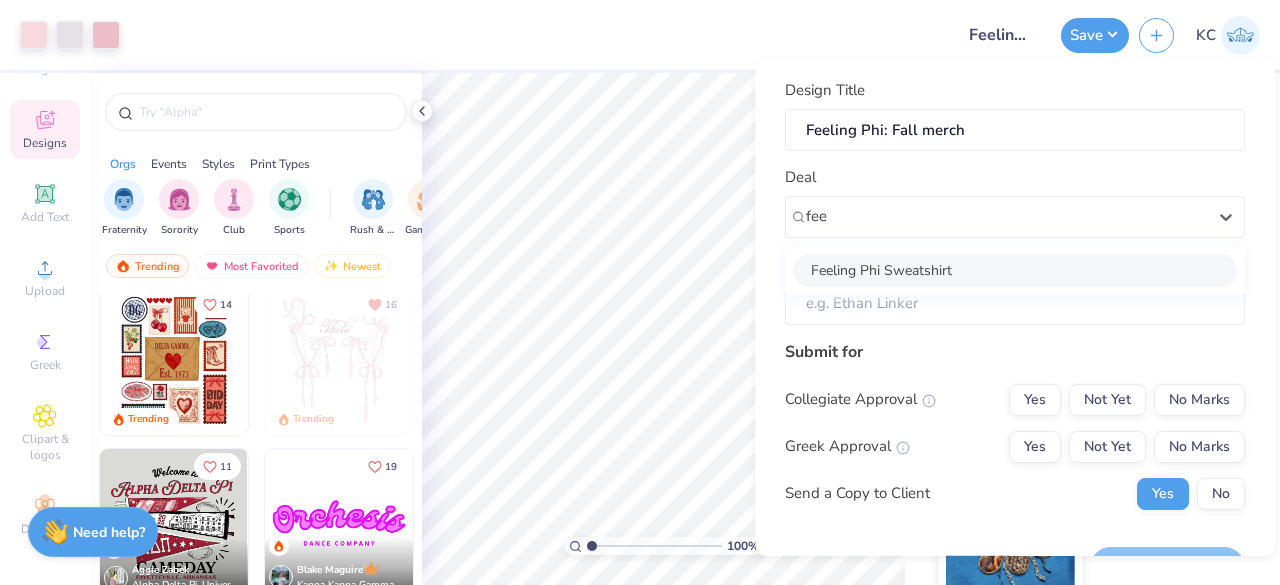 type 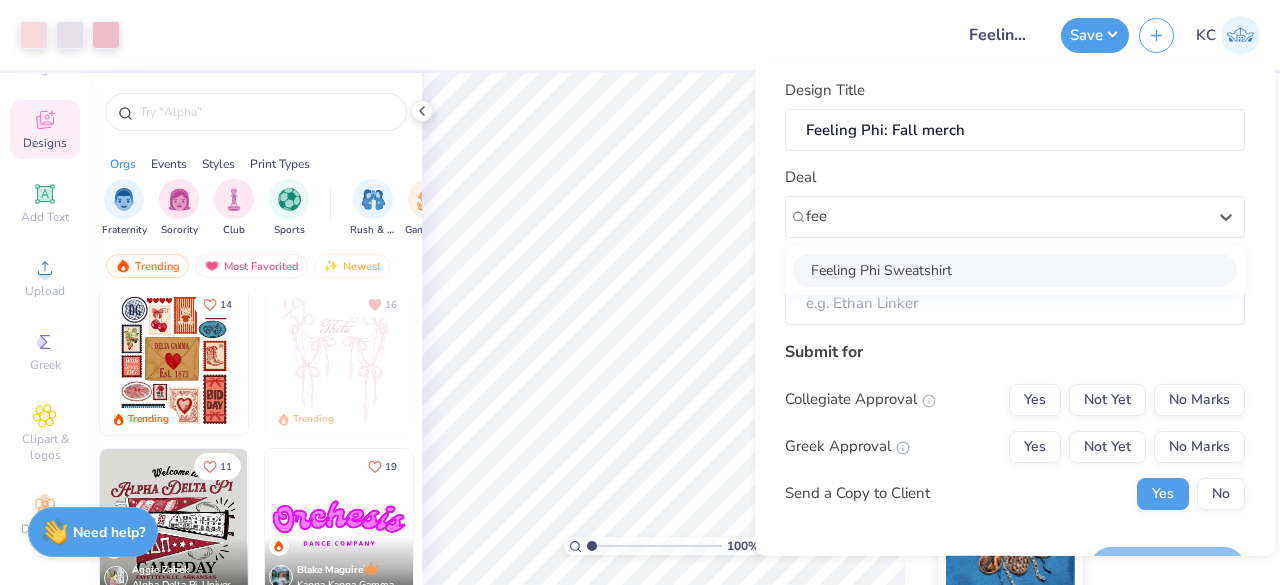 type on "Katelyn Cox" 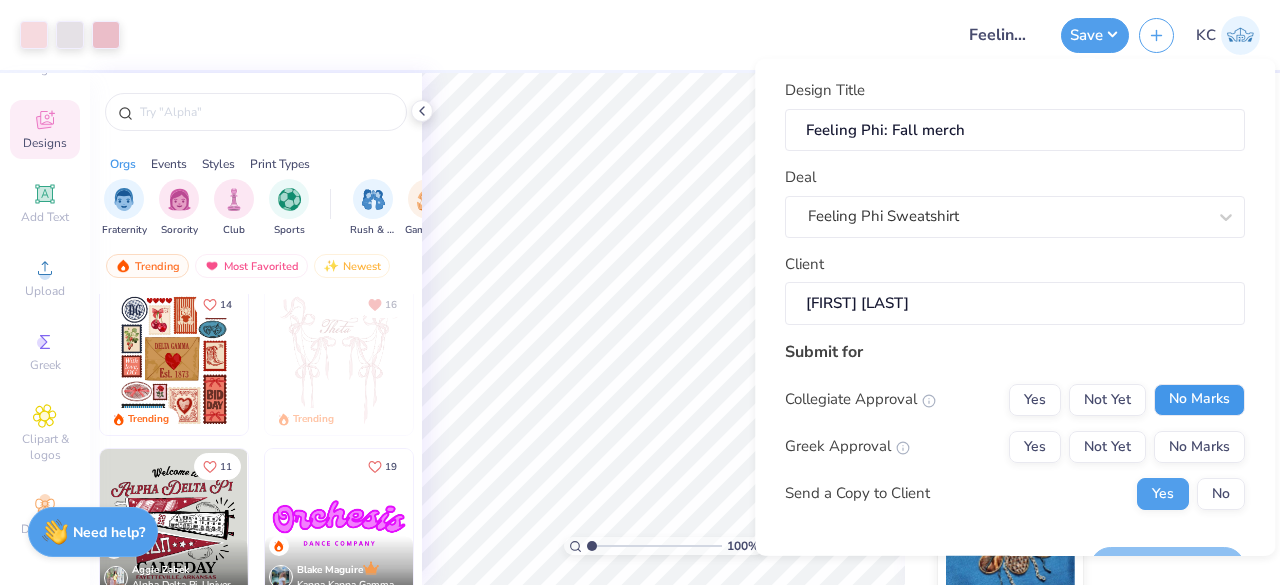 click on "No Marks" at bounding box center [1199, 399] 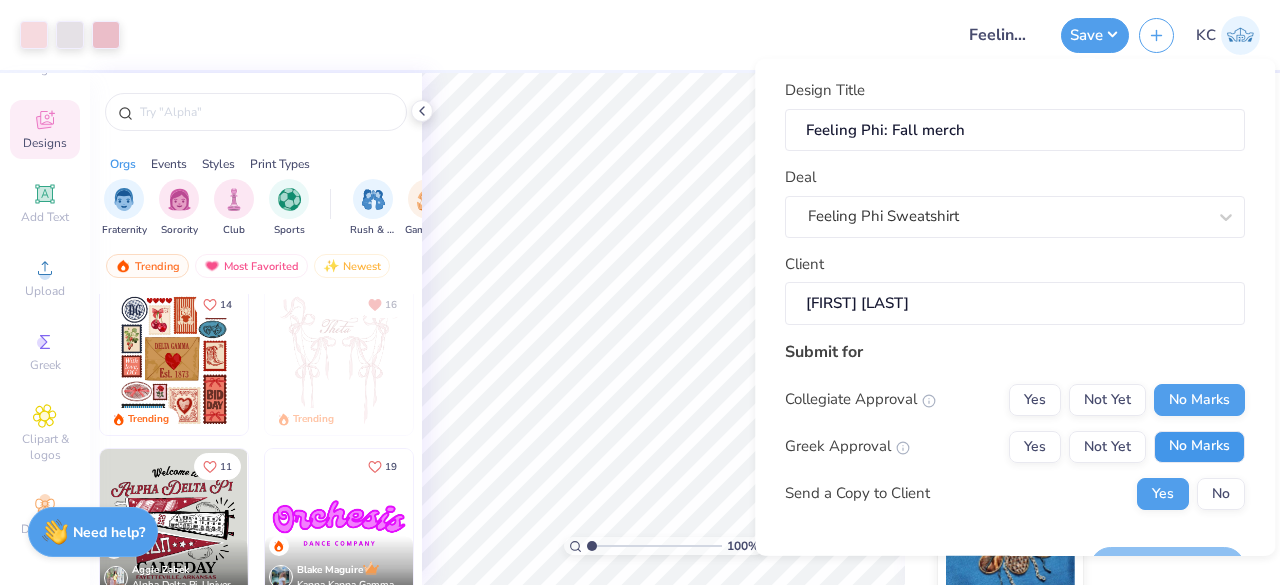 click on "No Marks" at bounding box center [1199, 446] 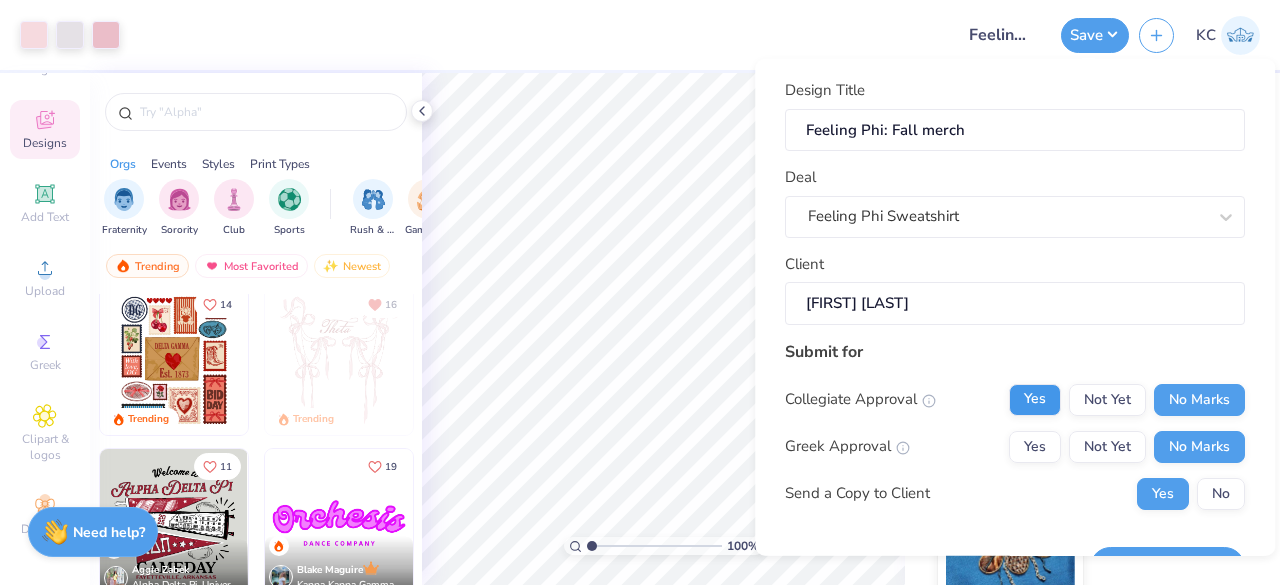 scroll, scrollTop: 49, scrollLeft: 0, axis: vertical 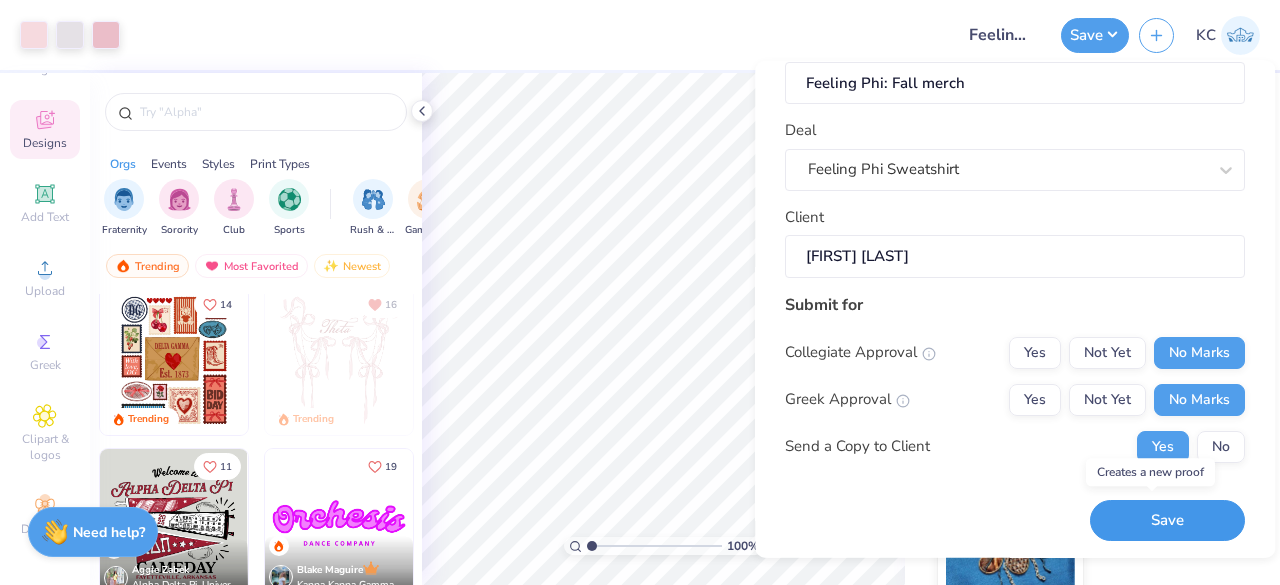 click on "Save" at bounding box center (1167, 520) 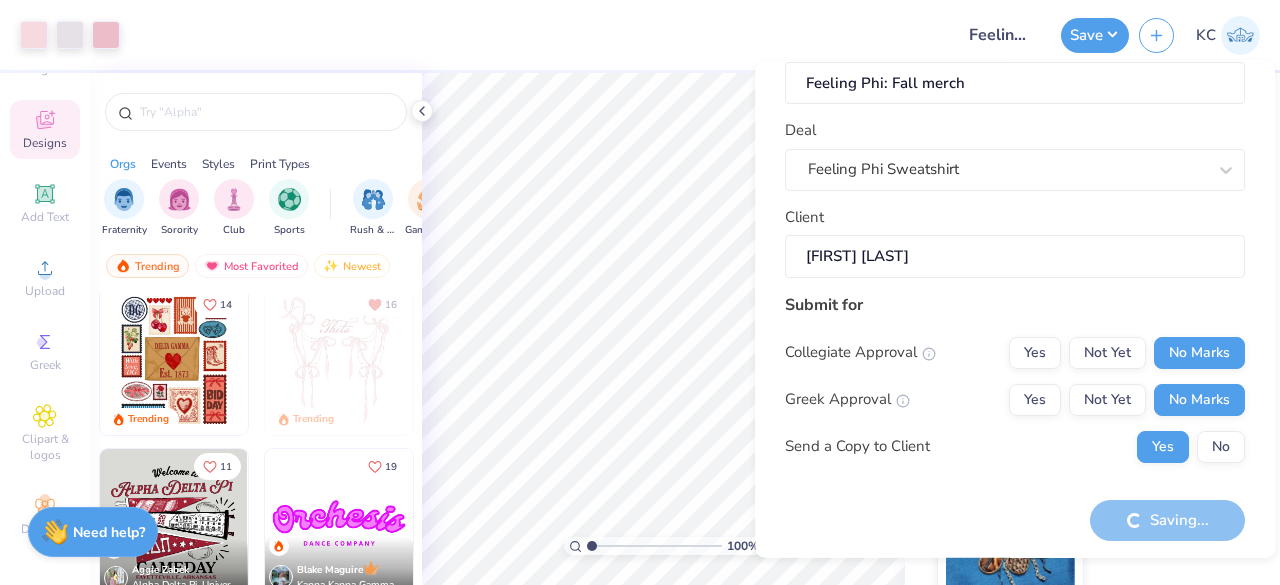 scroll, scrollTop: 0, scrollLeft: 0, axis: both 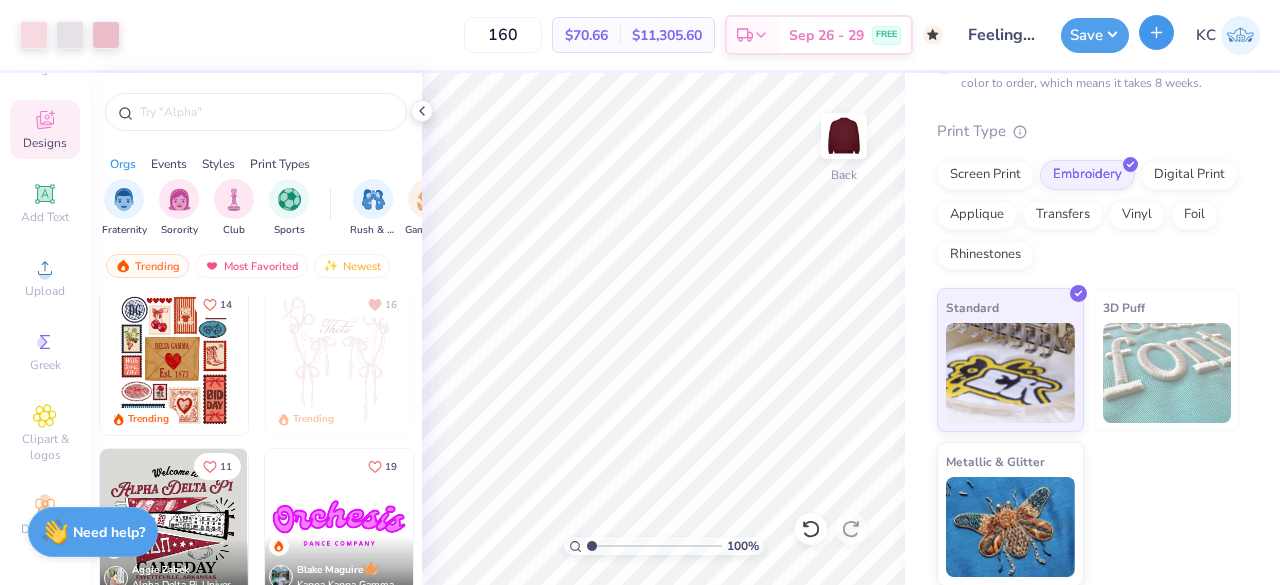 click 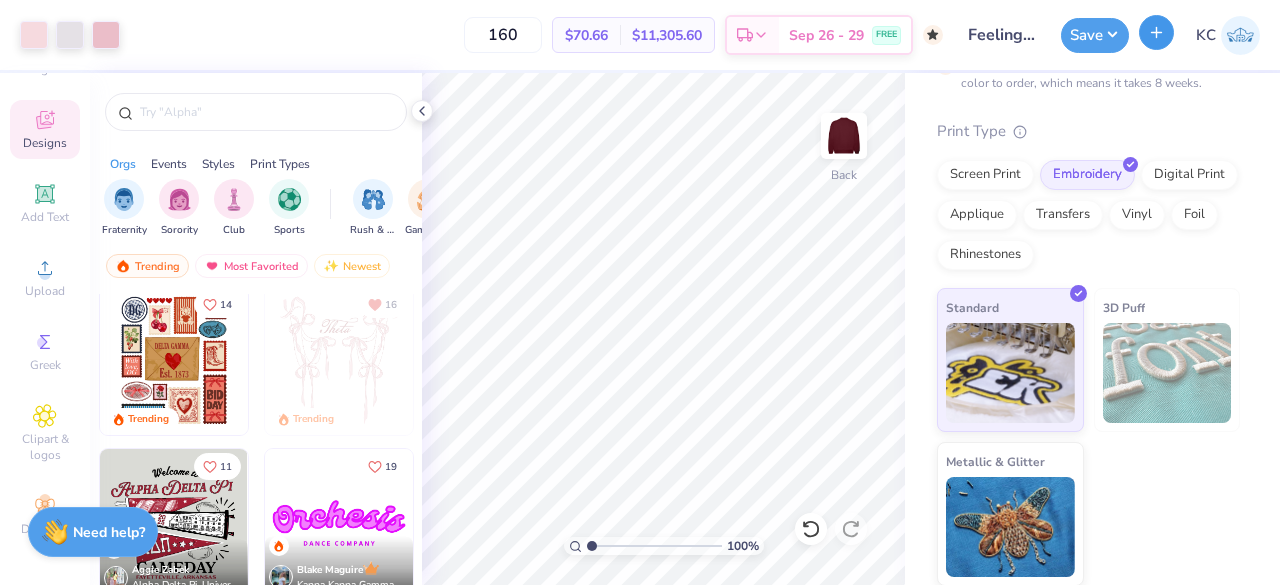type 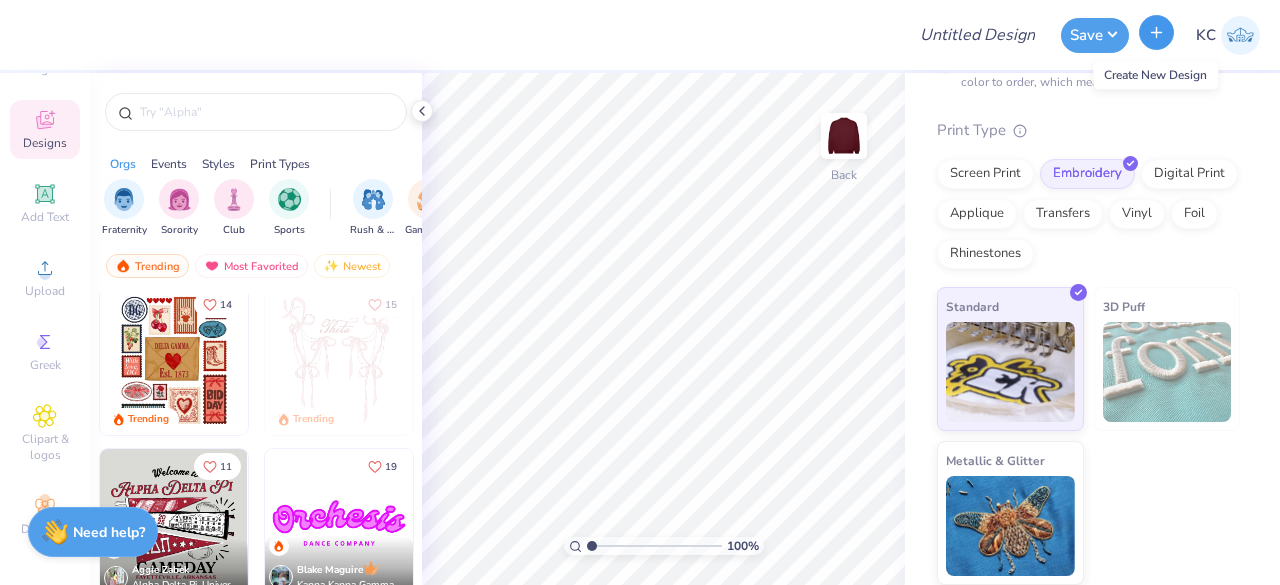 scroll, scrollTop: 179, scrollLeft: 0, axis: vertical 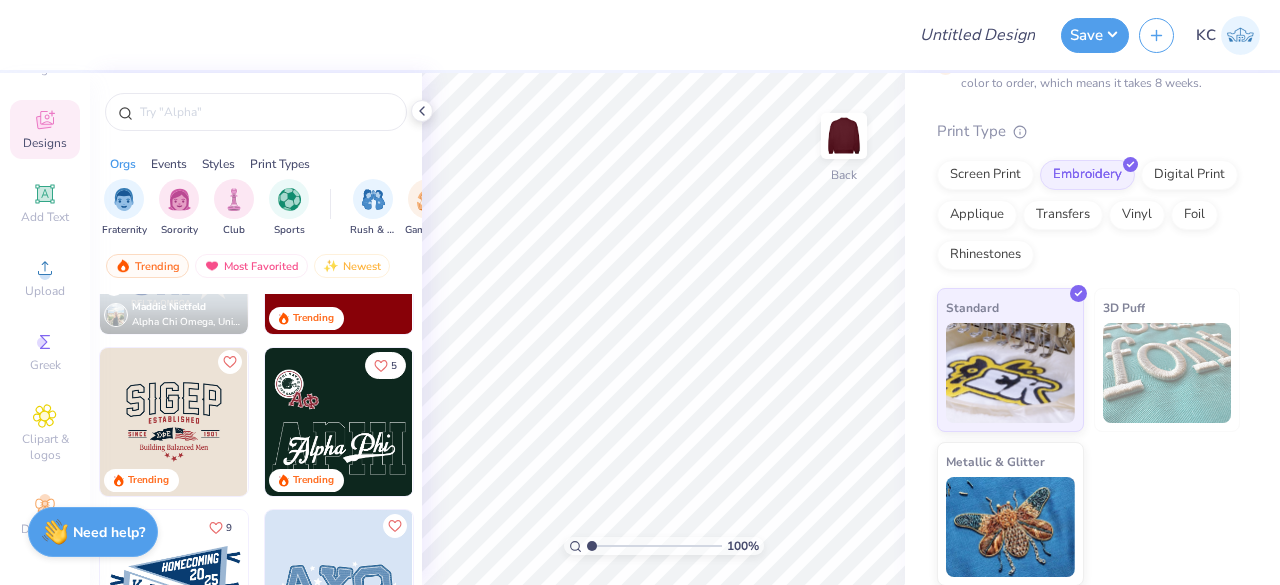 click 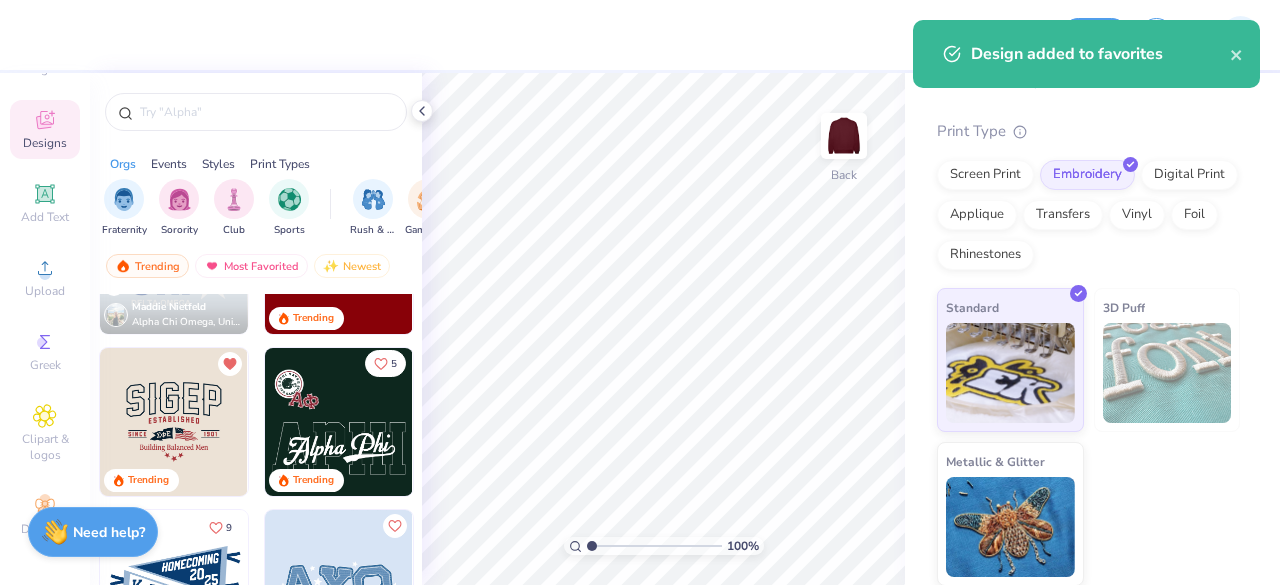 click 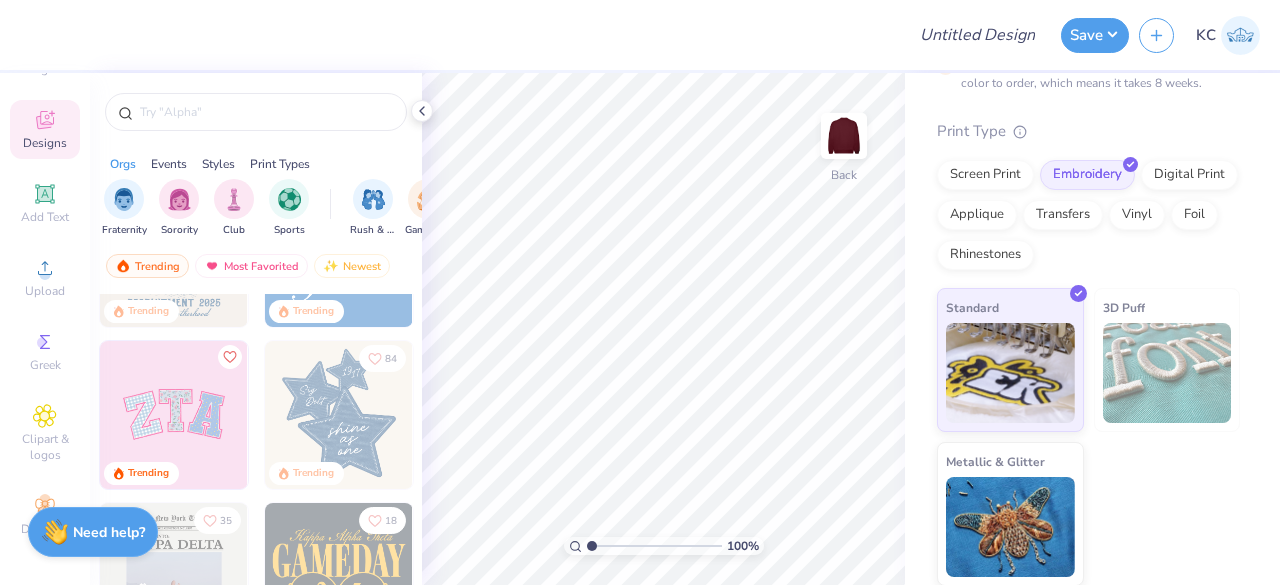 scroll, scrollTop: 1084, scrollLeft: 0, axis: vertical 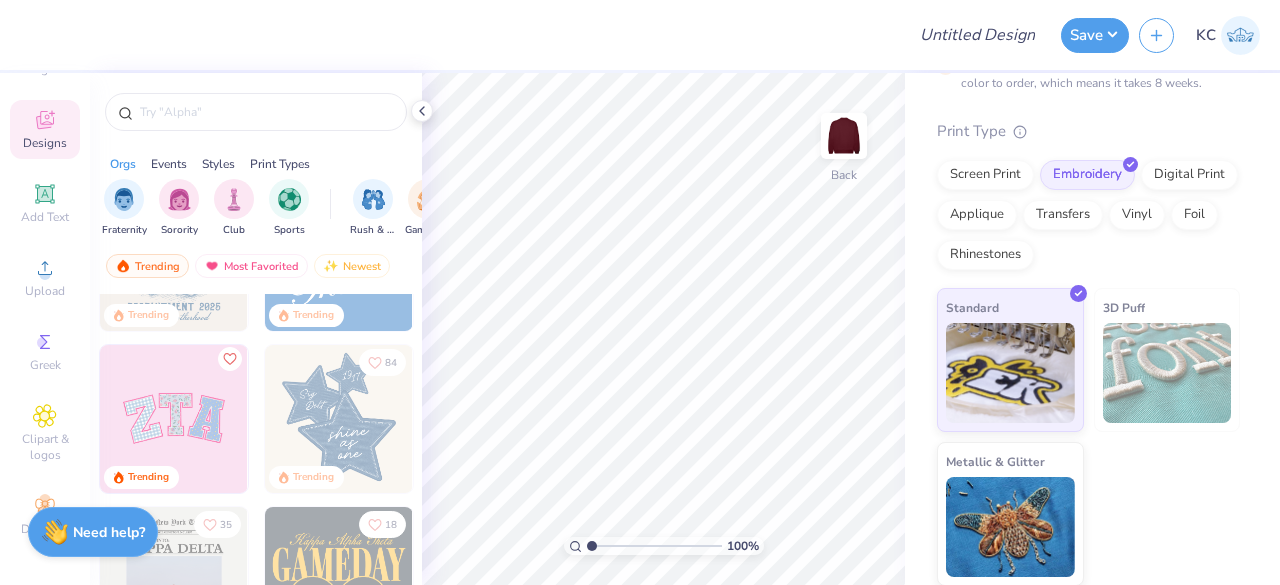 click 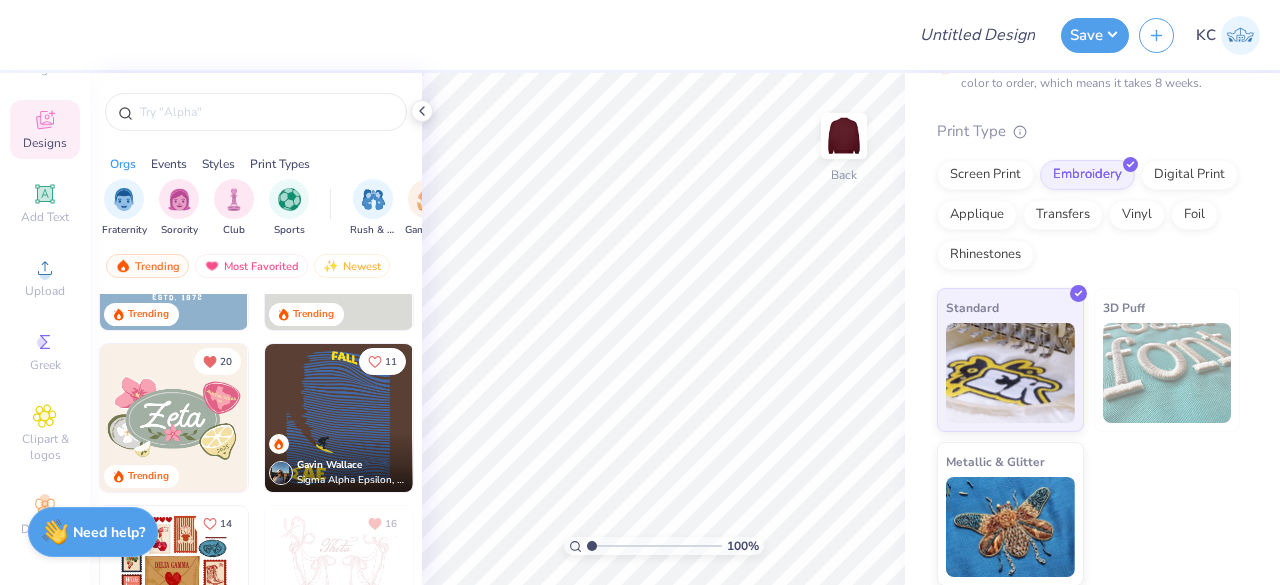 scroll, scrollTop: 0, scrollLeft: 0, axis: both 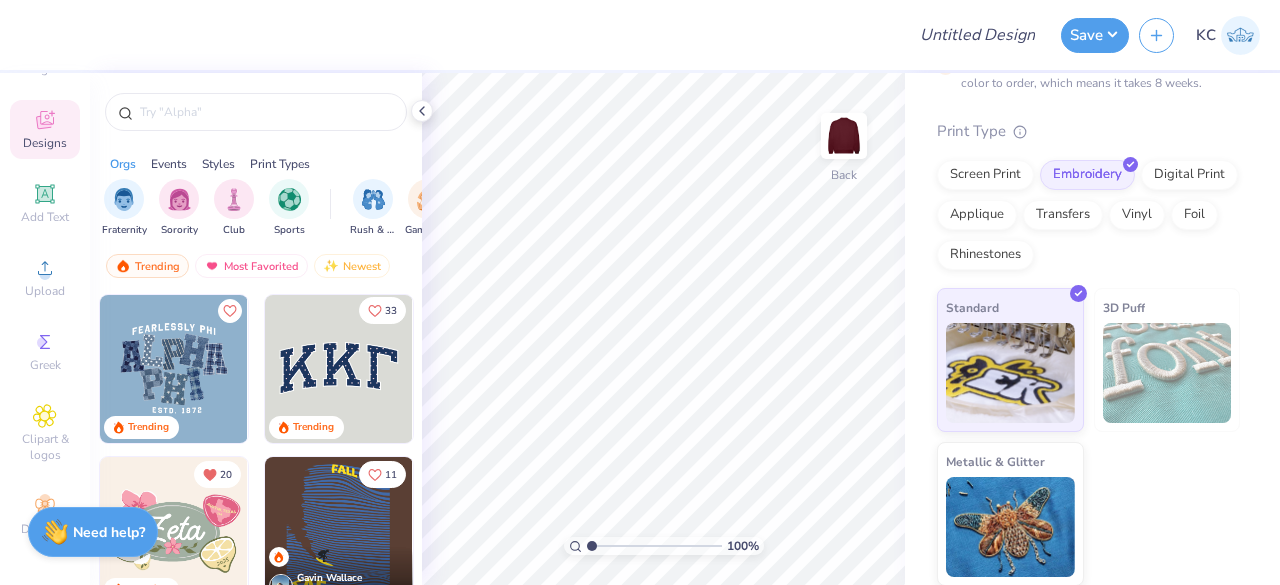 click 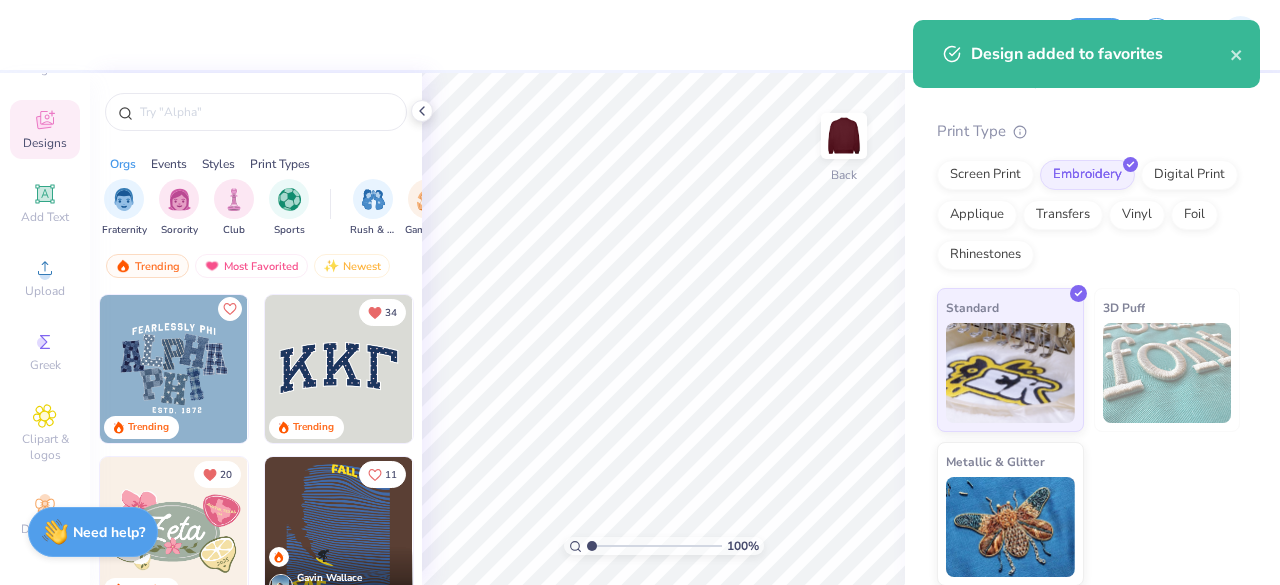 click 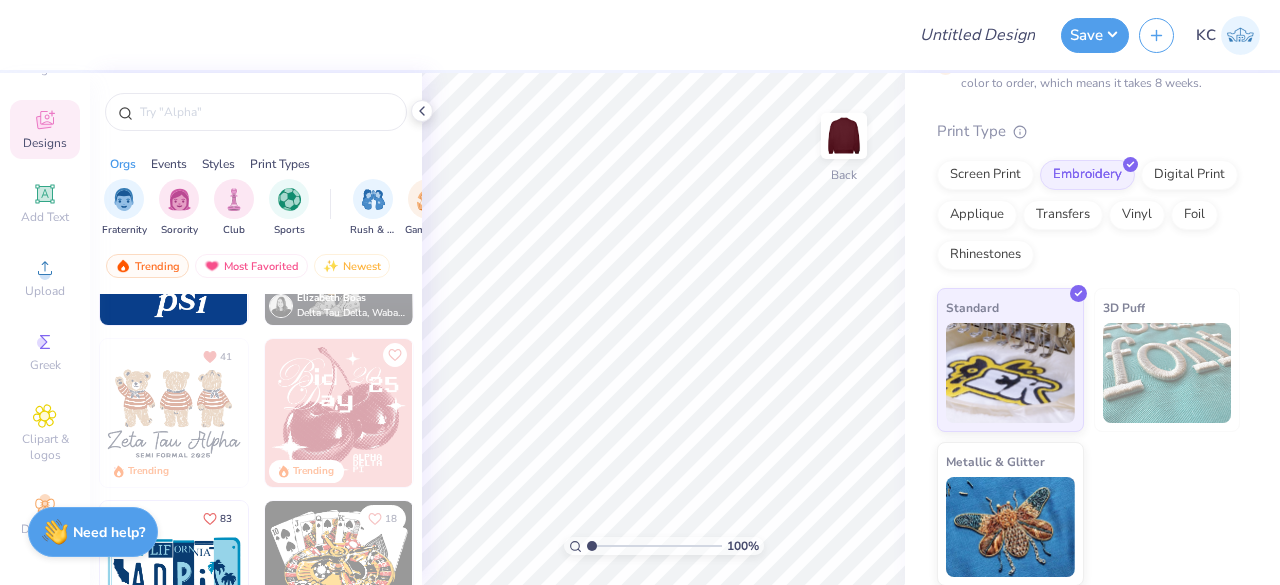 scroll, scrollTop: 2354, scrollLeft: 0, axis: vertical 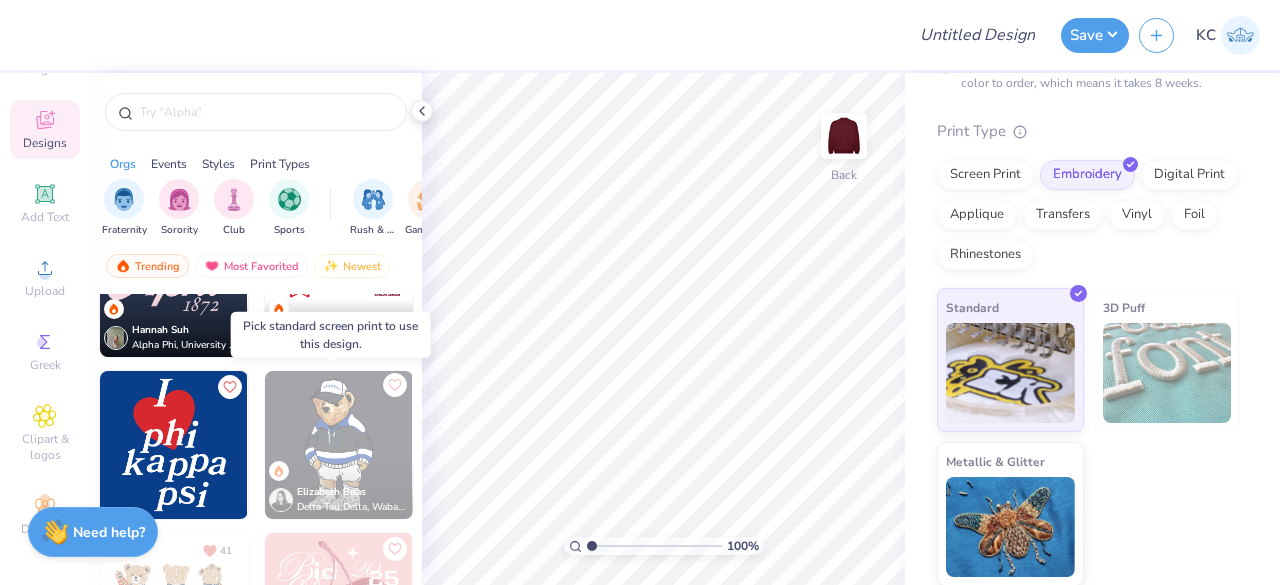 click 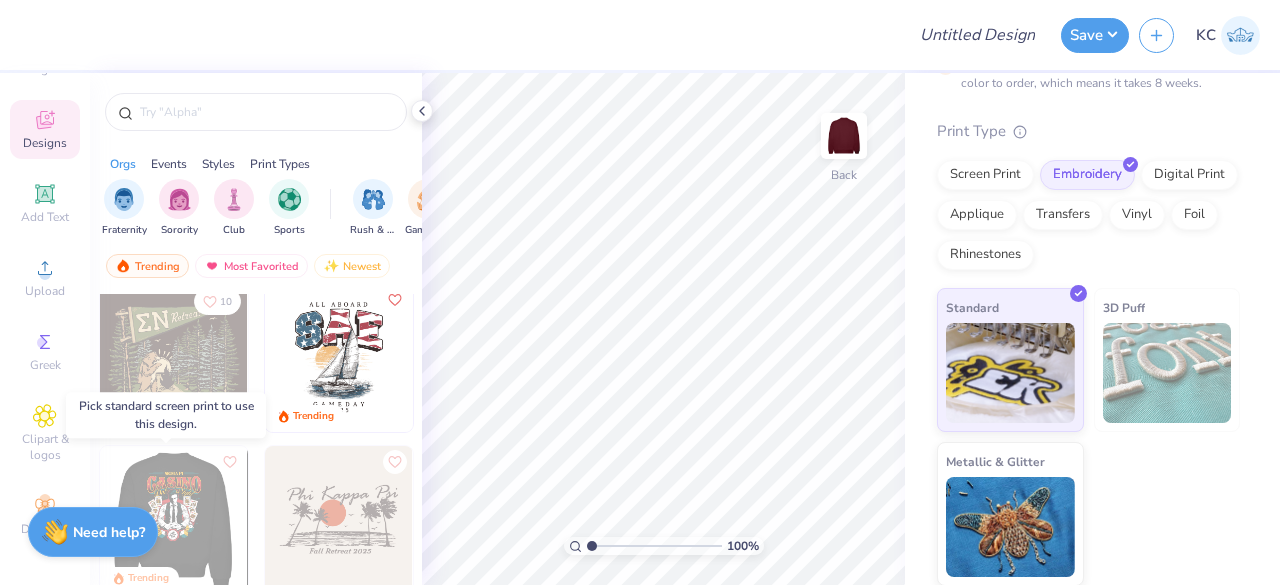 scroll, scrollTop: 2920, scrollLeft: 0, axis: vertical 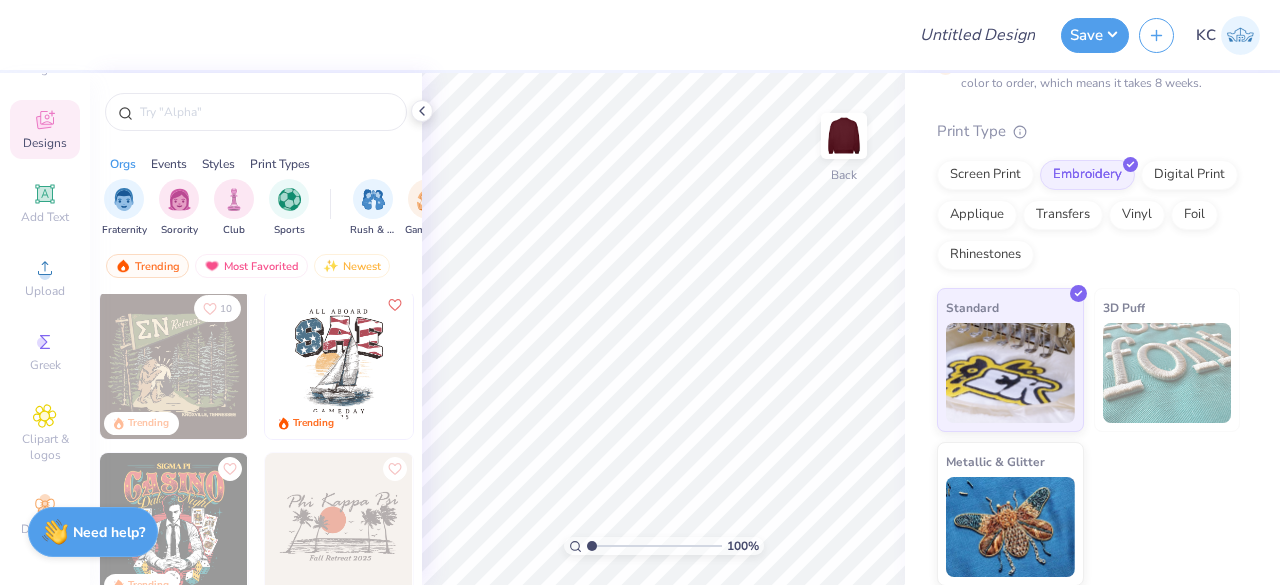 click 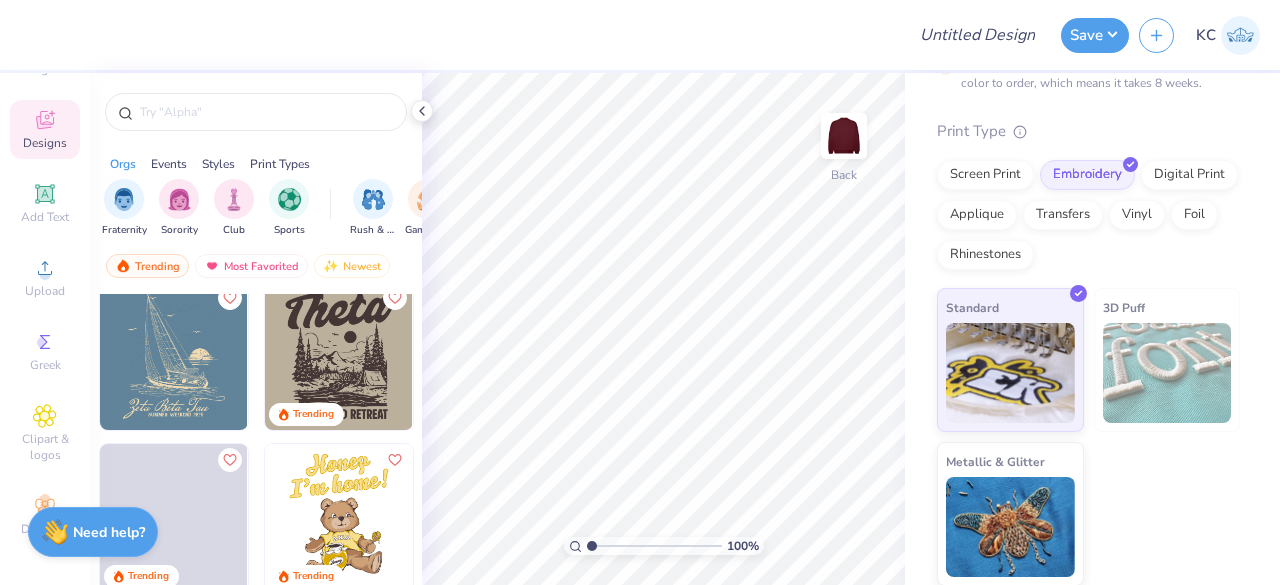 scroll, scrollTop: 4226, scrollLeft: 0, axis: vertical 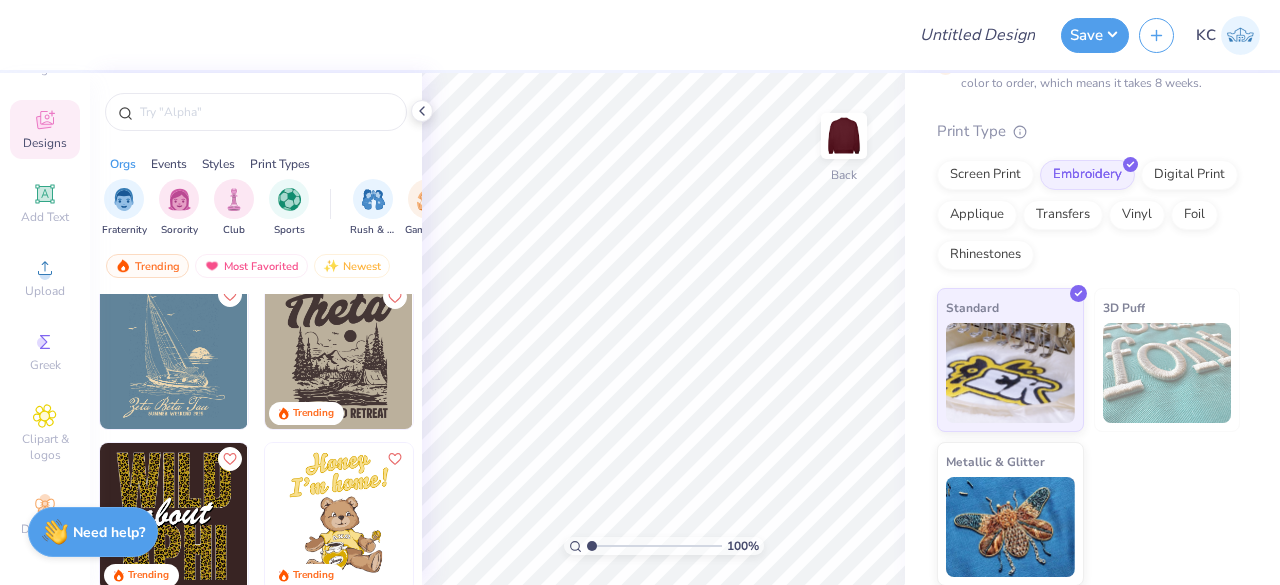 click 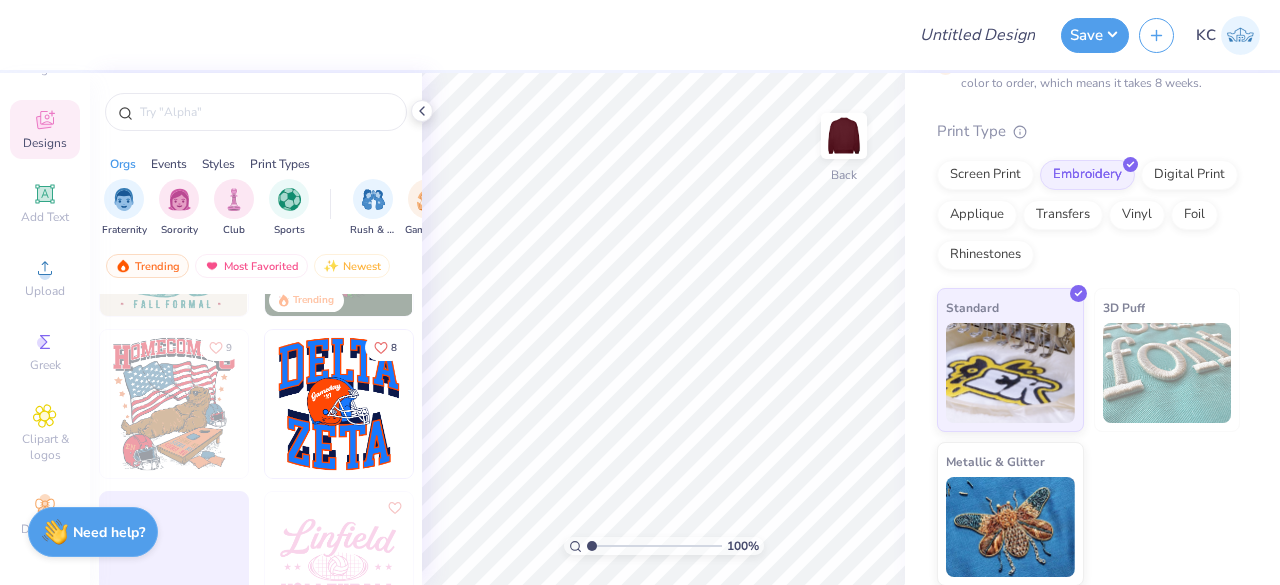 scroll, scrollTop: 10203, scrollLeft: 0, axis: vertical 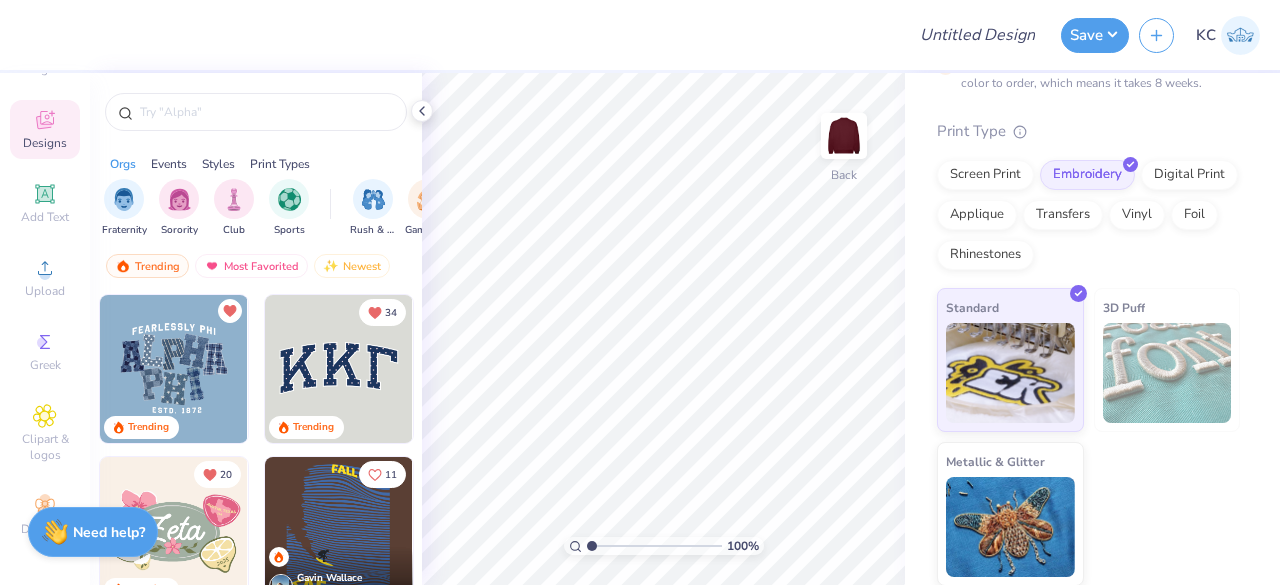 click at bounding box center [339, 369] 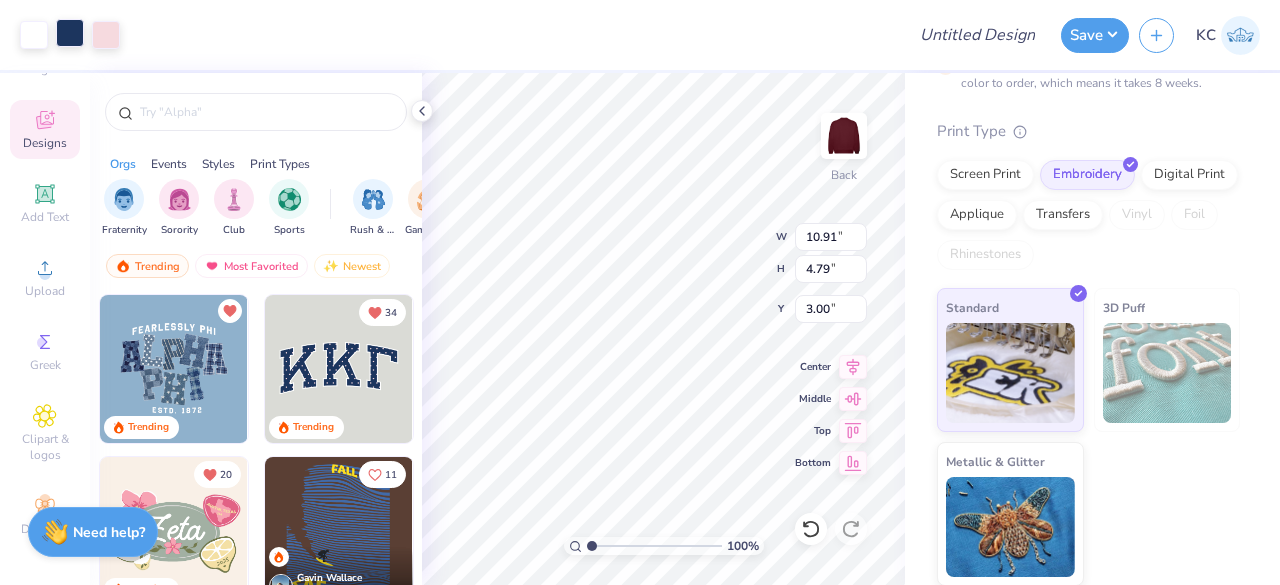 click at bounding box center [70, 33] 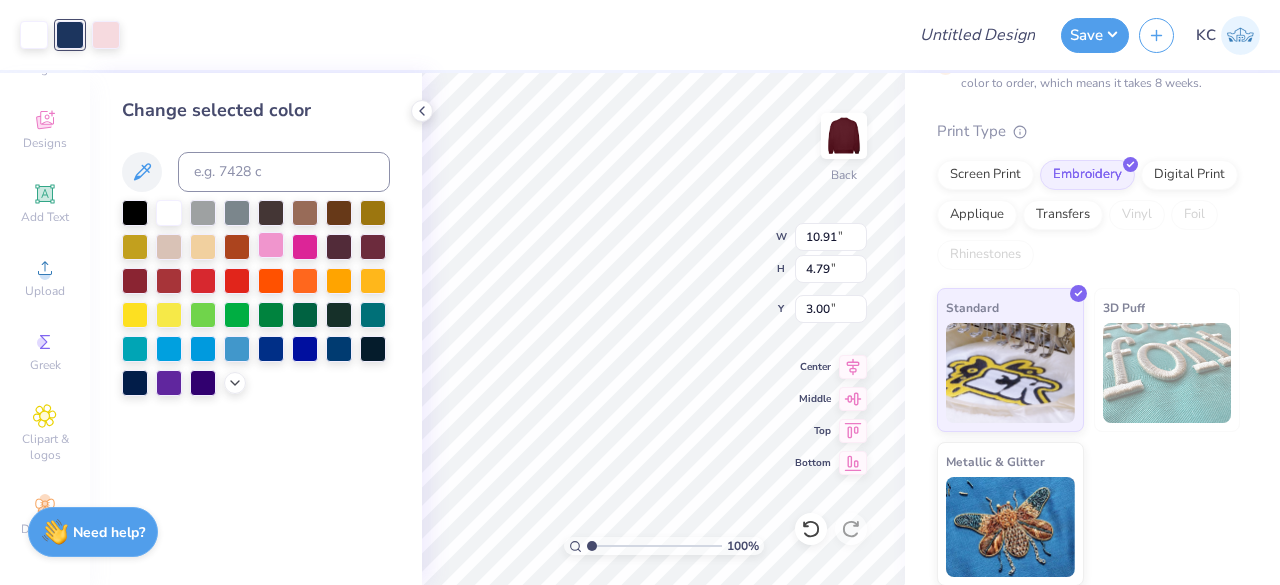 click at bounding box center (271, 245) 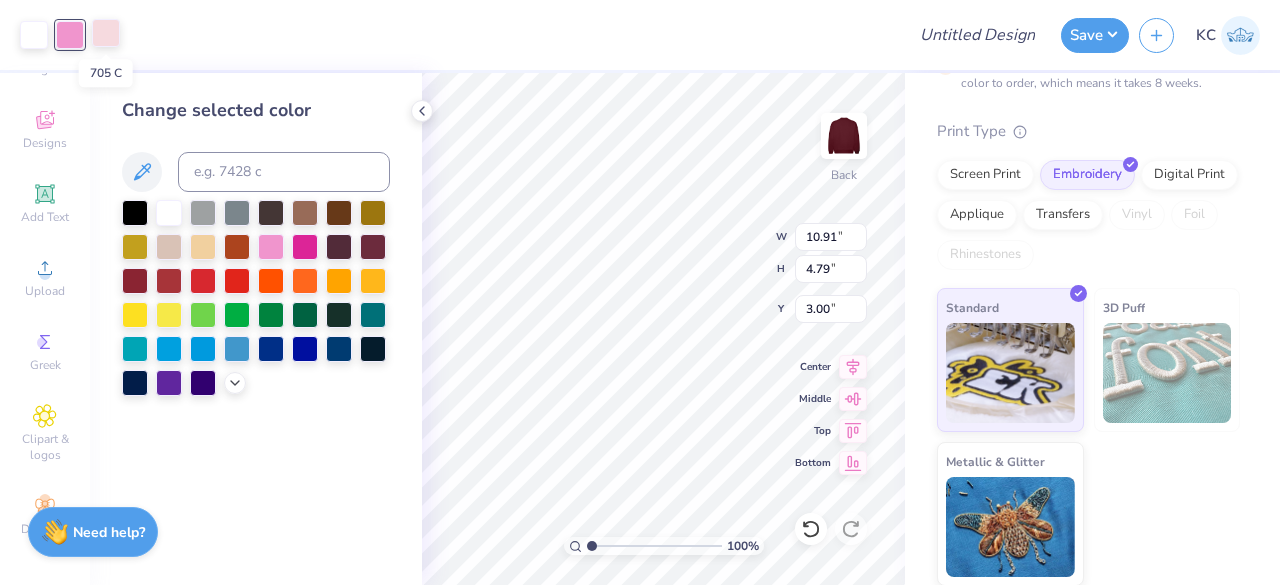 click at bounding box center [106, 33] 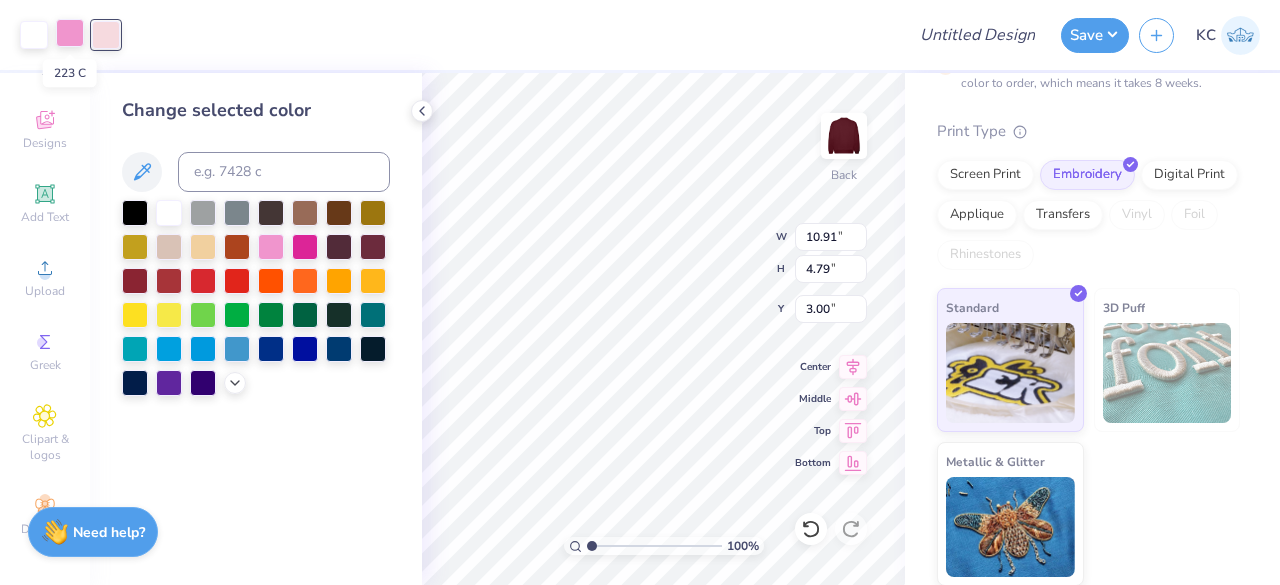 click at bounding box center [70, 33] 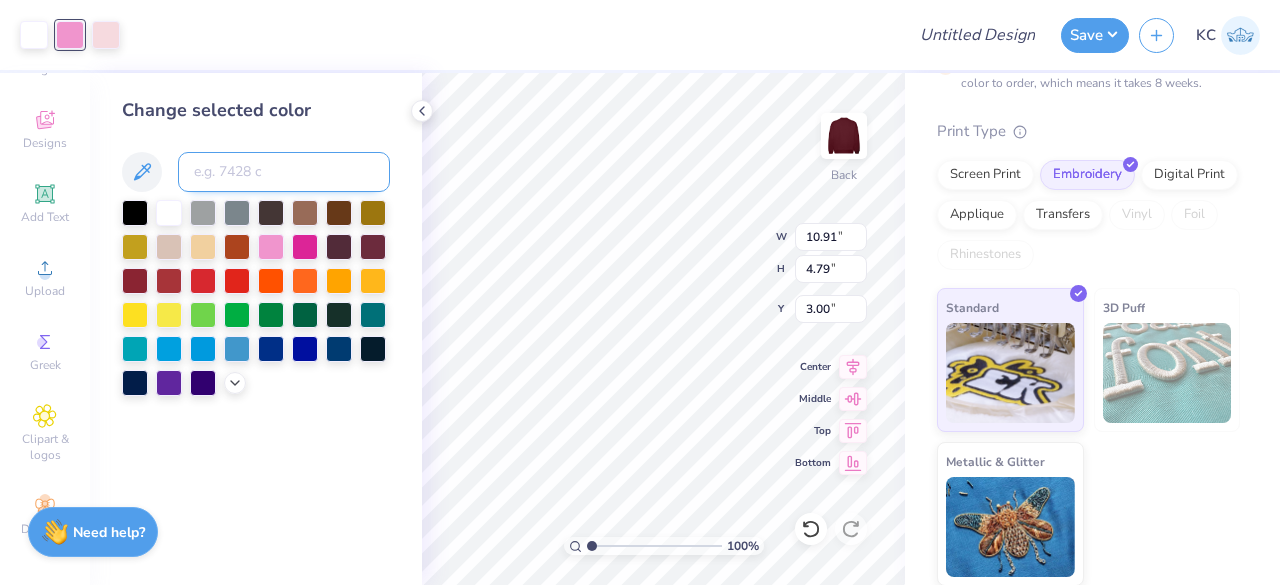 click at bounding box center [284, 172] 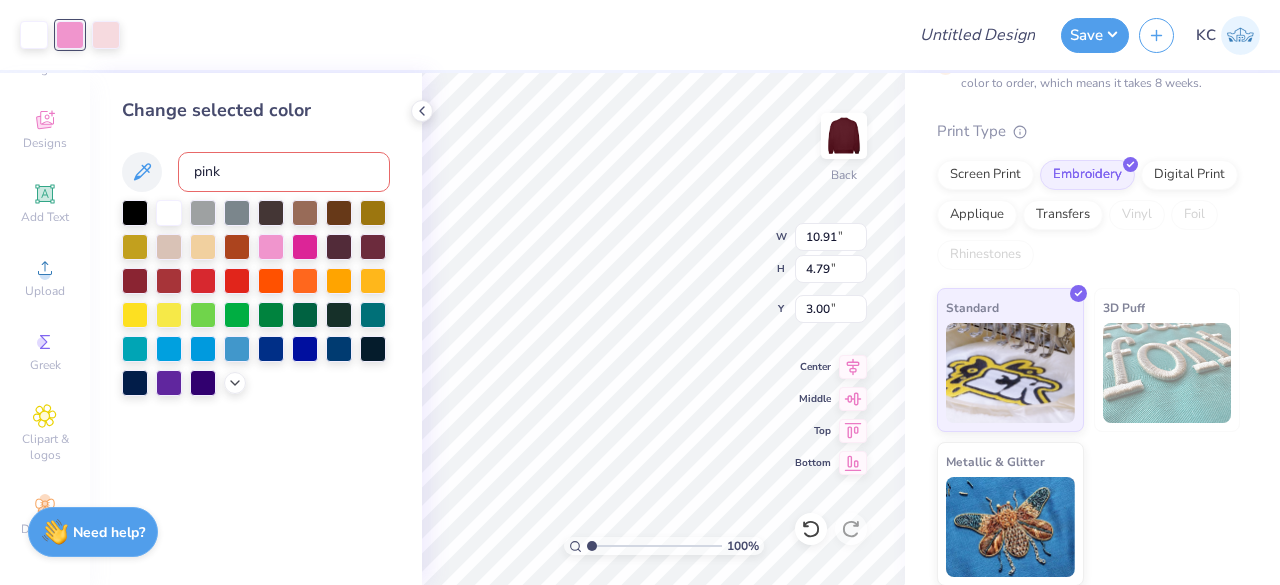 type on "pink" 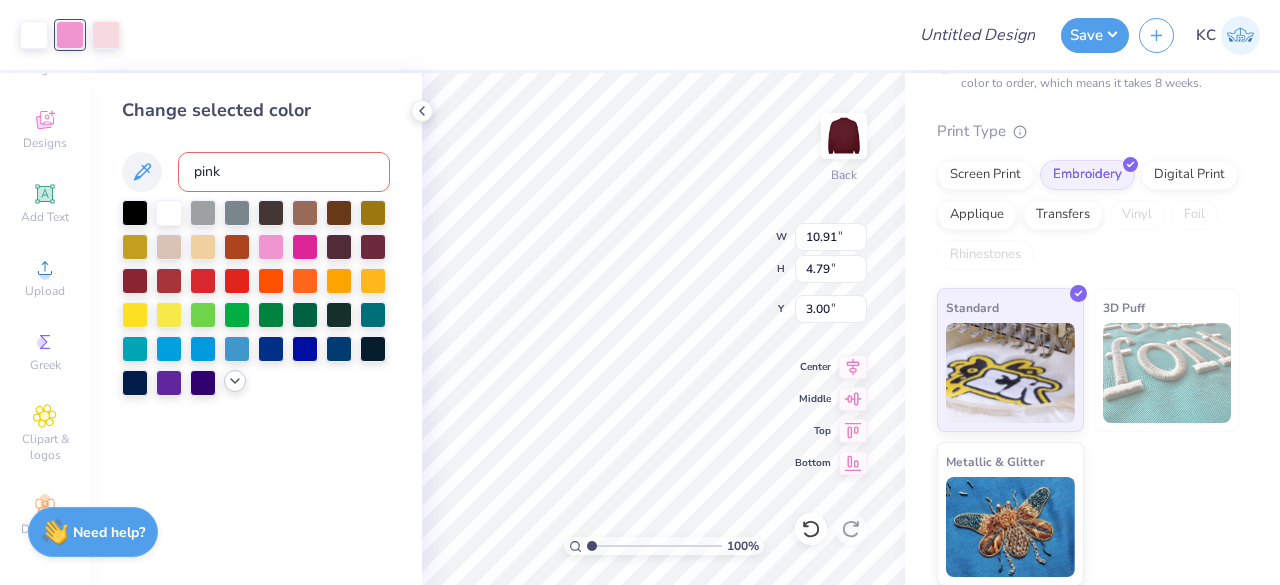 click 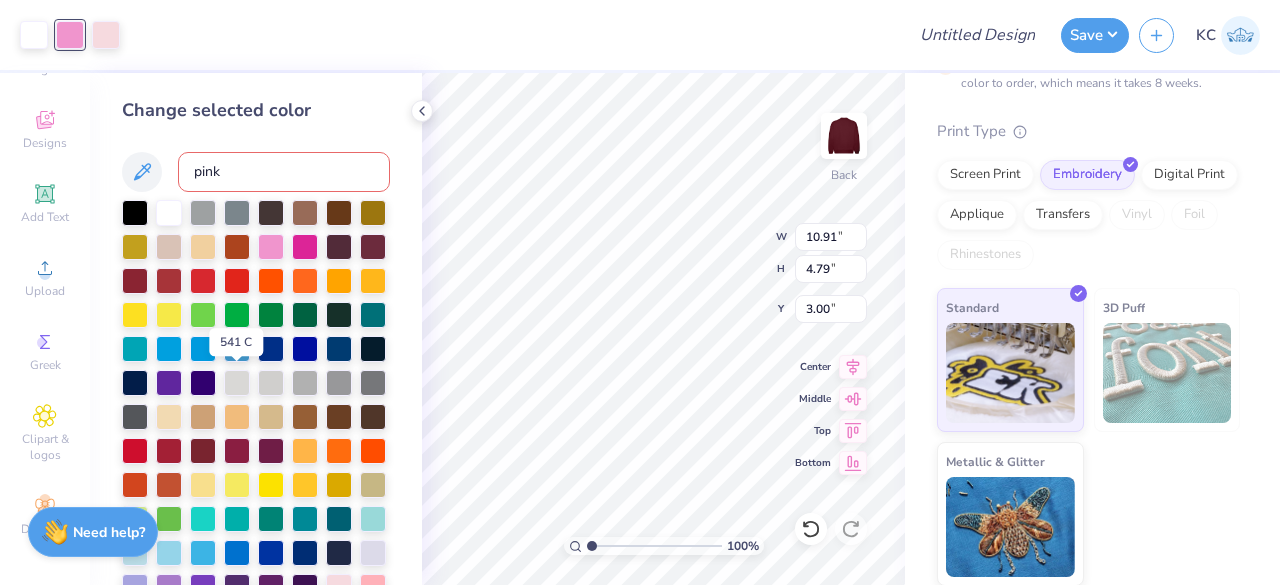 scroll, scrollTop: 140, scrollLeft: 0, axis: vertical 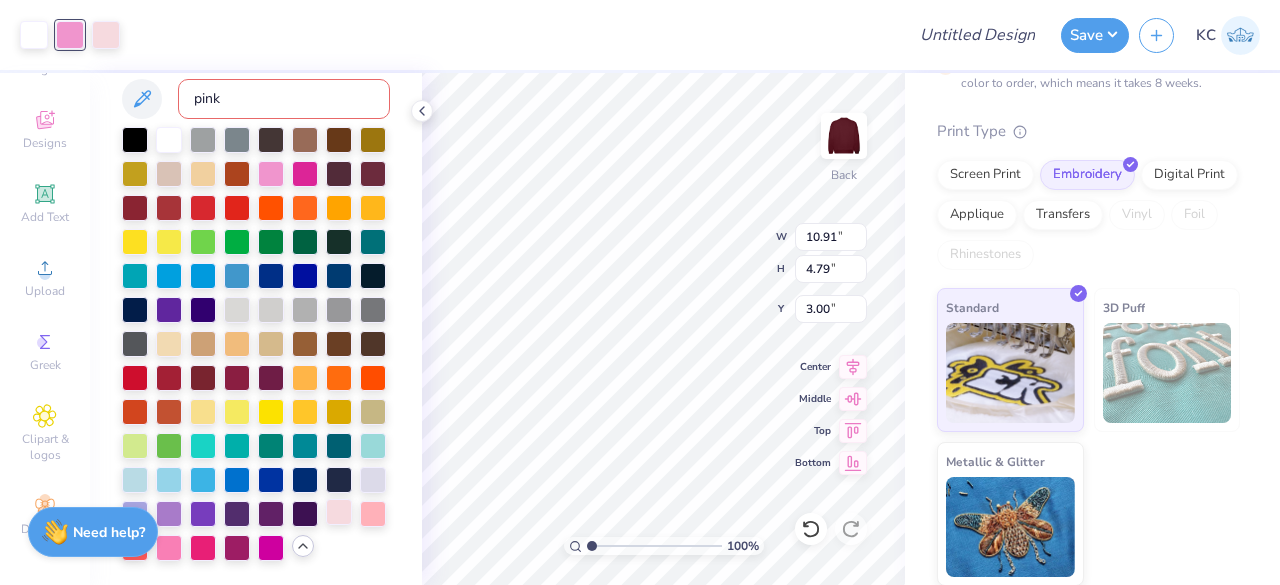 click at bounding box center [339, 512] 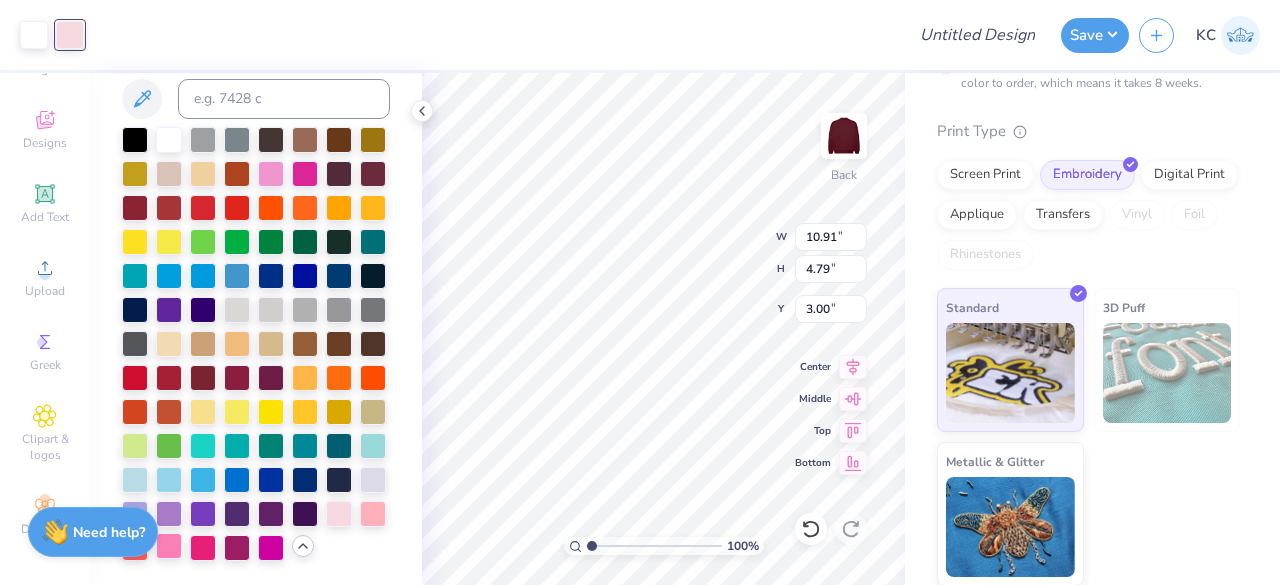 click at bounding box center (169, 546) 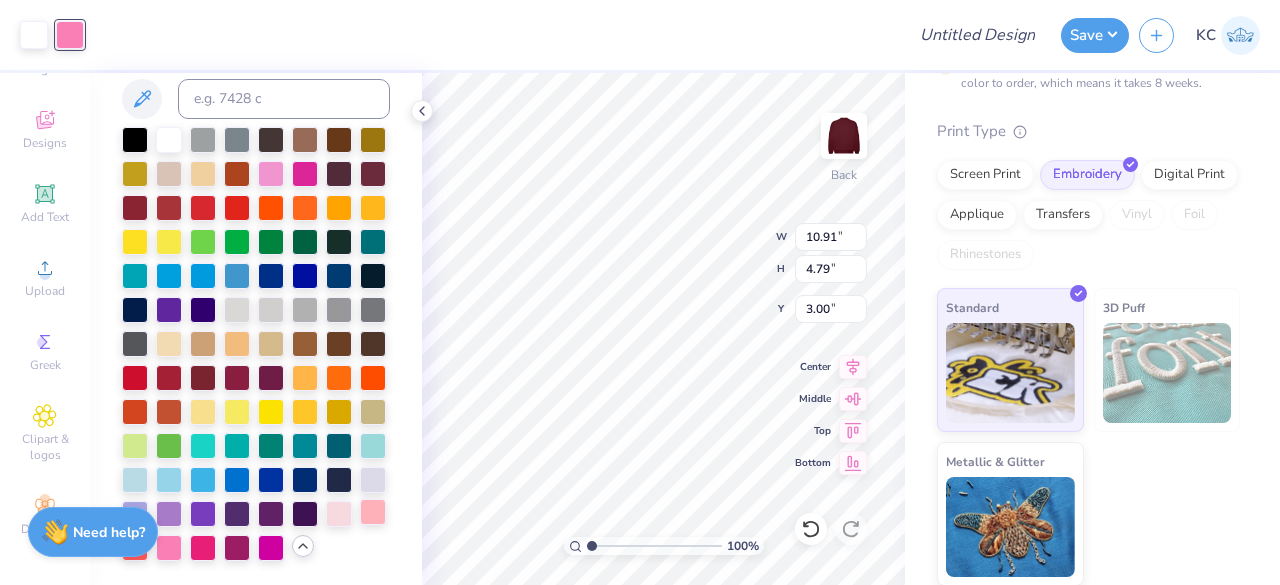 click at bounding box center [373, 512] 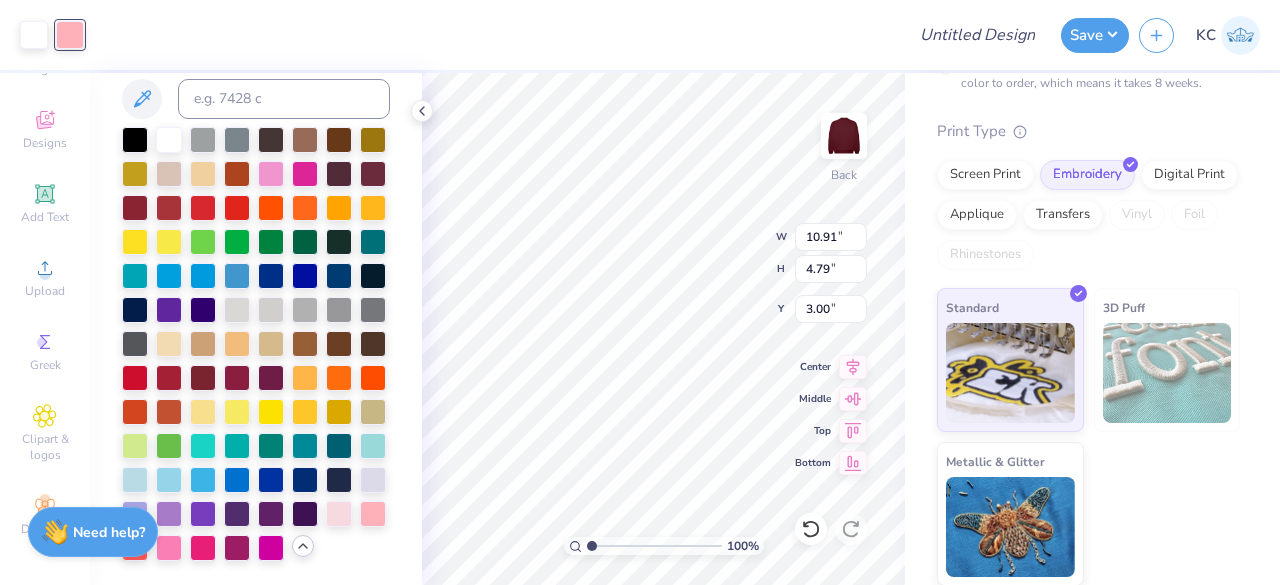 scroll, scrollTop: 0, scrollLeft: 0, axis: both 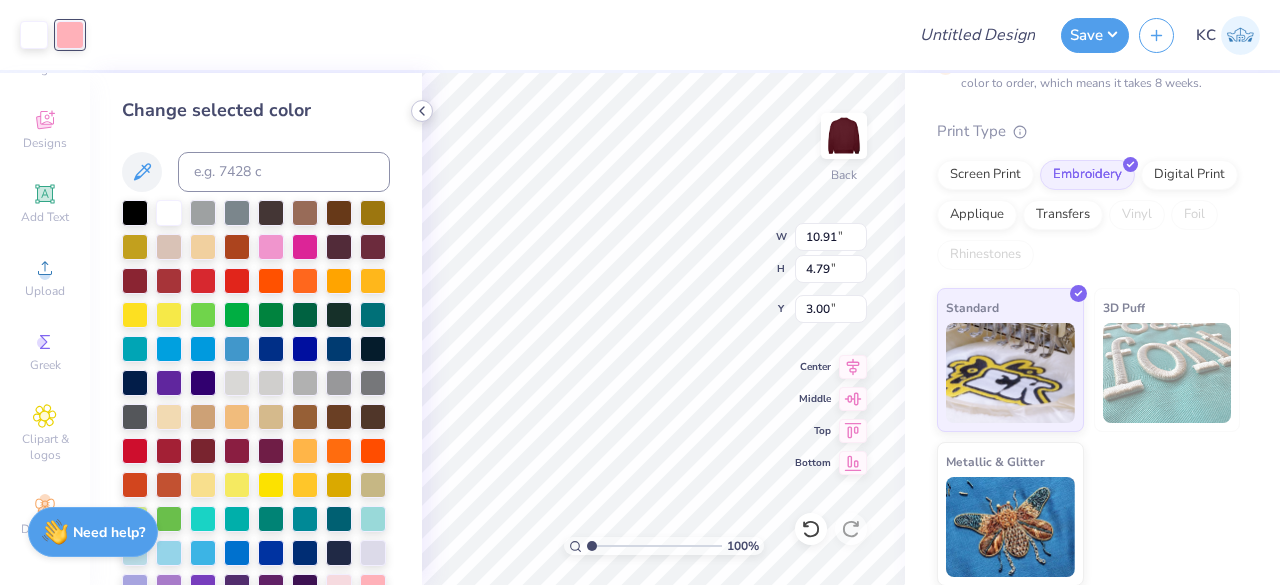 click 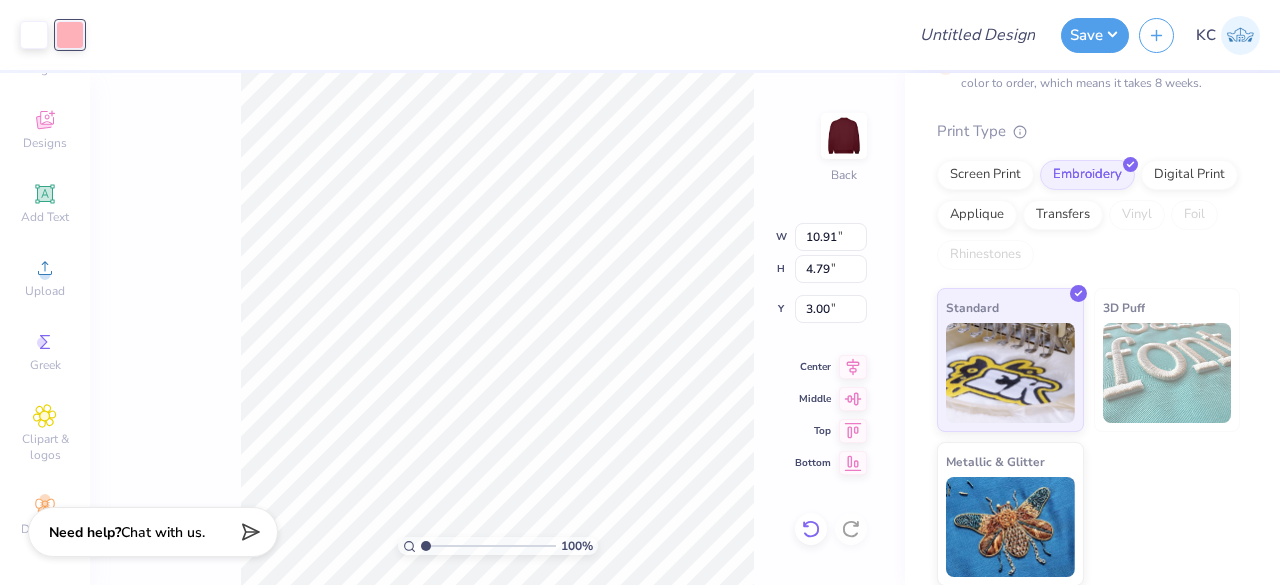 click 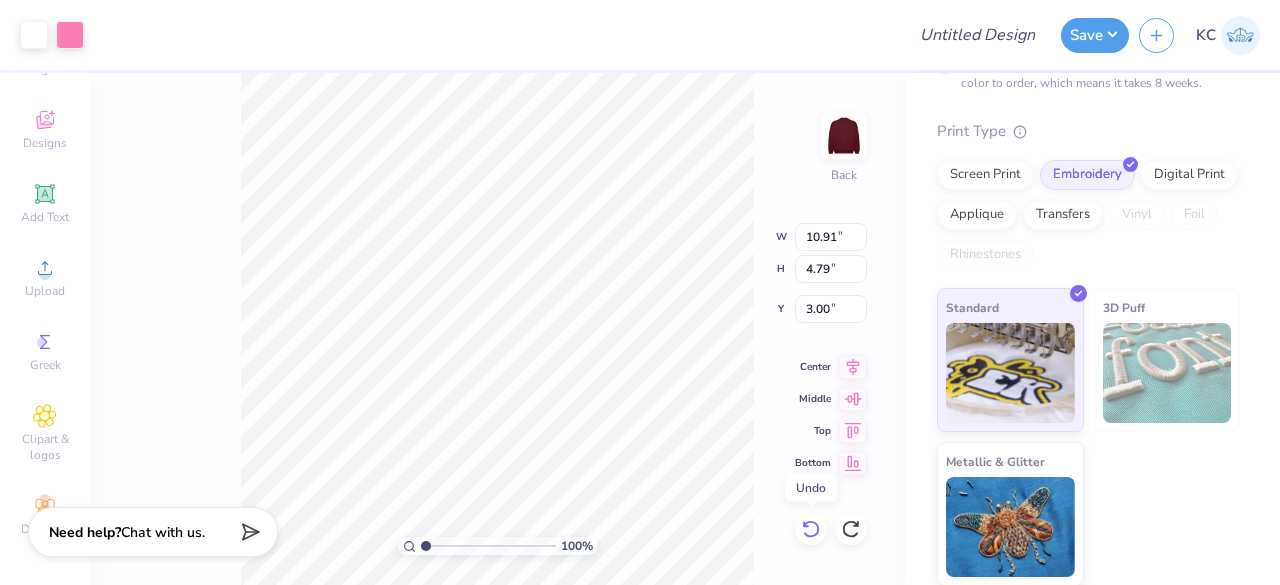 click 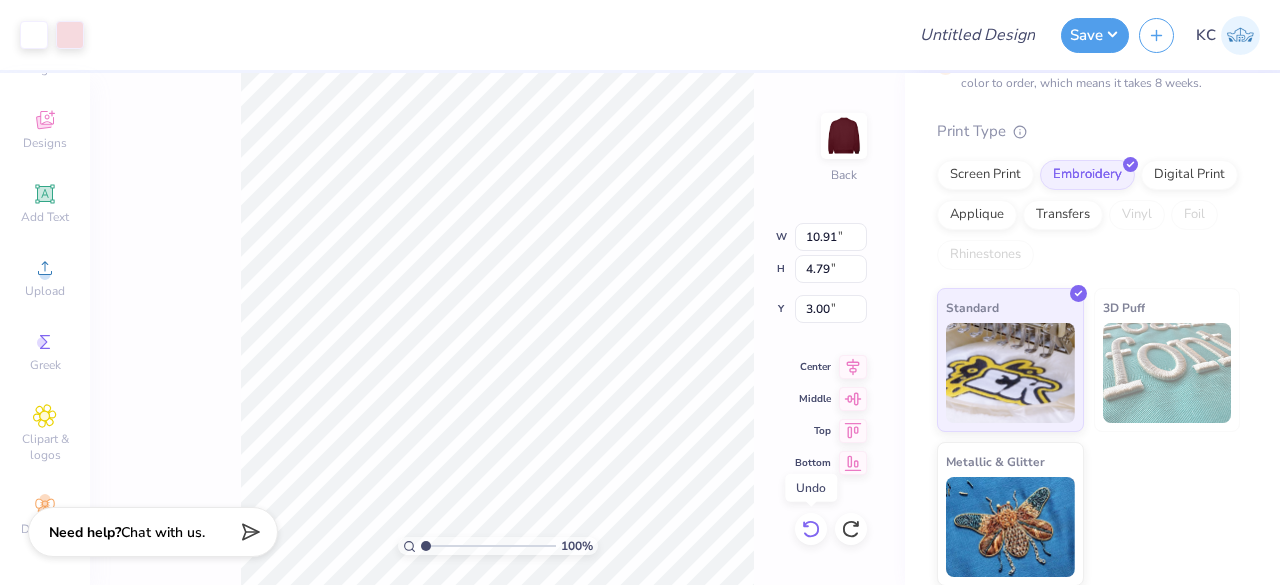 click 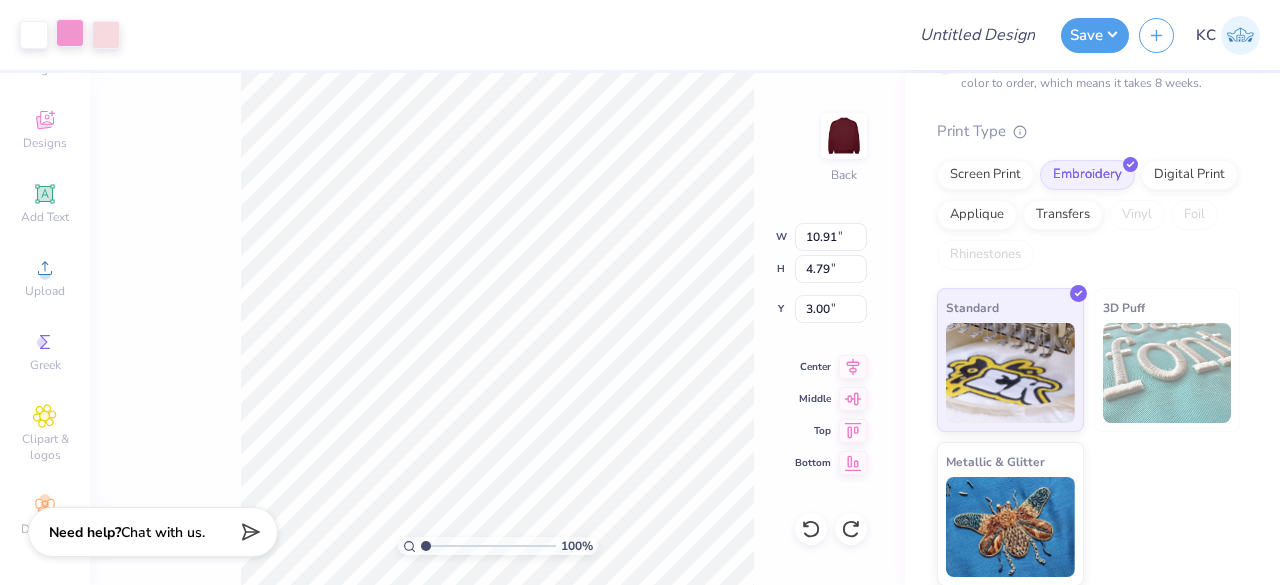 click at bounding box center (70, 33) 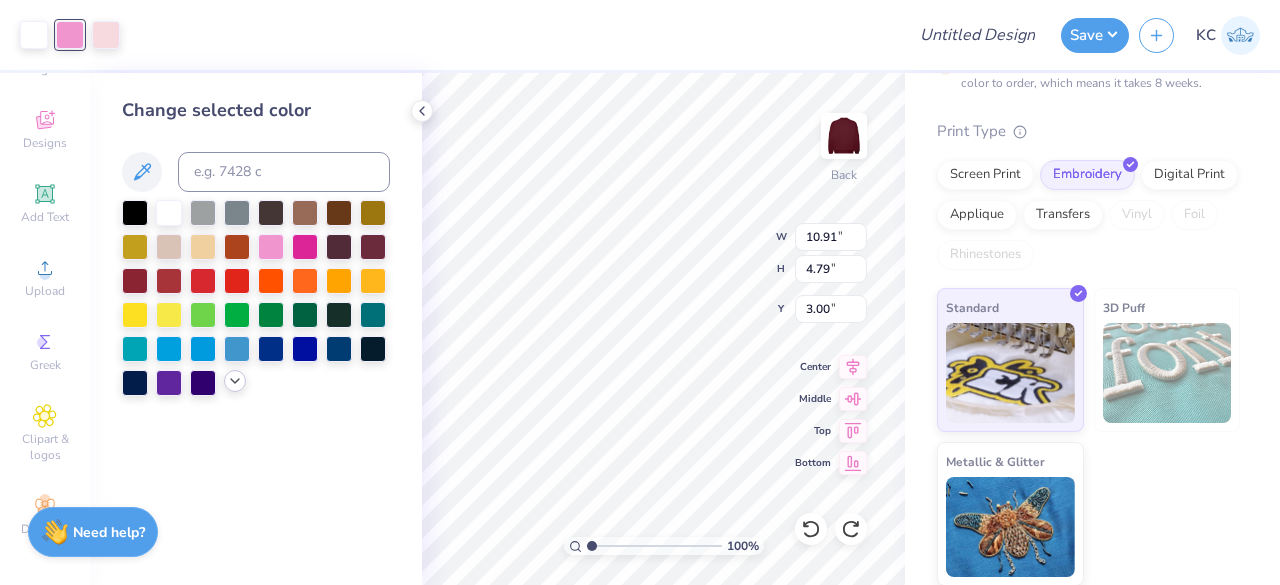 click at bounding box center [235, 381] 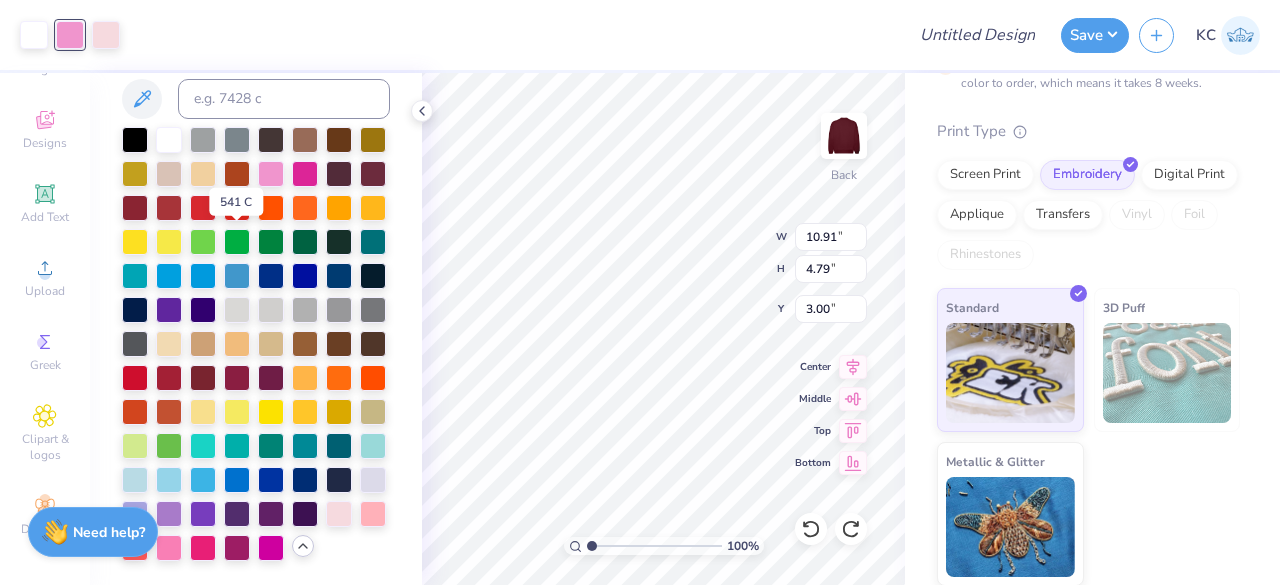 scroll, scrollTop: 140, scrollLeft: 0, axis: vertical 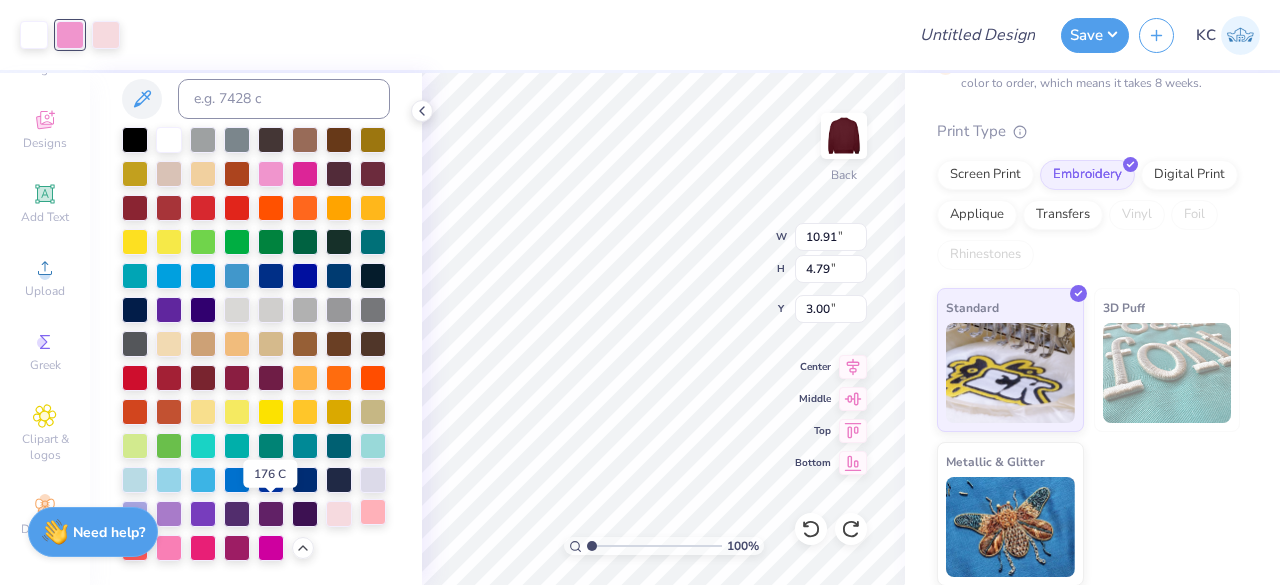 click at bounding box center [373, 512] 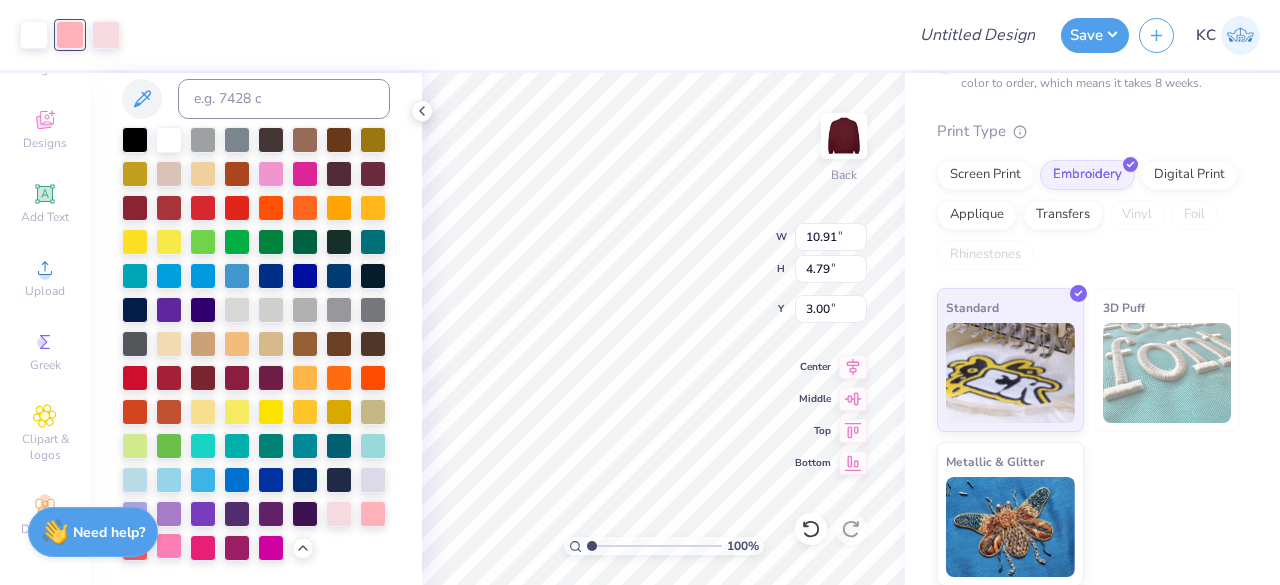 click at bounding box center [169, 546] 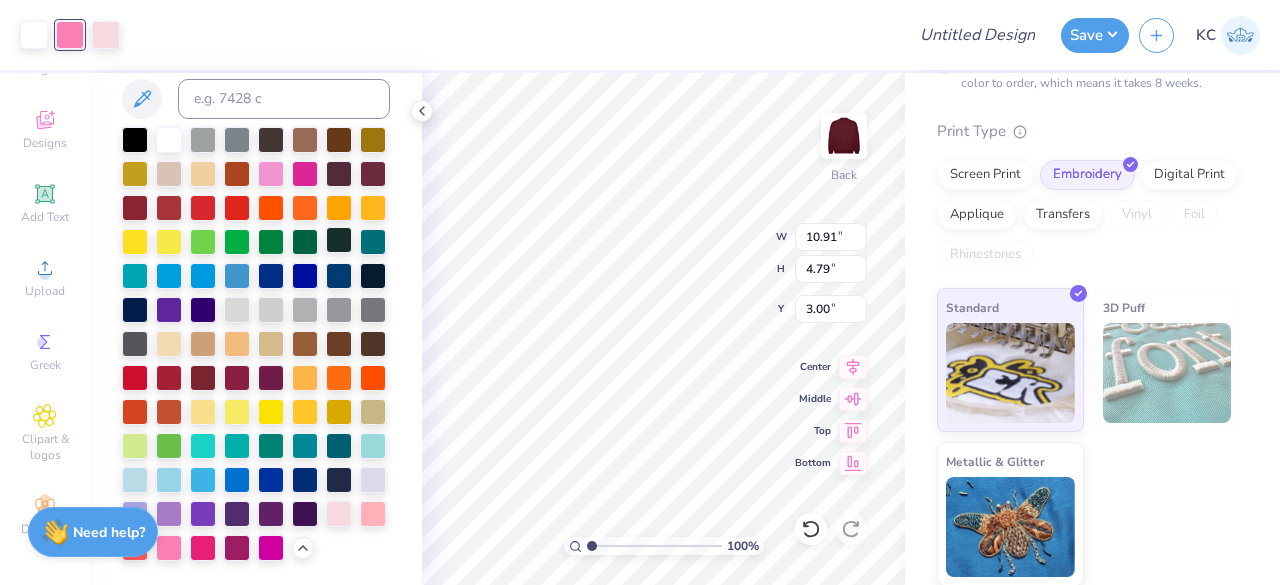 scroll, scrollTop: 0, scrollLeft: 0, axis: both 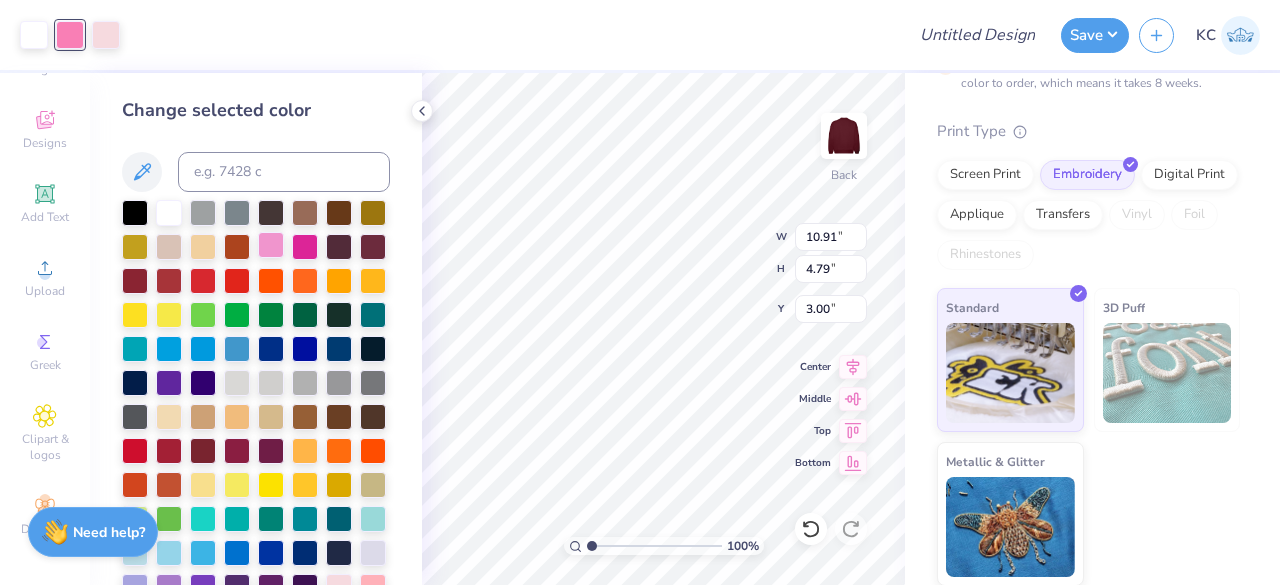 click at bounding box center (271, 245) 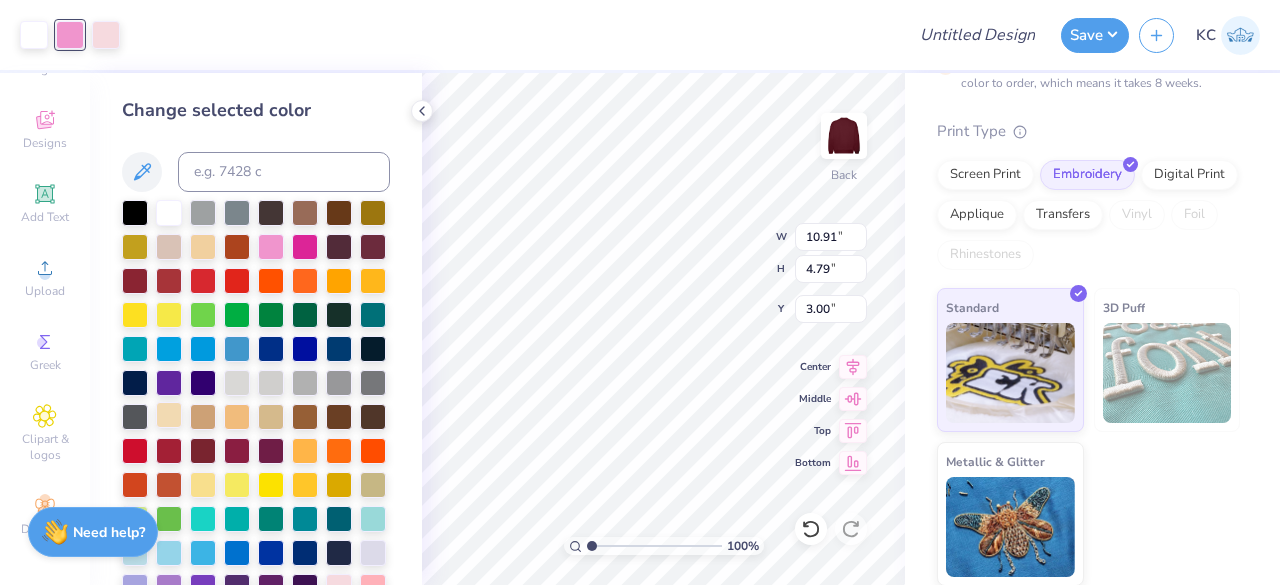 scroll, scrollTop: 140, scrollLeft: 0, axis: vertical 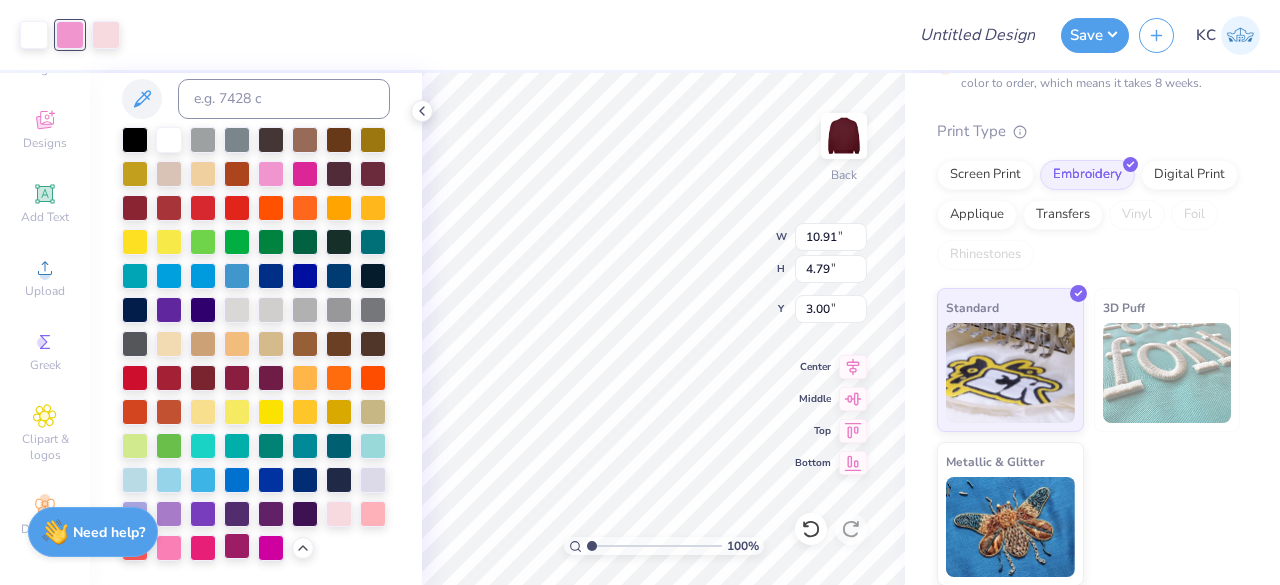 click at bounding box center [237, 546] 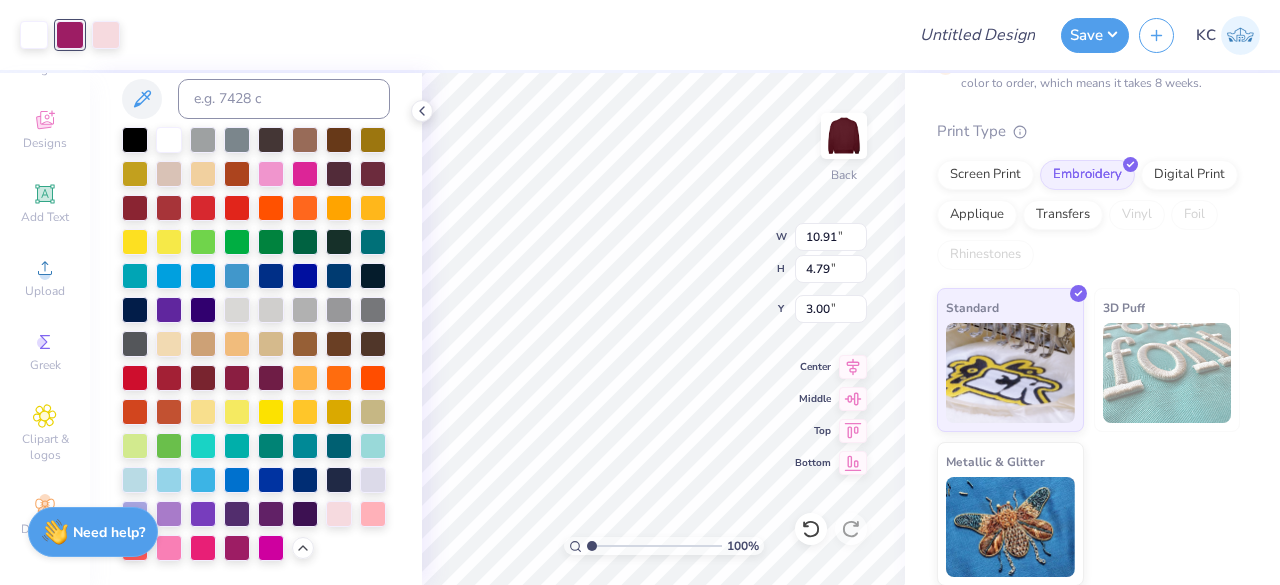 scroll, scrollTop: 0, scrollLeft: 0, axis: both 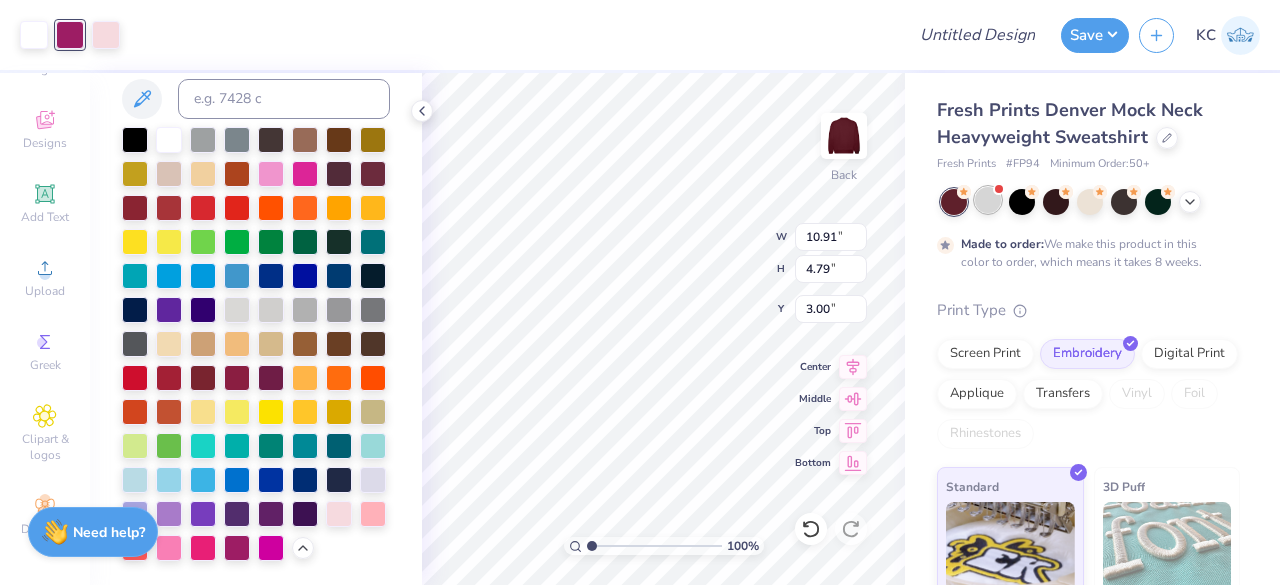 click at bounding box center [988, 200] 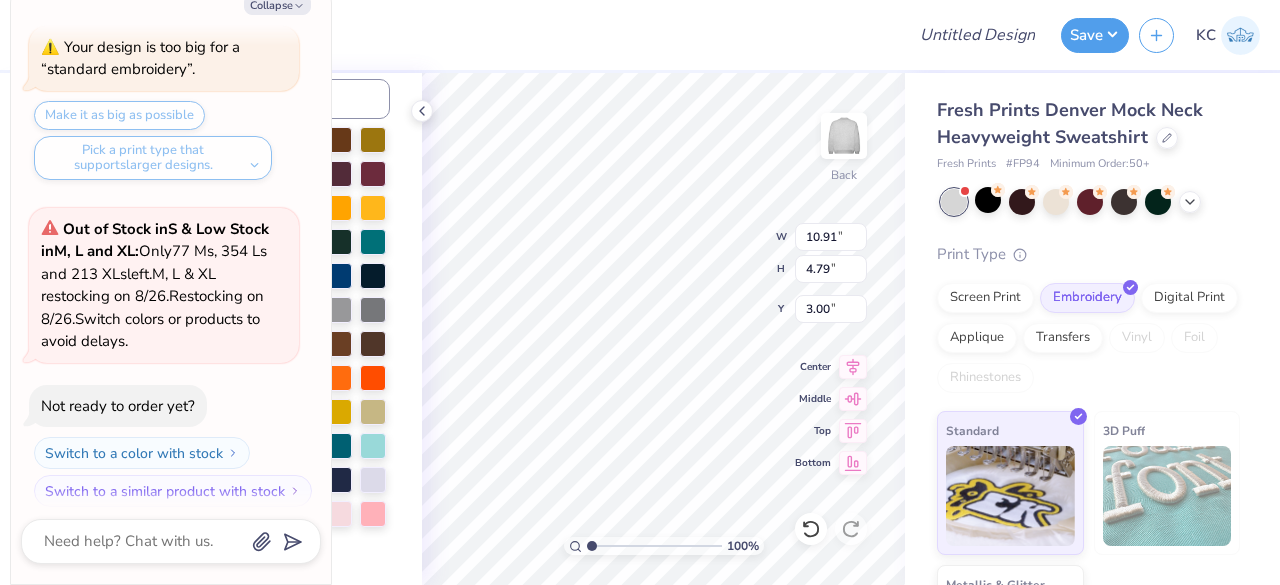scroll, scrollTop: 2198, scrollLeft: 0, axis: vertical 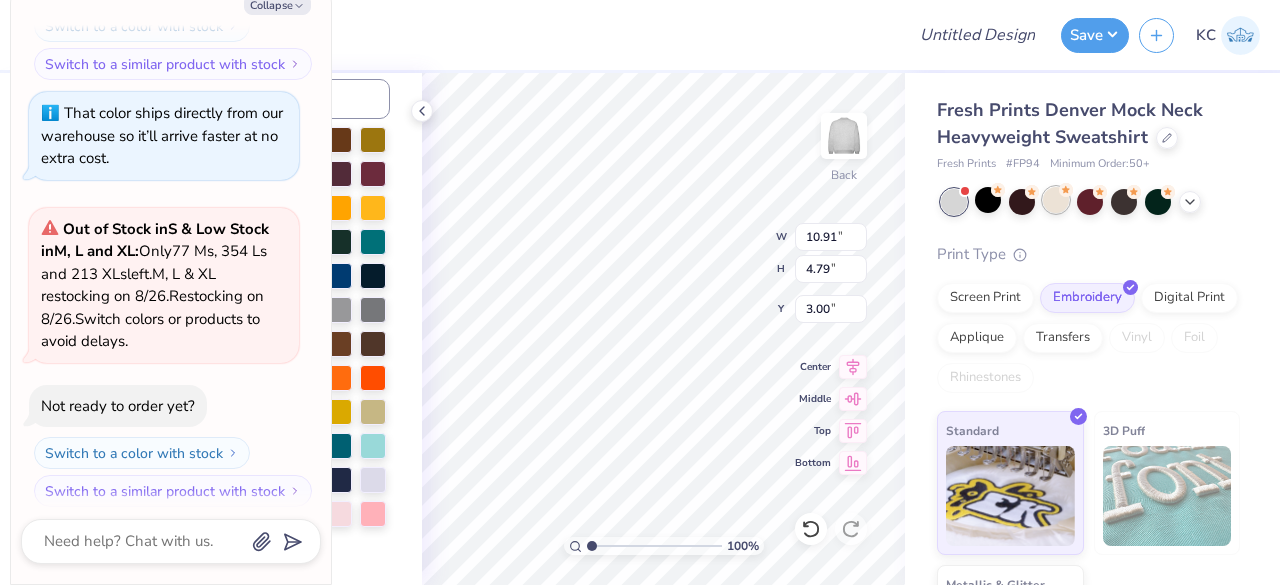 click at bounding box center [1056, 200] 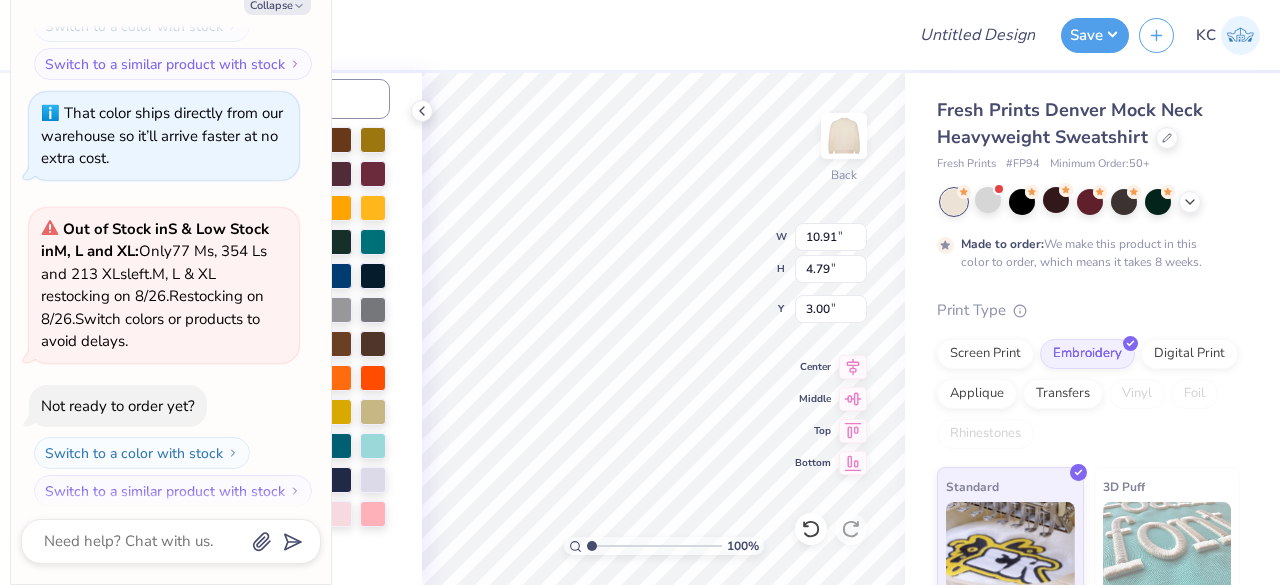 scroll, scrollTop: 2362, scrollLeft: 0, axis: vertical 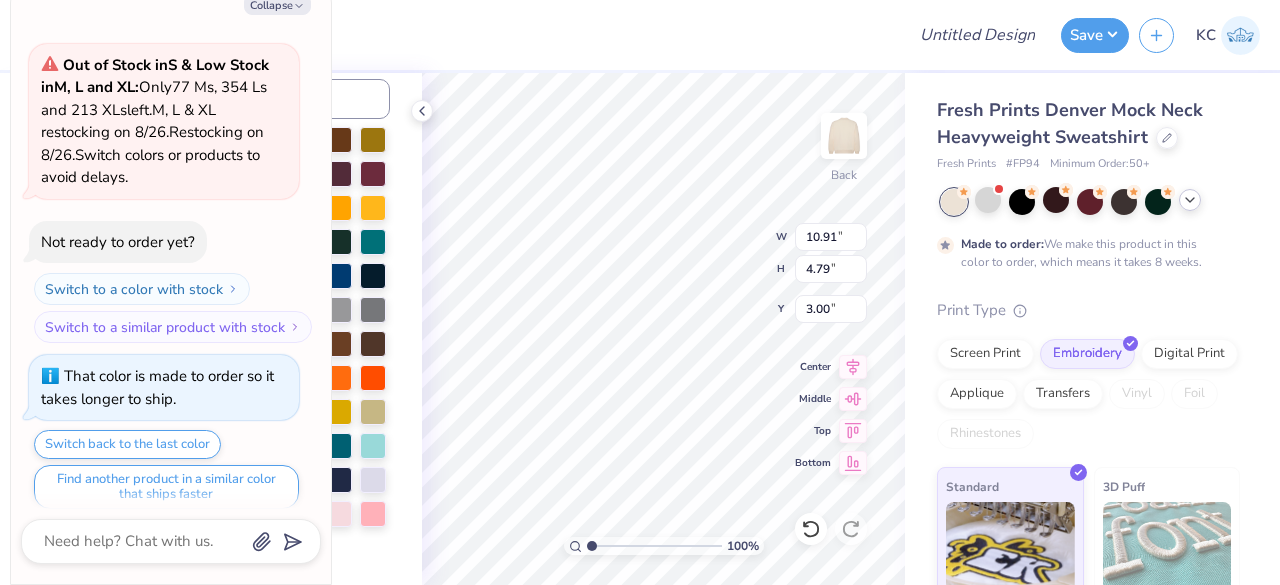 click 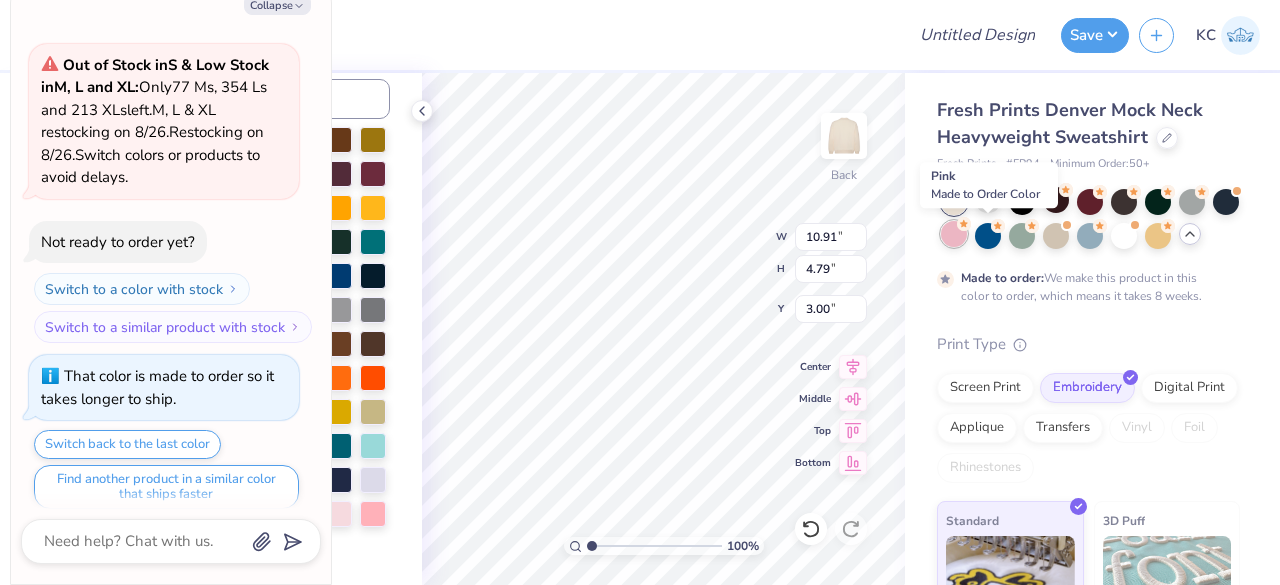 click at bounding box center [954, 234] 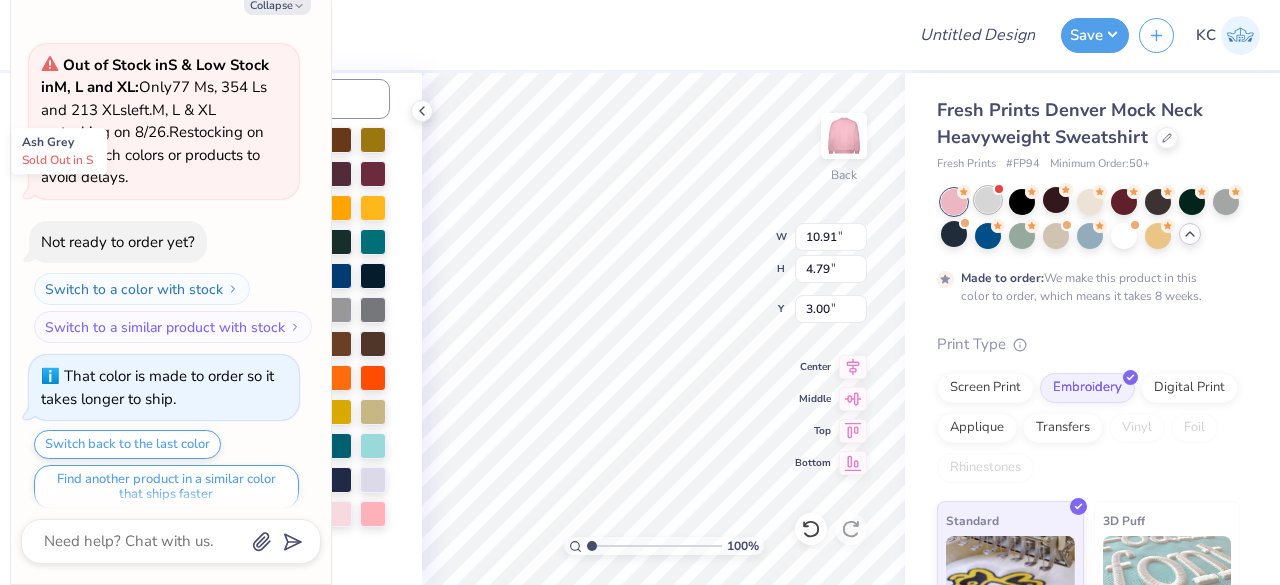 click at bounding box center (988, 200) 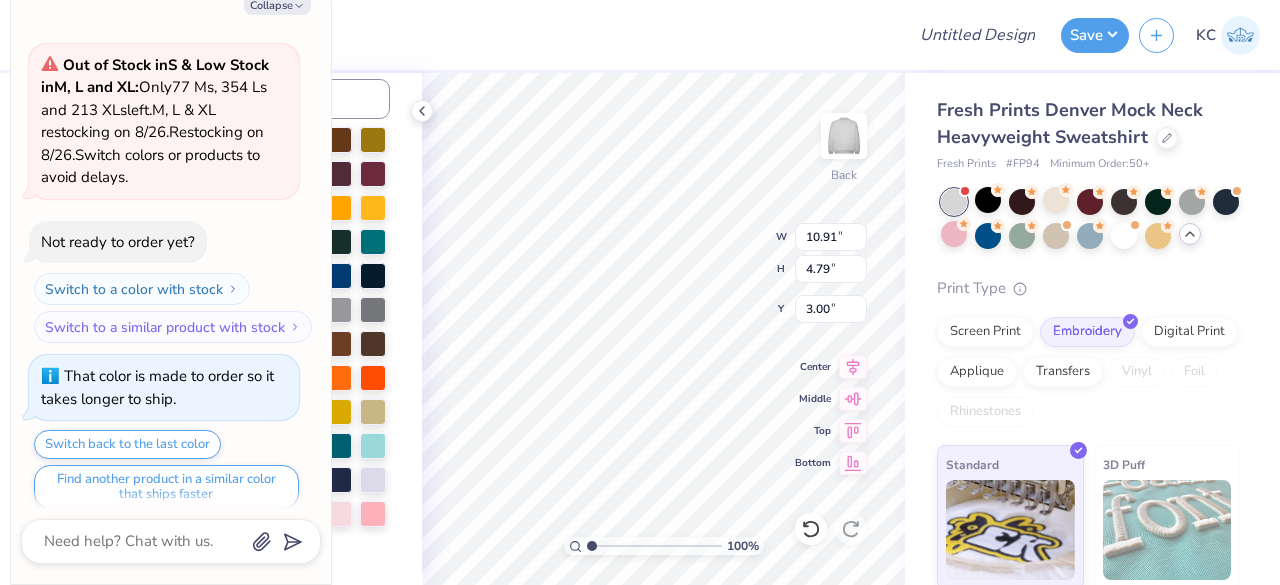 scroll, scrollTop: 2790, scrollLeft: 0, axis: vertical 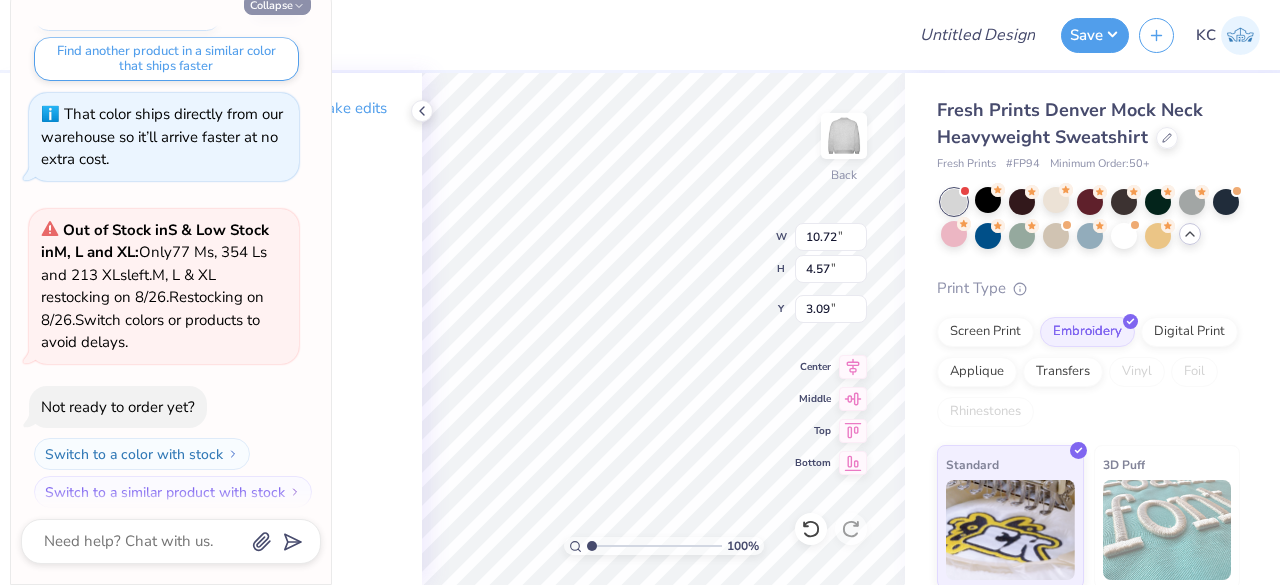 click on "Collapse" at bounding box center [277, 4] 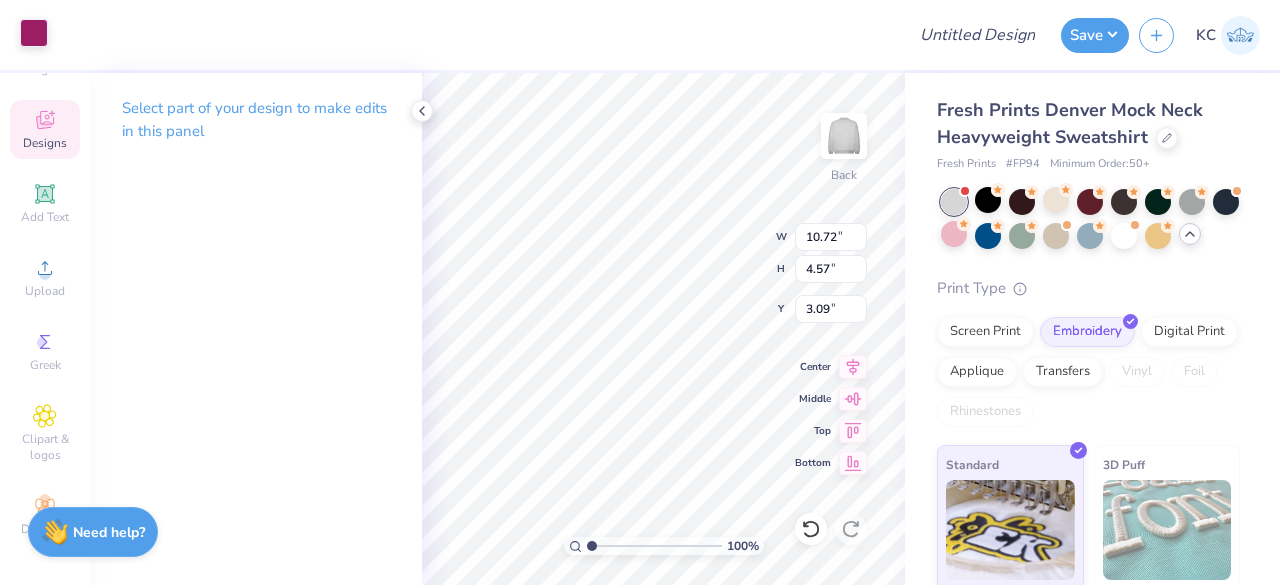 click at bounding box center [34, 33] 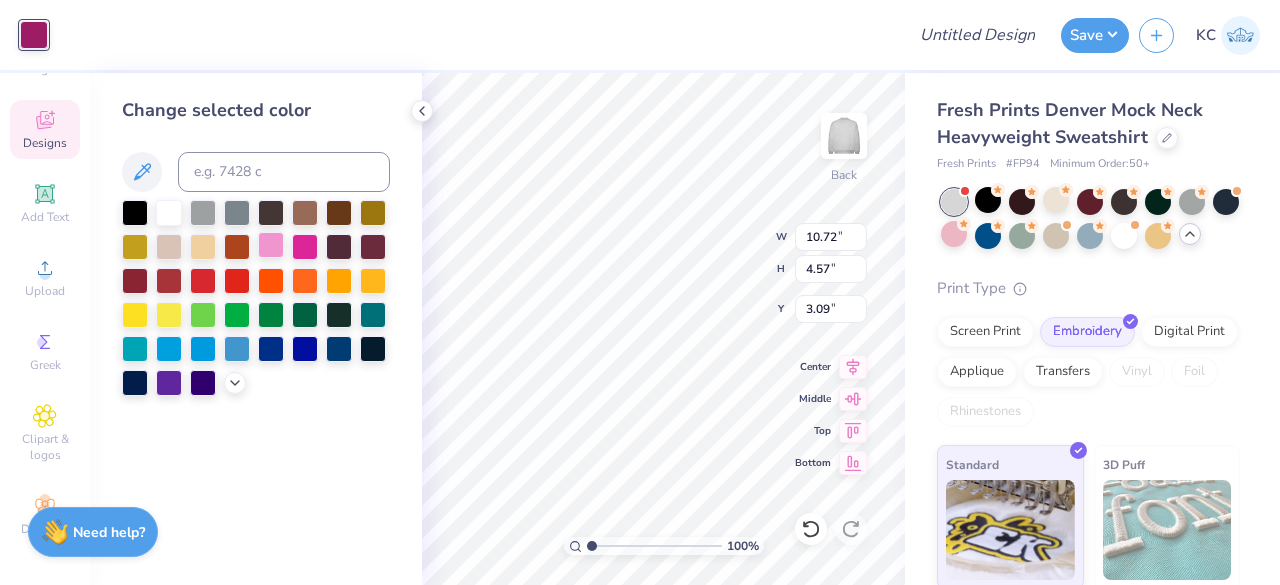 click at bounding box center (271, 245) 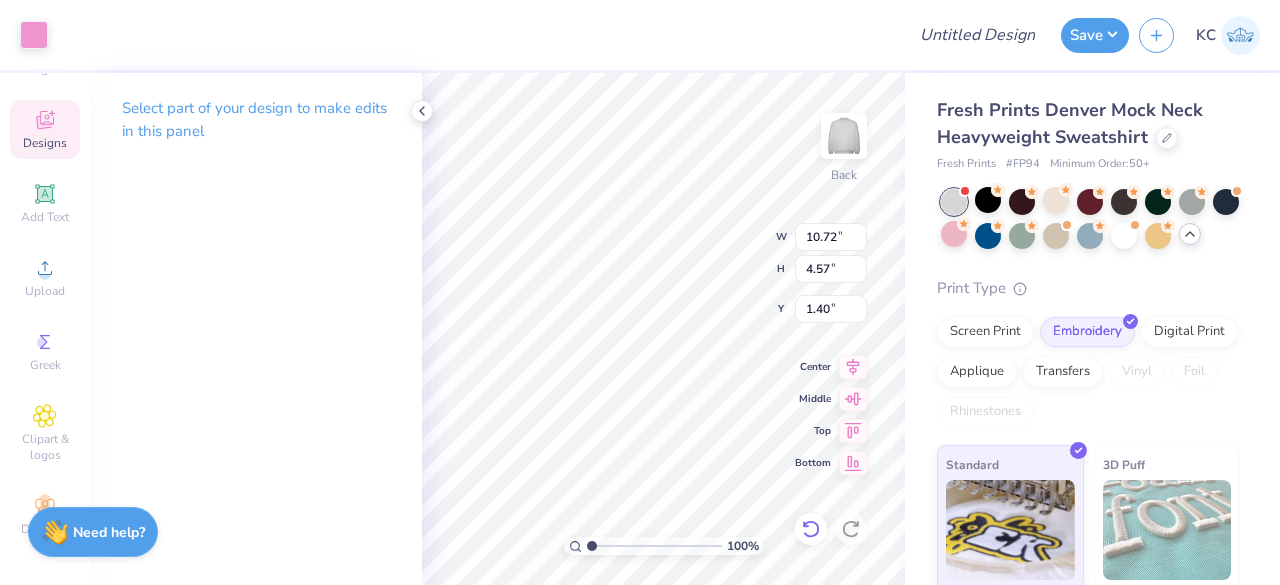 click 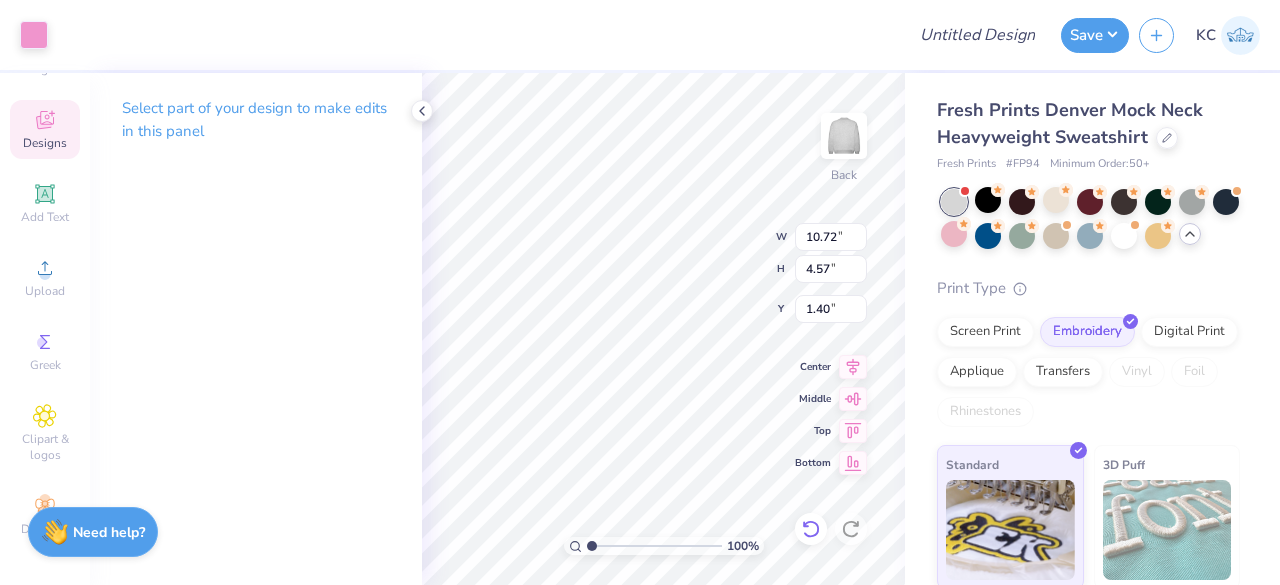 type on "3.09" 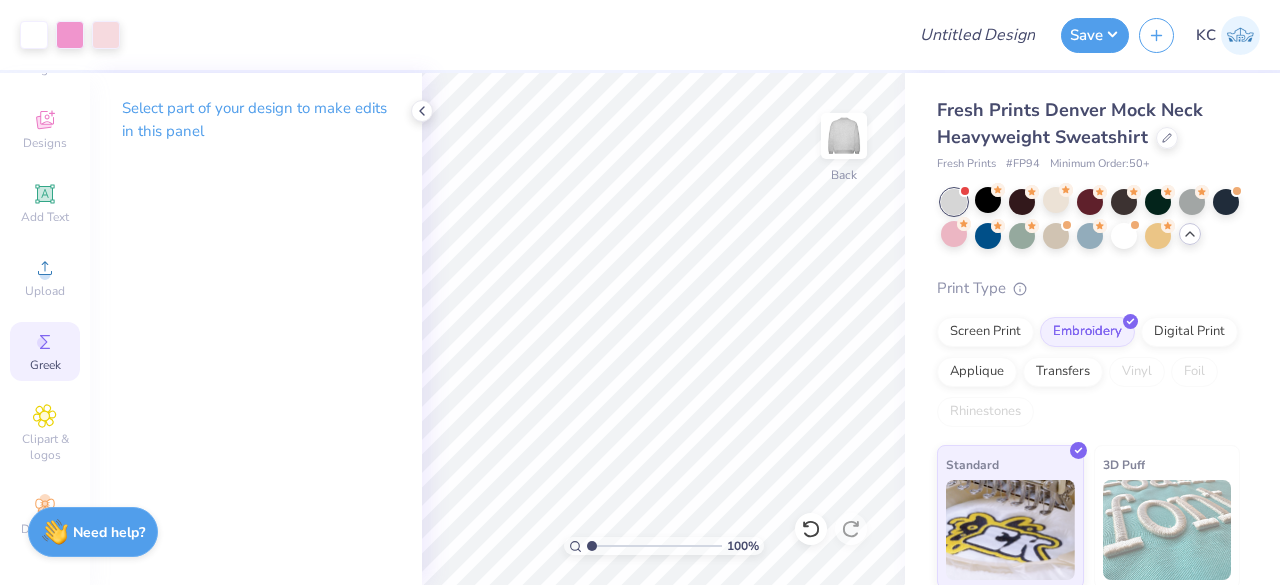 click on "Greek" at bounding box center (45, 365) 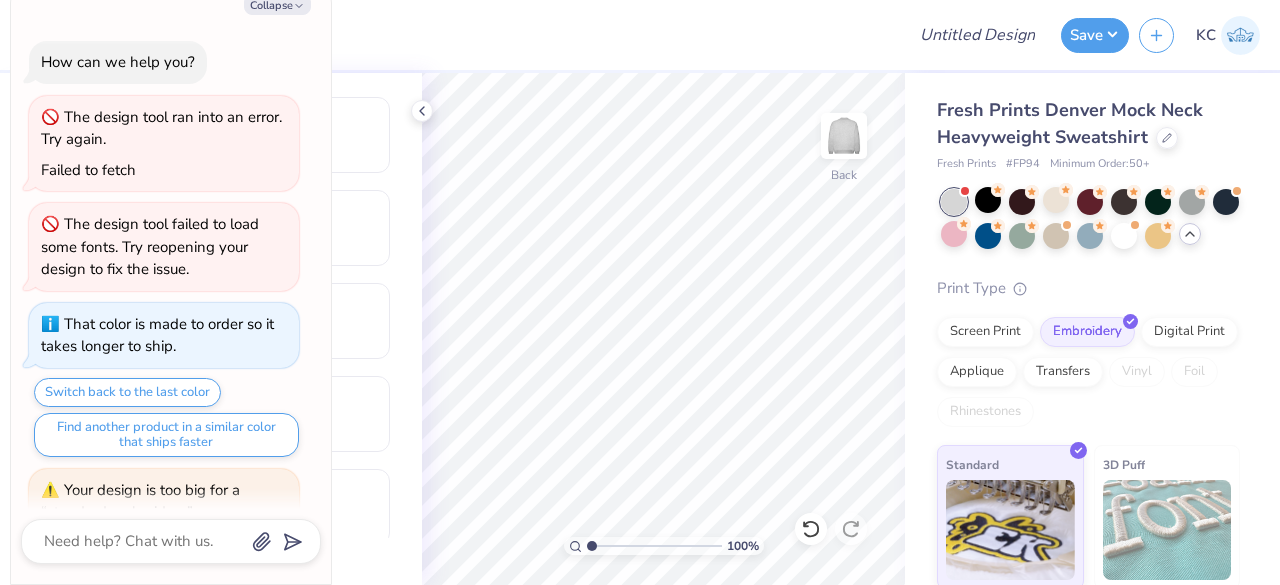 scroll, scrollTop: 2897, scrollLeft: 0, axis: vertical 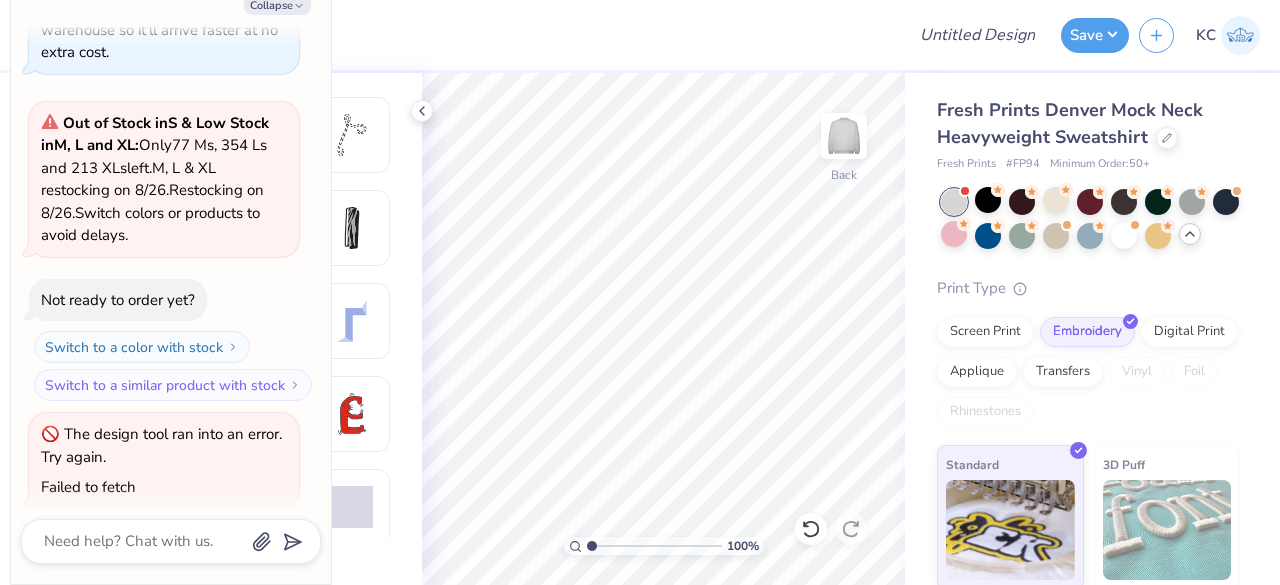 click at bounding box center (512, 35) 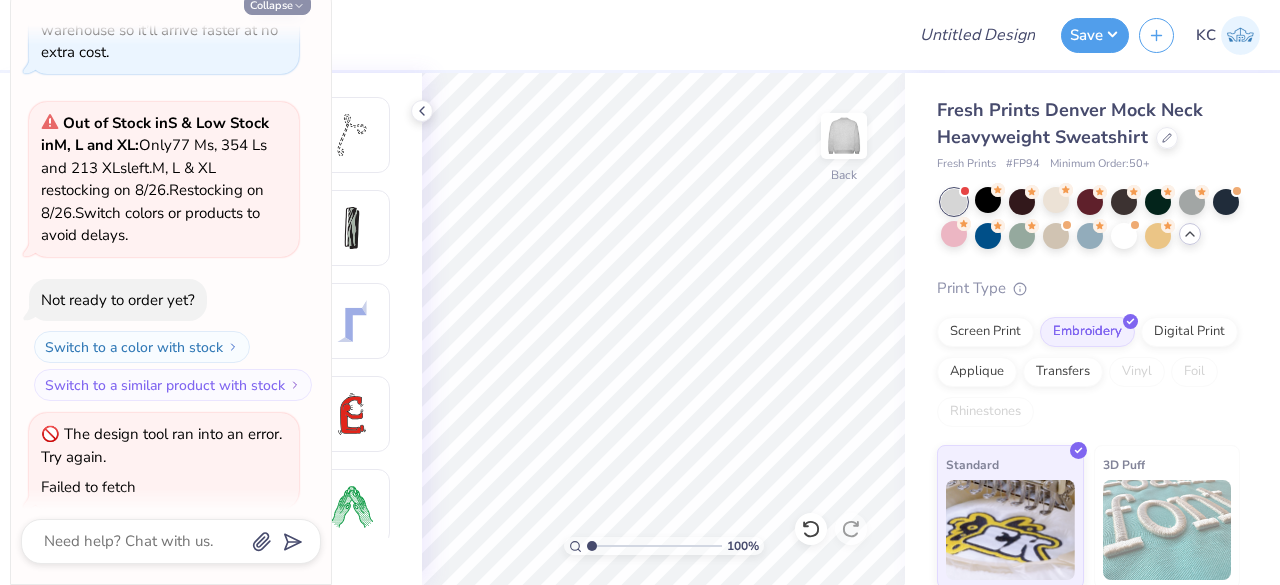 click on "Collapse" at bounding box center (277, 4) 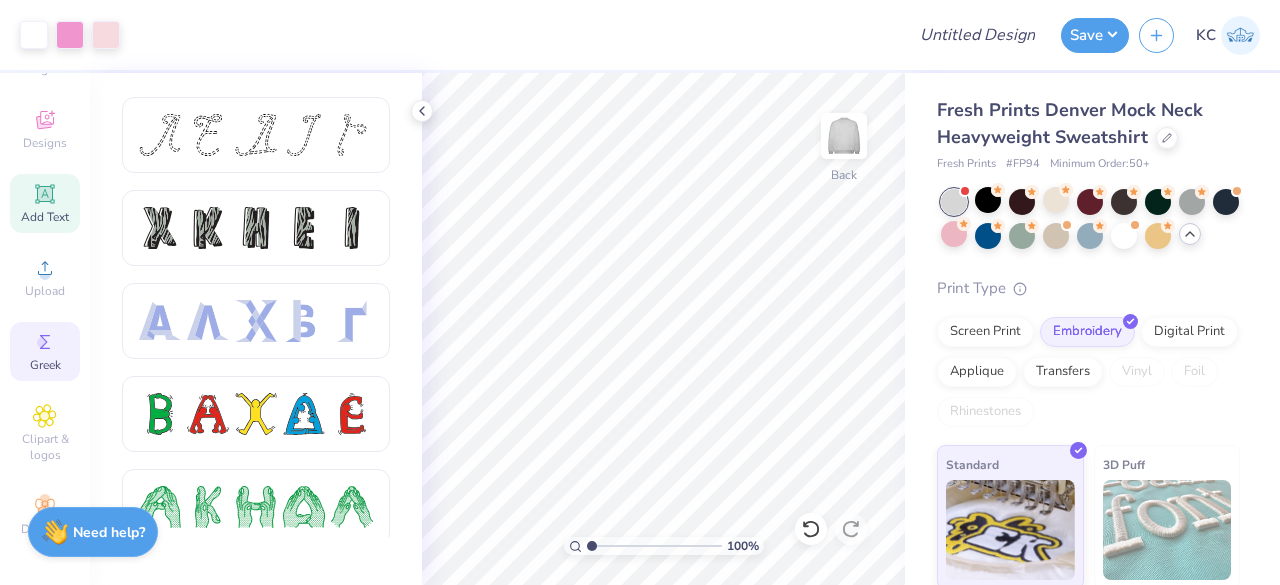 scroll, scrollTop: 0, scrollLeft: 0, axis: both 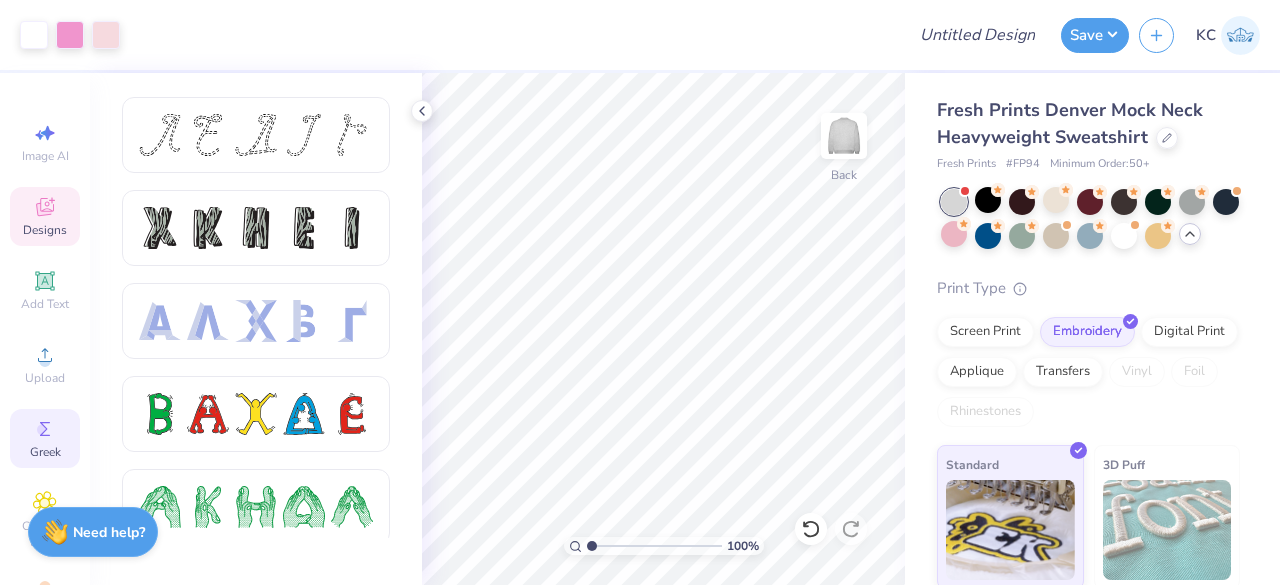 click on "Designs" at bounding box center [45, 230] 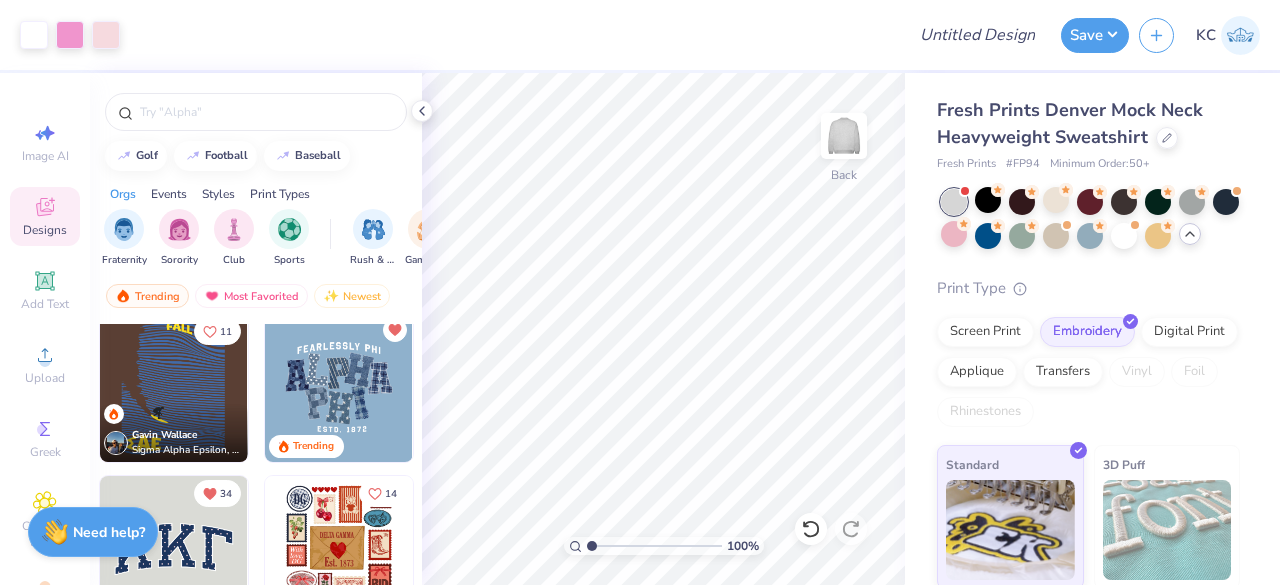 scroll, scrollTop: 12, scrollLeft: 0, axis: vertical 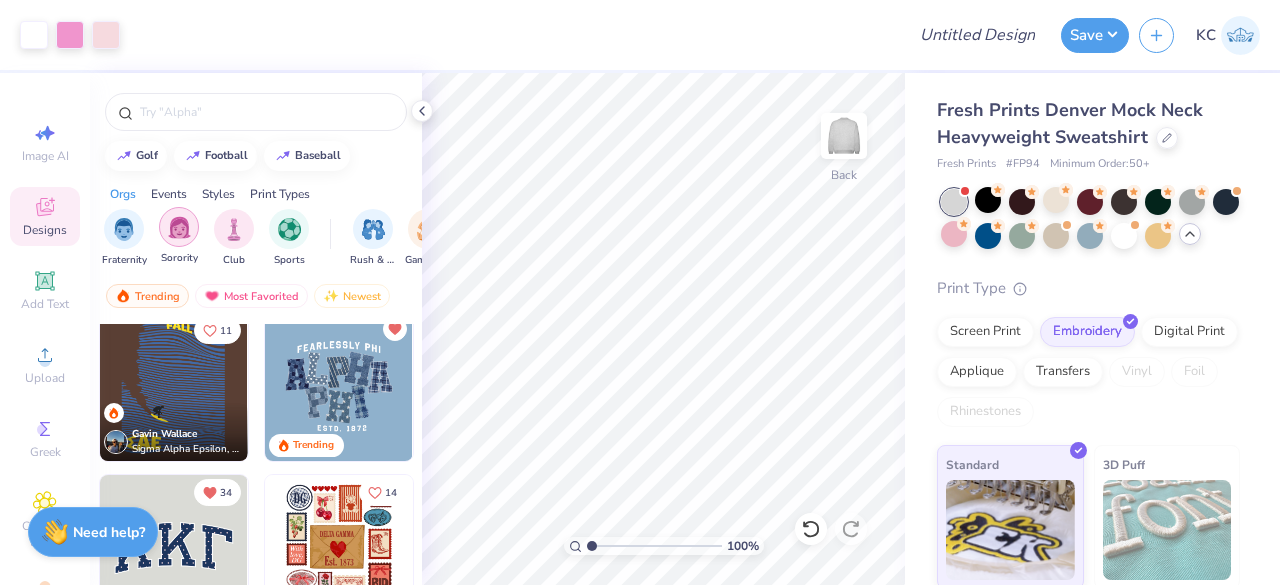 click at bounding box center (179, 227) 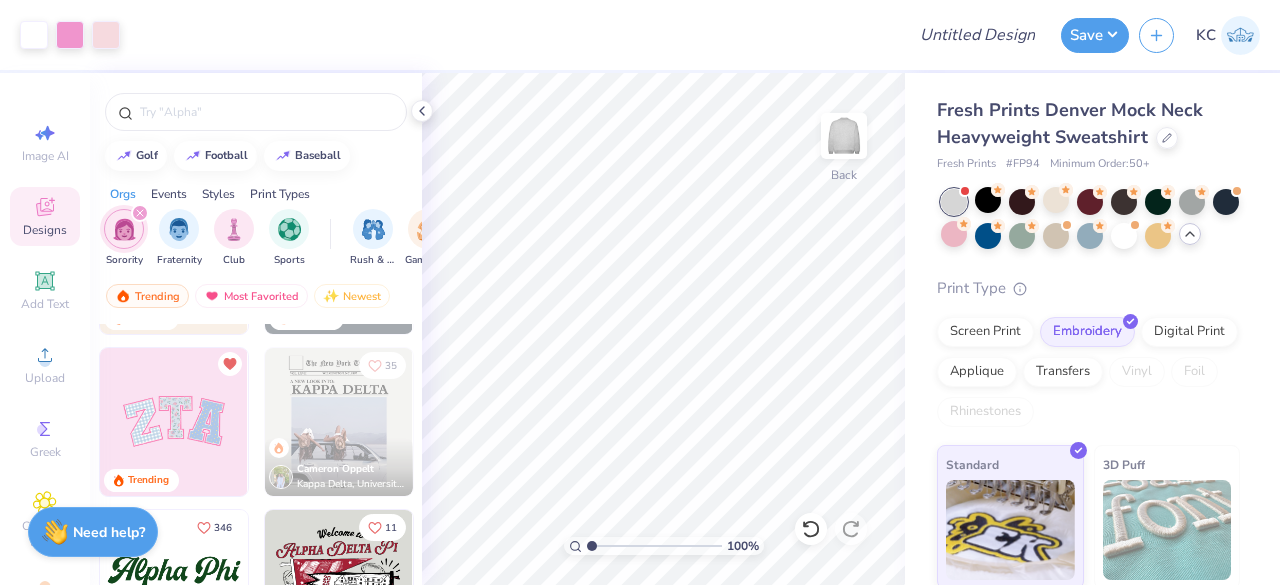 scroll, scrollTop: 464, scrollLeft: 0, axis: vertical 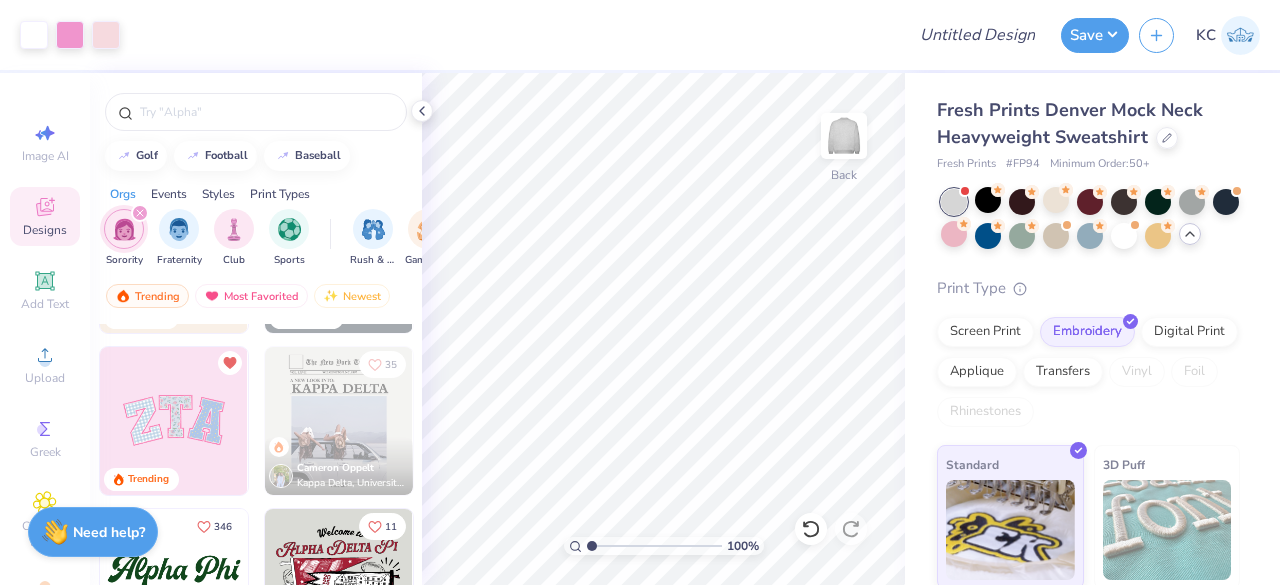 click at bounding box center (174, 421) 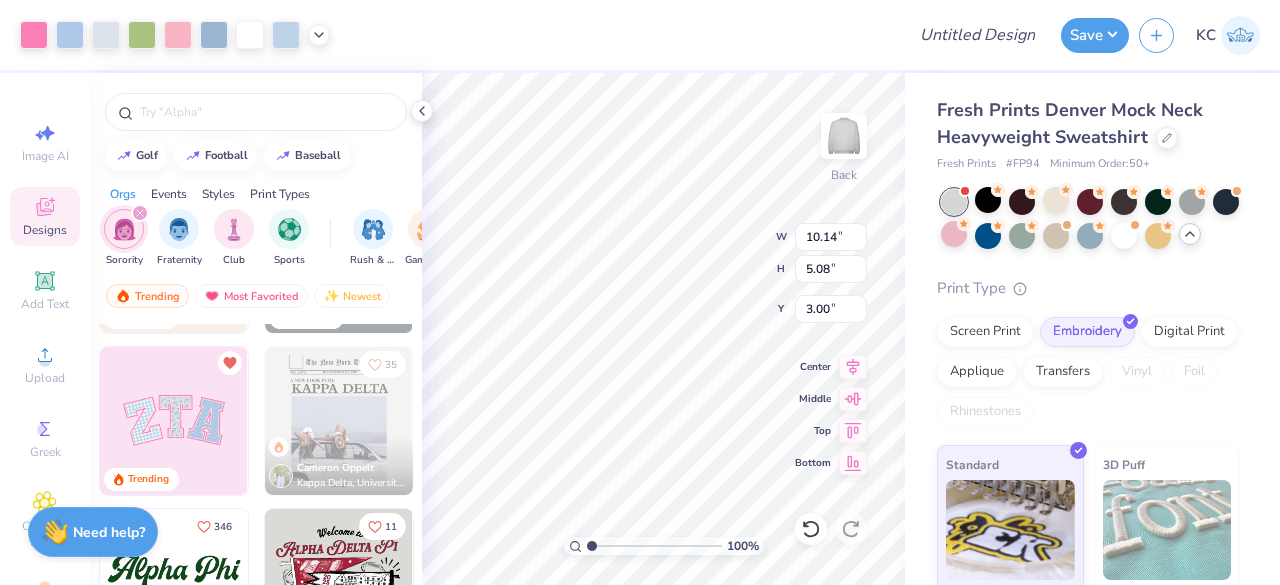 type on "8.54" 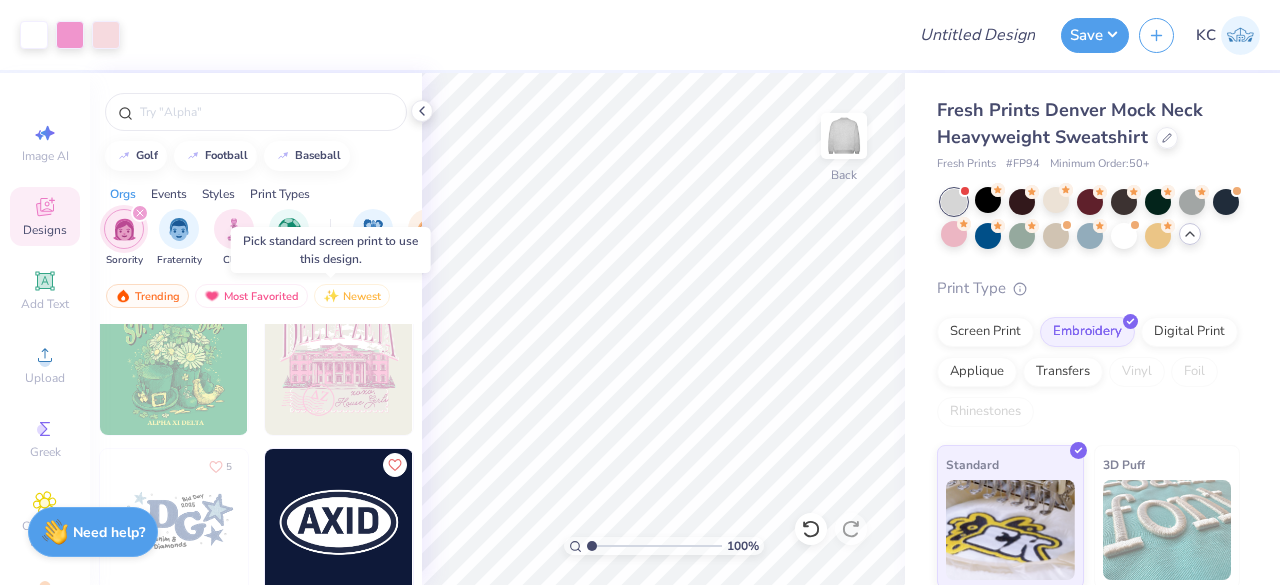 scroll, scrollTop: 6599, scrollLeft: 0, axis: vertical 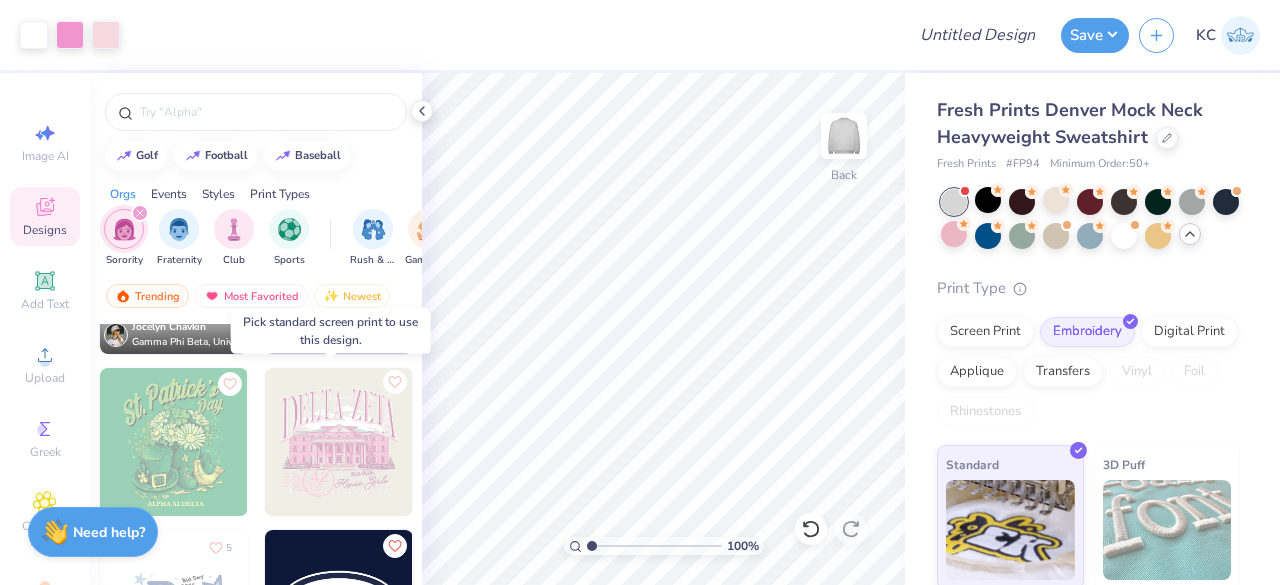click 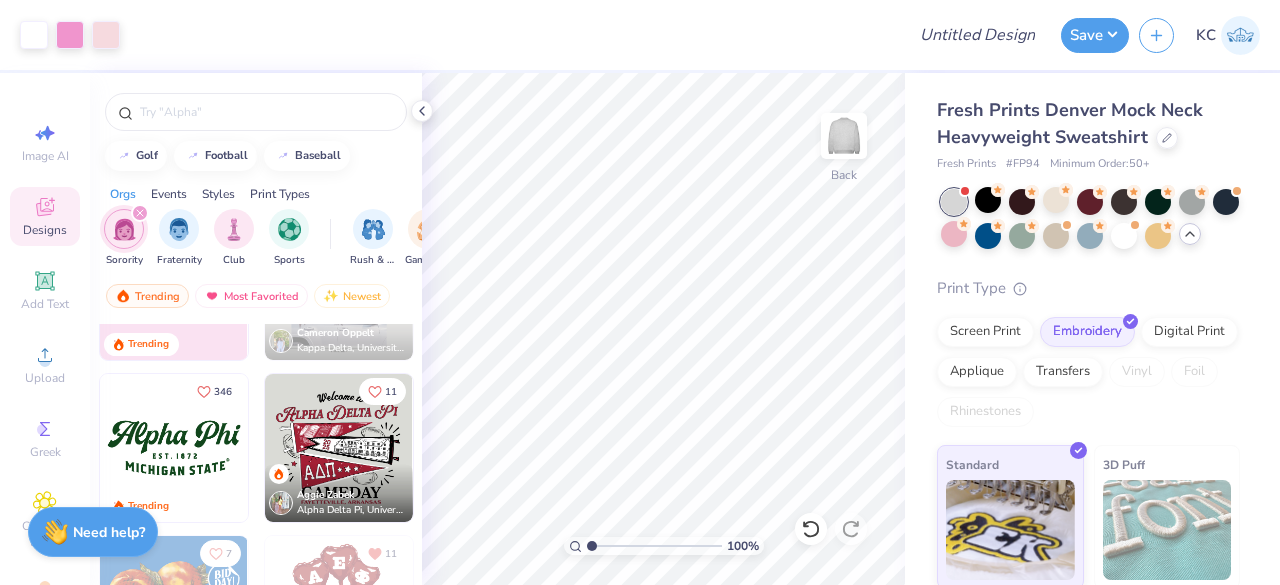 scroll, scrollTop: 600, scrollLeft: 0, axis: vertical 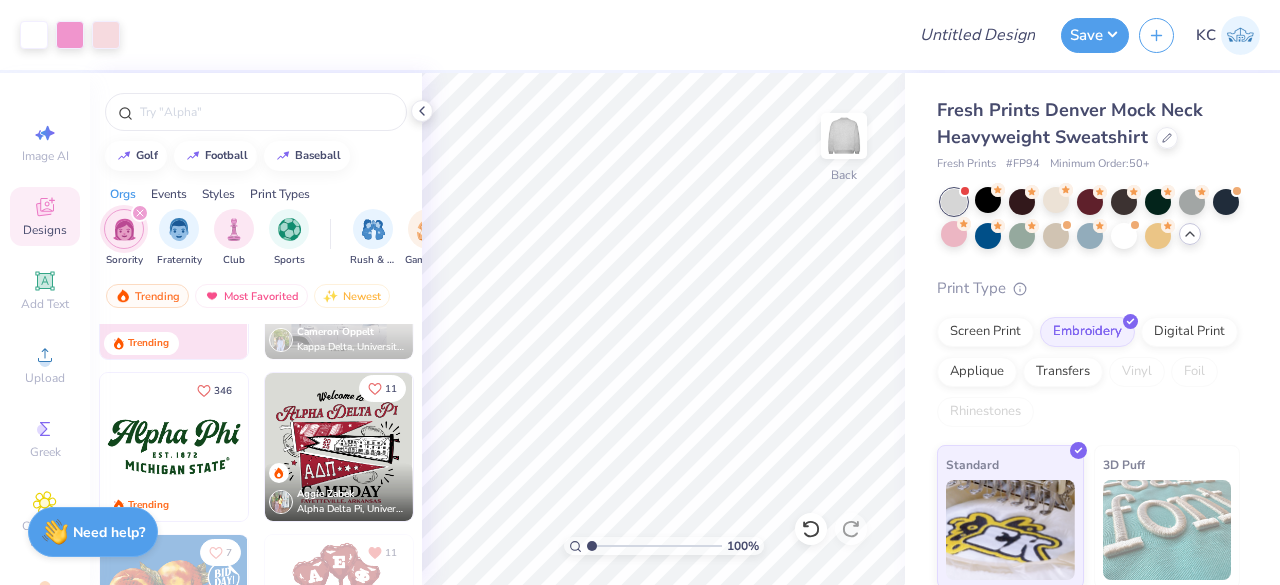 click 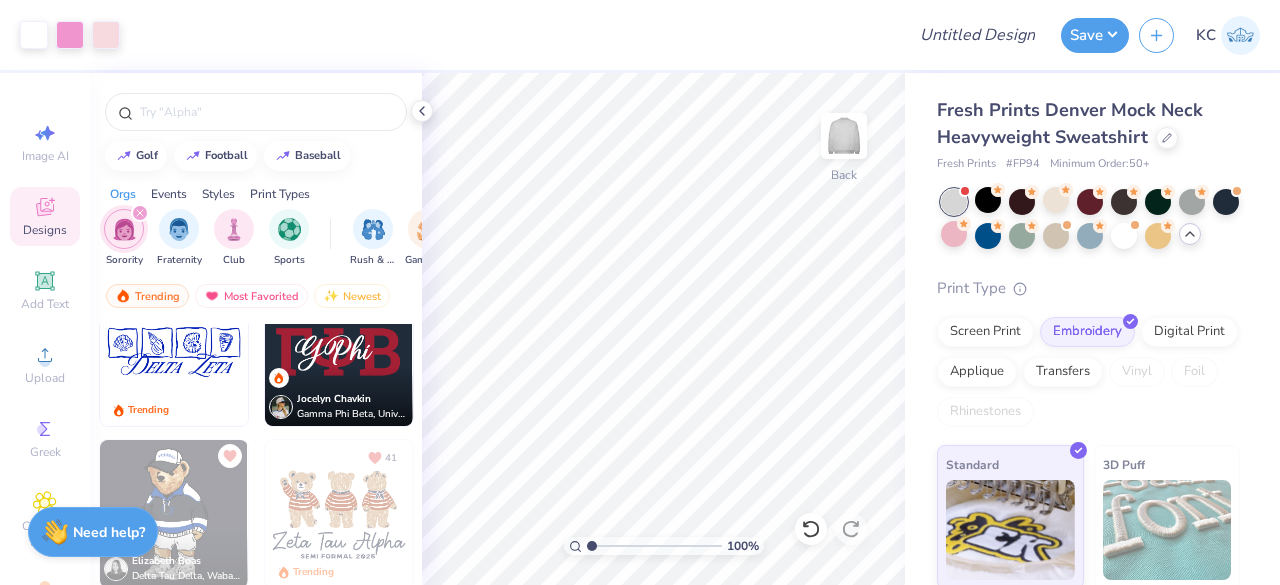 scroll, scrollTop: 1344, scrollLeft: 0, axis: vertical 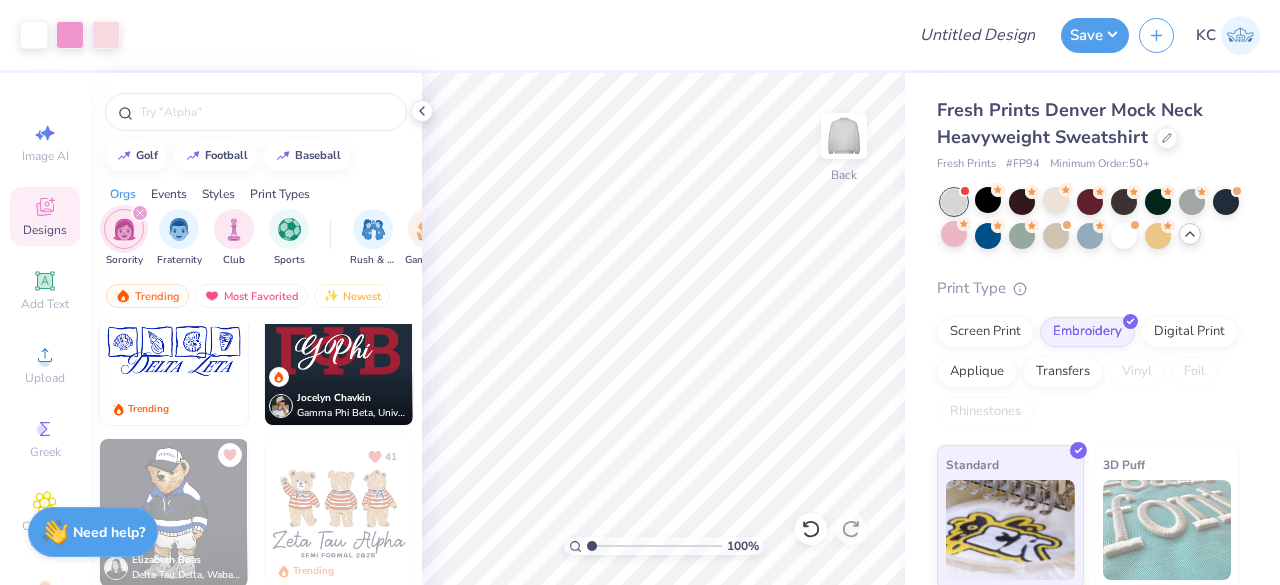 click on "Jocelyn Chavkin Gamma Phi Beta, University Of Alabama" at bounding box center (339, 396) 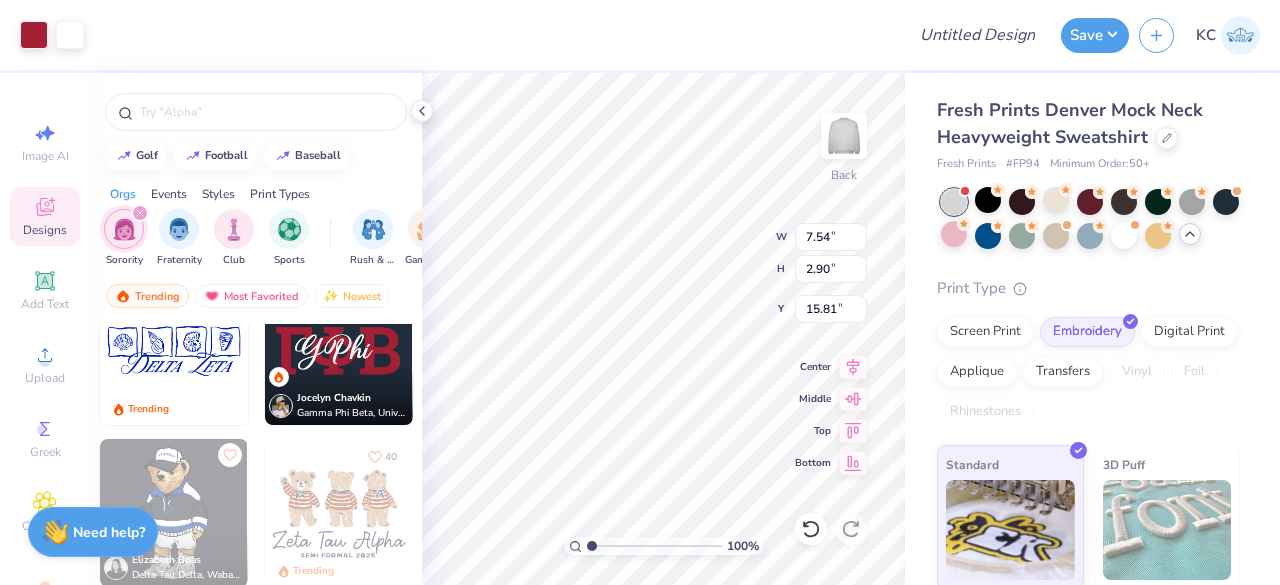 type on "15.81" 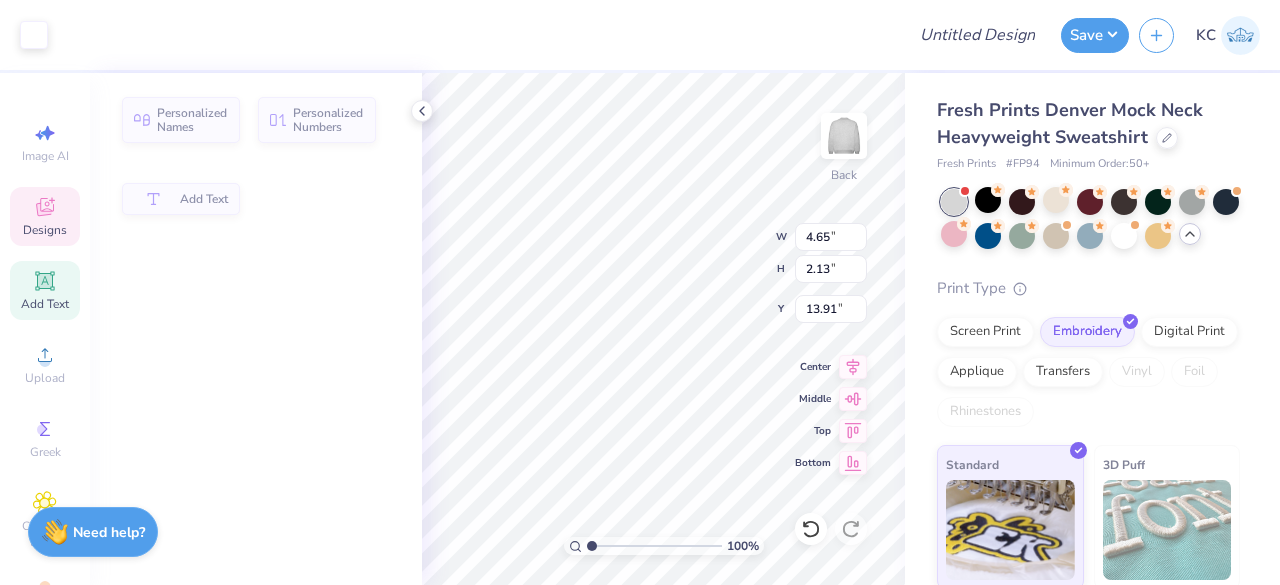 type on "4.65" 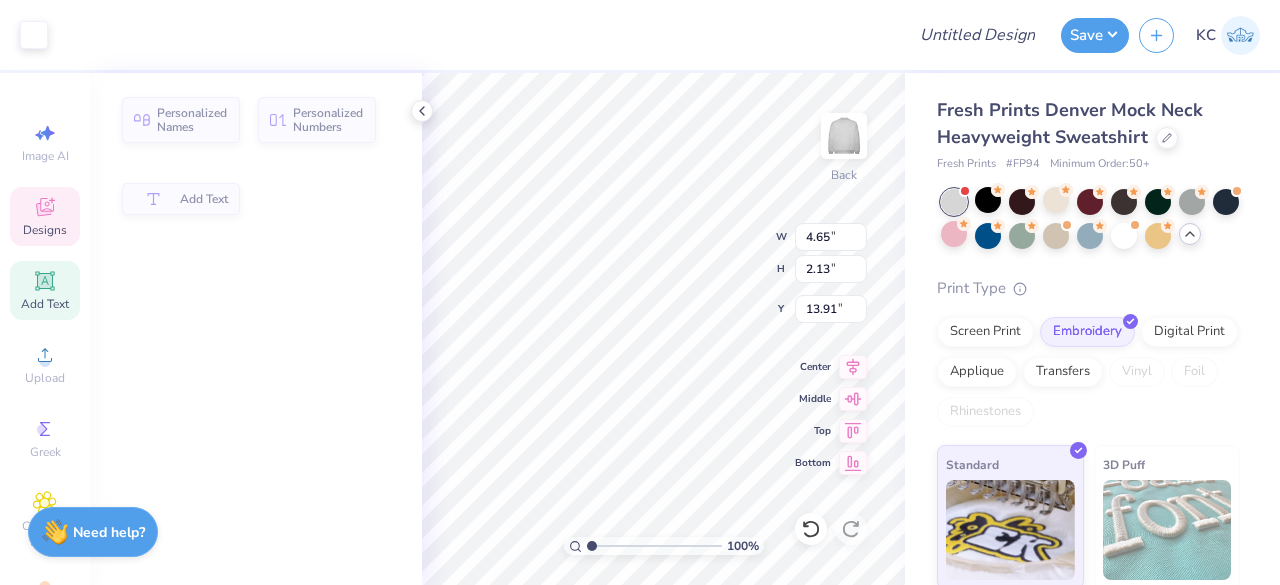 type on "2.13" 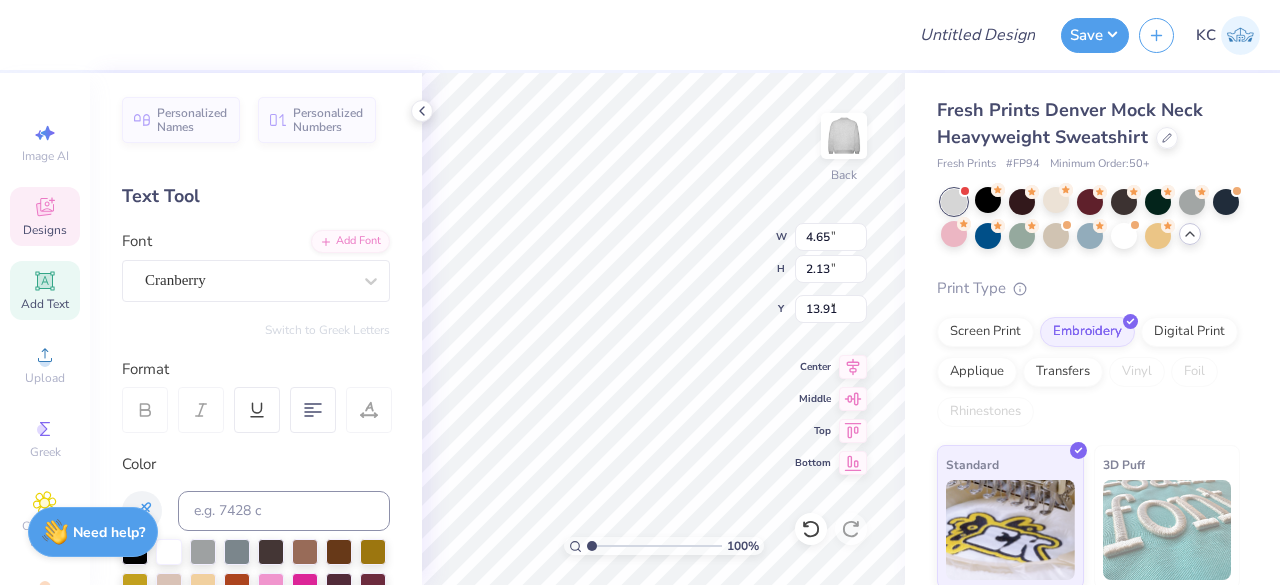 type on "8.94" 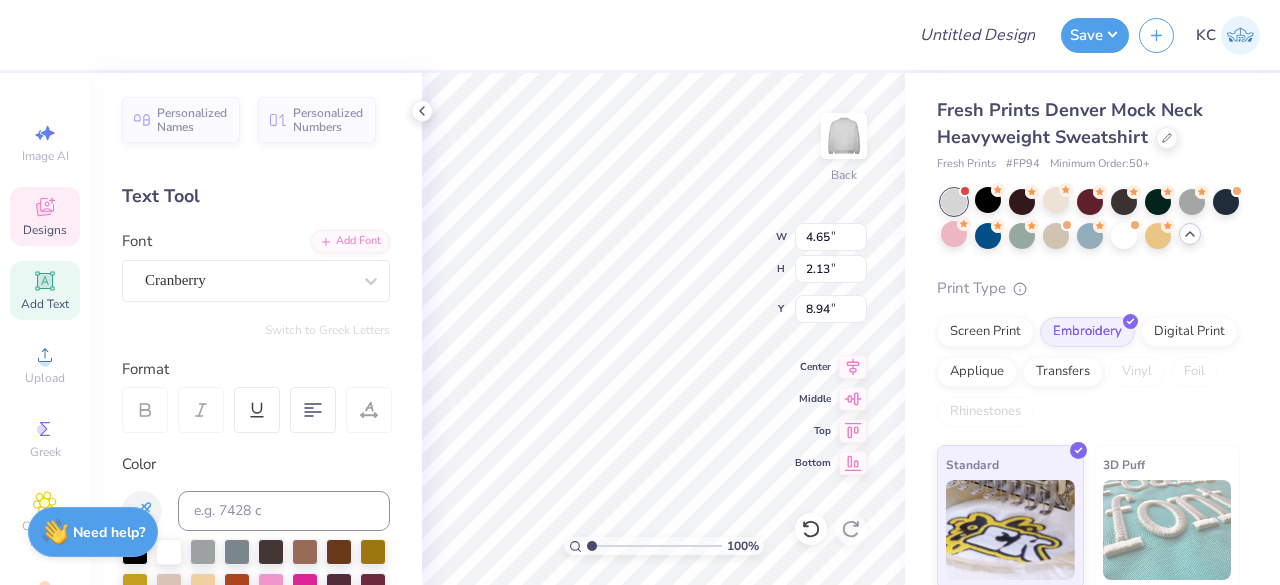 scroll, scrollTop: 16, scrollLeft: 12, axis: both 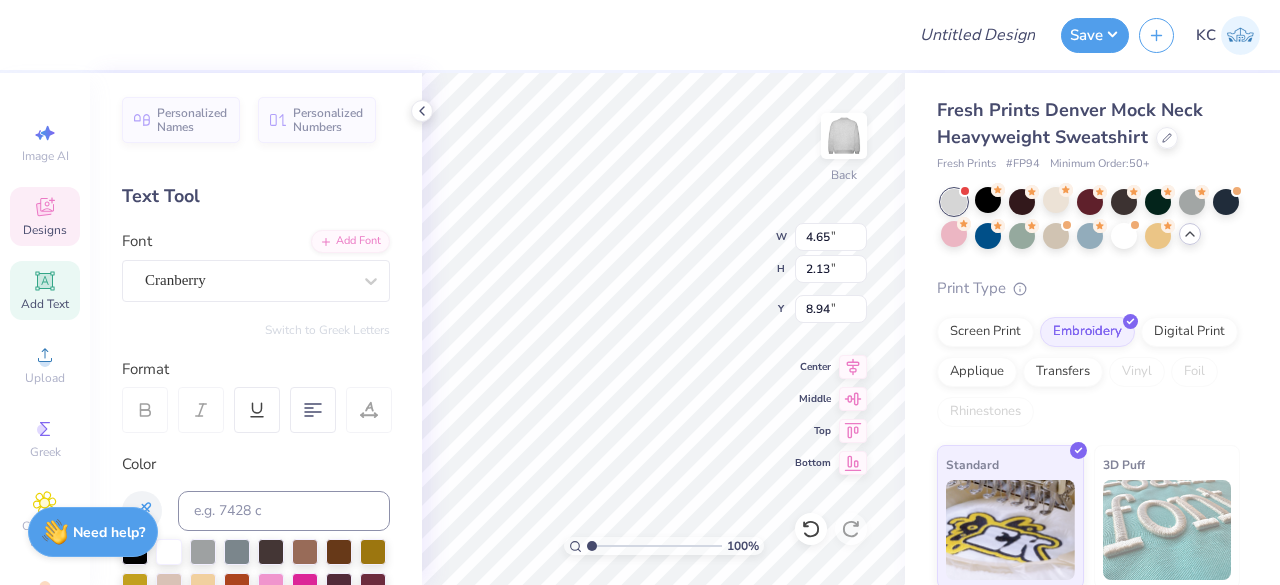 type on "Mental Health Committee" 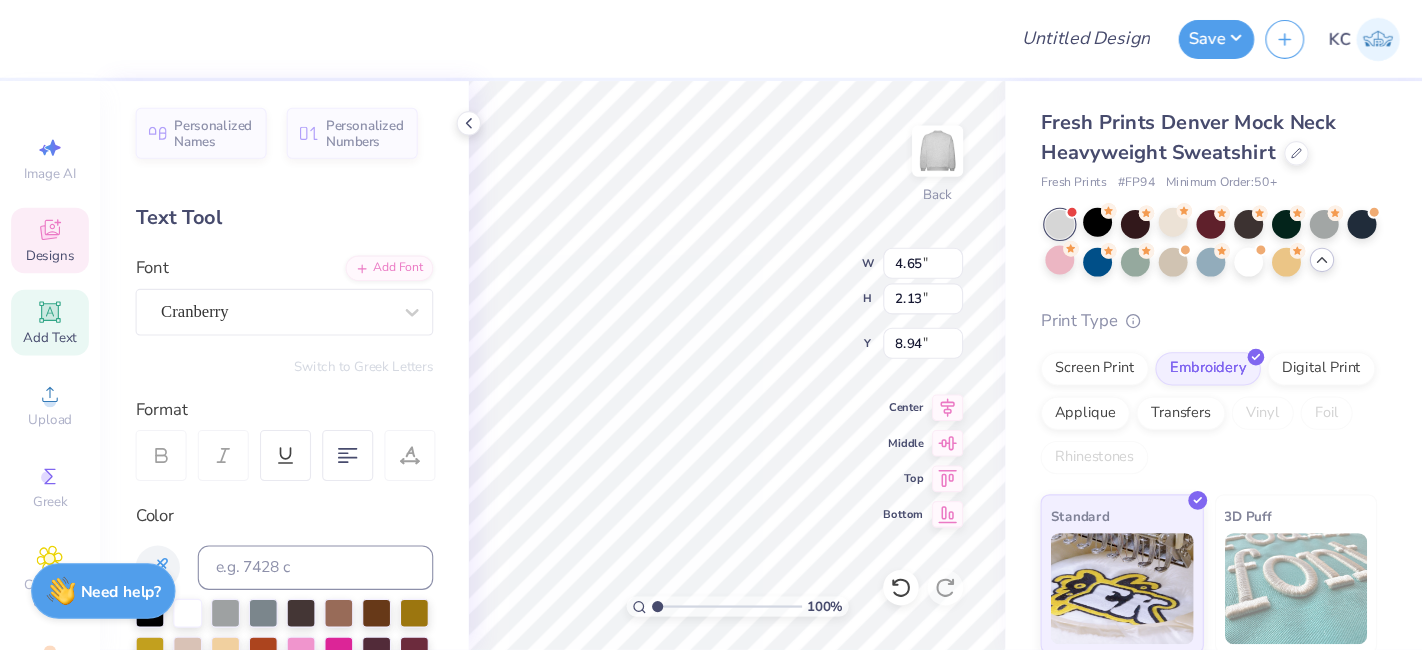 scroll, scrollTop: 16, scrollLeft: 8, axis: both 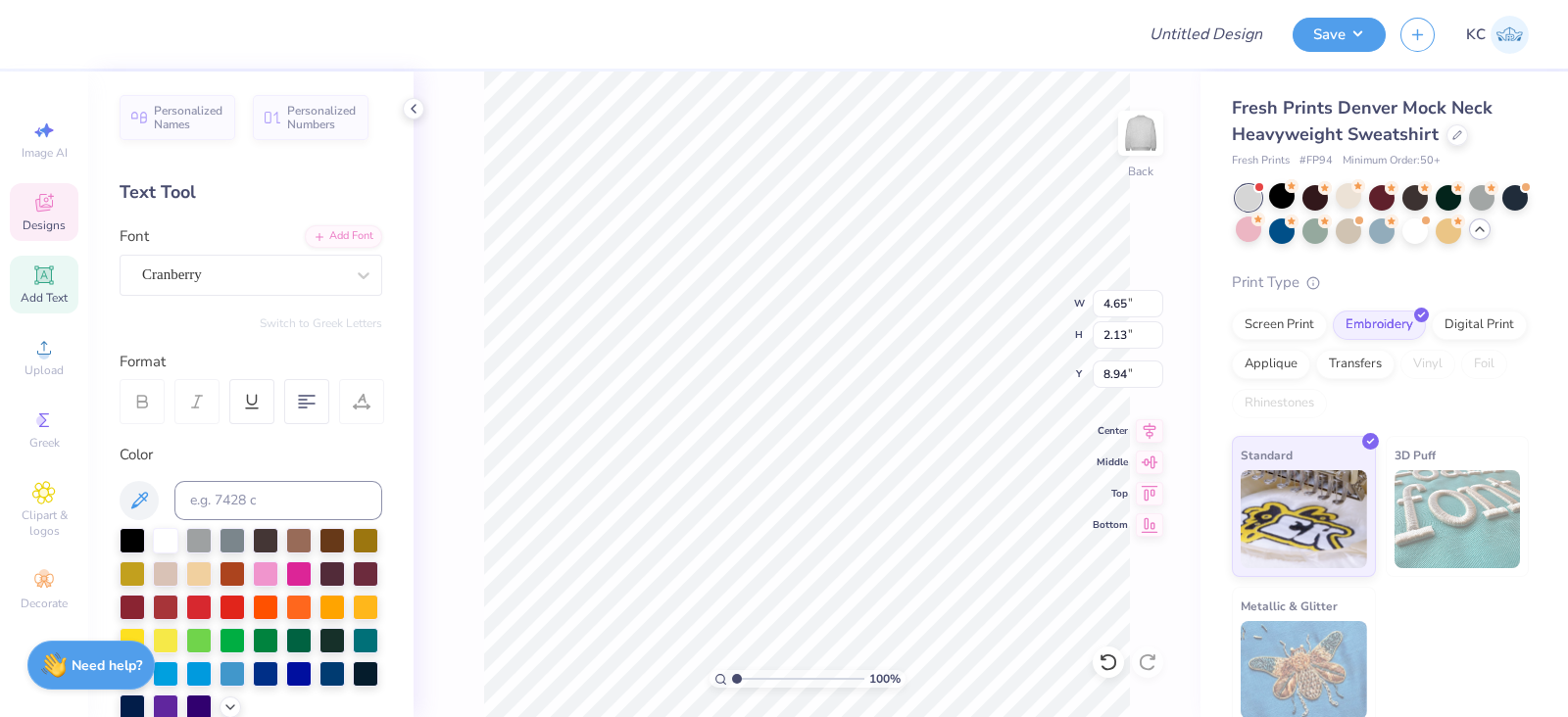 type on "7.62" 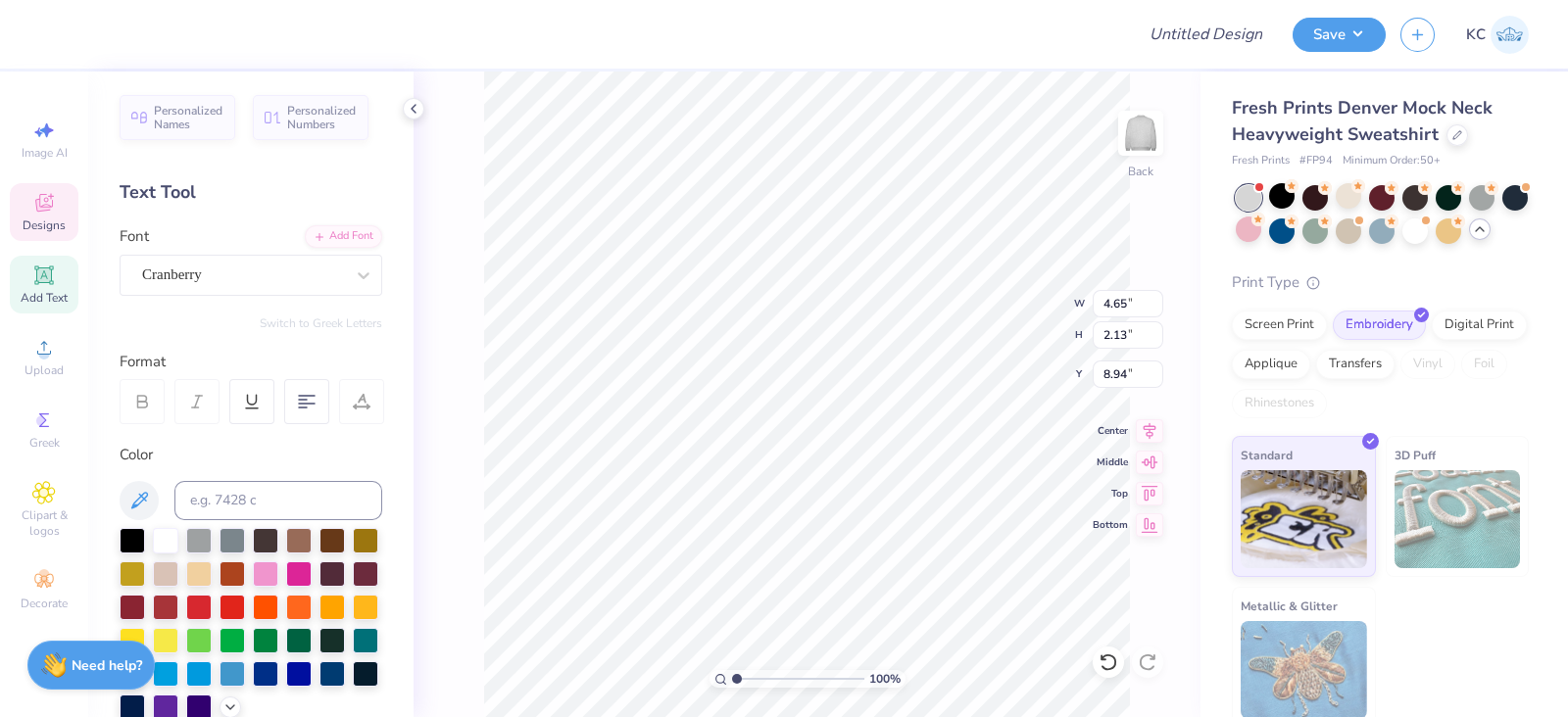 type on "3.49" 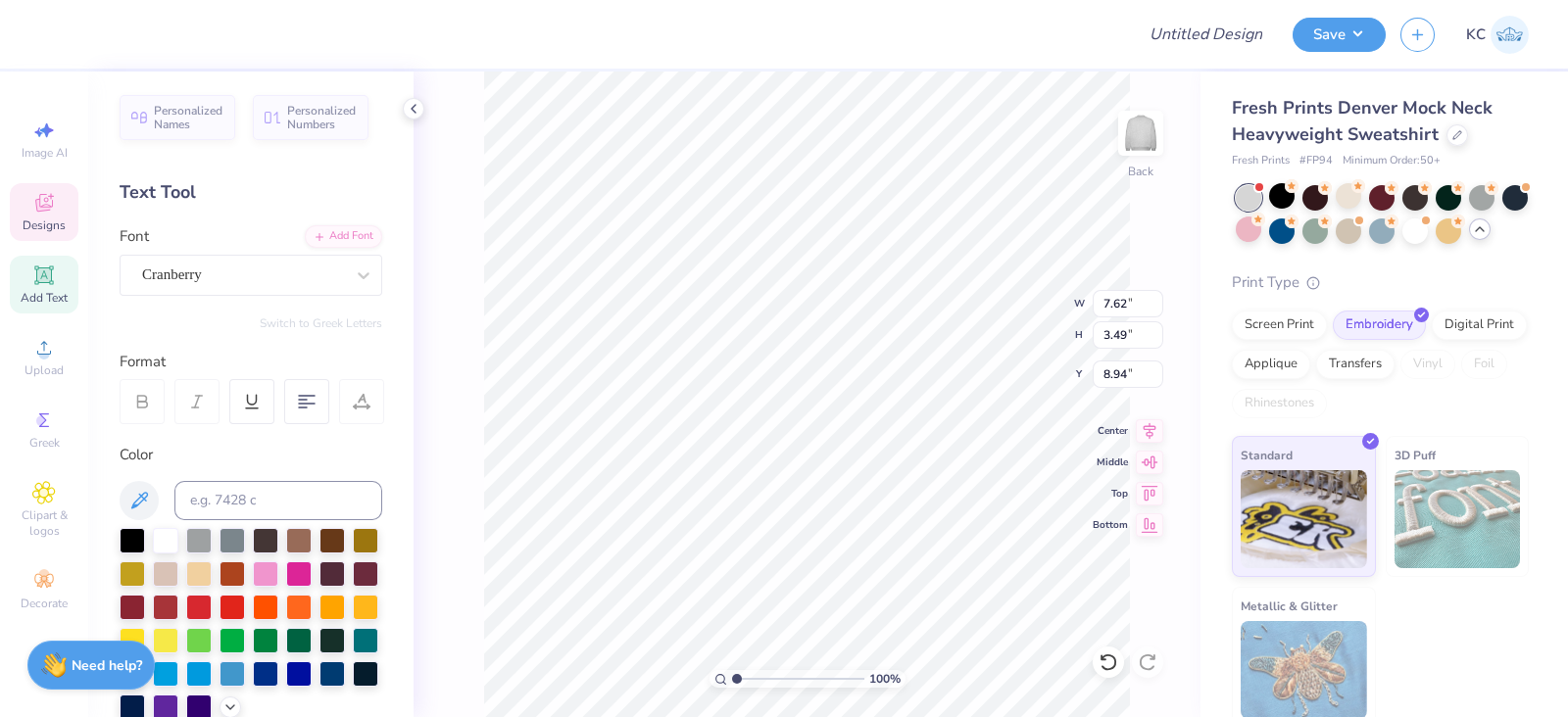 scroll, scrollTop: 20, scrollLeft: 2, axis: both 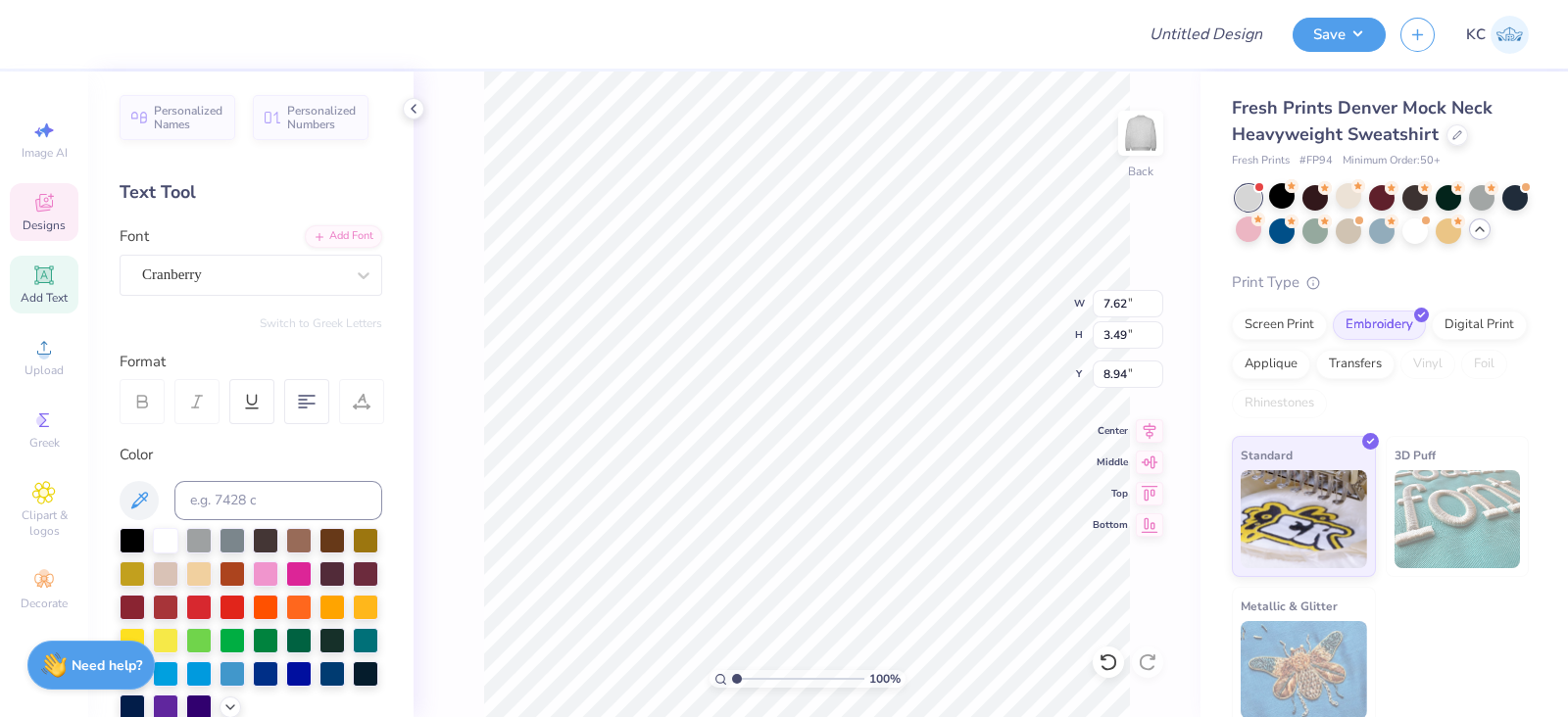 type on "3.10" 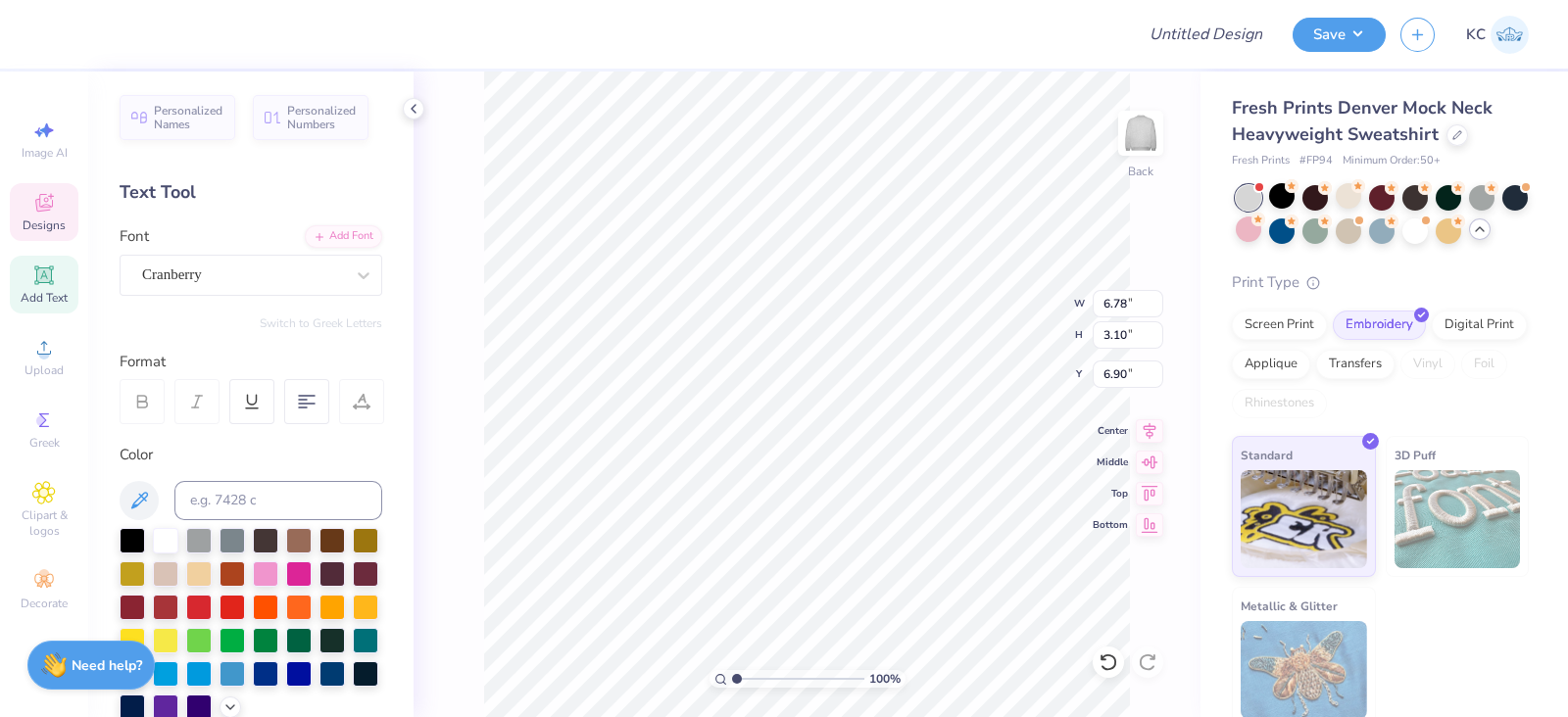 type on "6.01" 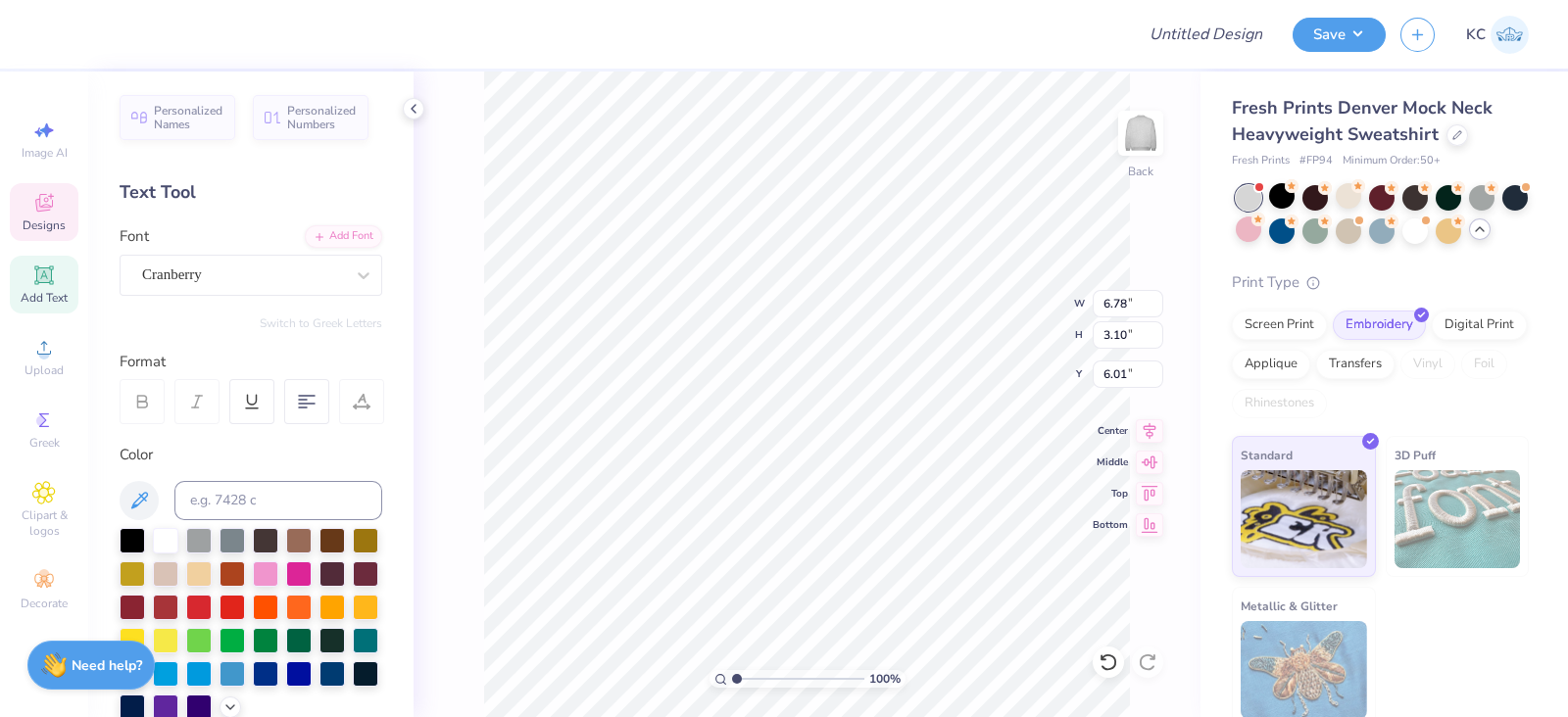 scroll, scrollTop: 20, scrollLeft: 6, axis: both 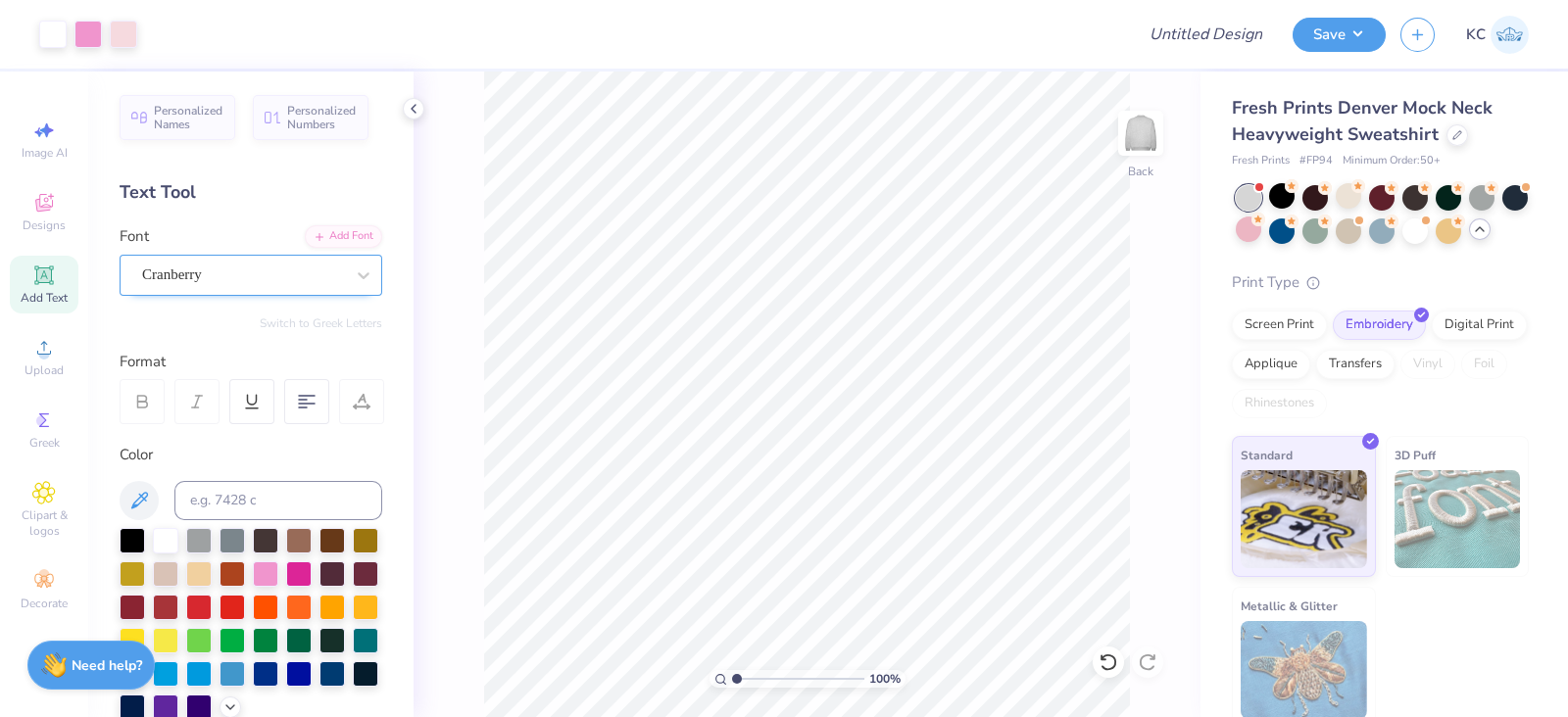click on "Cranberry" at bounding box center [243, 274] 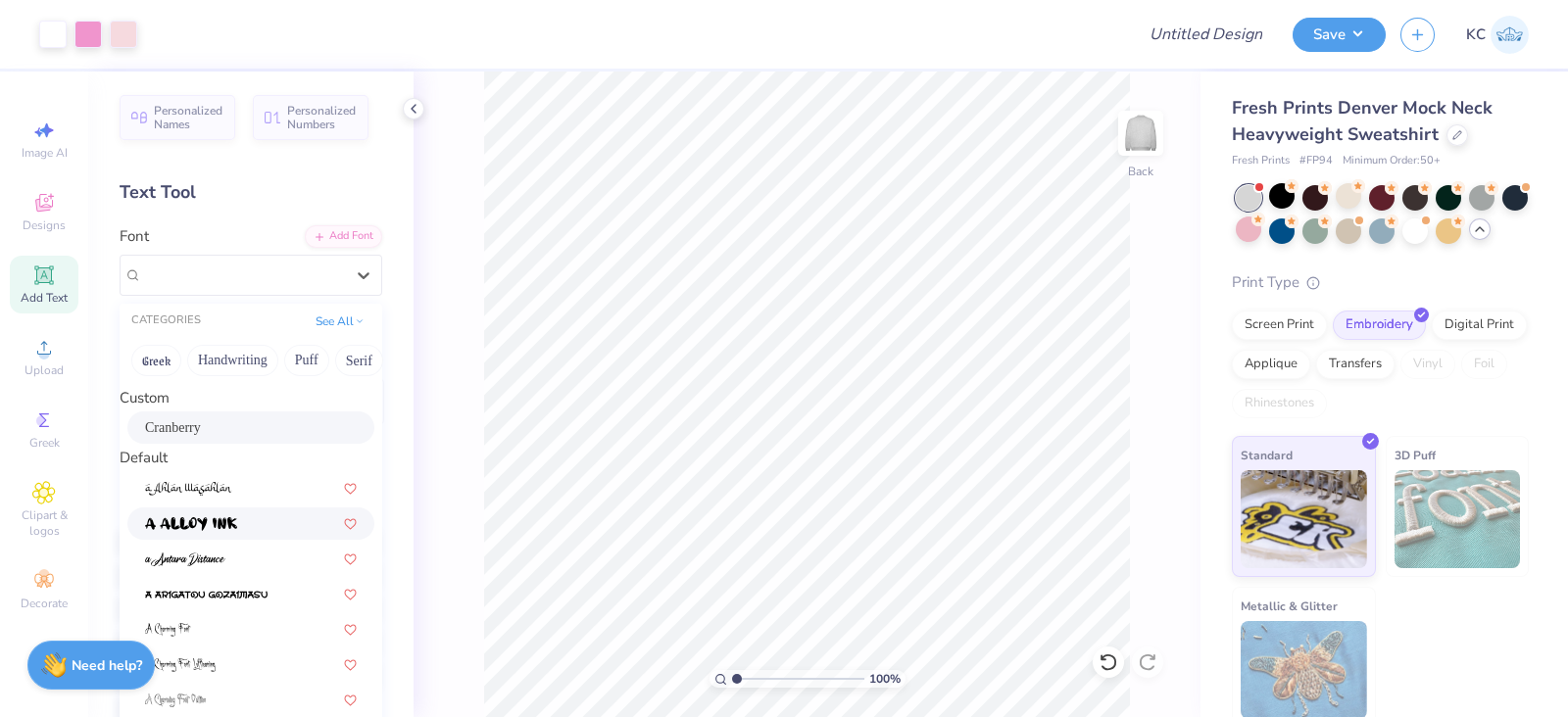 scroll, scrollTop: 568, scrollLeft: 0, axis: vertical 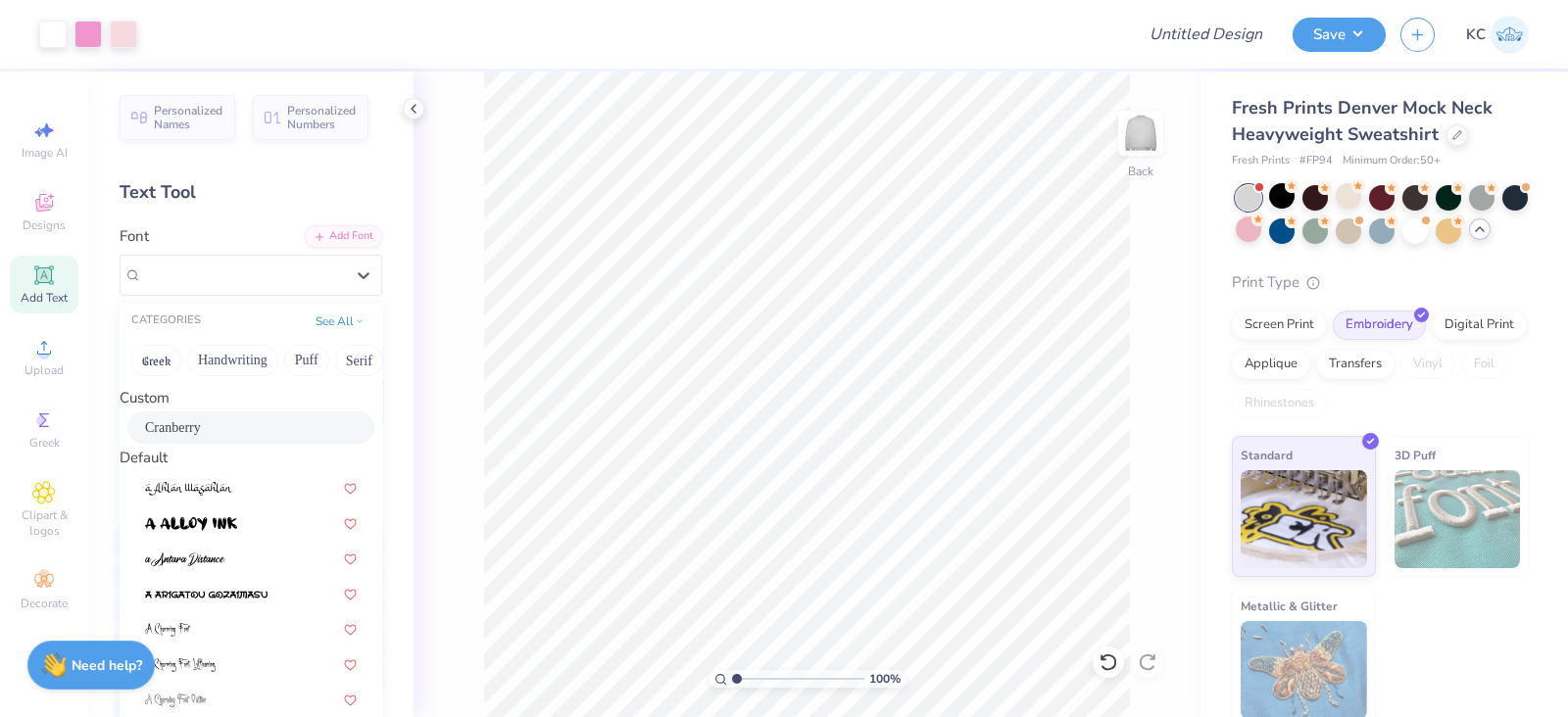 click at bounding box center [184, 947] 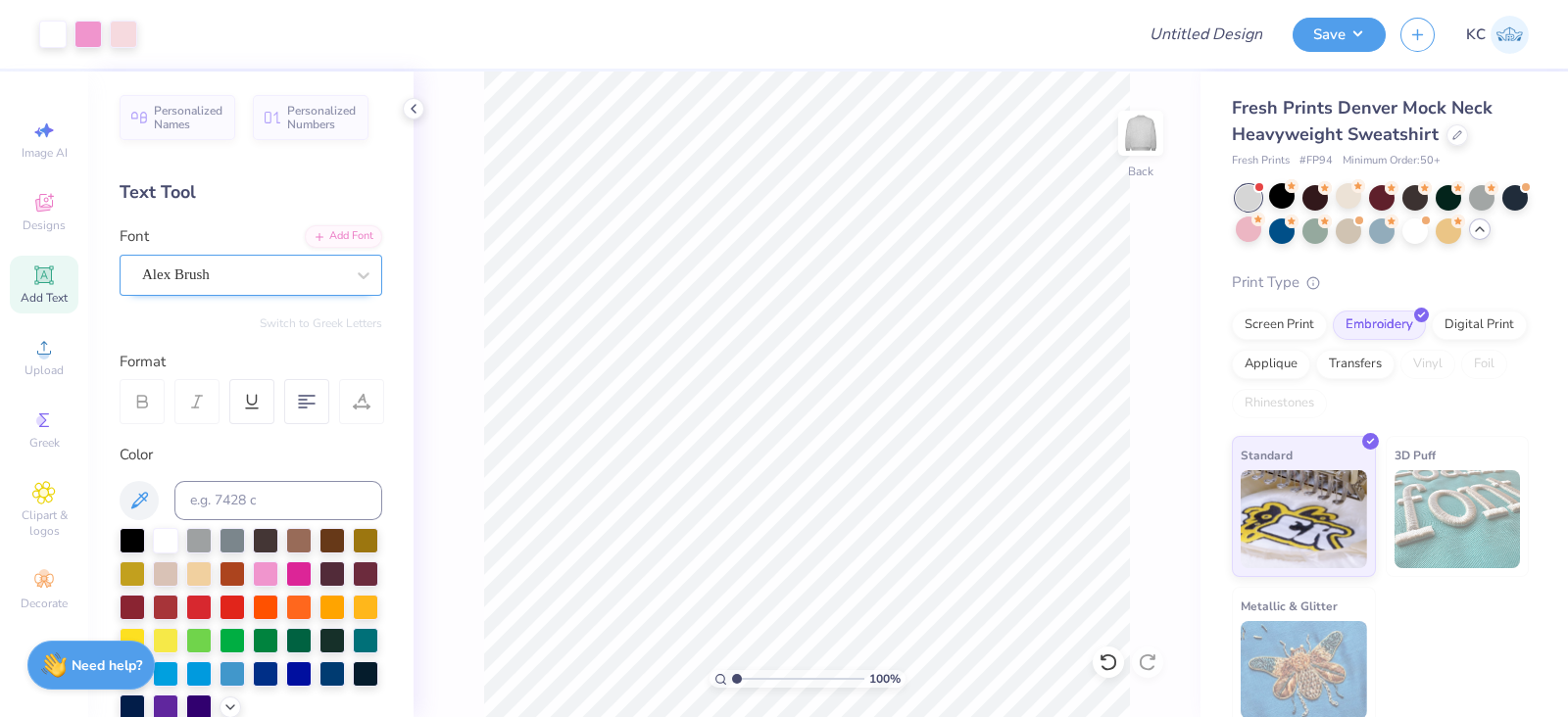 click on "Alex Brush" at bounding box center (243, 274) 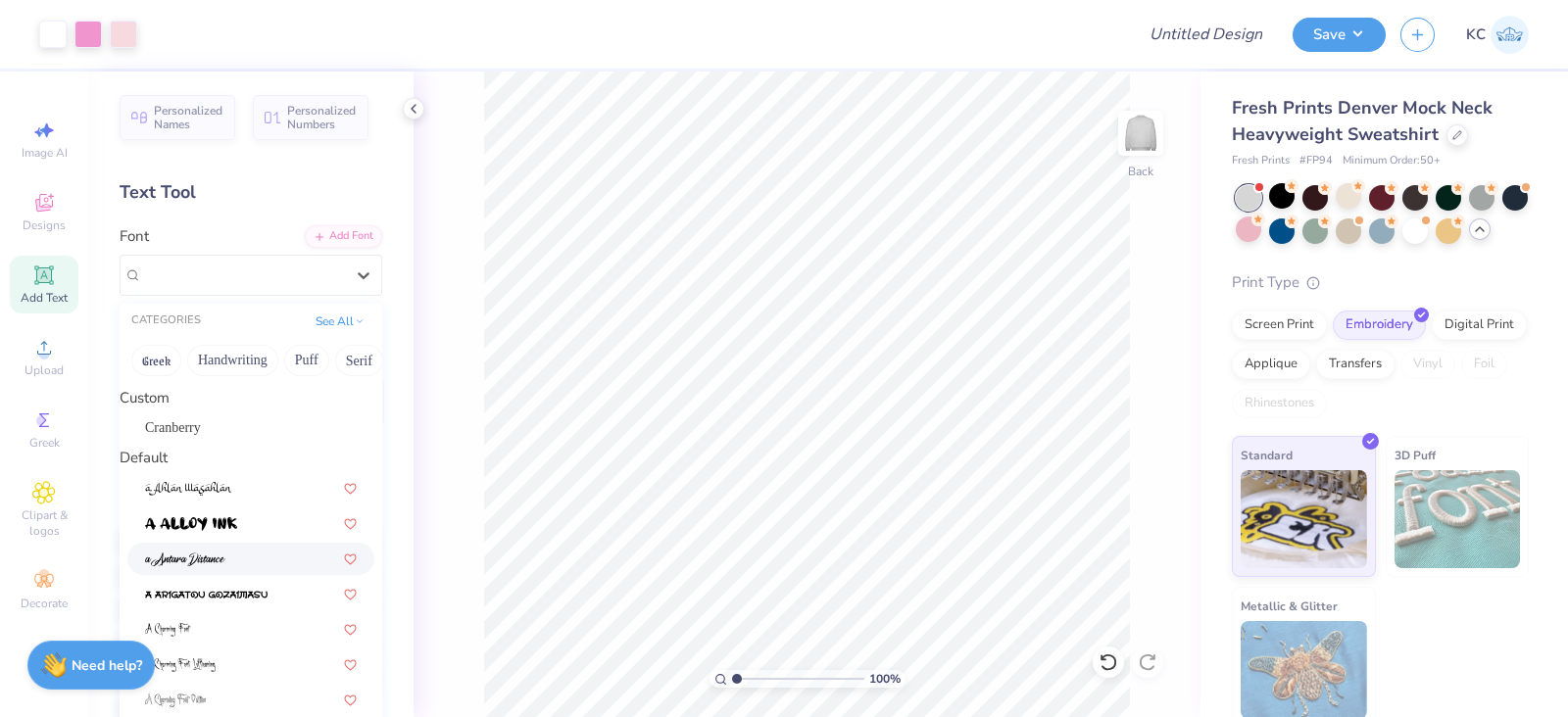 scroll, scrollTop: 579, scrollLeft: 0, axis: vertical 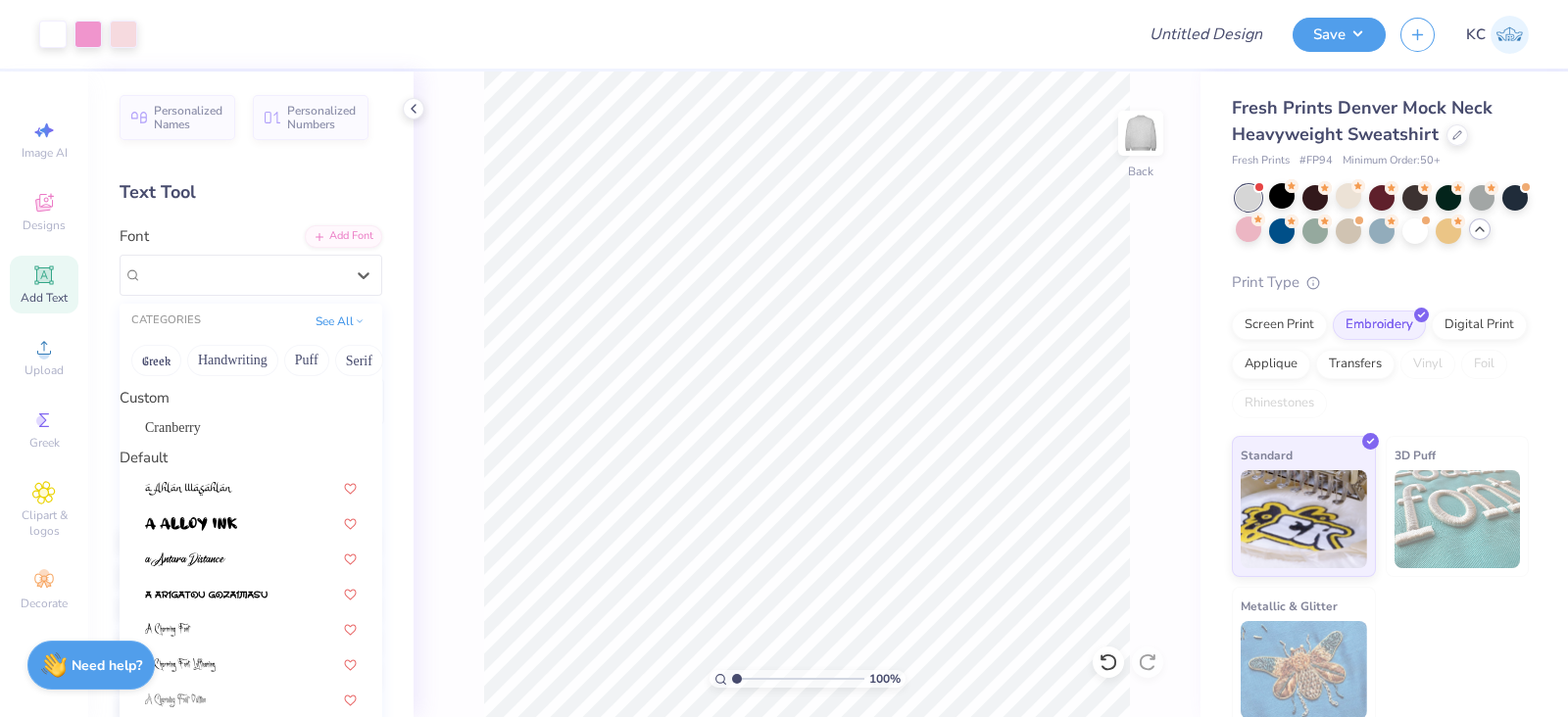 click at bounding box center [251, 1087] 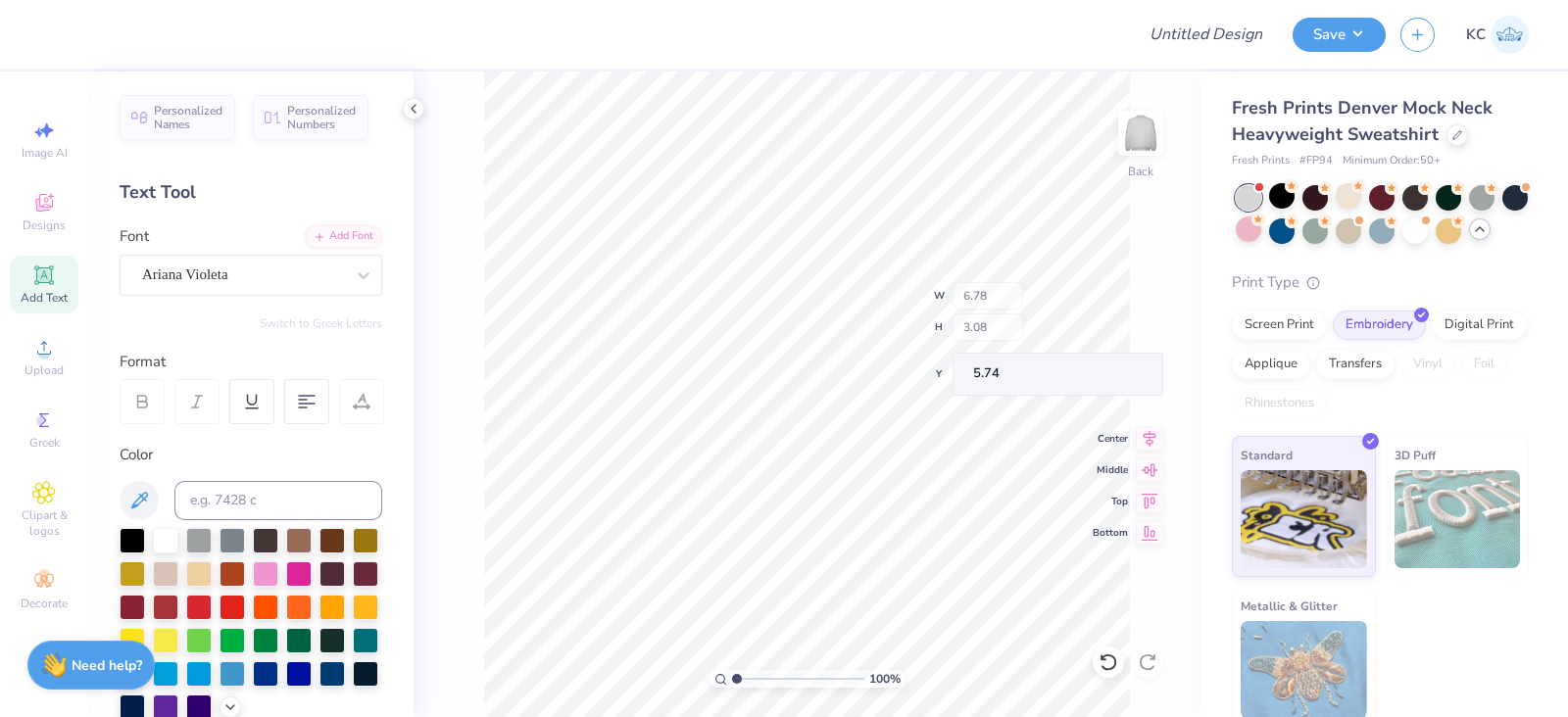 type on "5.34" 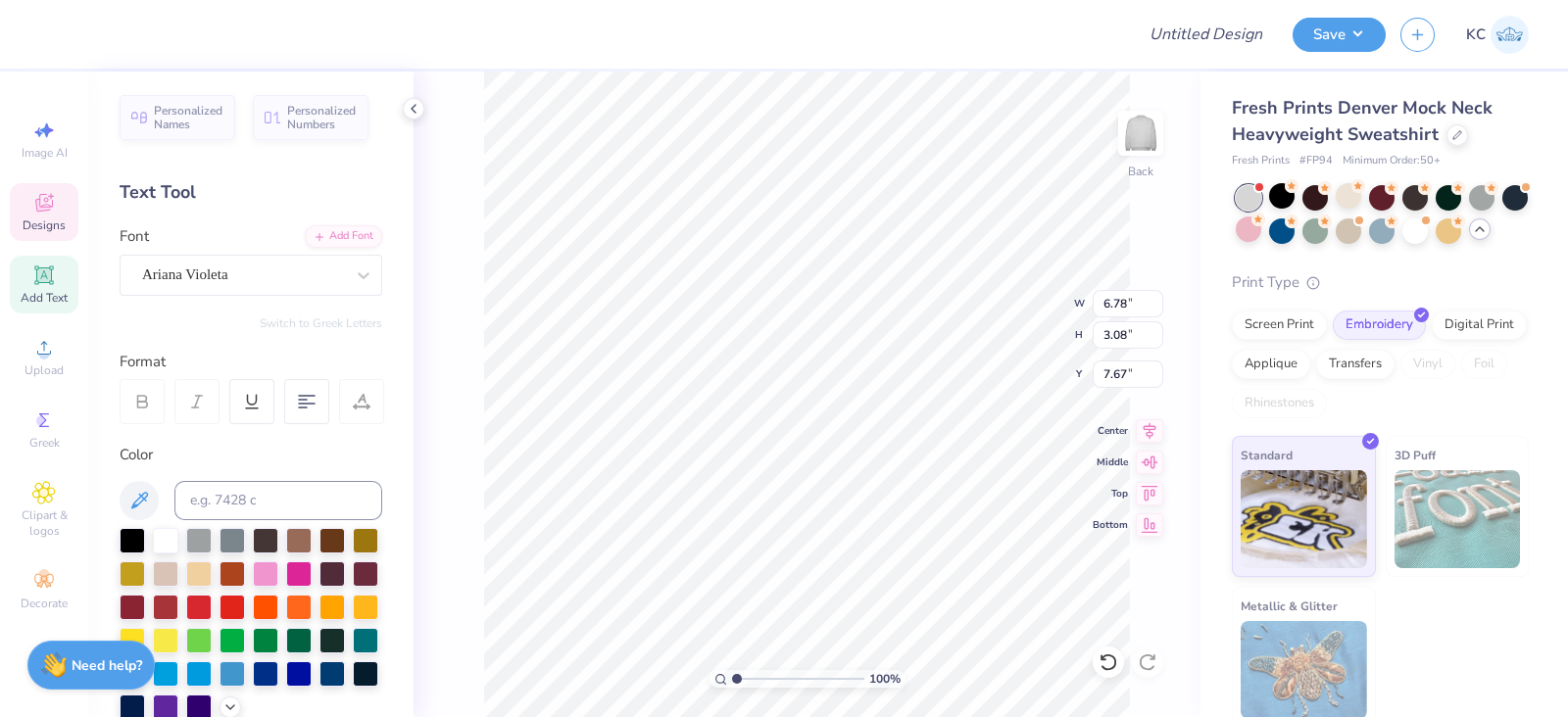 type on "7.67" 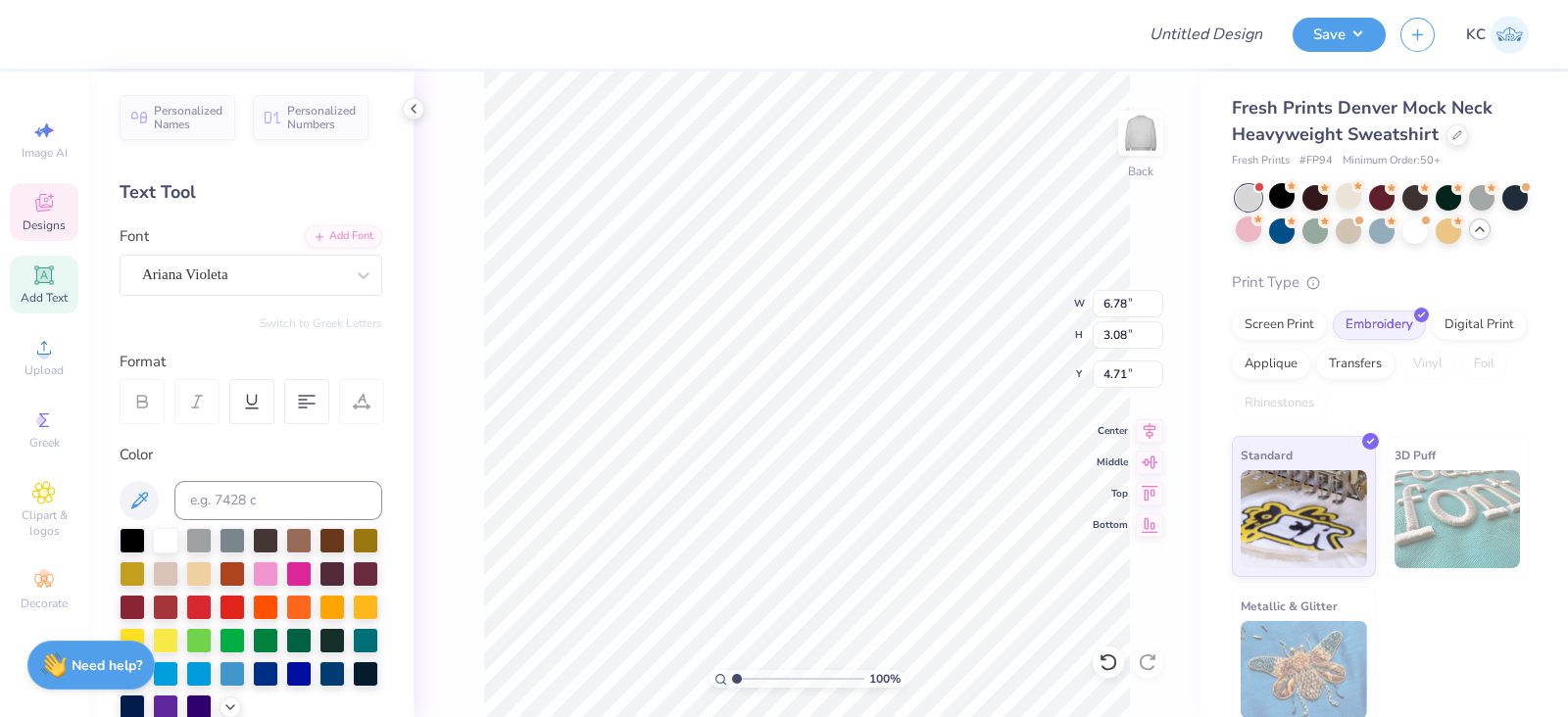 type on "4.71" 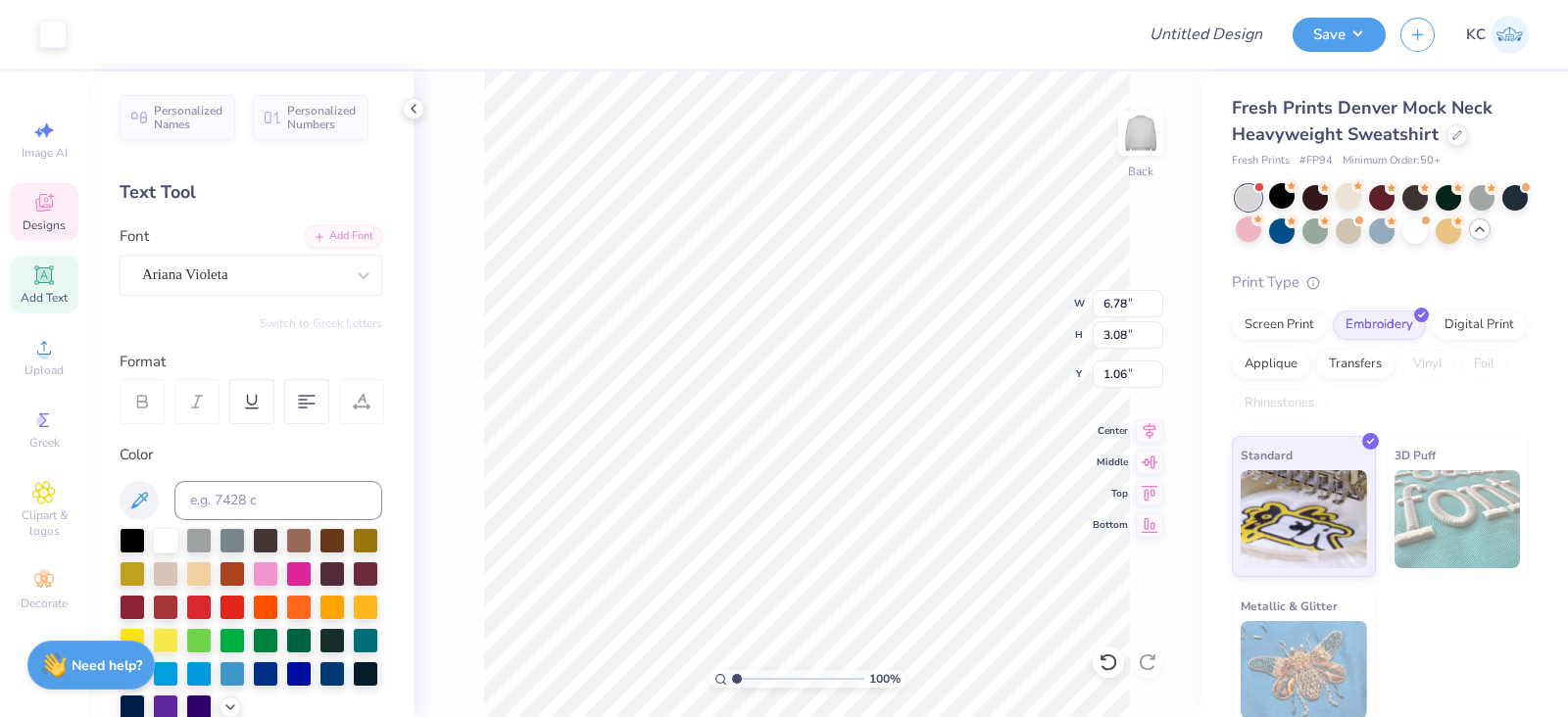 type on "1.06" 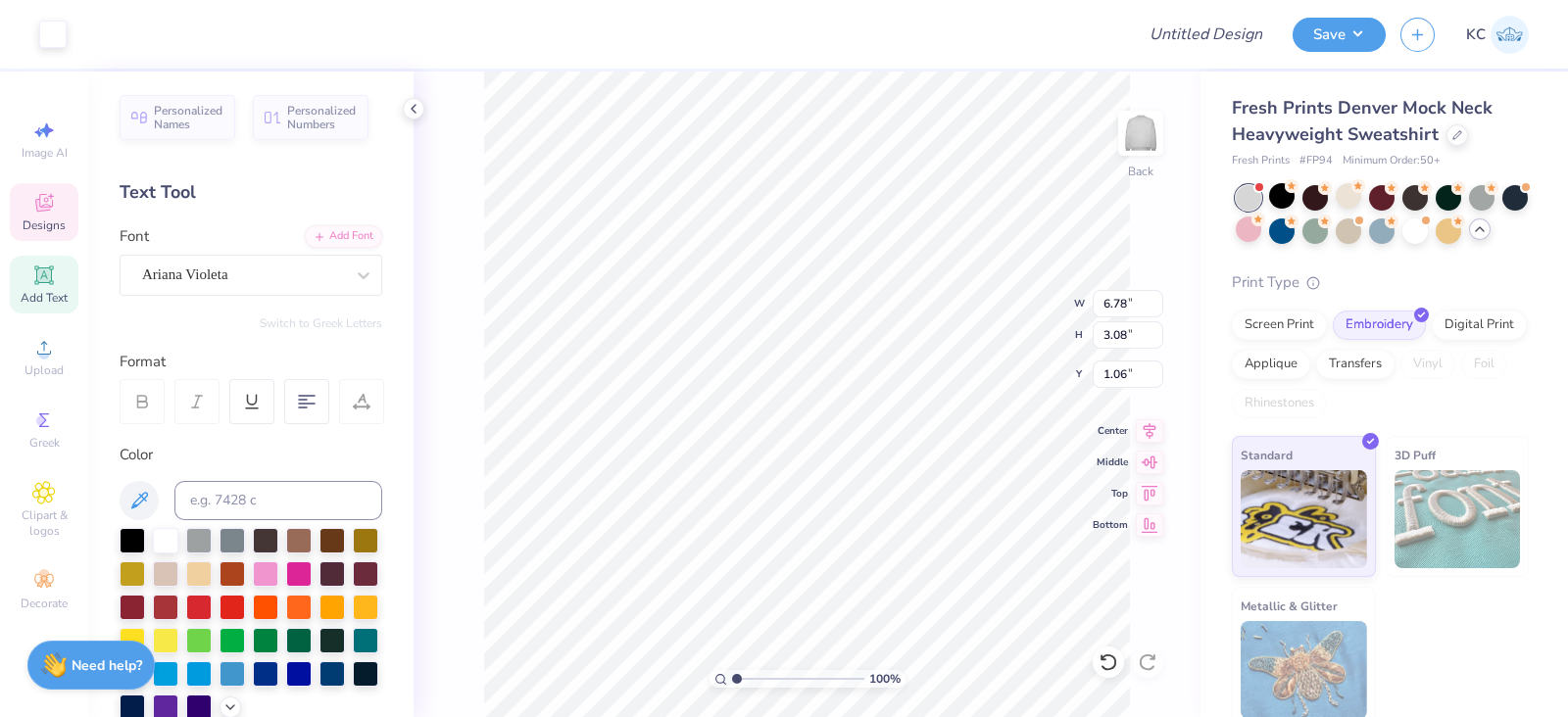 scroll, scrollTop: 20, scrollLeft: 8, axis: both 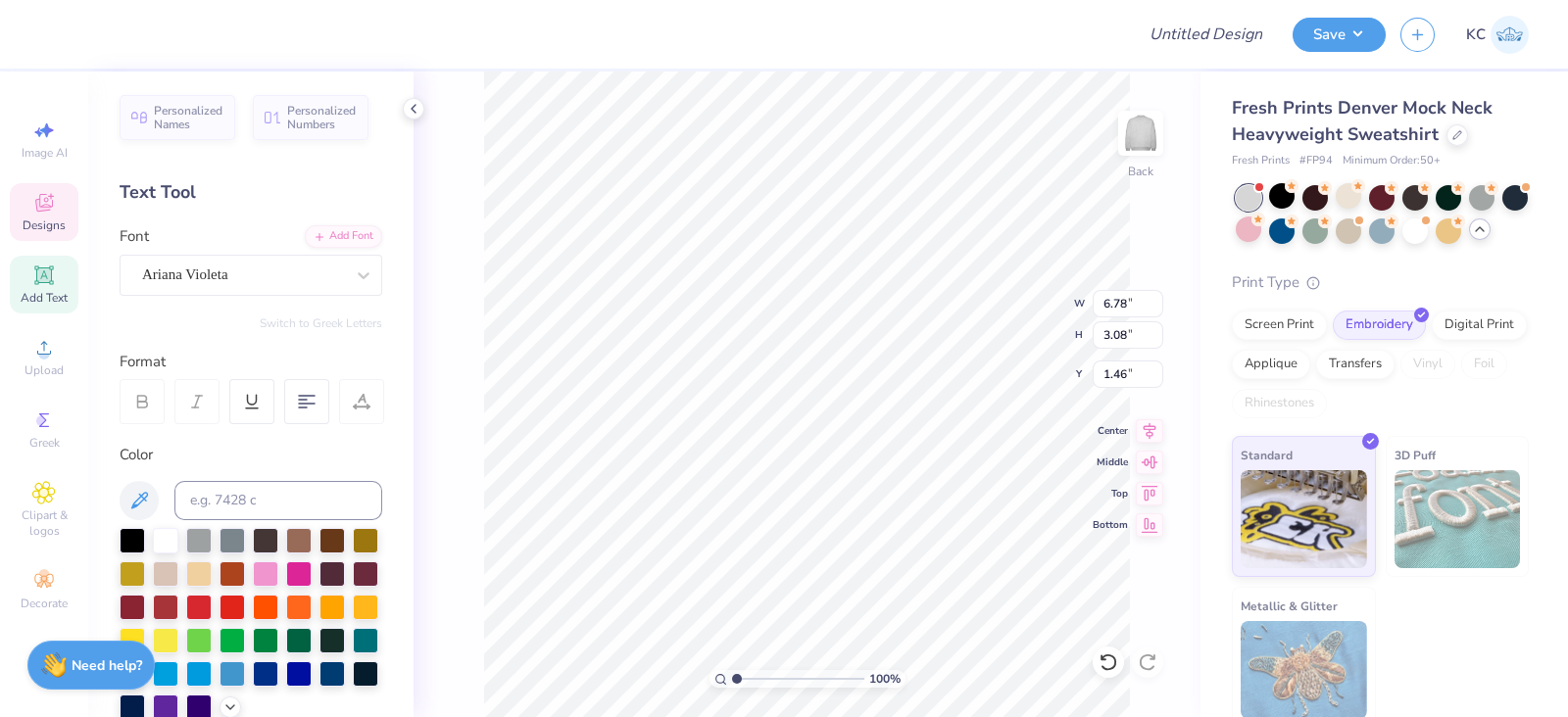type on "1.46" 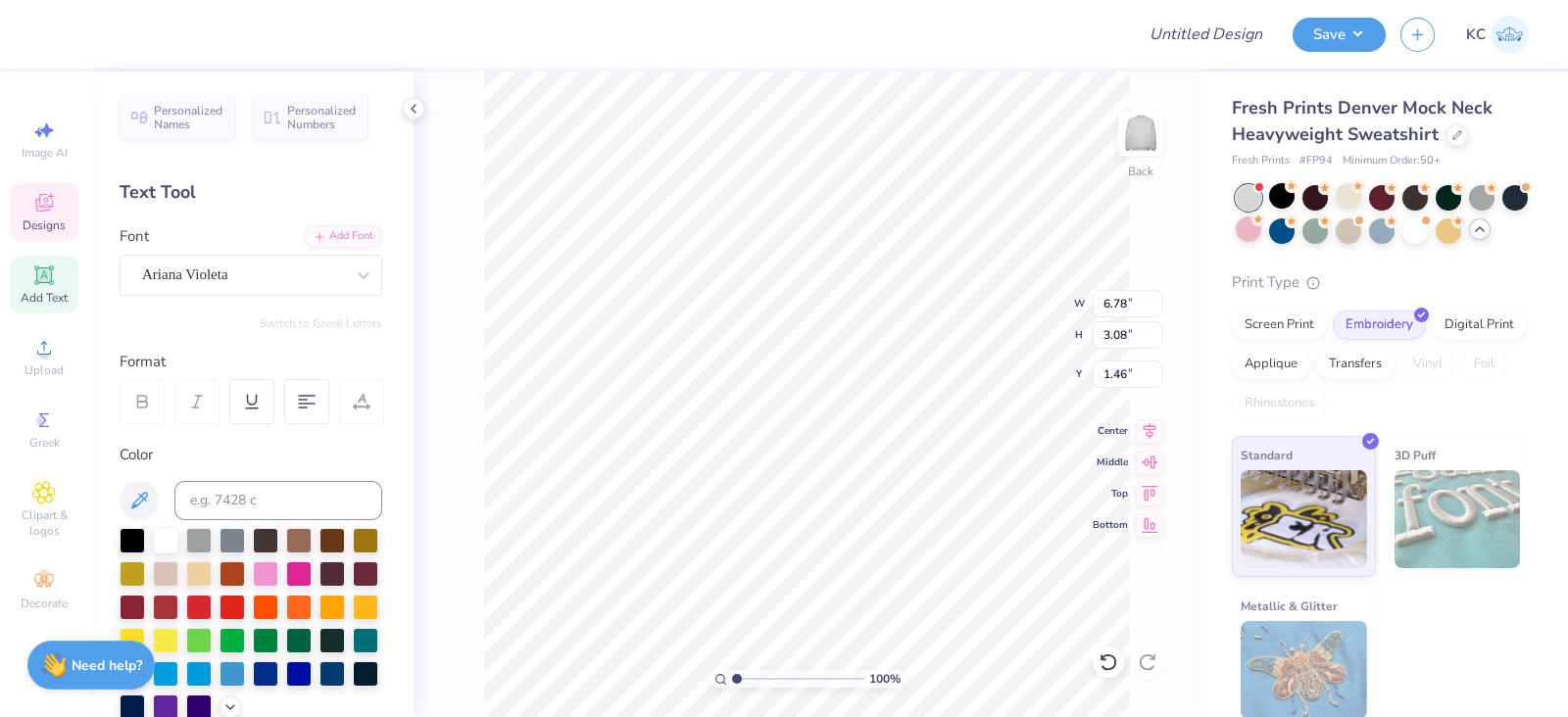 scroll, scrollTop: 20, scrollLeft: 2, axis: both 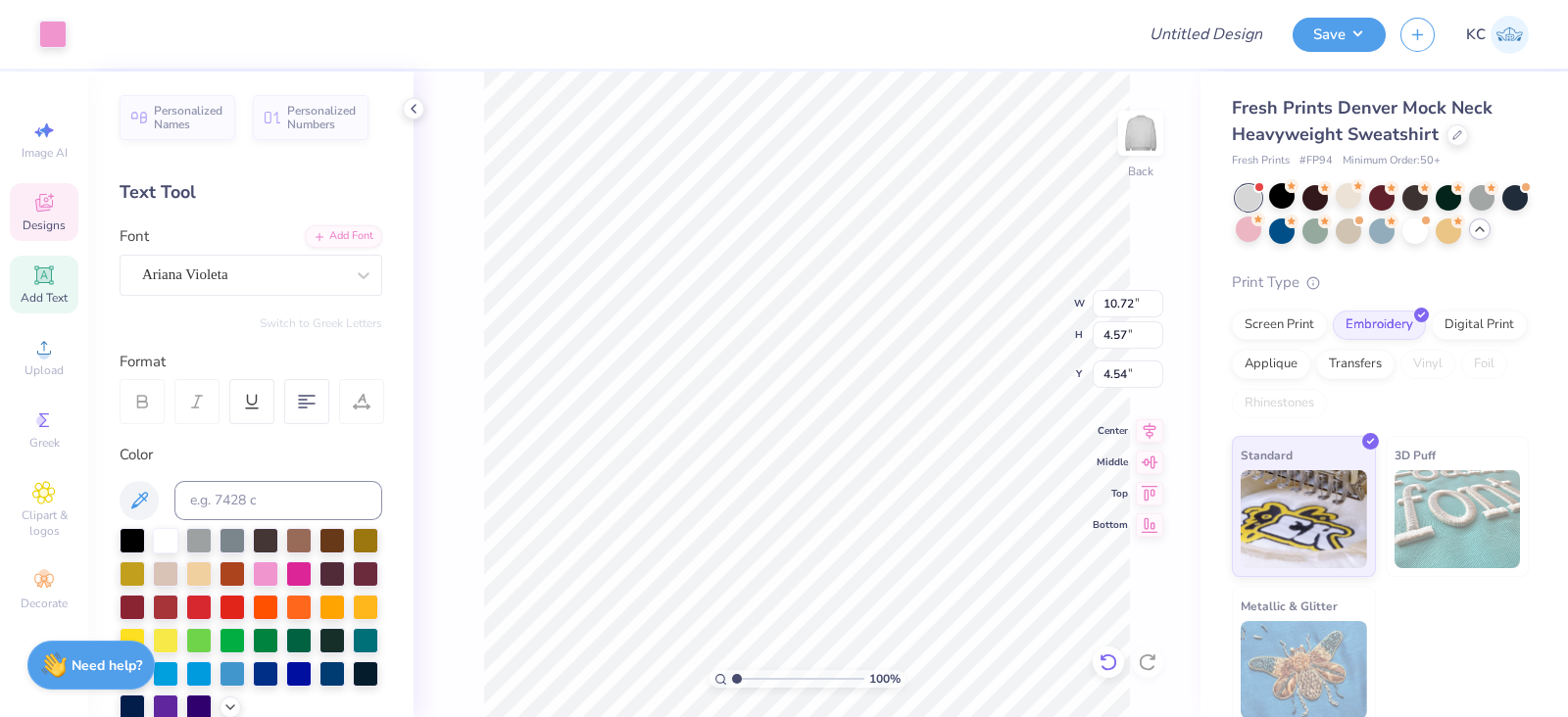 click 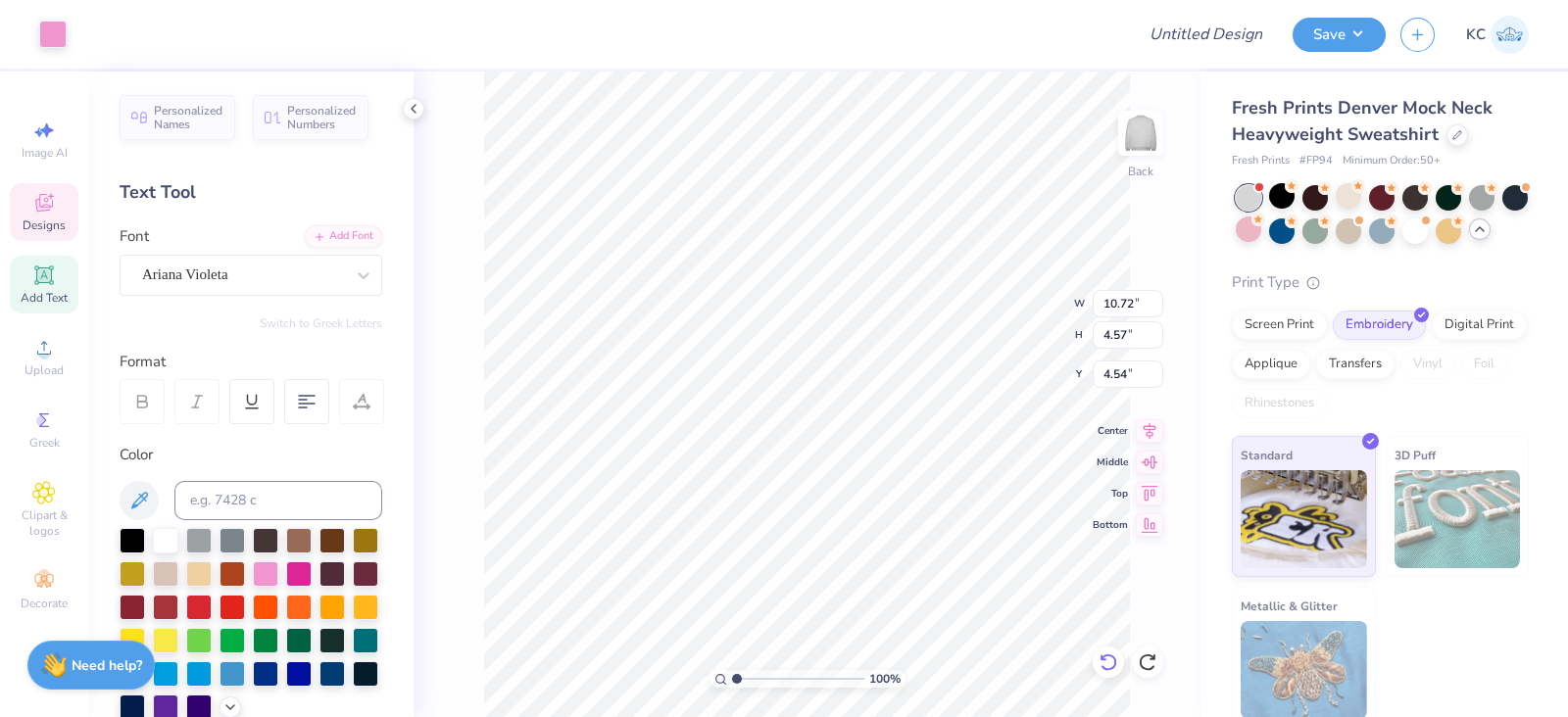 type on "3.09" 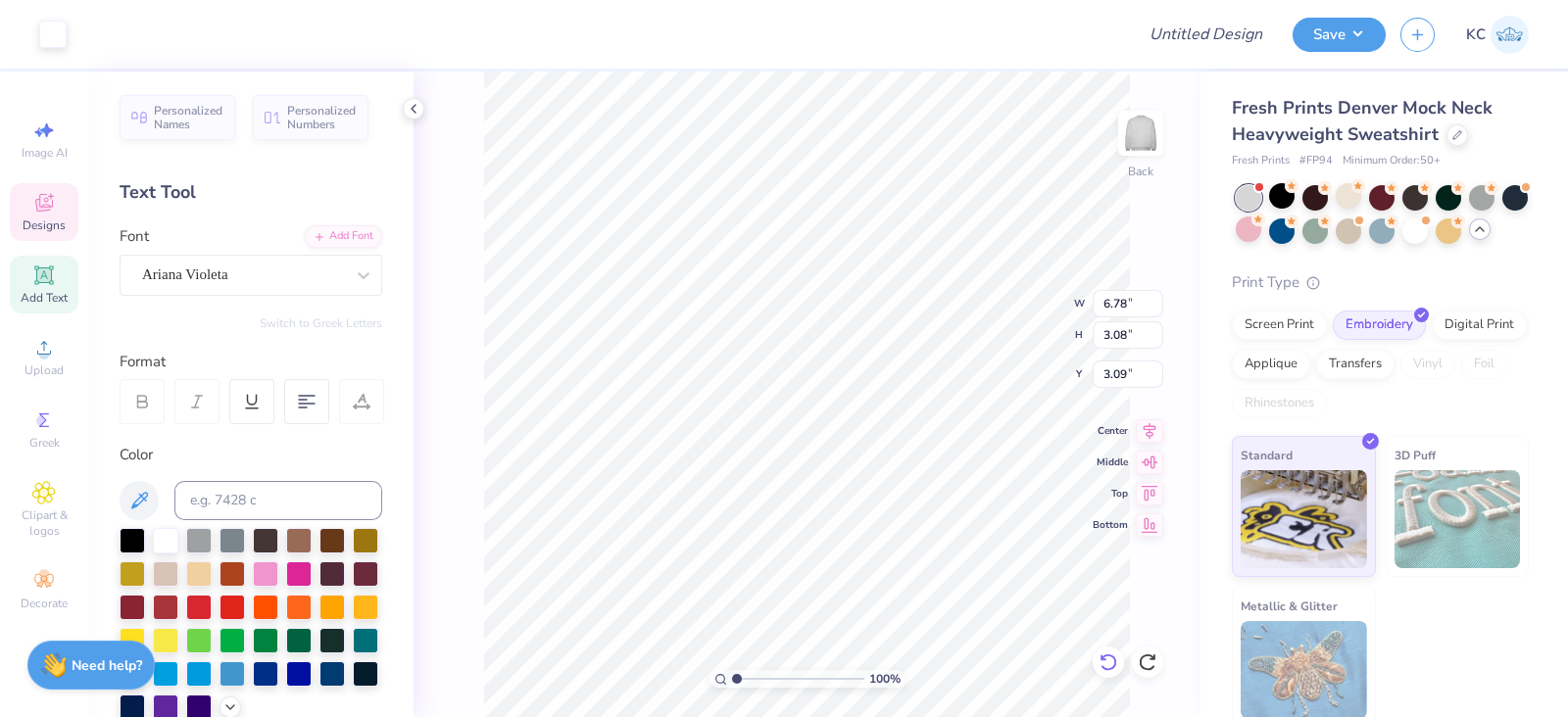 type on "6.78" 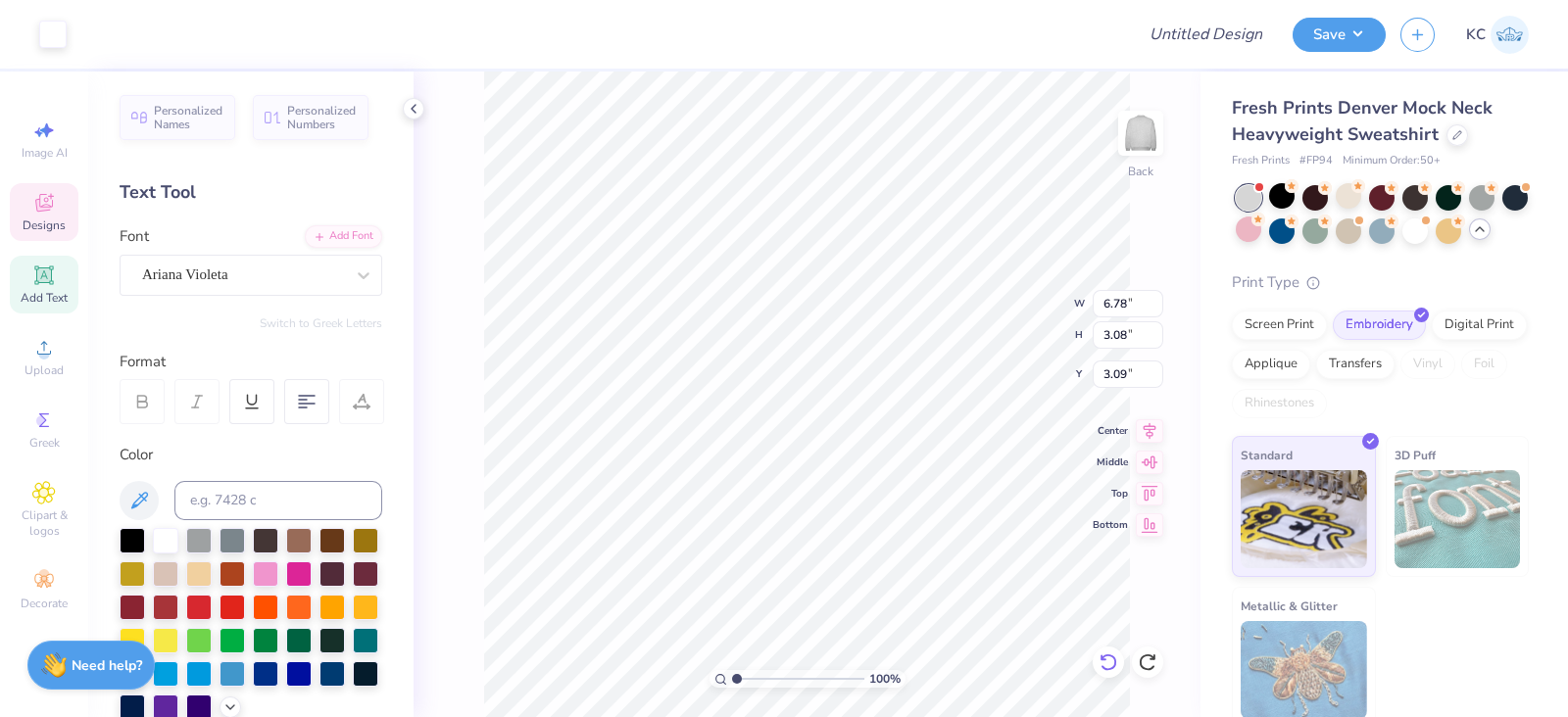 type on "3.08" 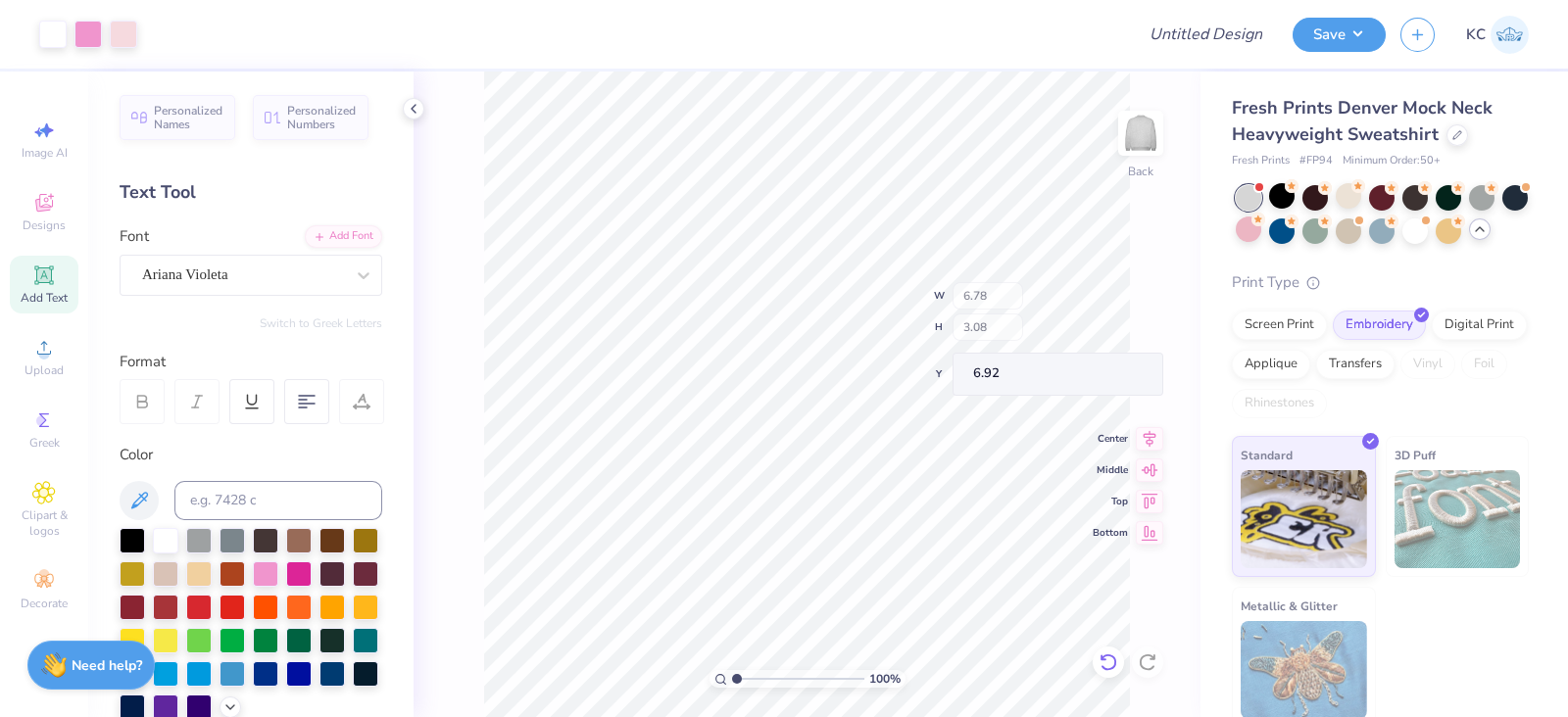 type on "6.92" 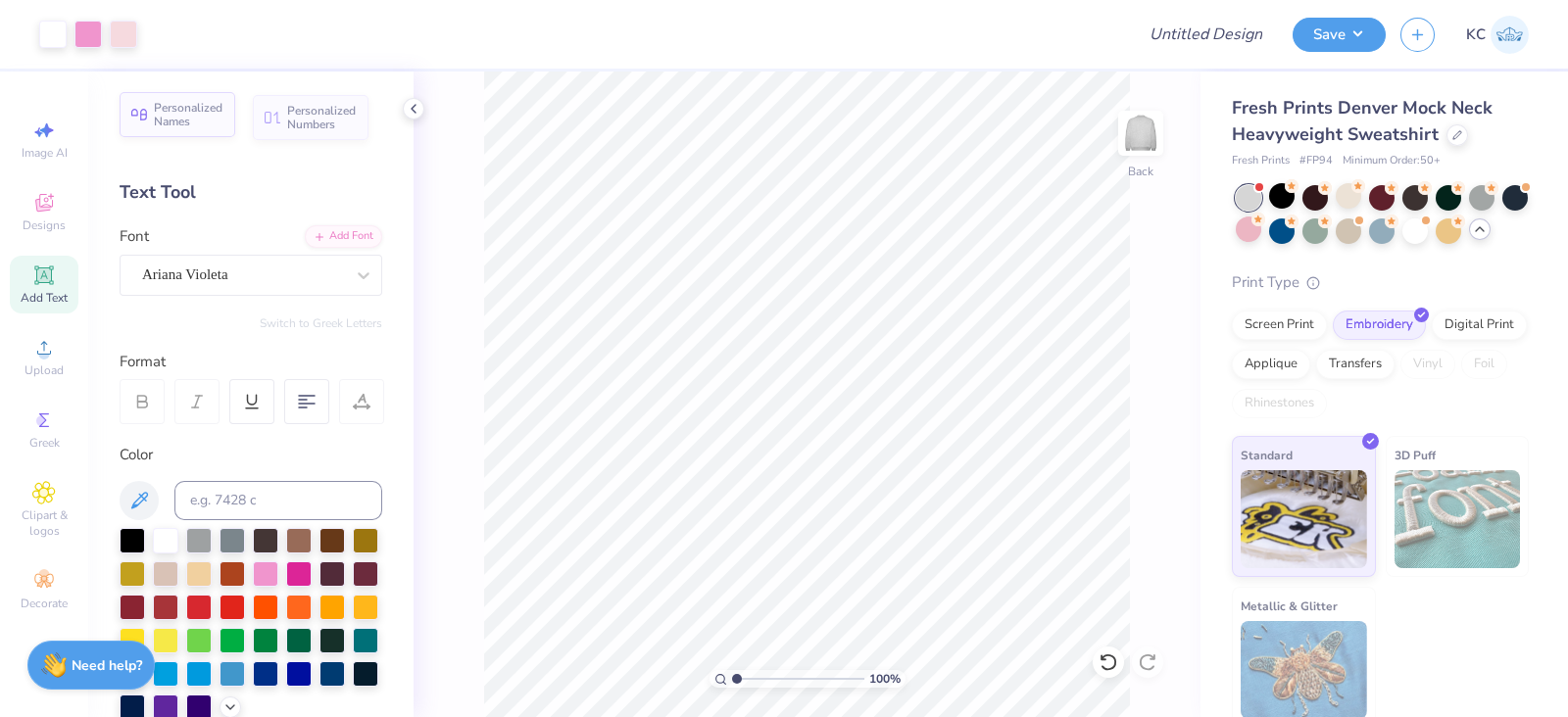 click on "Personalized Names" at bounding box center (188, 115) 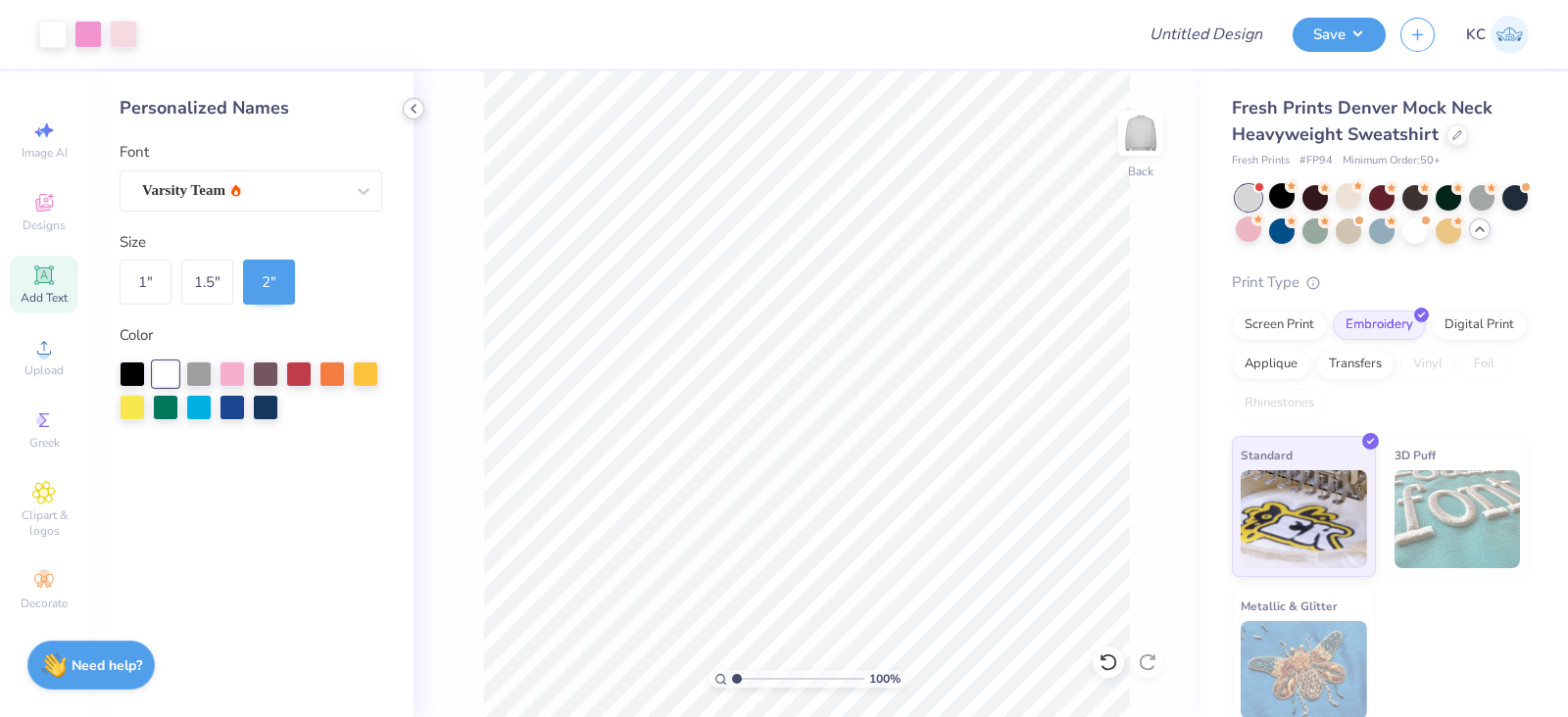 click 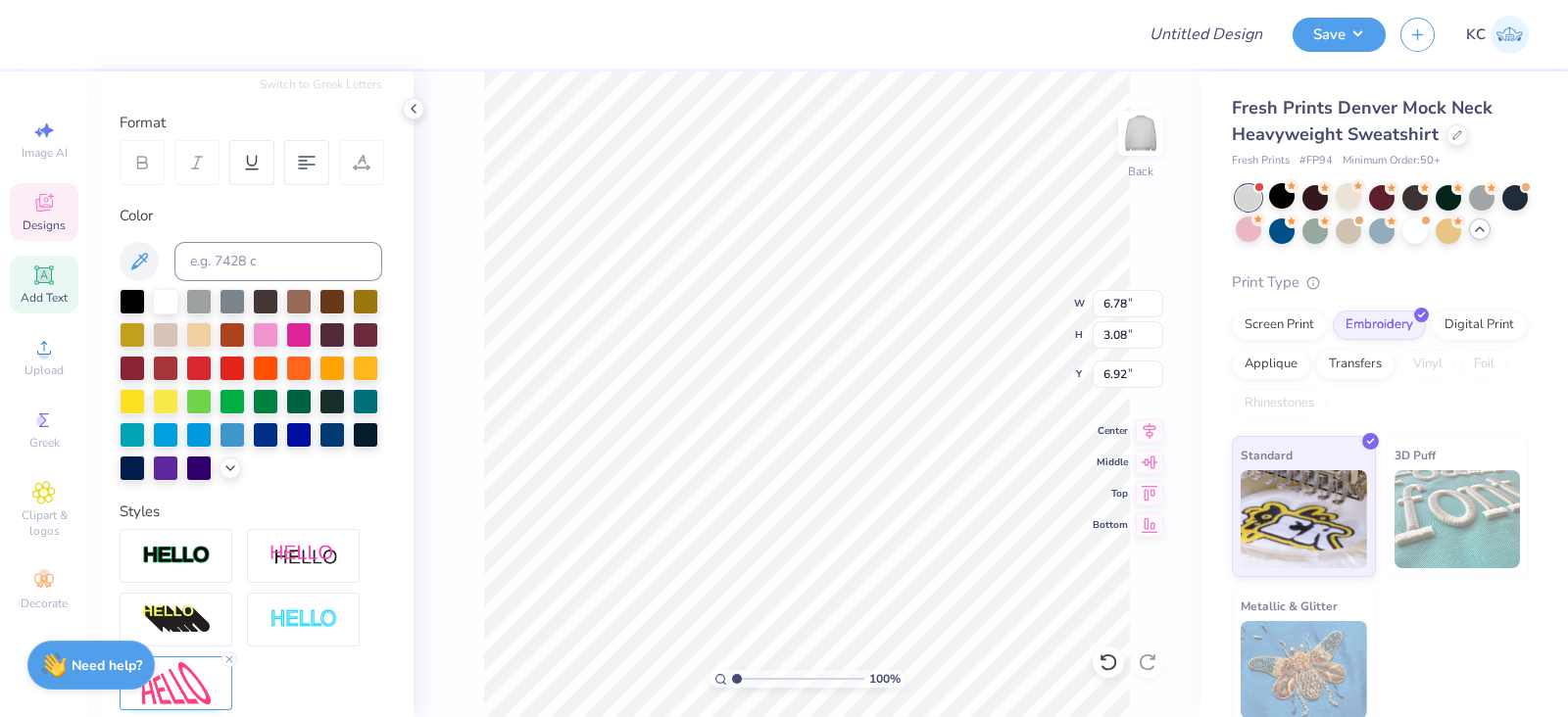 scroll, scrollTop: 454, scrollLeft: 0, axis: vertical 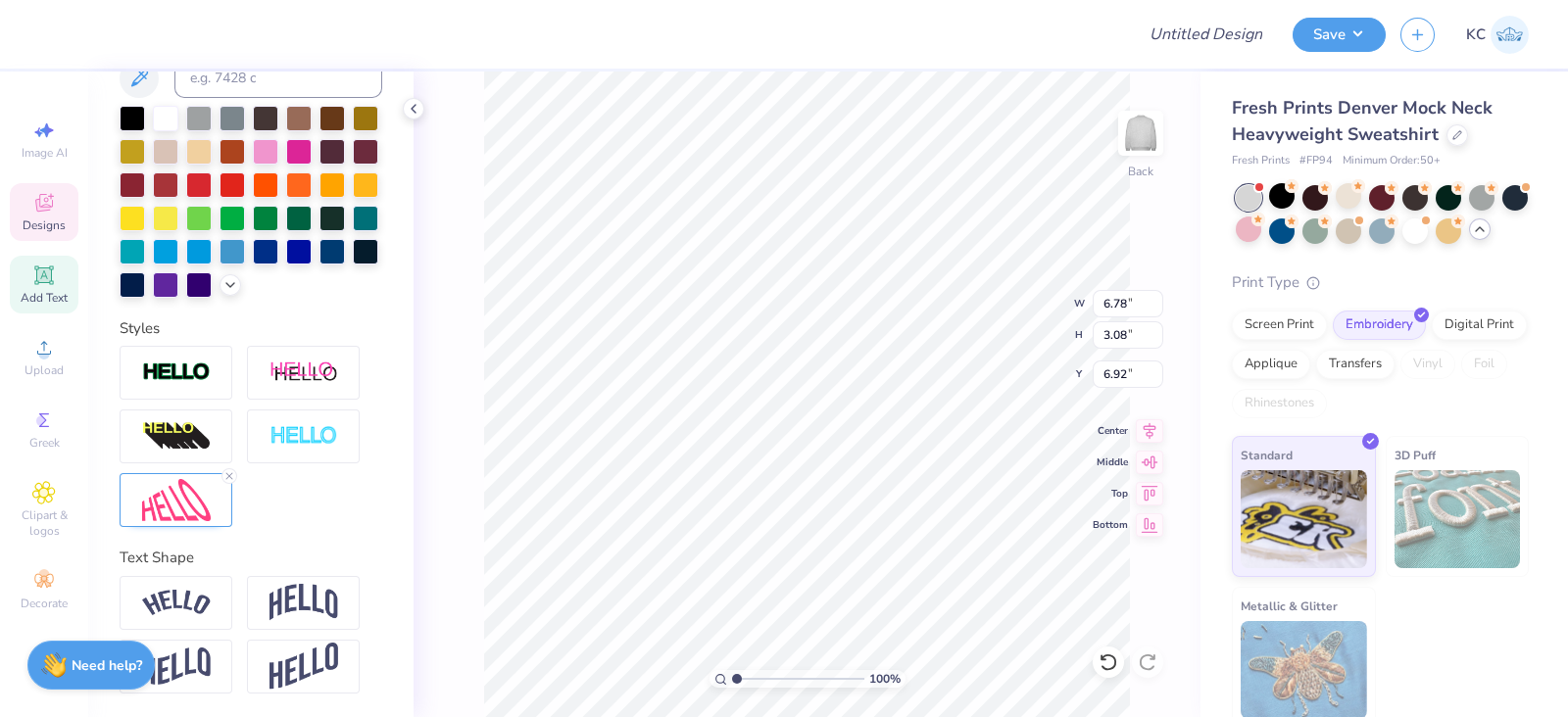 drag, startPoint x: 385, startPoint y: 443, endPoint x: 384, endPoint y: 492, distance: 49.01 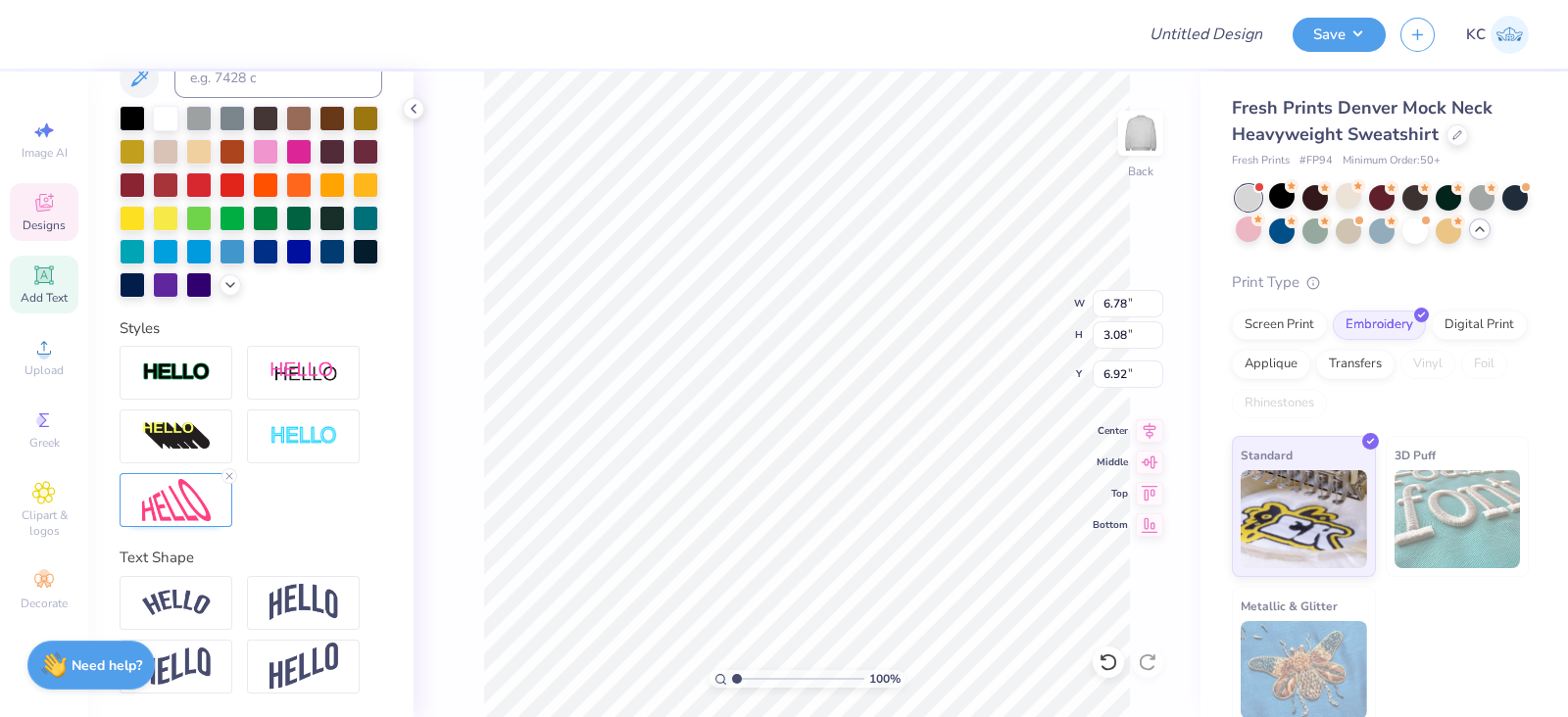scroll, scrollTop: 20, scrollLeft: 2, axis: both 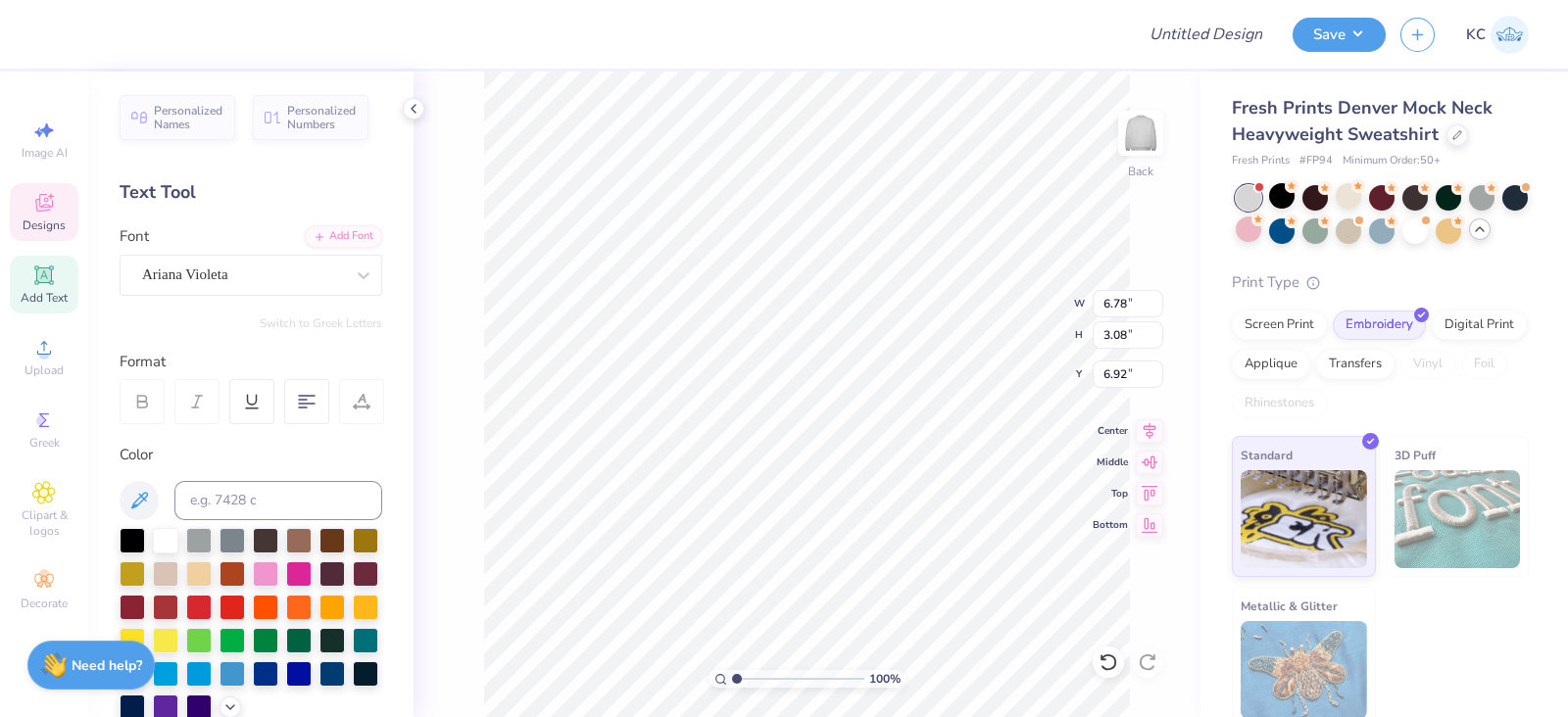 click on "Designs" at bounding box center [44, 225] 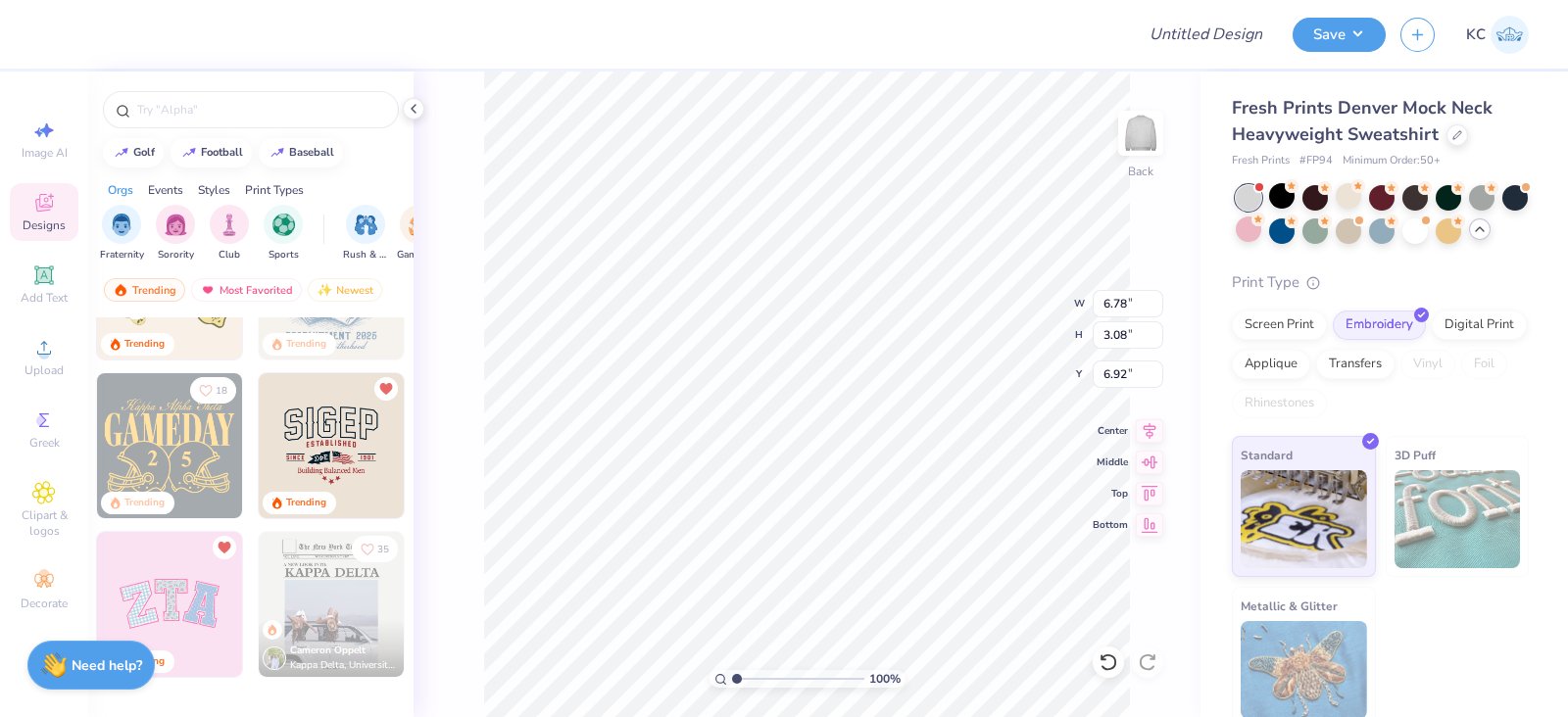 scroll, scrollTop: 234, scrollLeft: 2, axis: both 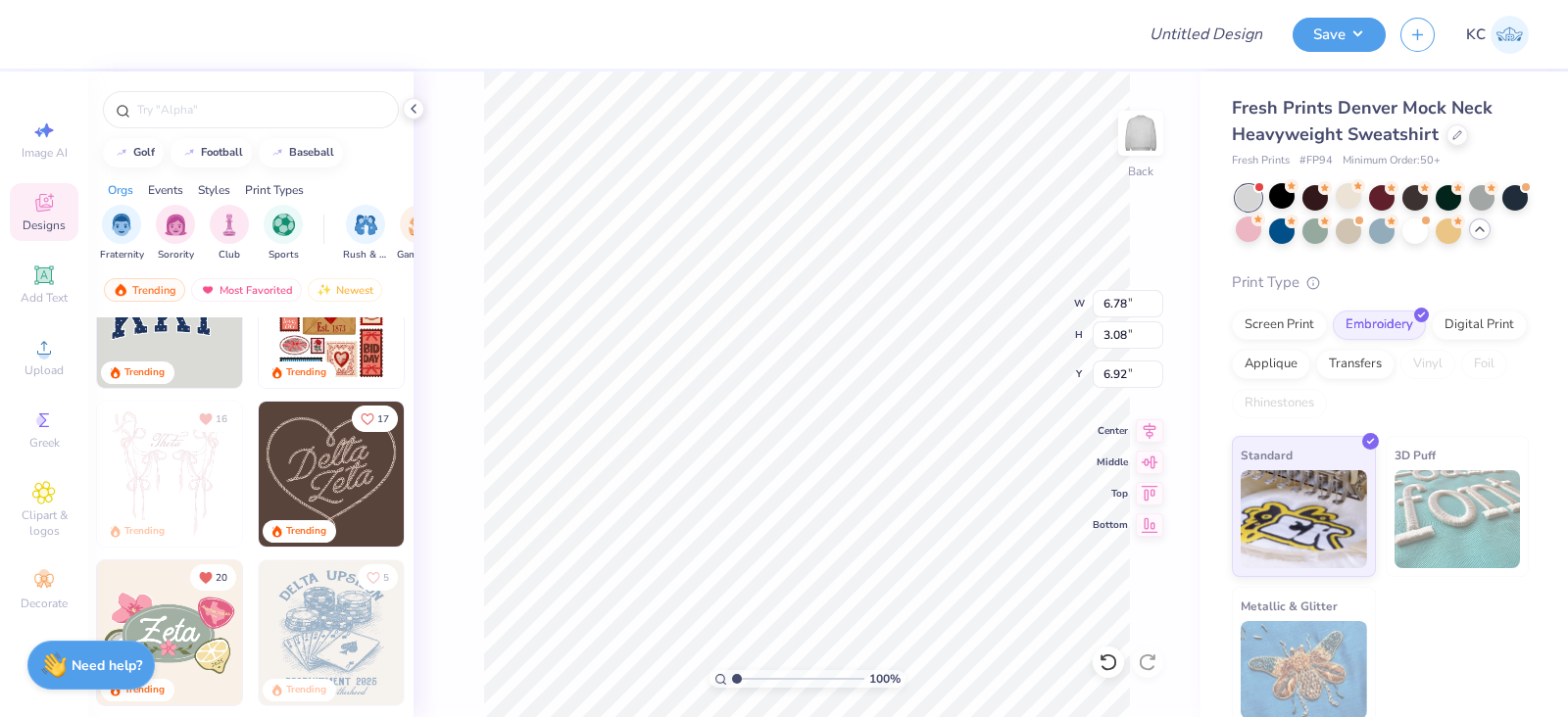 click at bounding box center (331, 474) 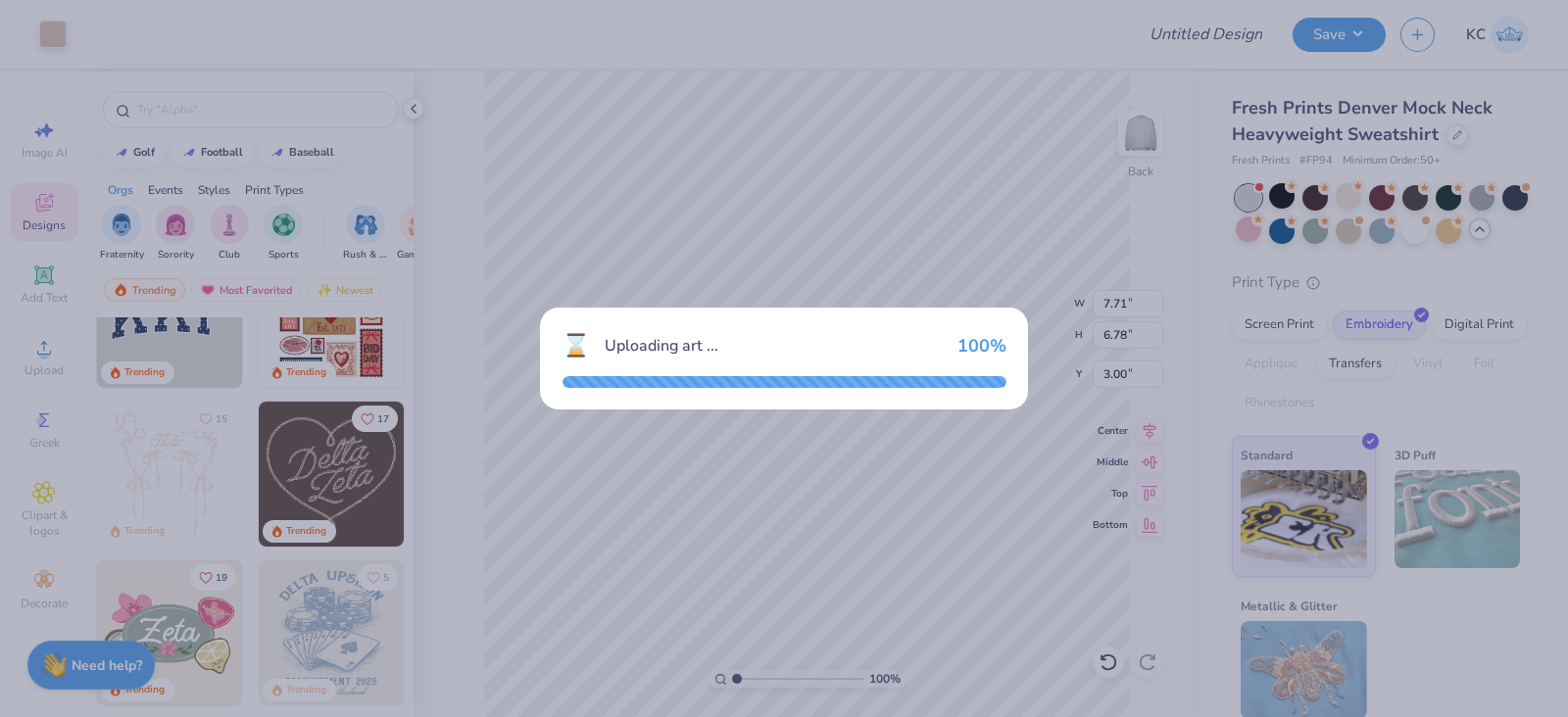 type on "7.71" 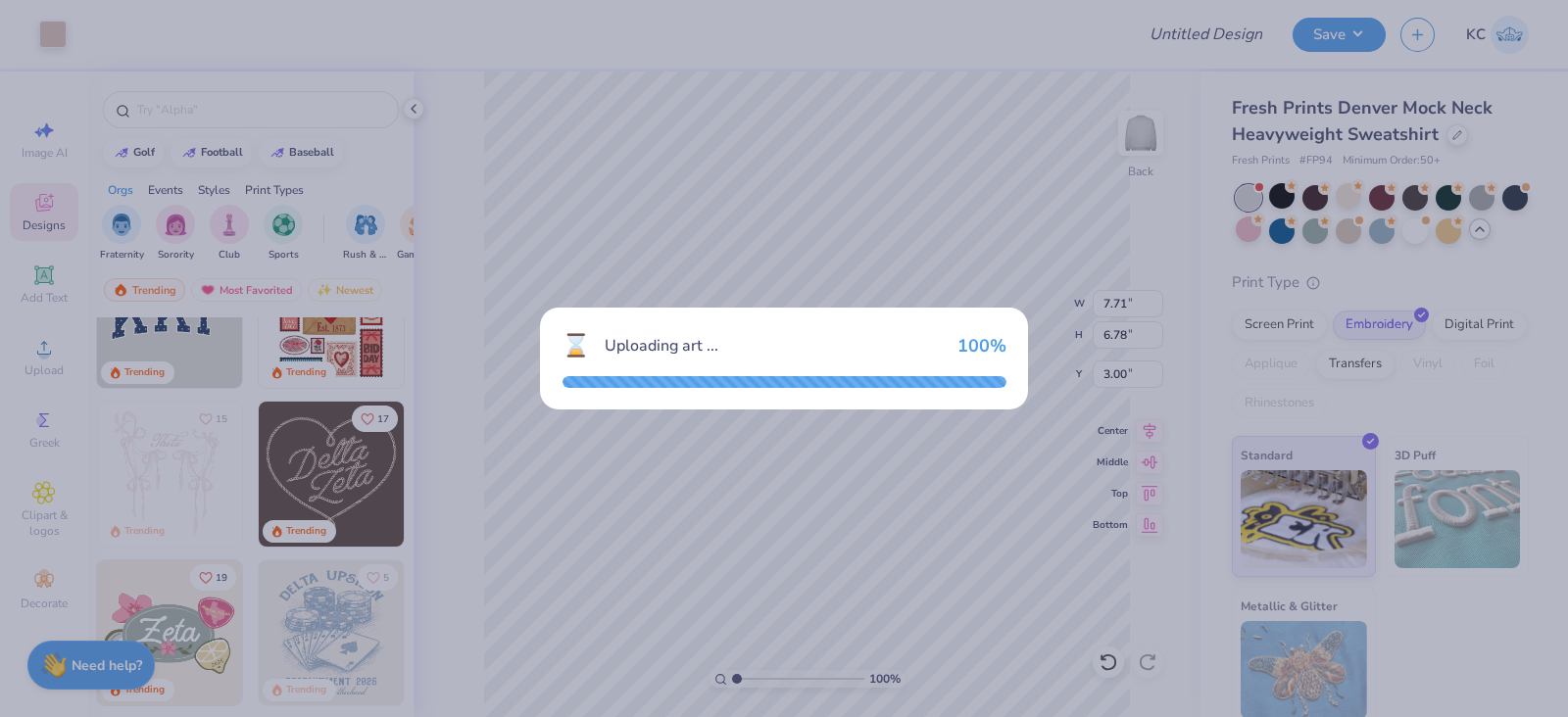 type on "6.78" 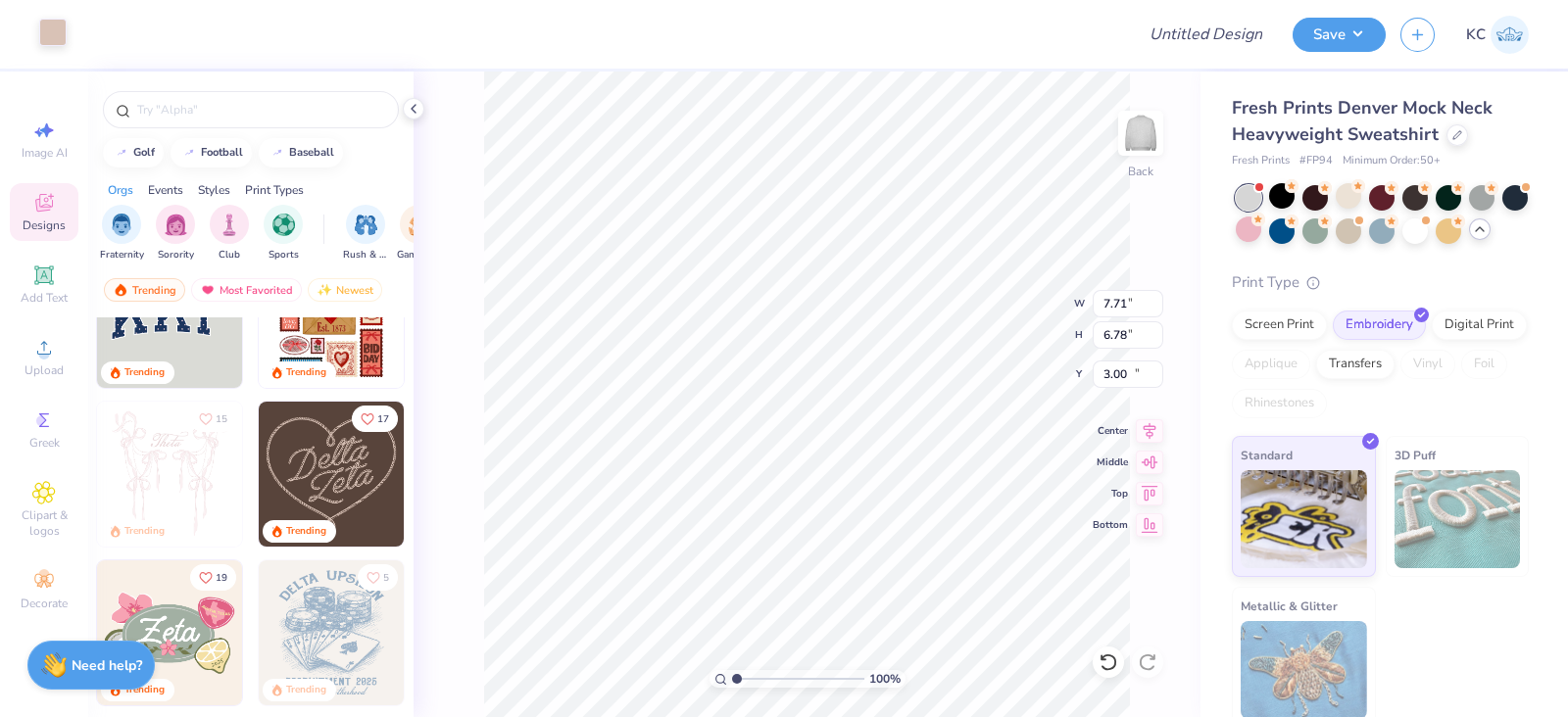 type on "12.24" 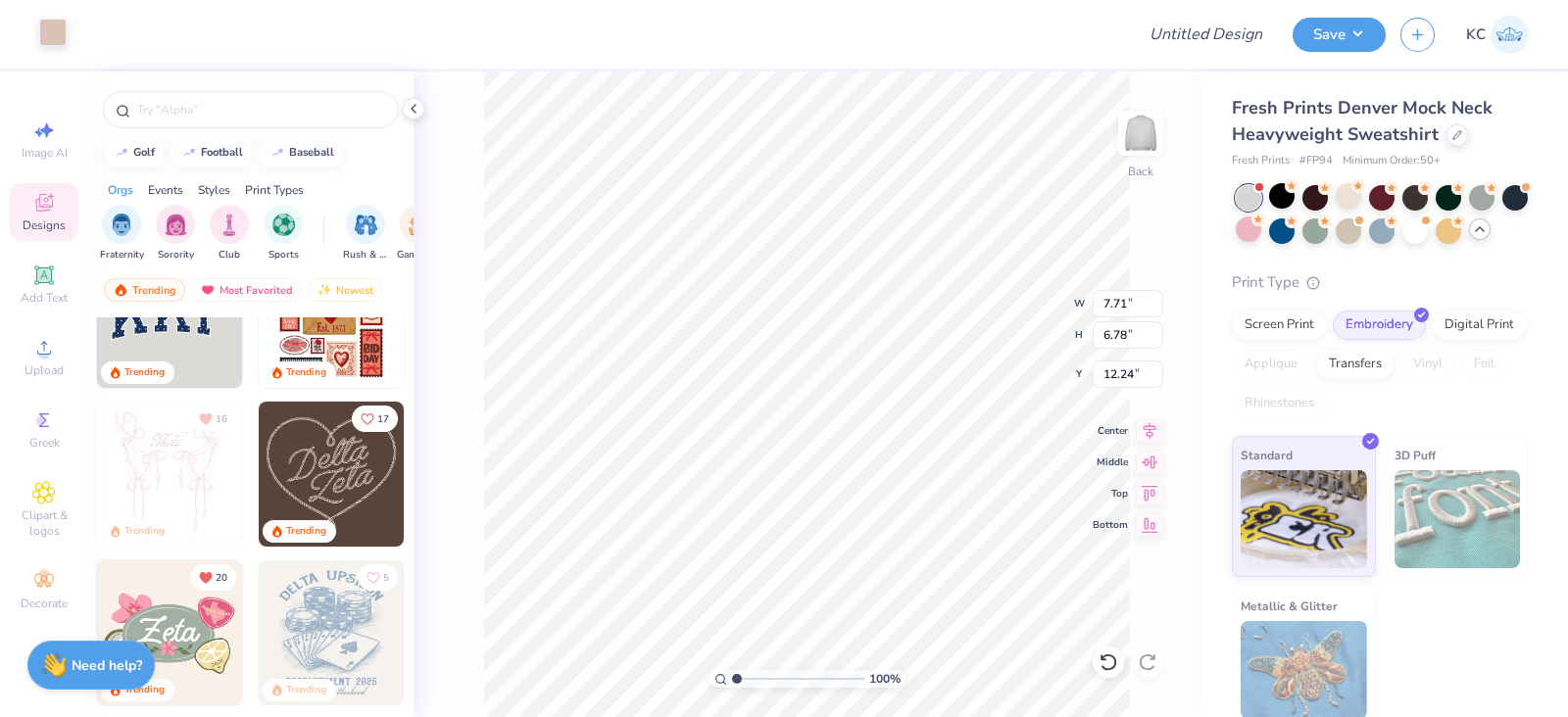 click at bounding box center (53, 32) 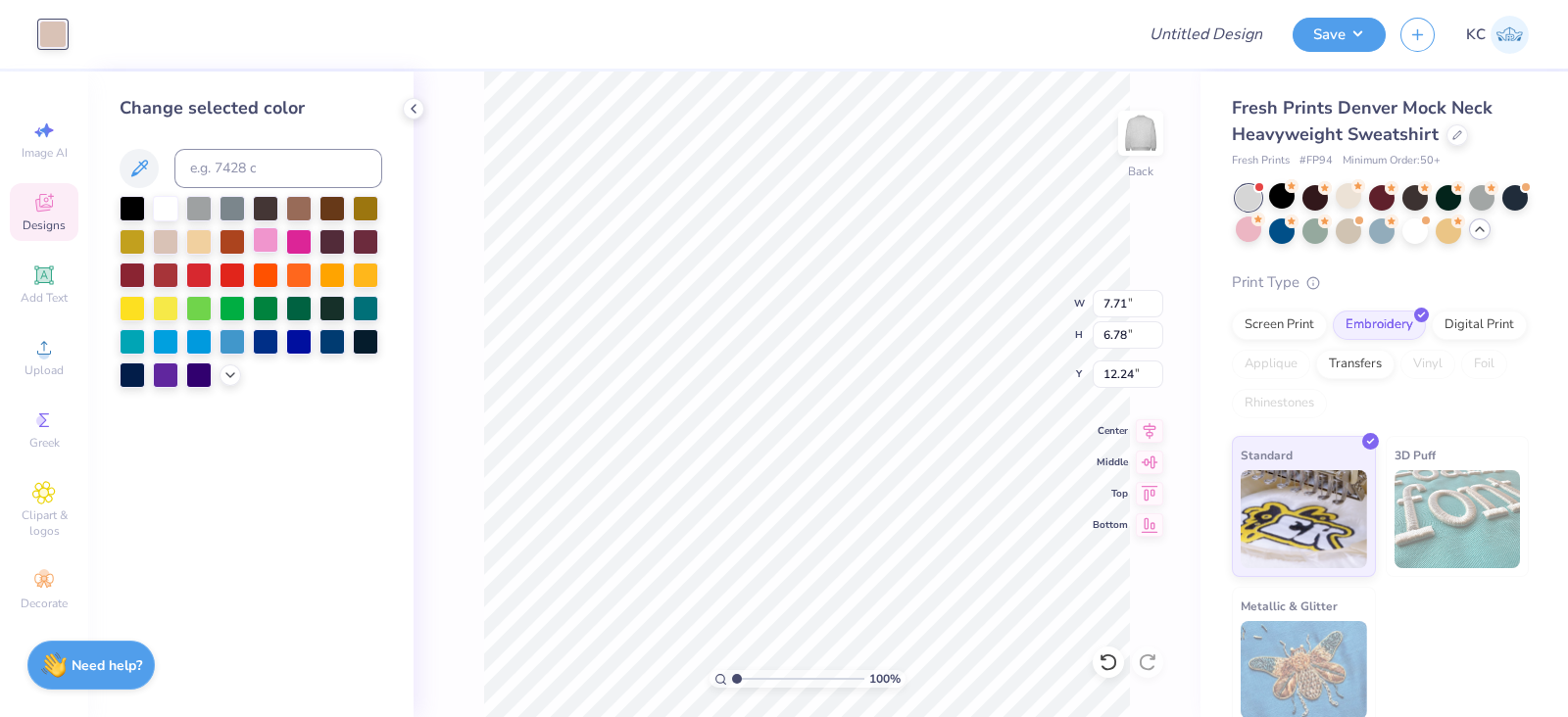 click at bounding box center [266, 240] 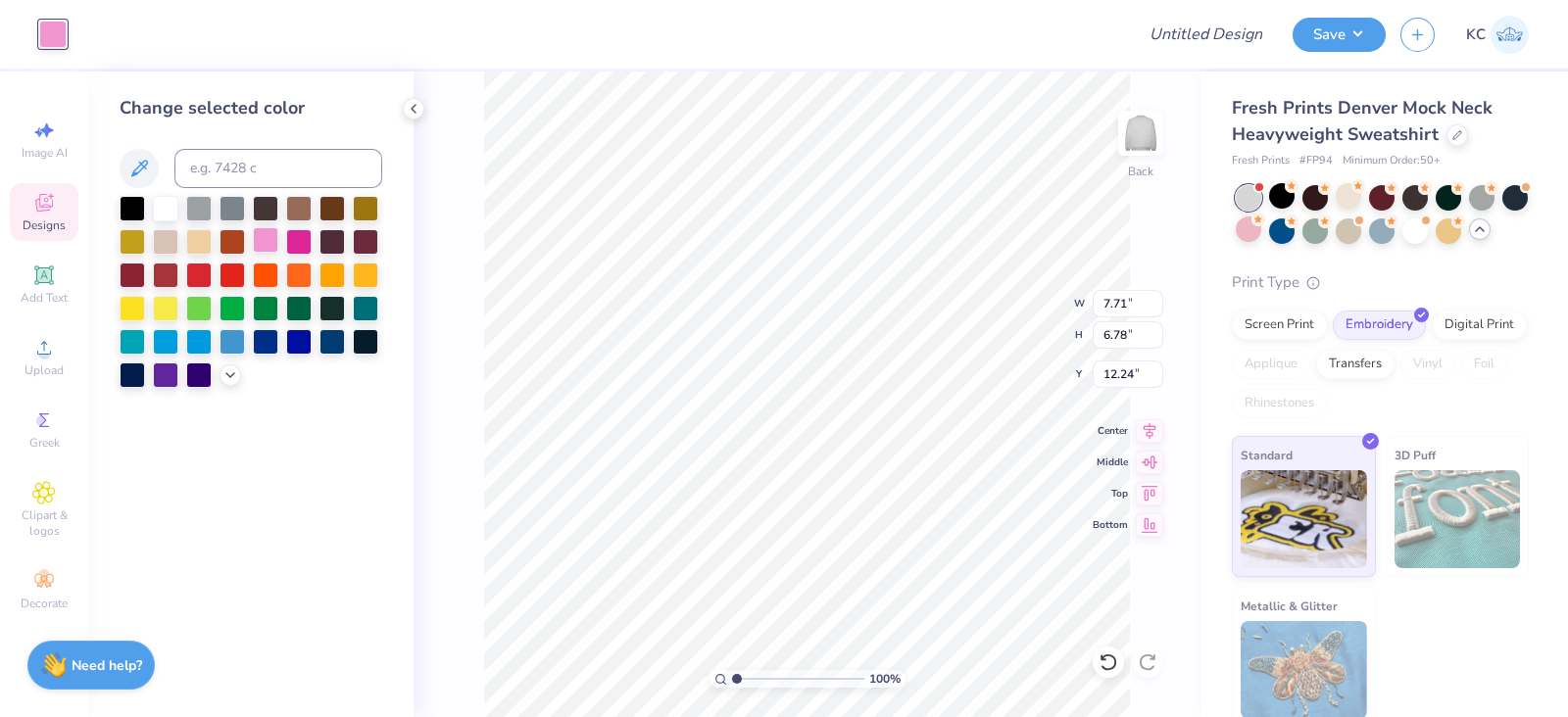 click at bounding box center [266, 240] 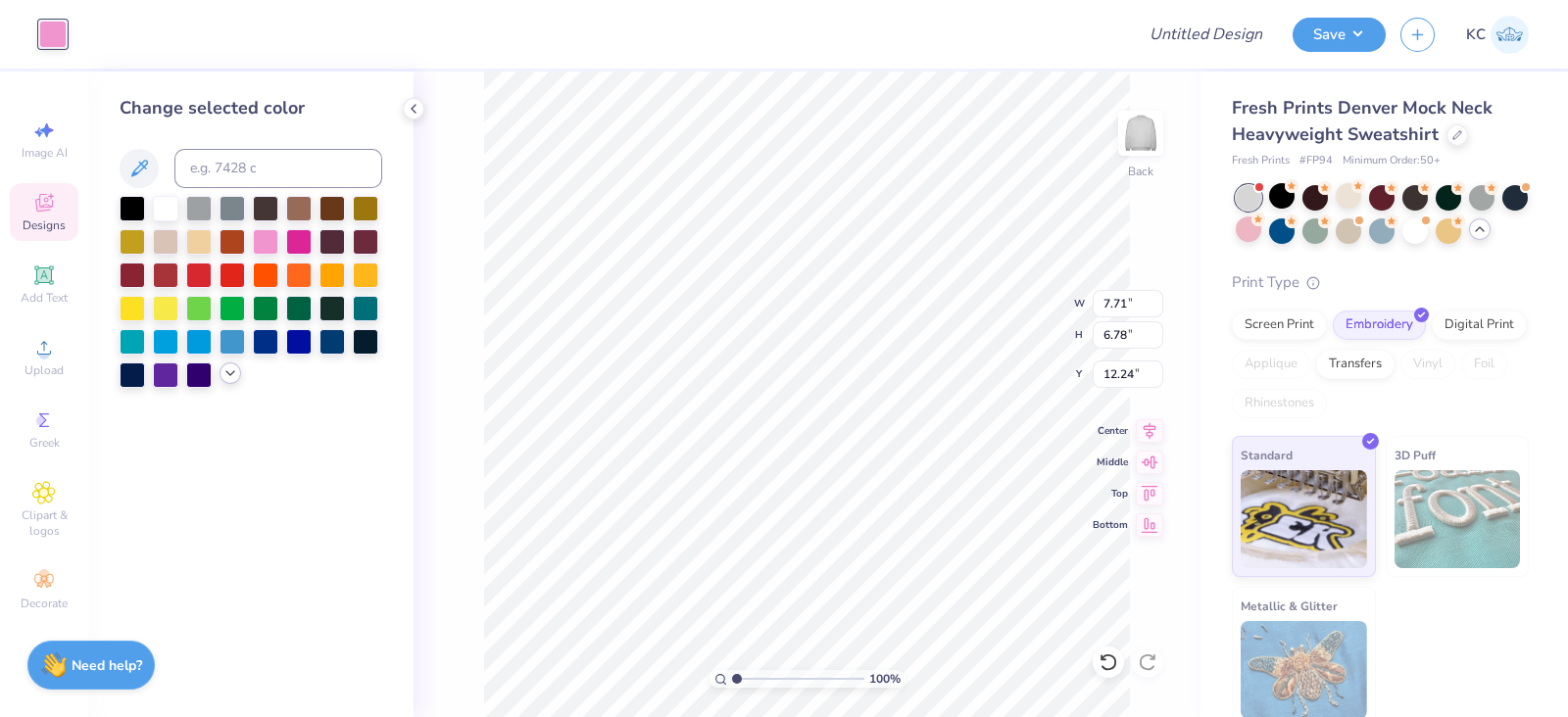 click 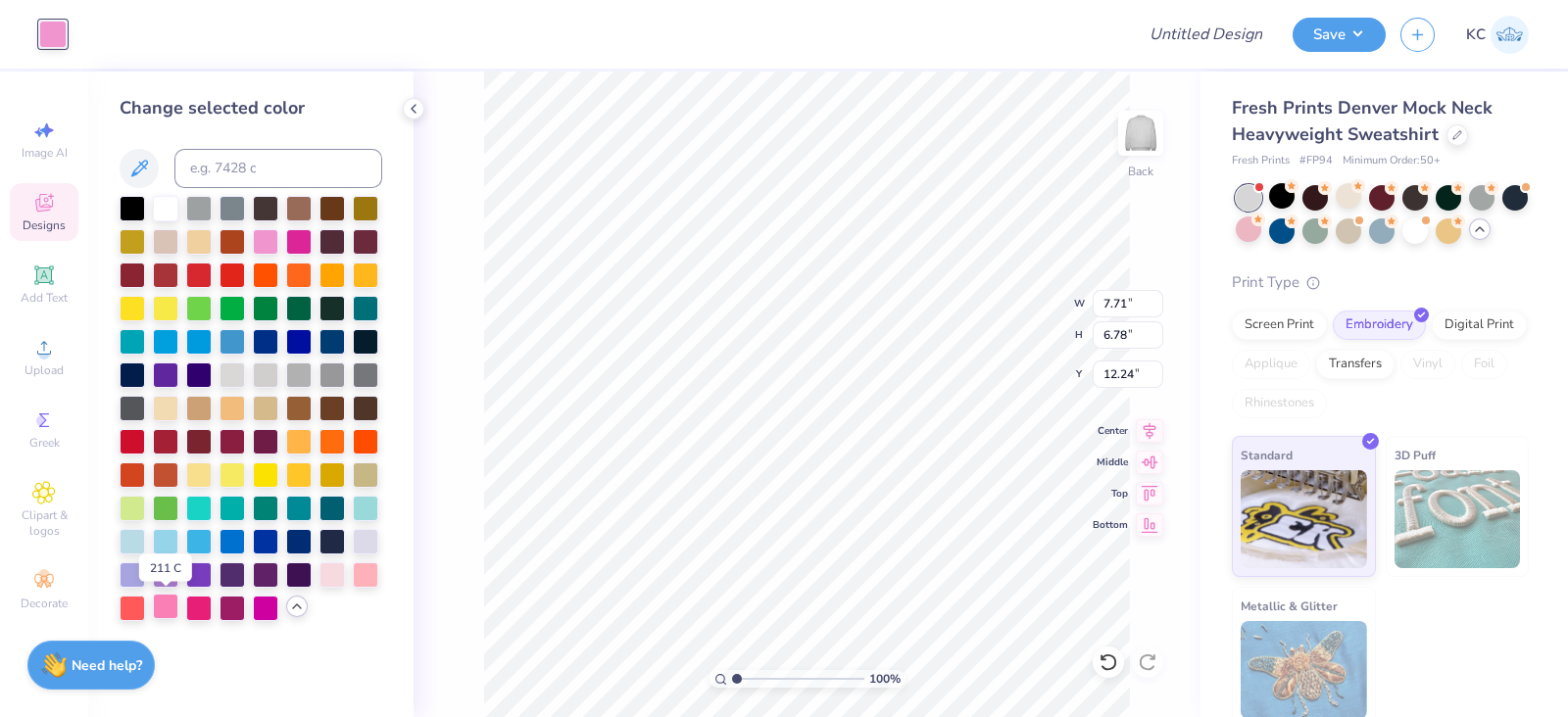 click at bounding box center (166, 606) 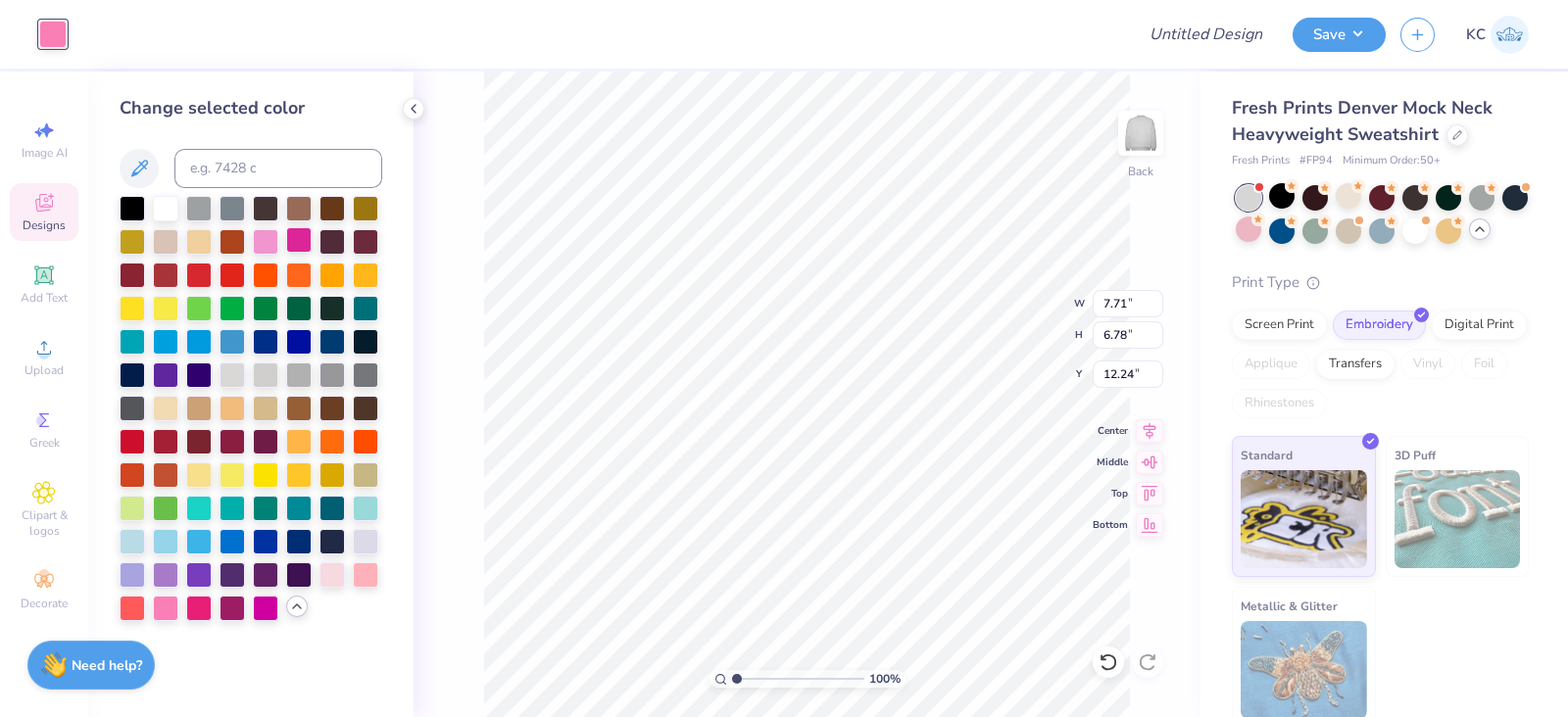 click at bounding box center [299, 240] 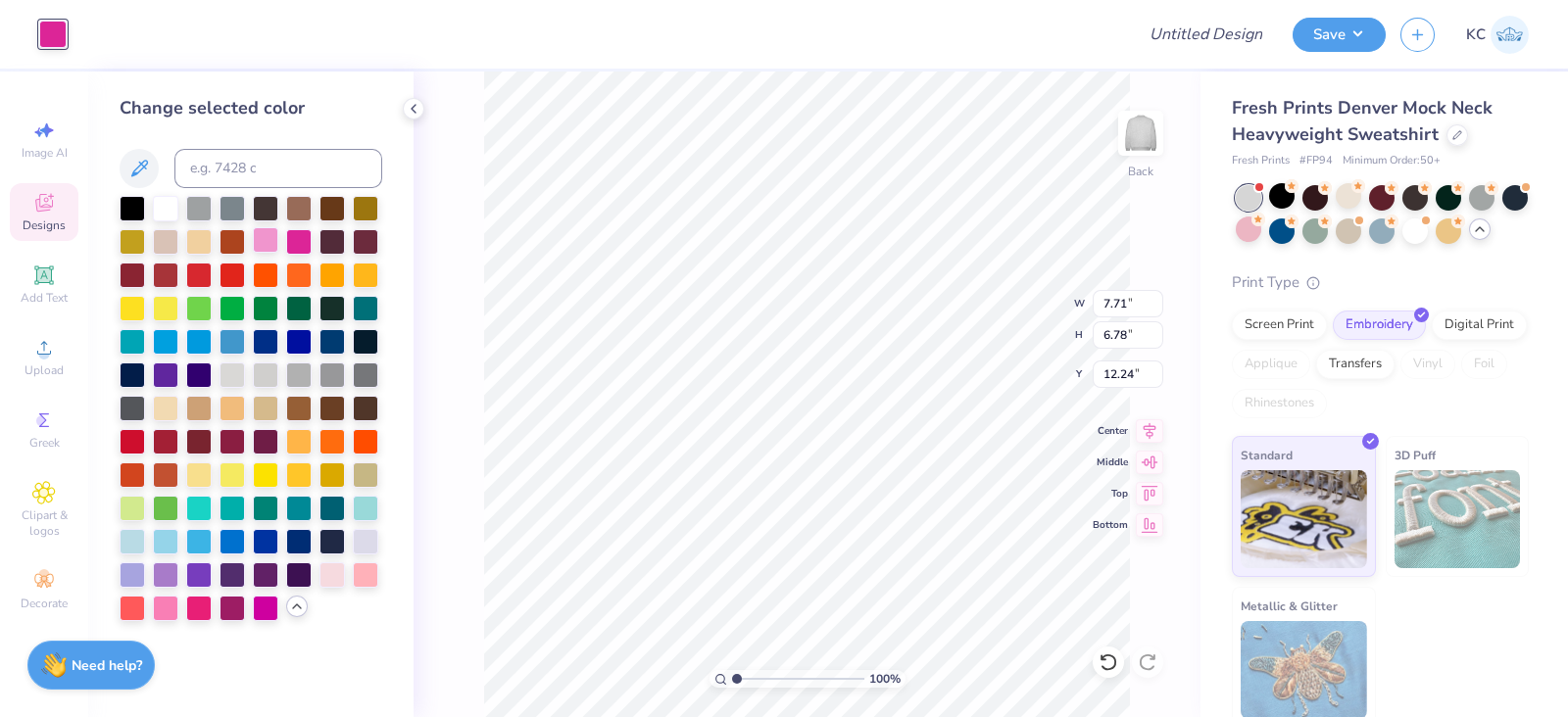 click at bounding box center [266, 240] 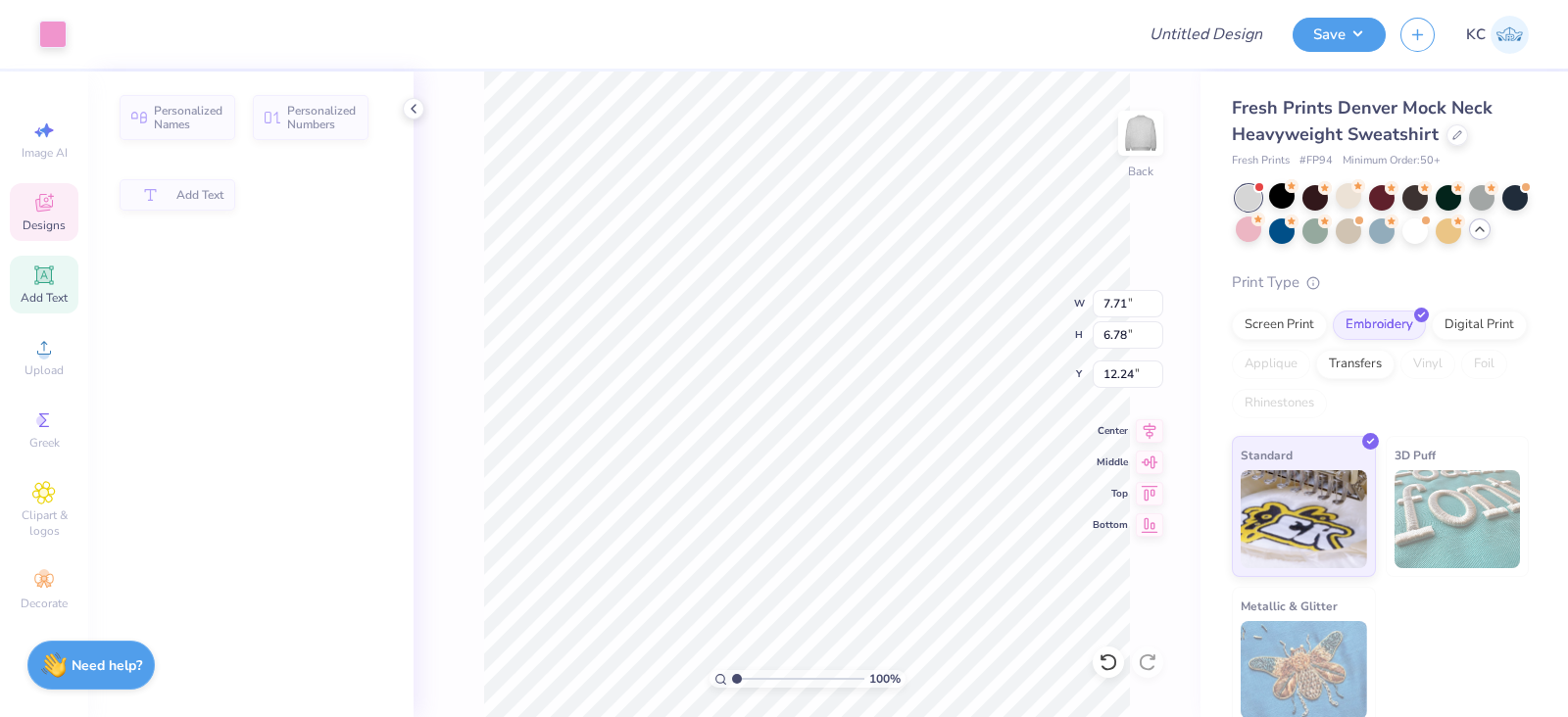 type on "3.86" 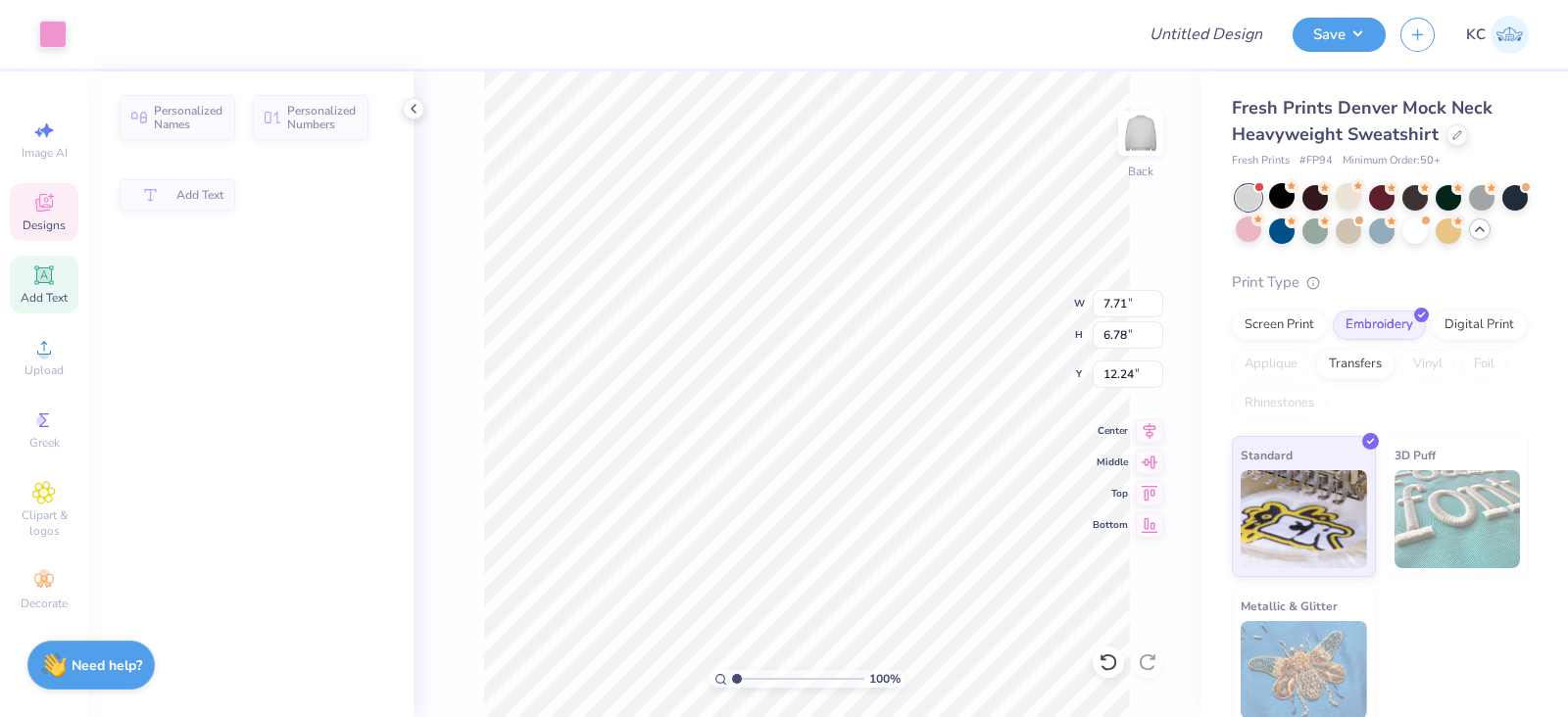 type on "2.54" 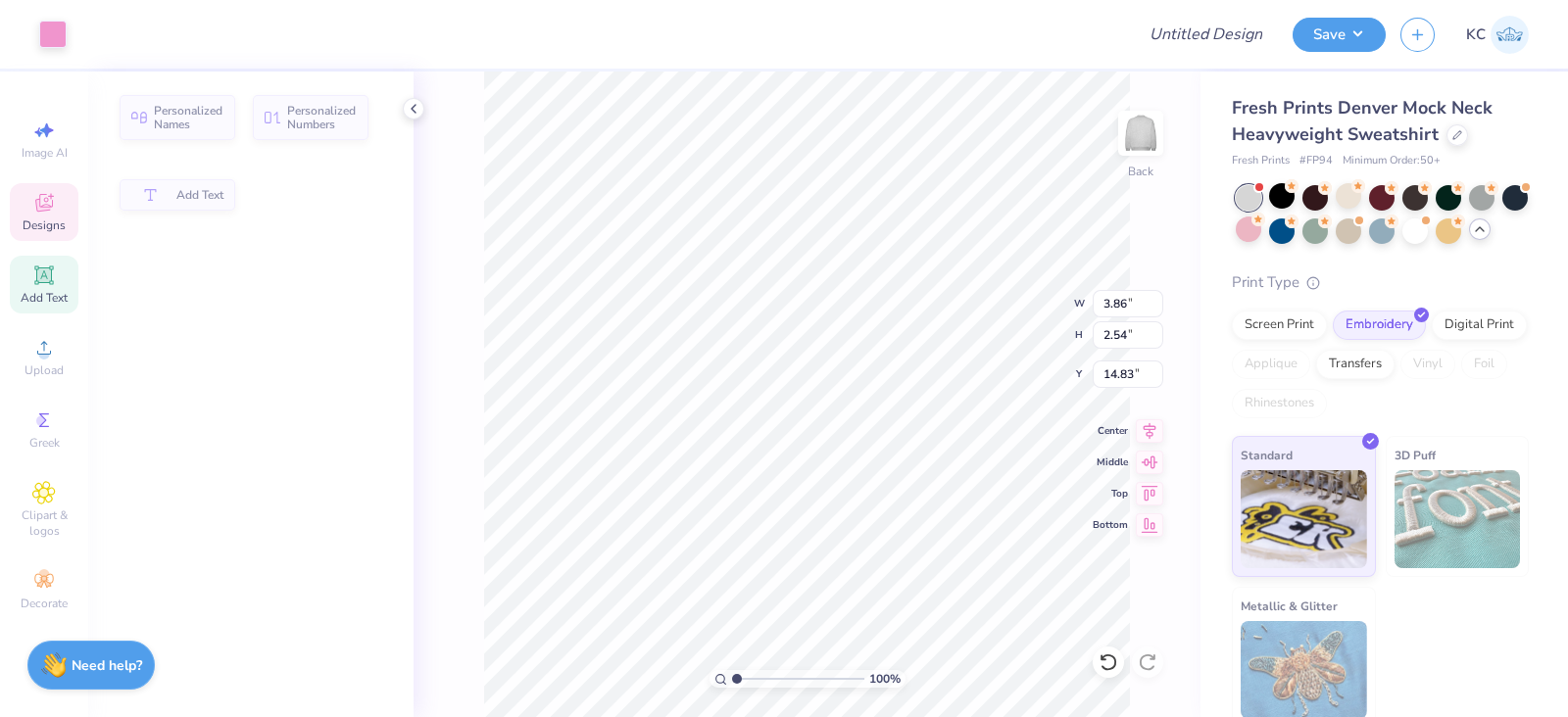 scroll, scrollTop: 20, scrollLeft: 2, axis: both 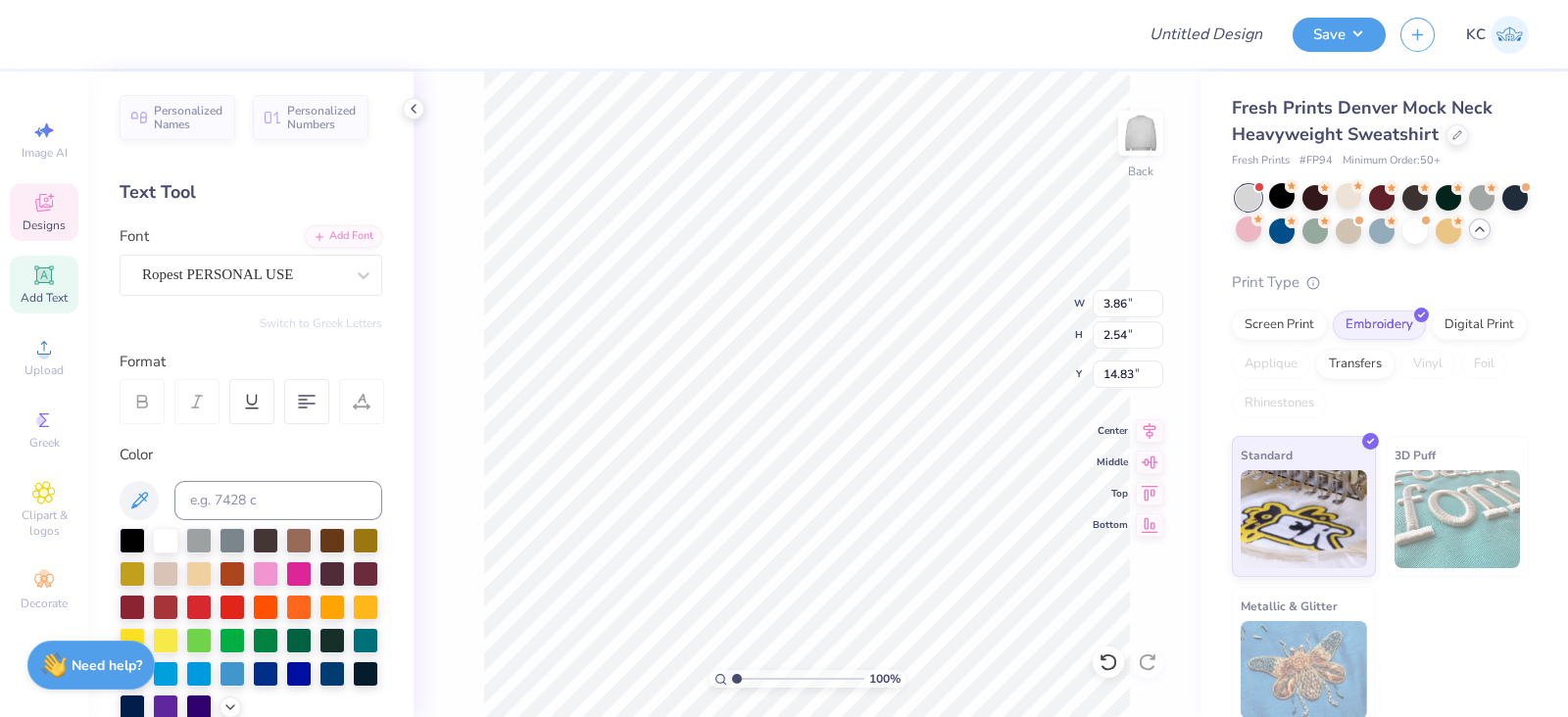 type on "4.91" 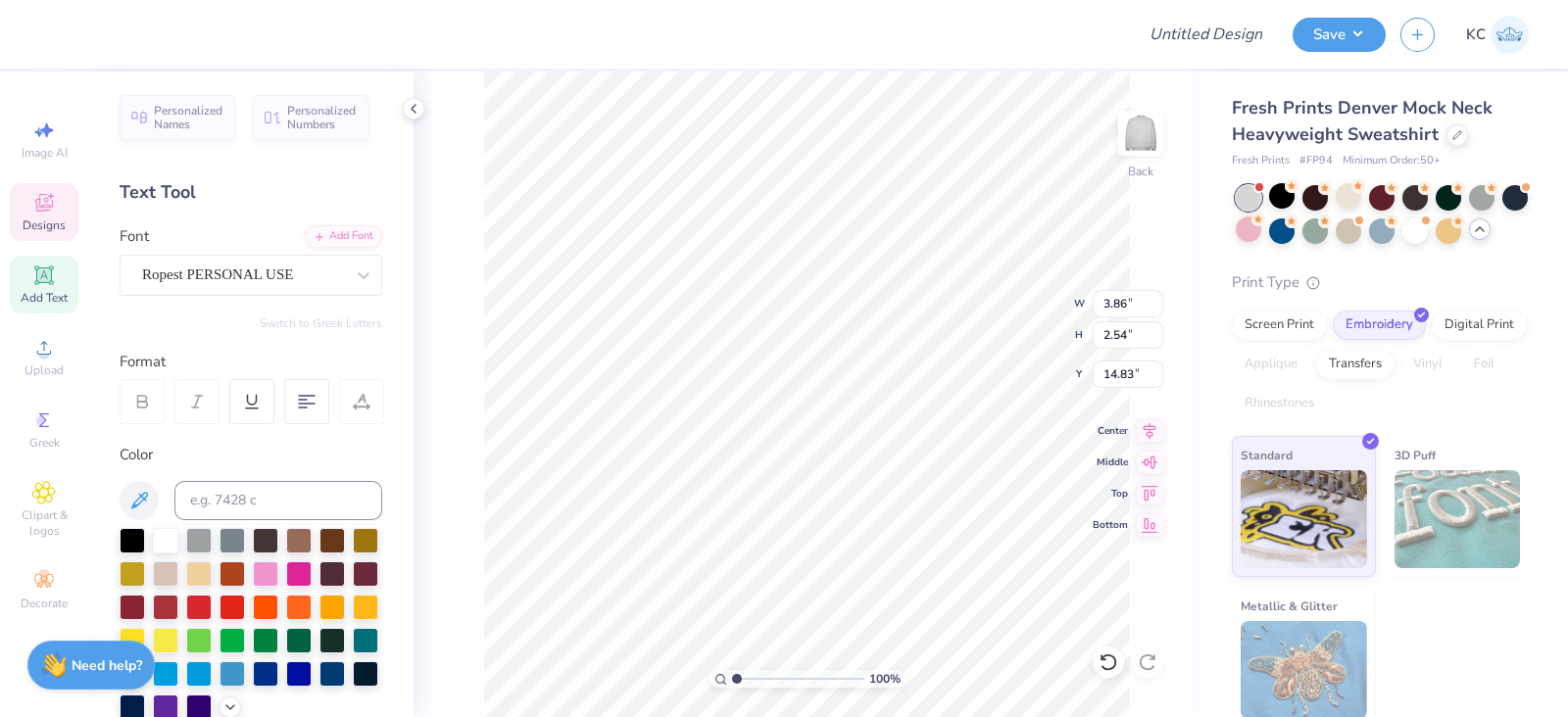 type on "2.73" 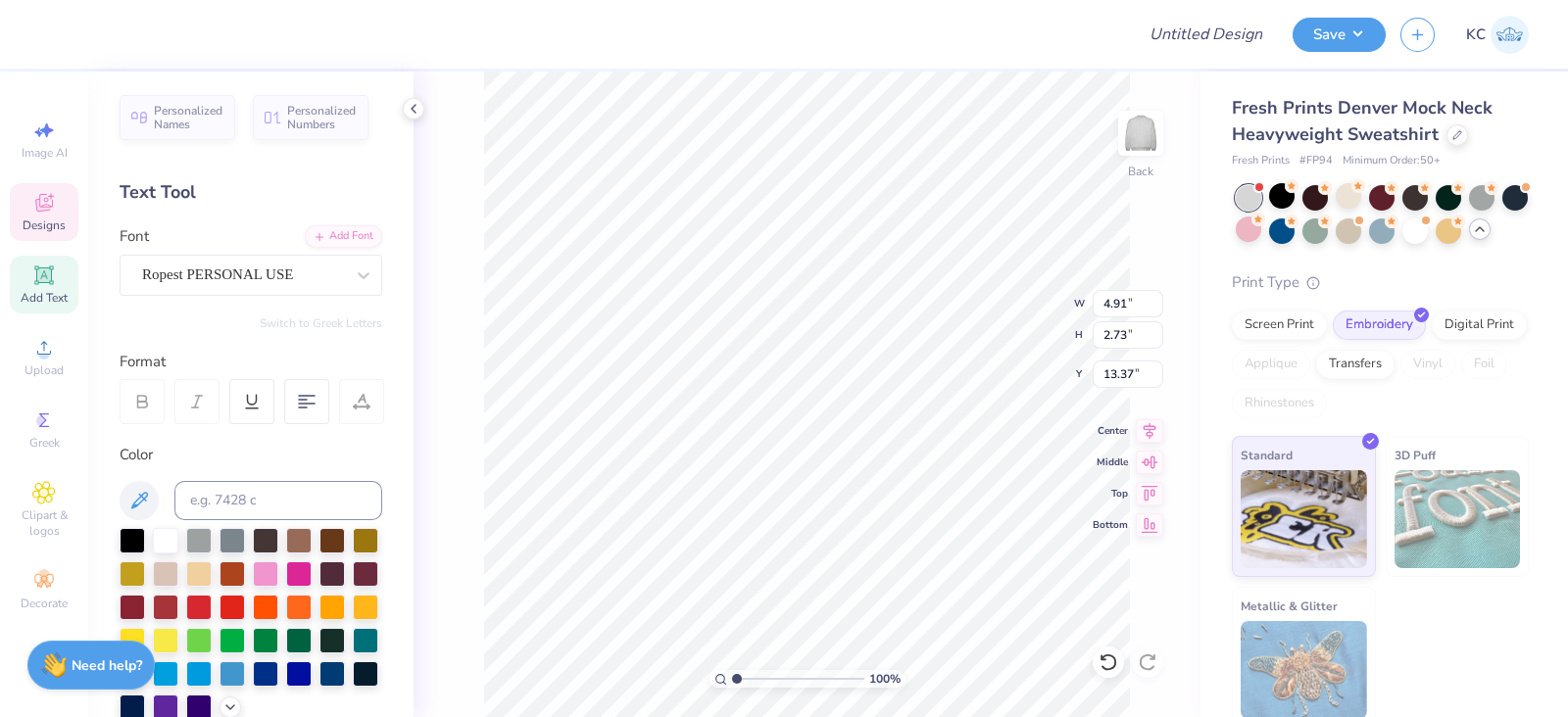 scroll, scrollTop: 20, scrollLeft: 2, axis: both 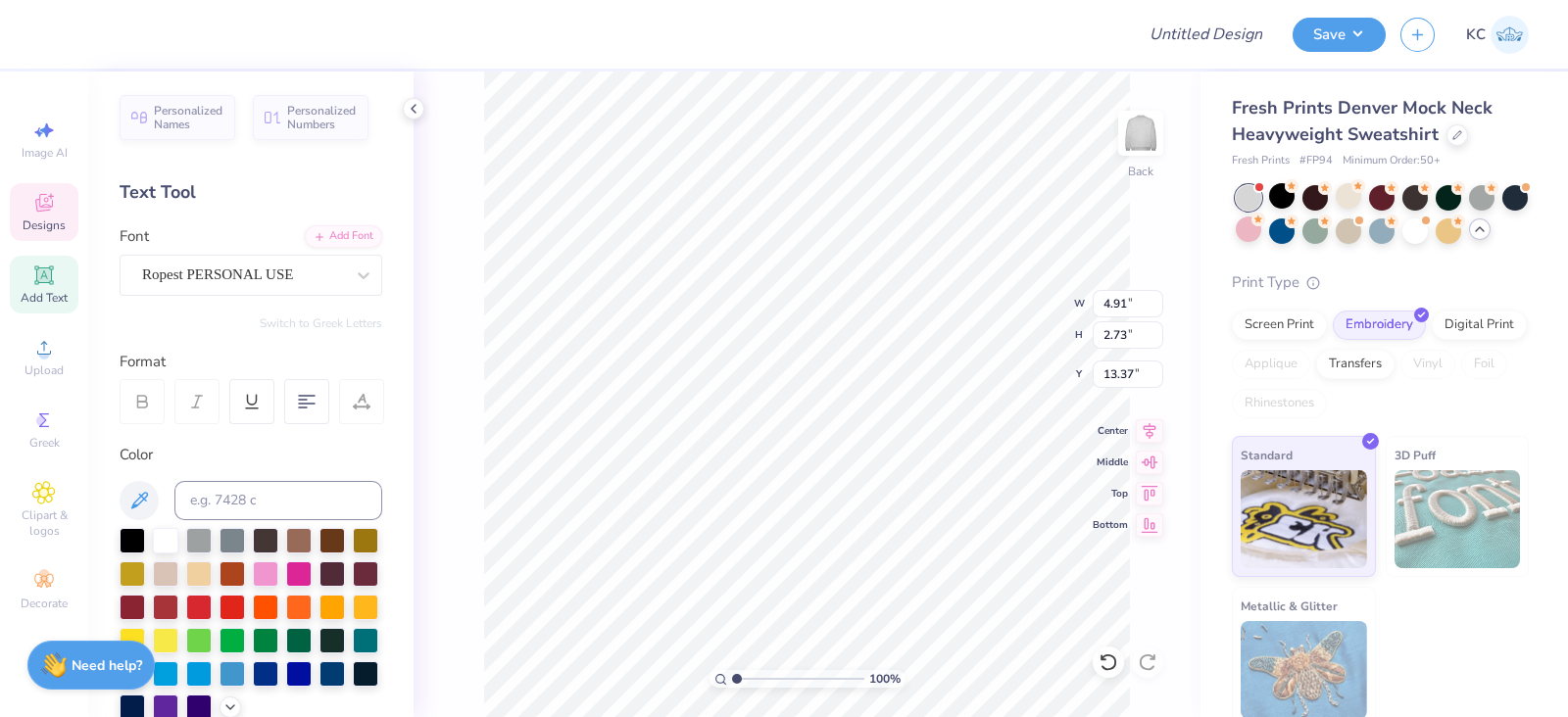 type on "3.86" 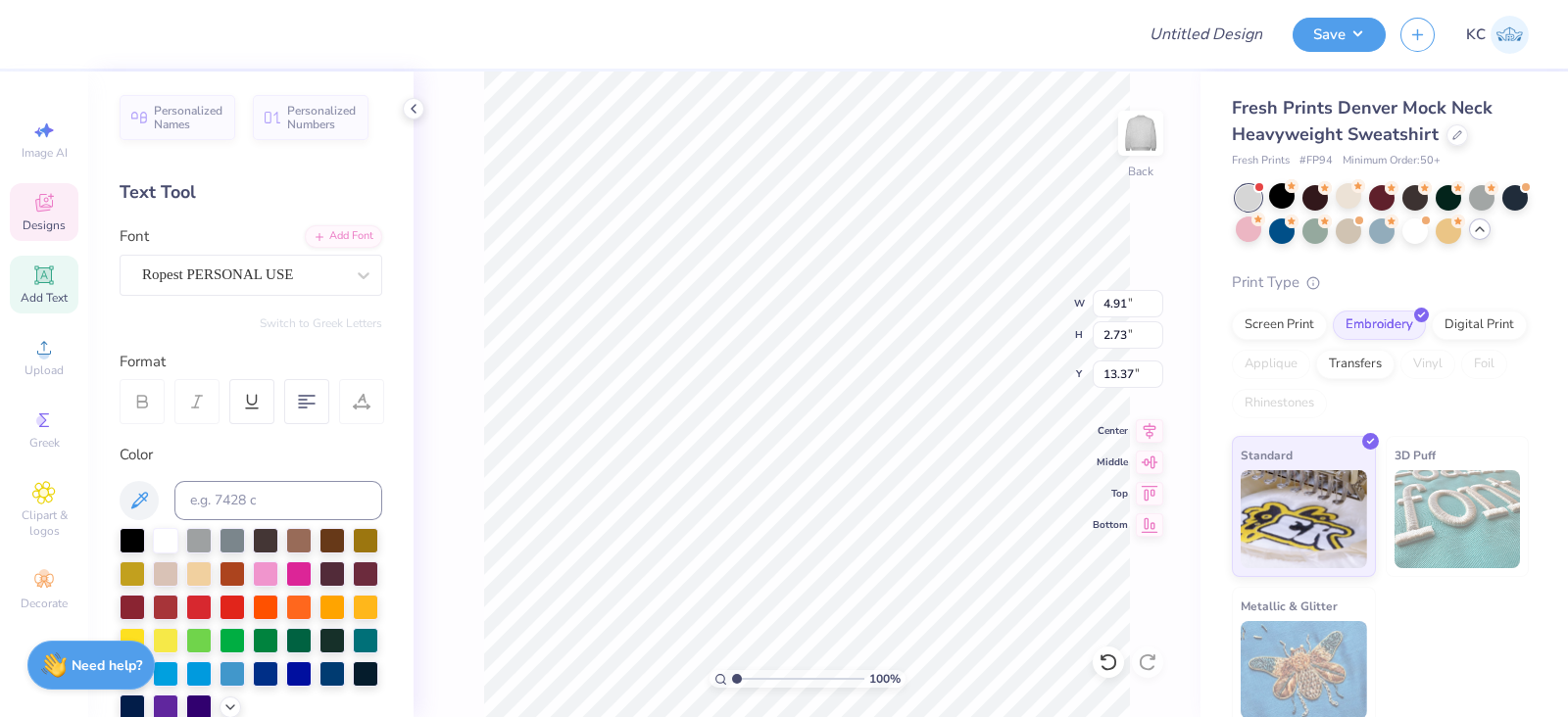type on "2.54" 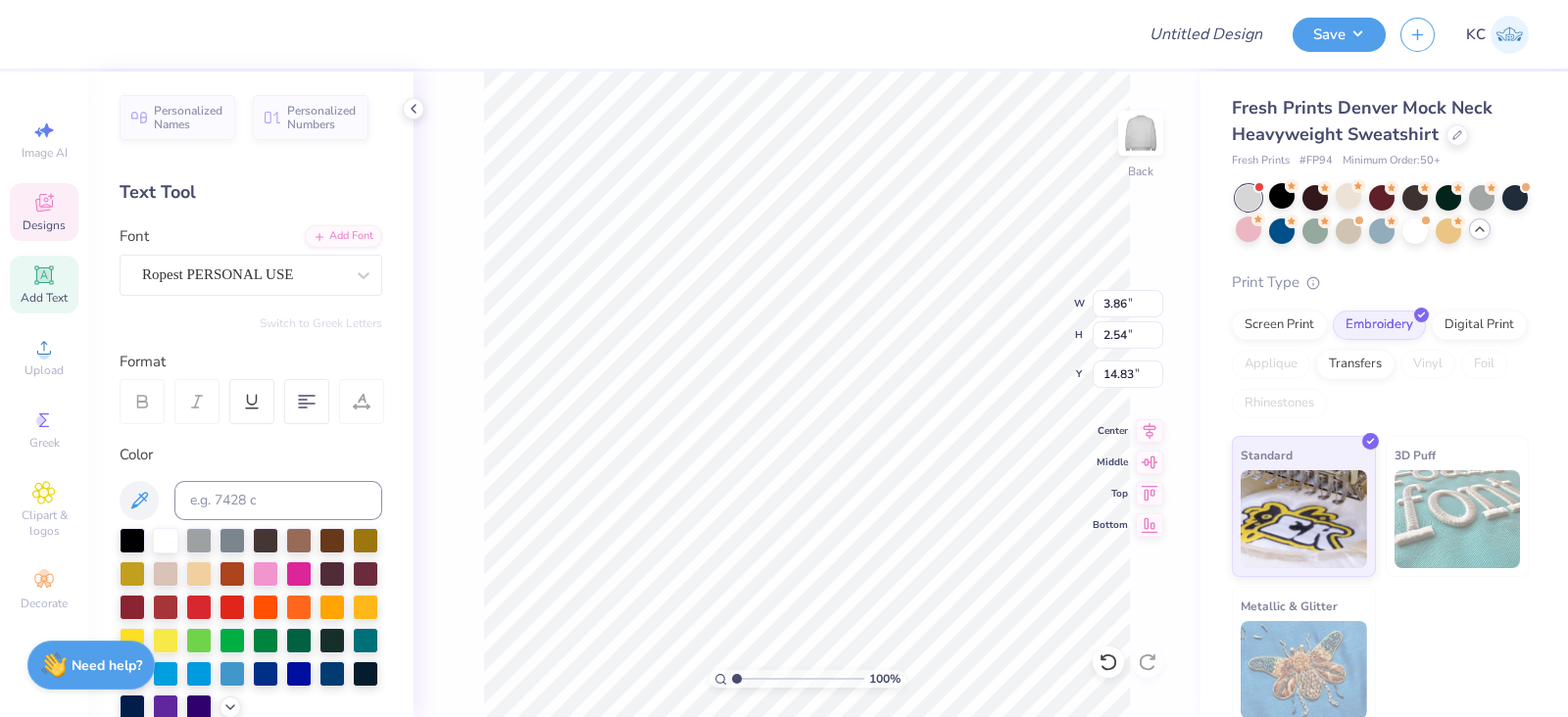 scroll, scrollTop: 20, scrollLeft: 2, axis: both 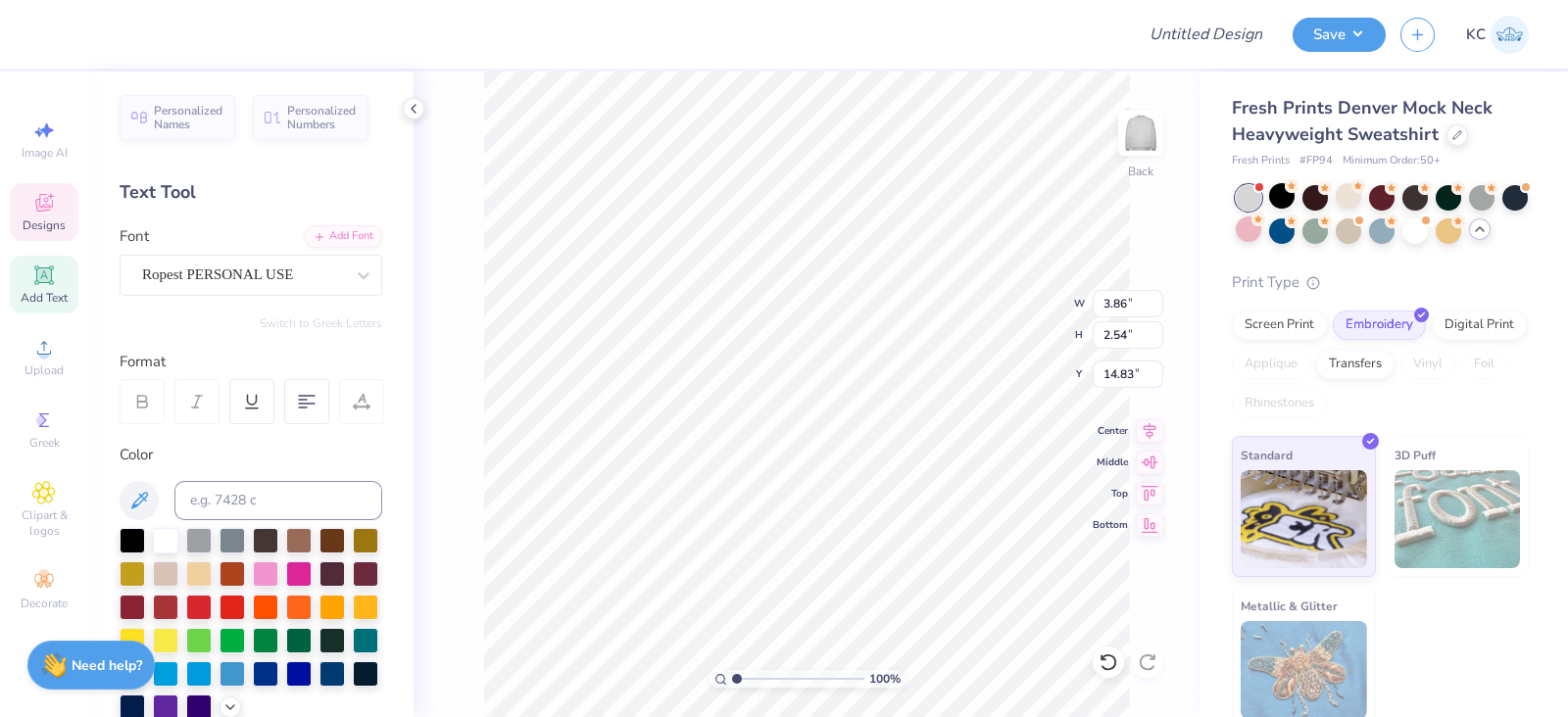type on "Be Kind
To Your Mind" 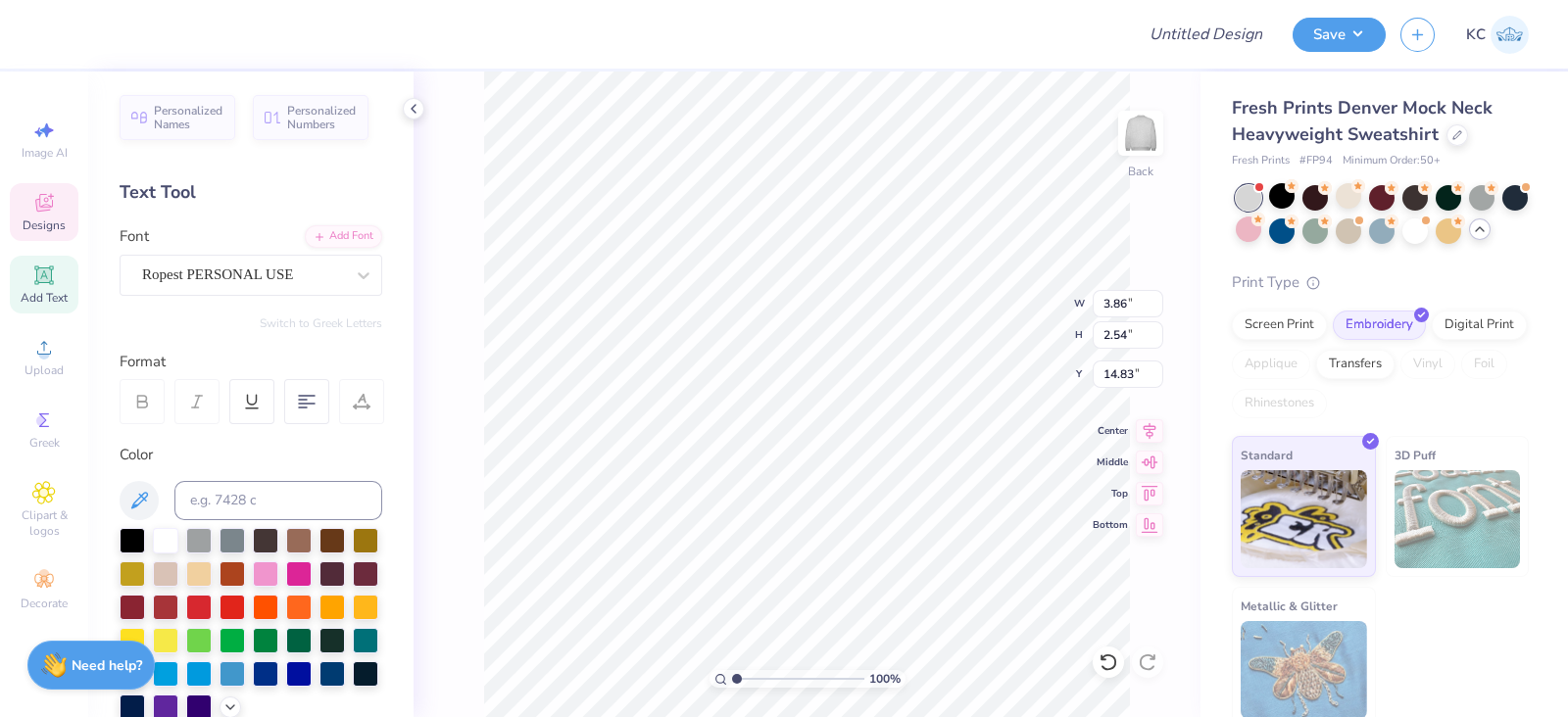 scroll, scrollTop: 20, scrollLeft: 5, axis: both 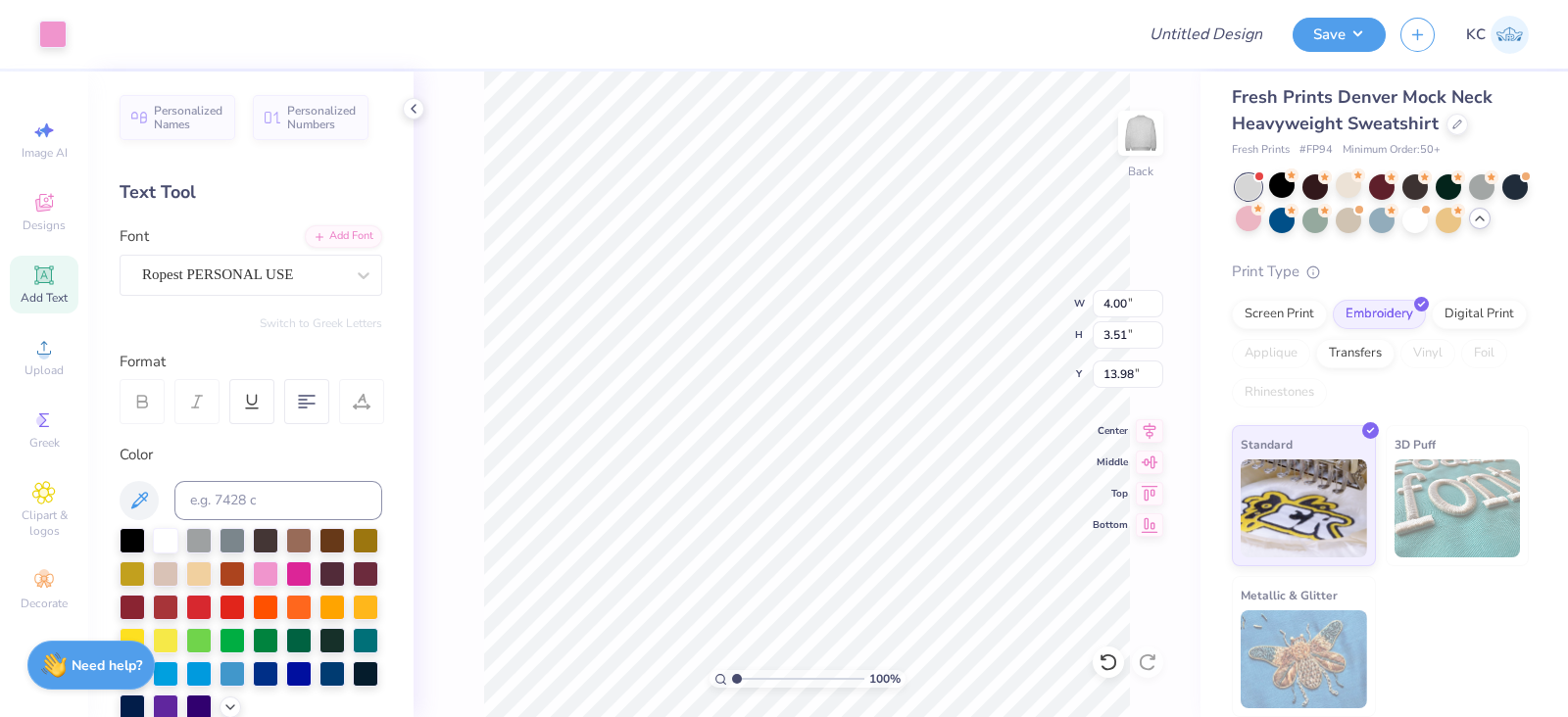 type on "4.00" 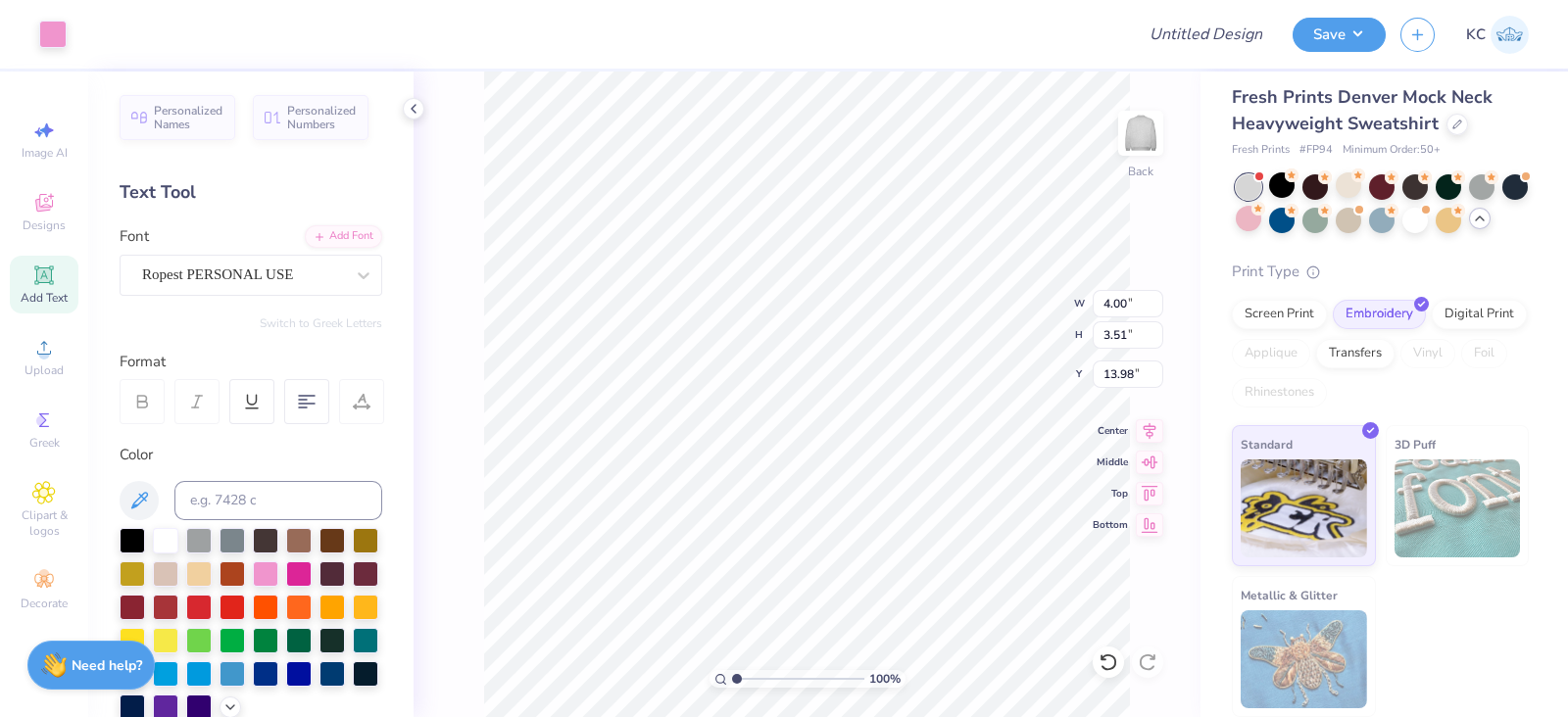 type on "3.51" 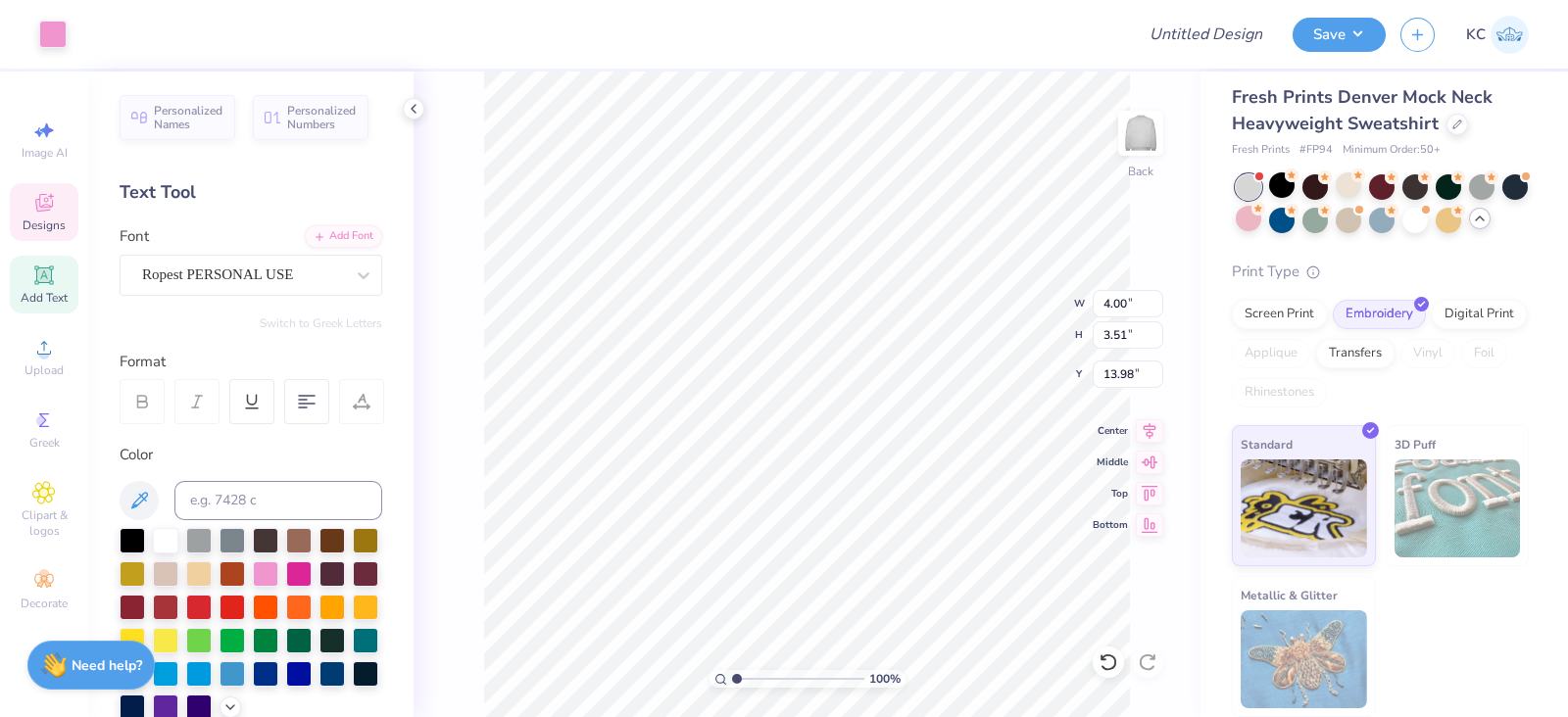 type on "2.00" 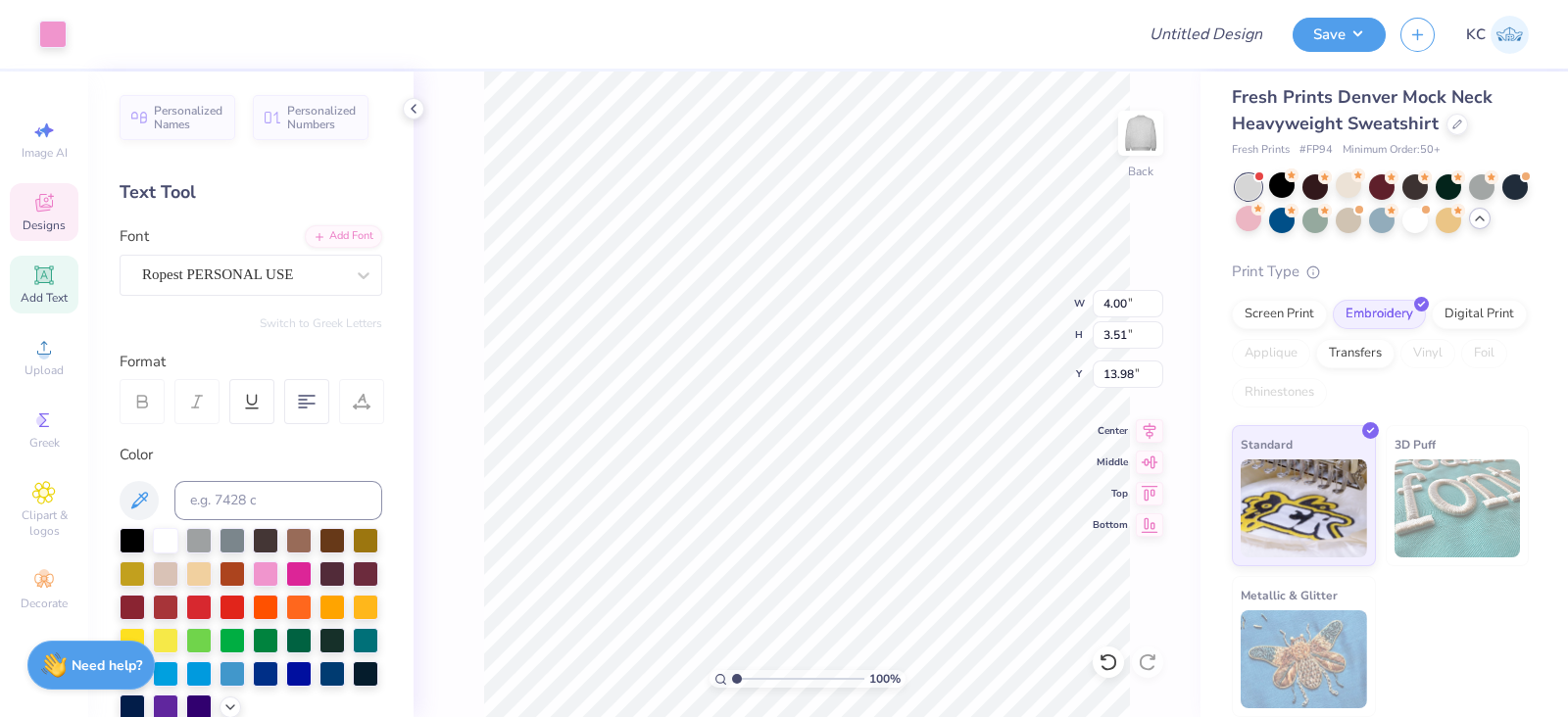 type on "1.45" 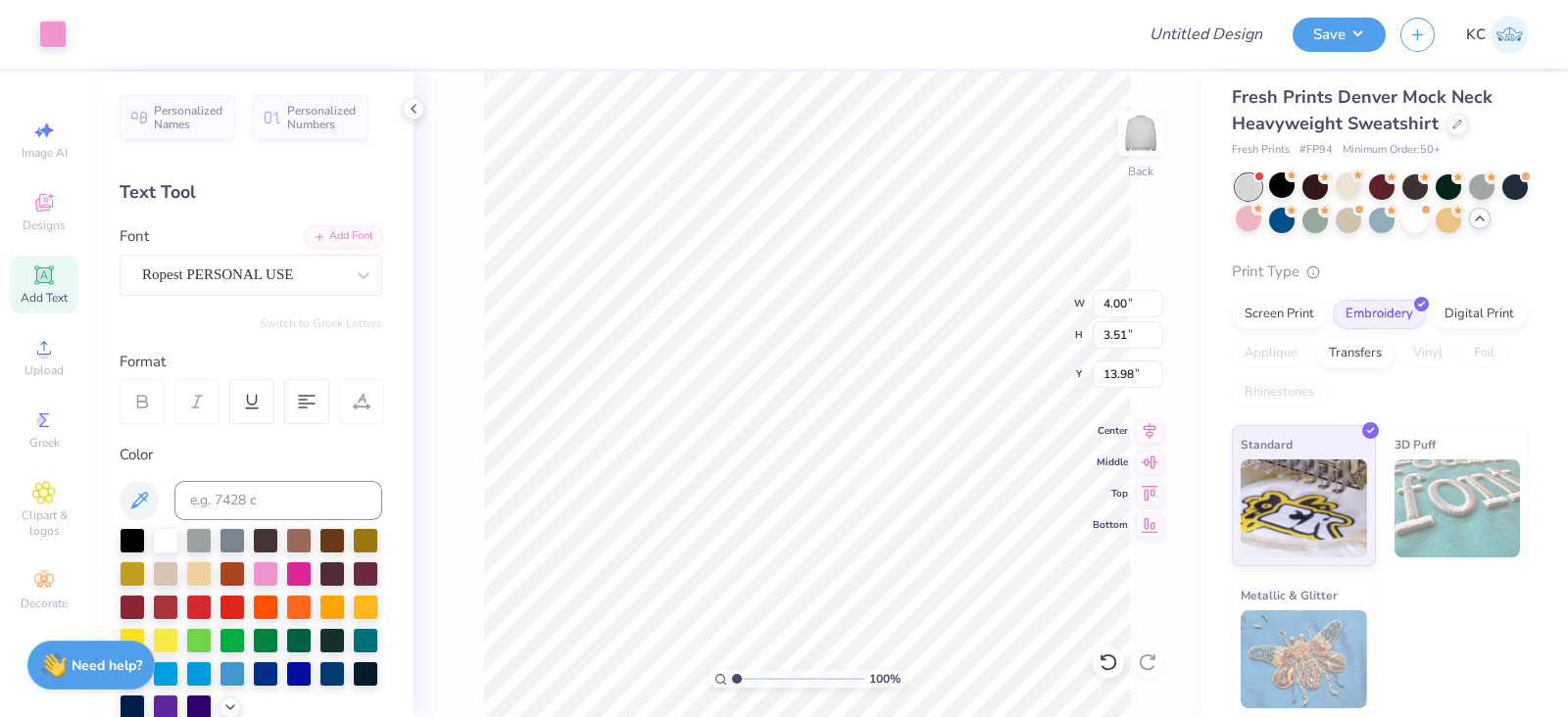 type on "4.00" 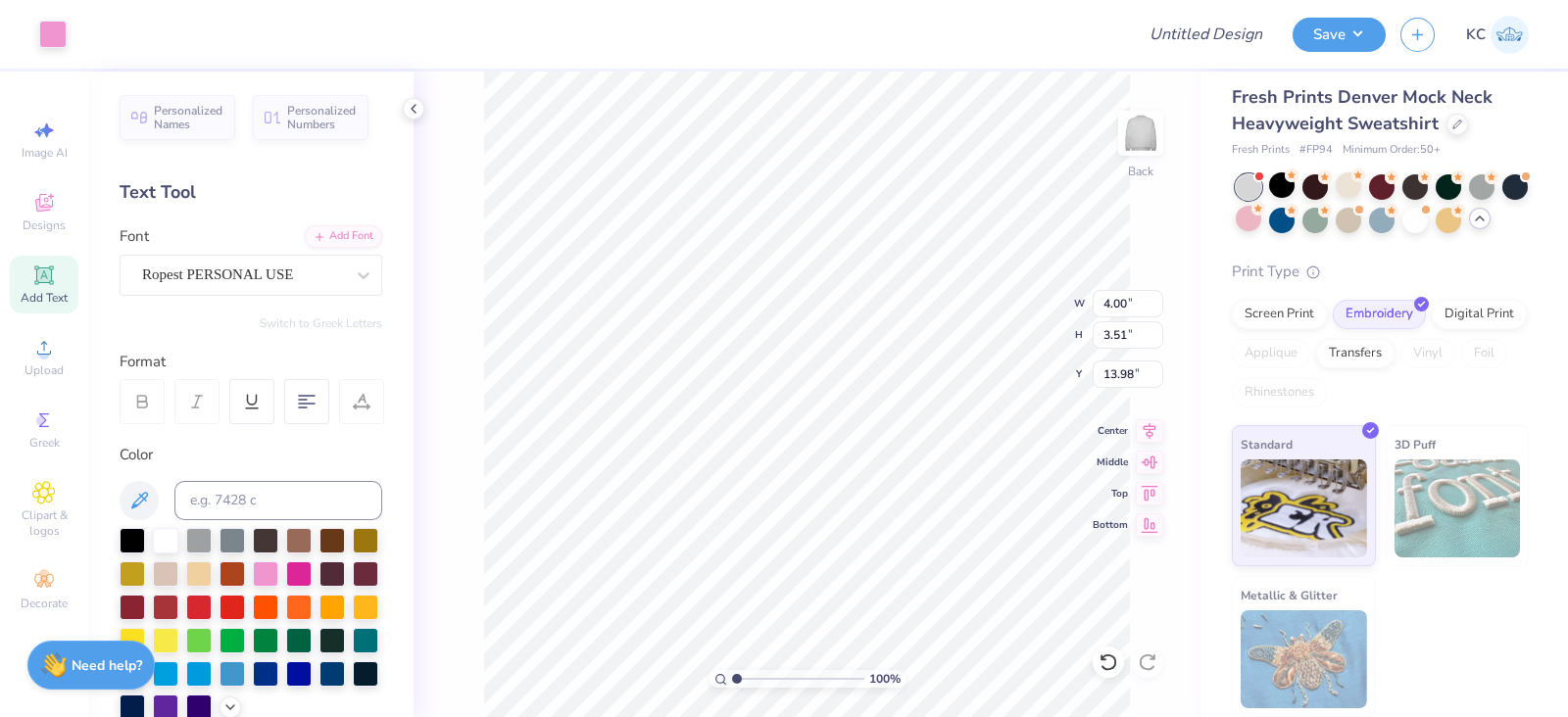 type on "3.51" 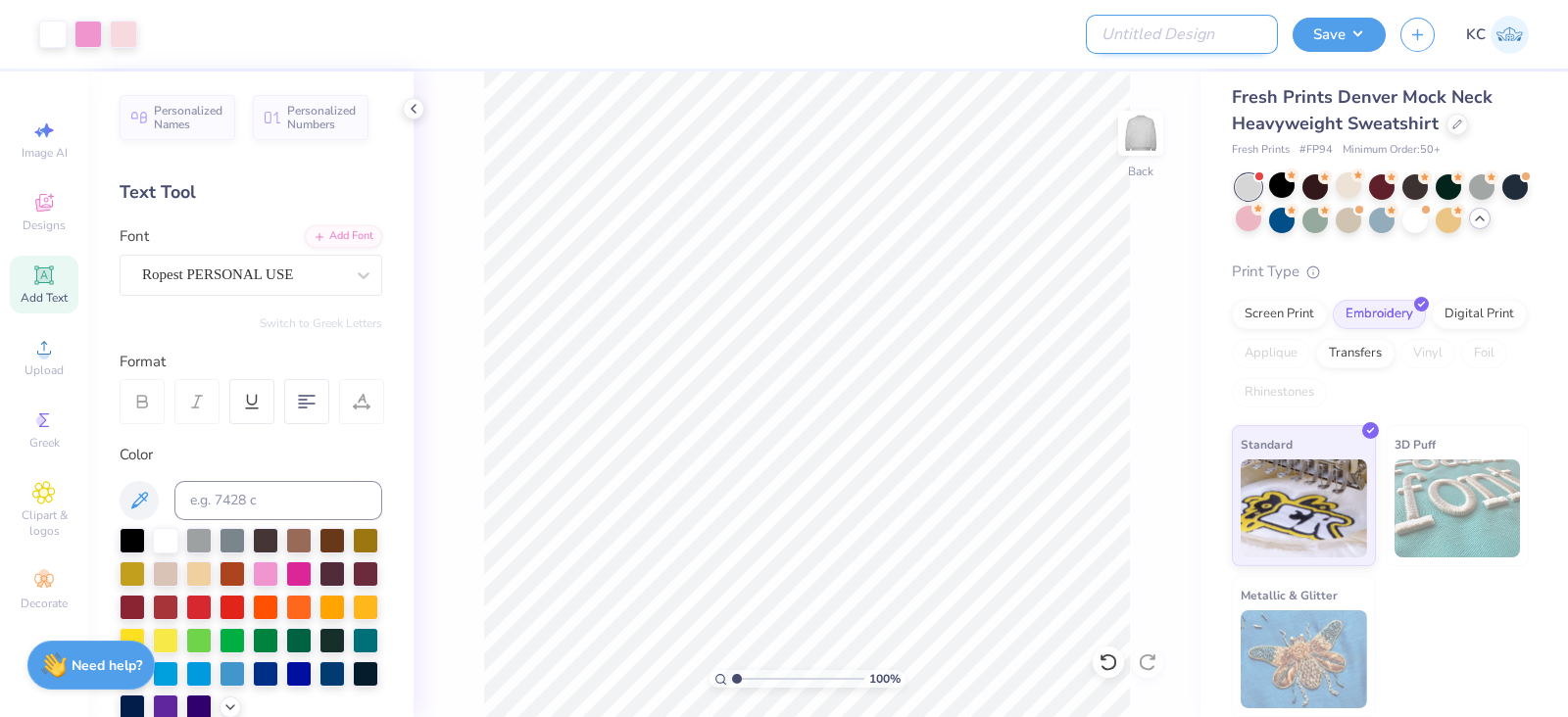 click on "Design Title" at bounding box center (1182, 34) 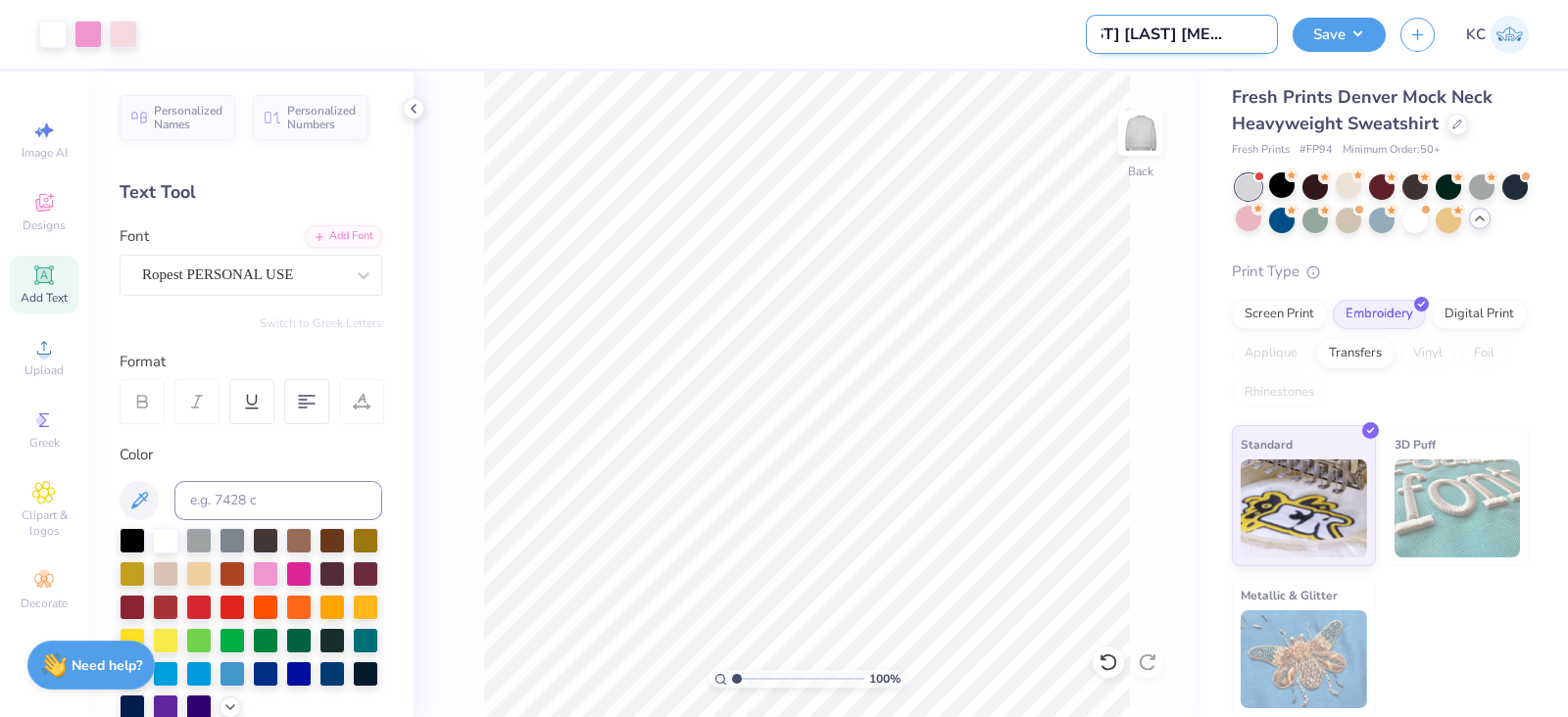 scroll, scrollTop: 0, scrollLeft: 42, axis: horizontal 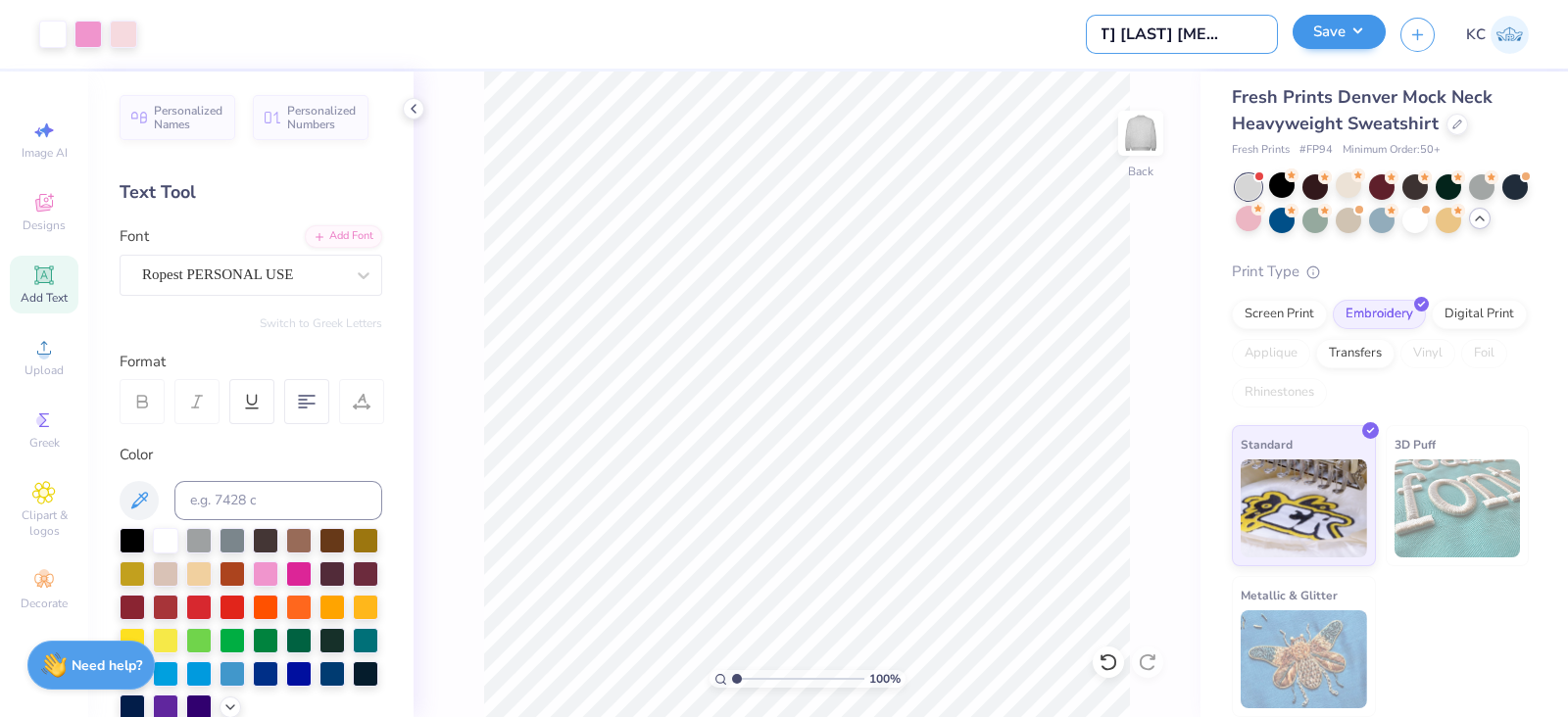 type on "Feeling Phi Fall Merch Grey" 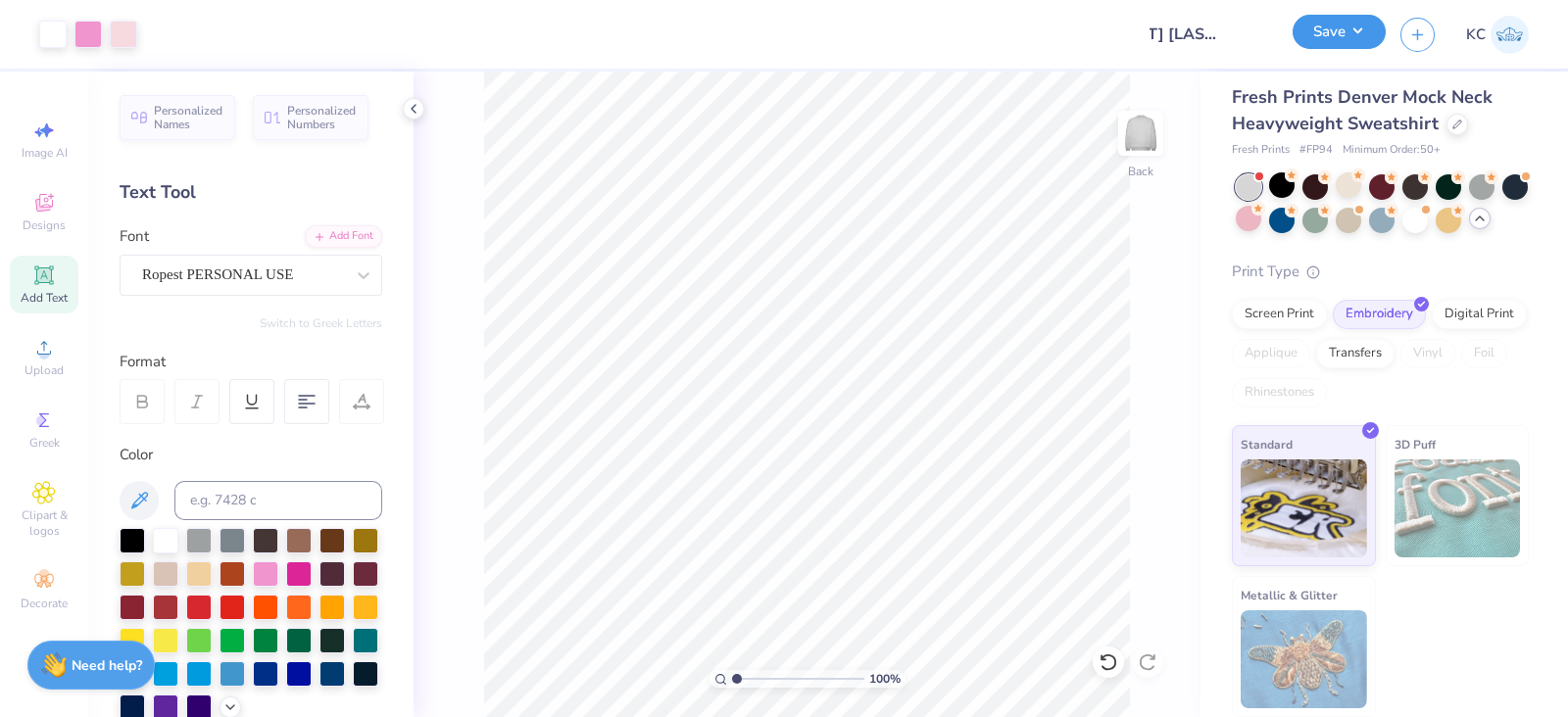 click on "Save" at bounding box center (1339, 31) 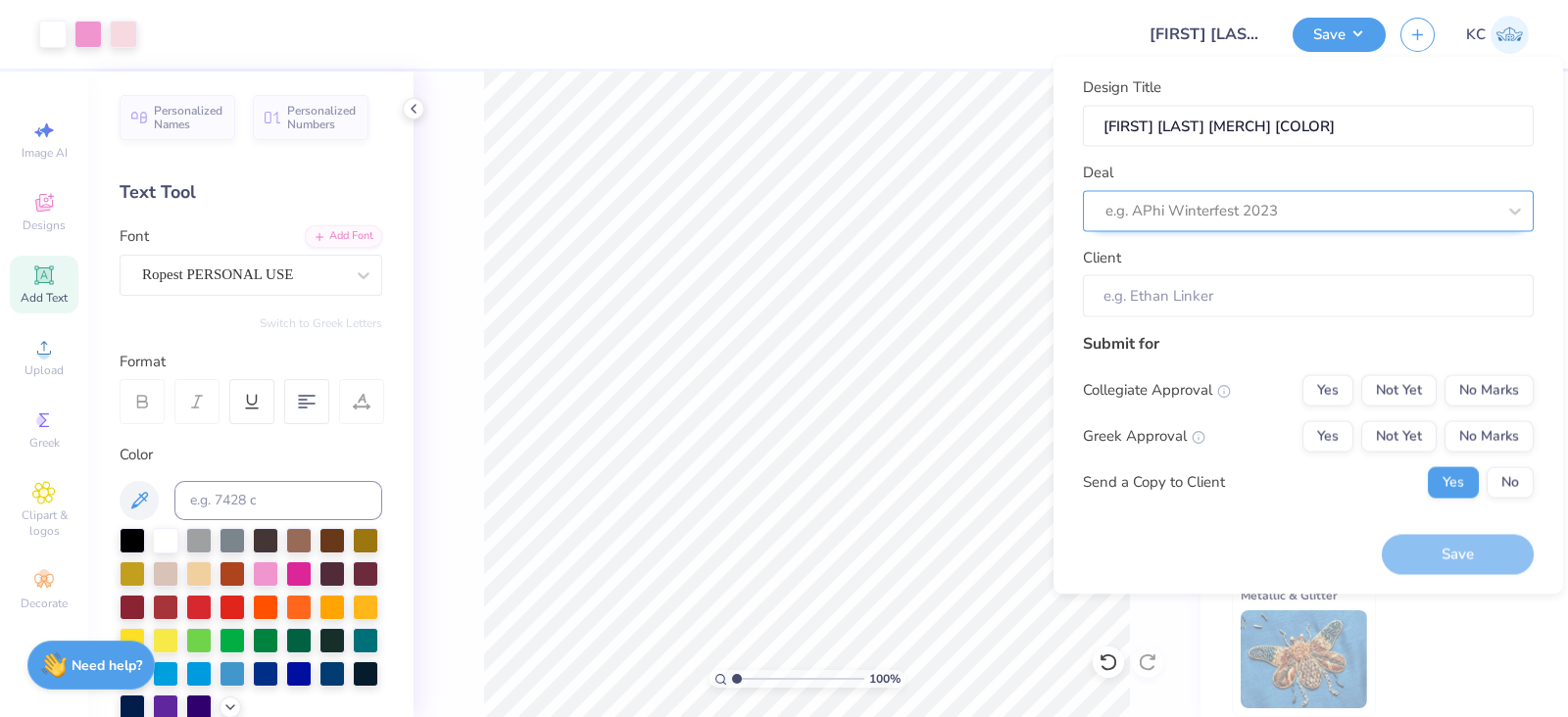 click at bounding box center (1300, 211) 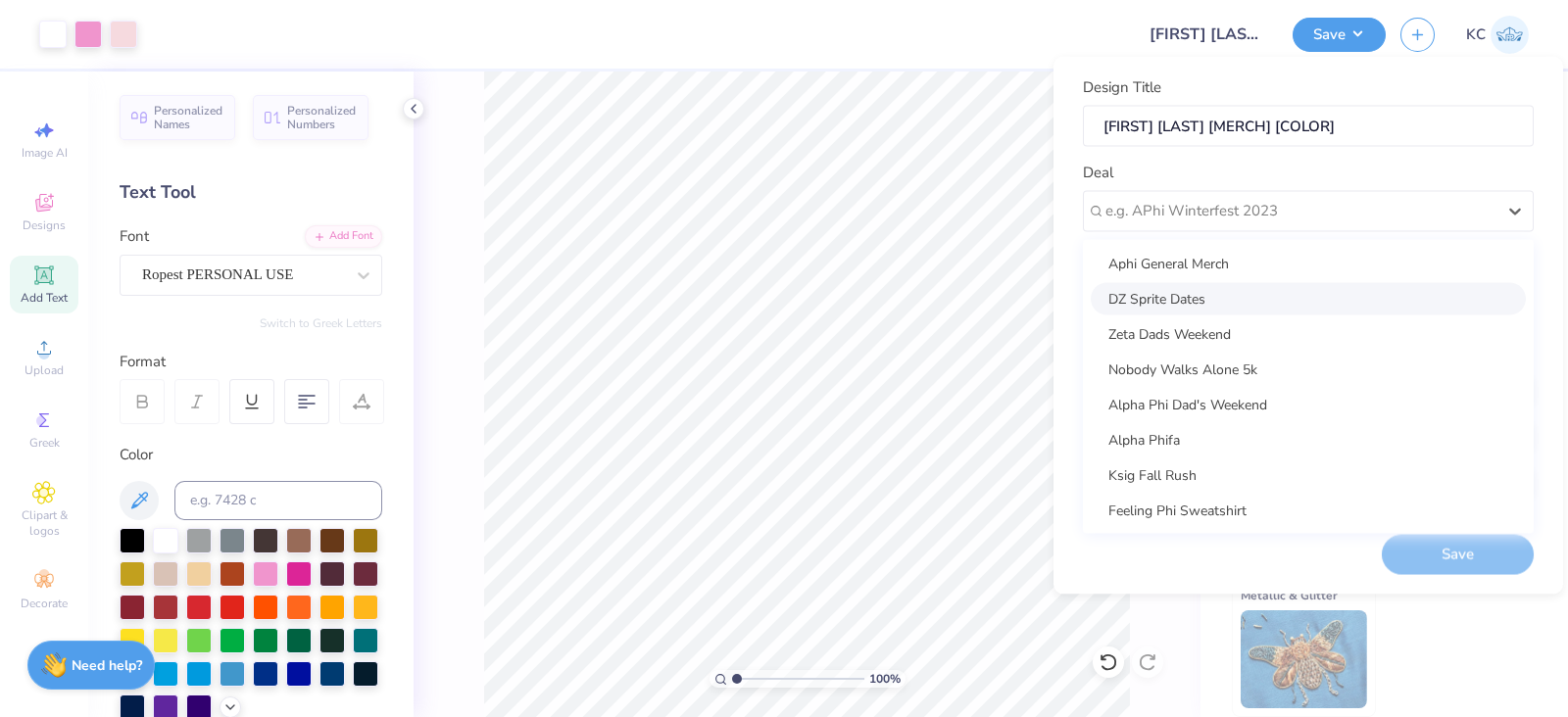 scroll, scrollTop: 0, scrollLeft: 0, axis: both 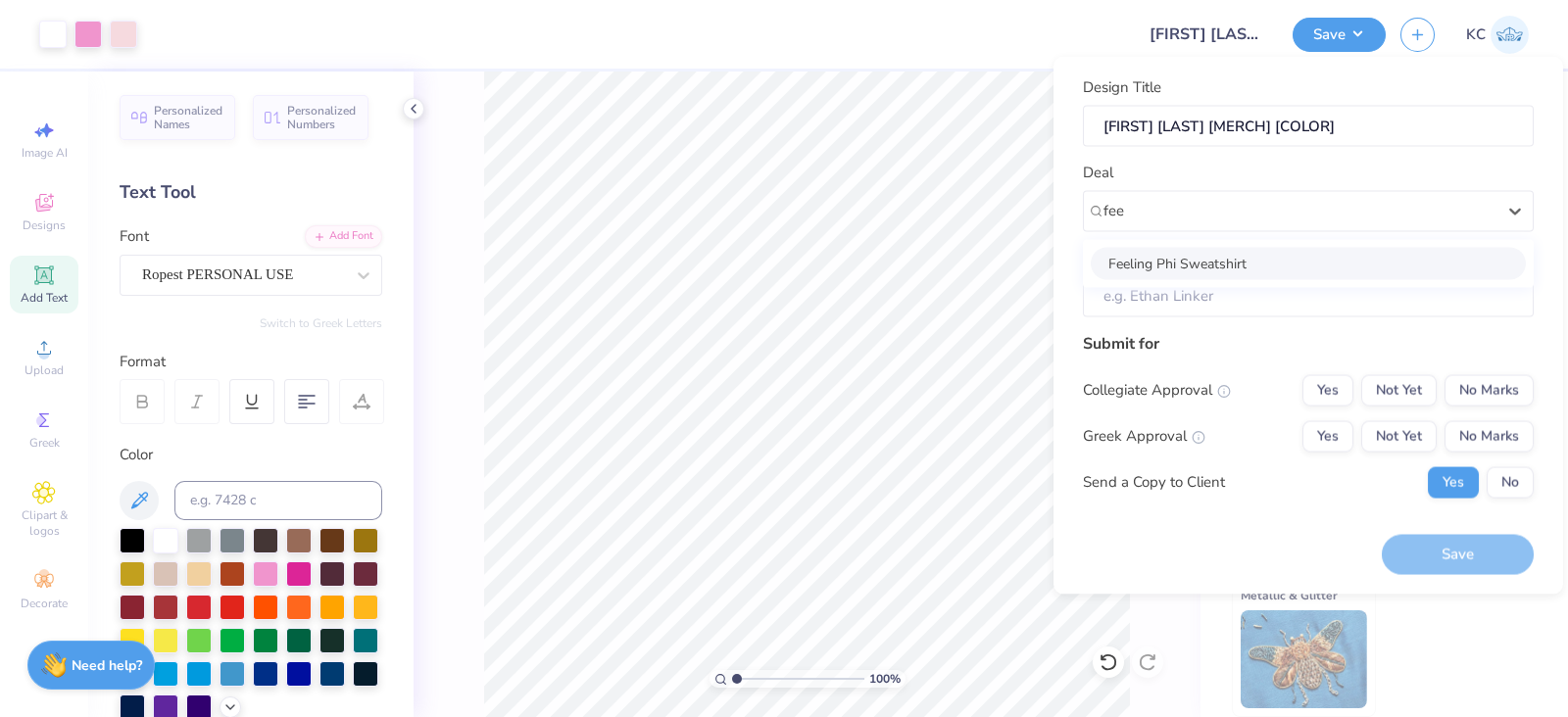 click on "Feeling Phi Sweatshirt" at bounding box center (1308, 263) 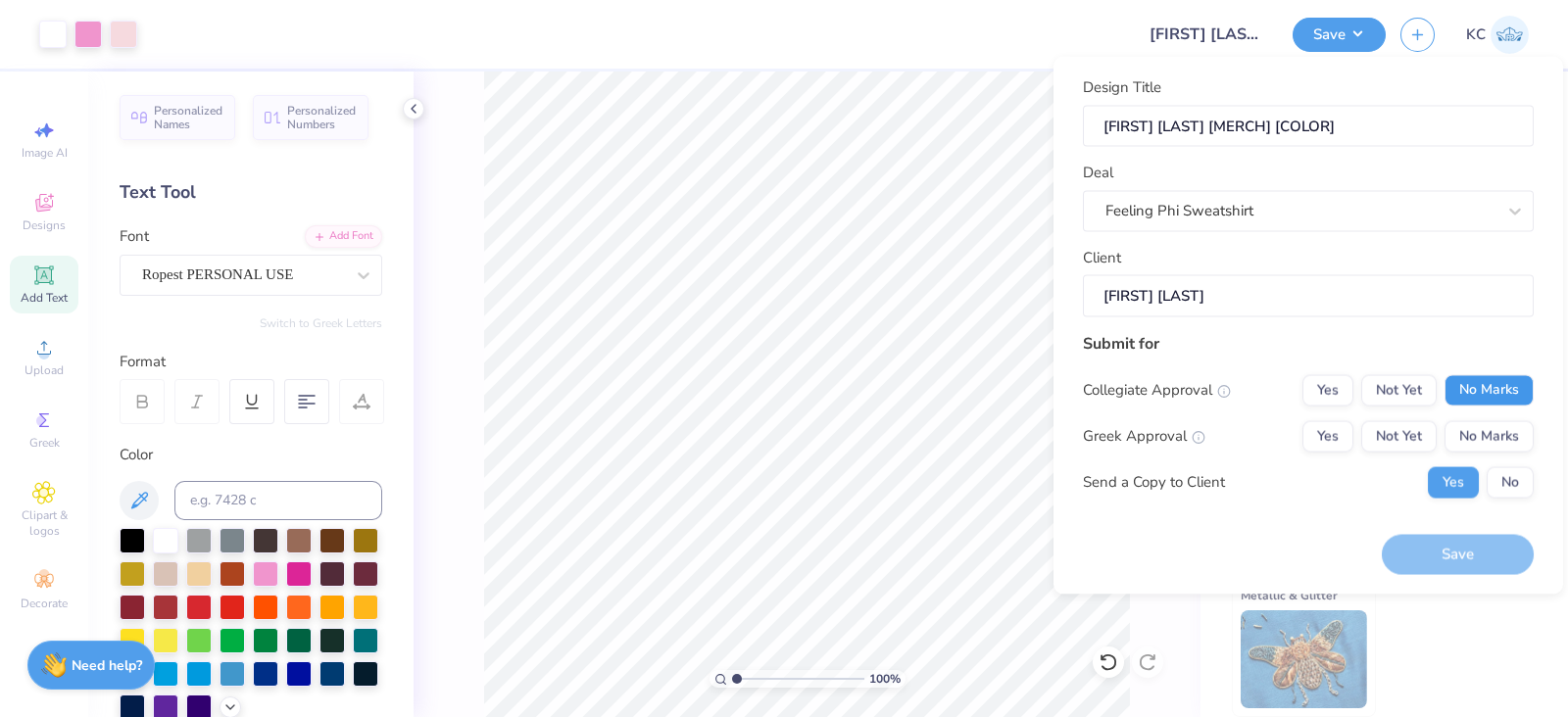 click on "No Marks" at bounding box center [1489, 390] 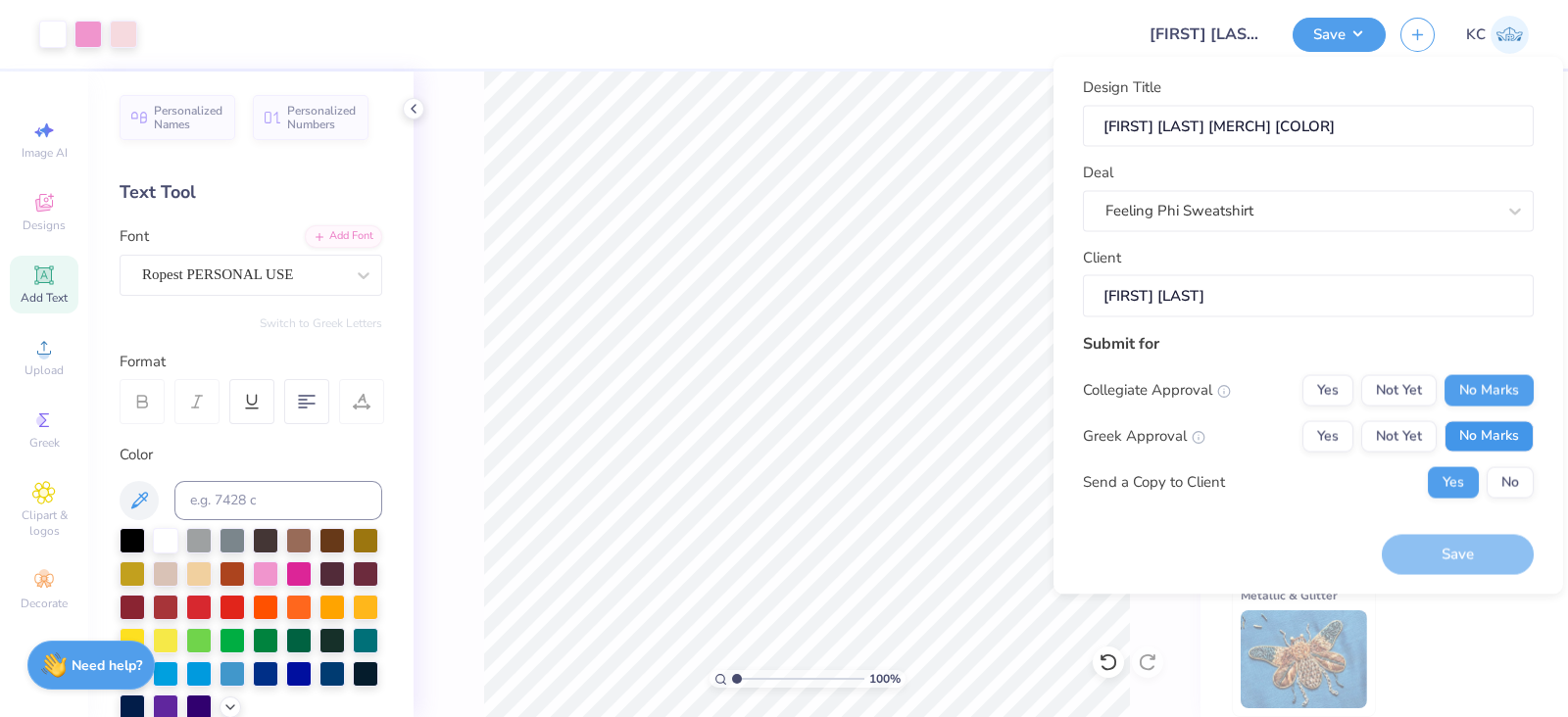 click on "No Marks" at bounding box center [1489, 436] 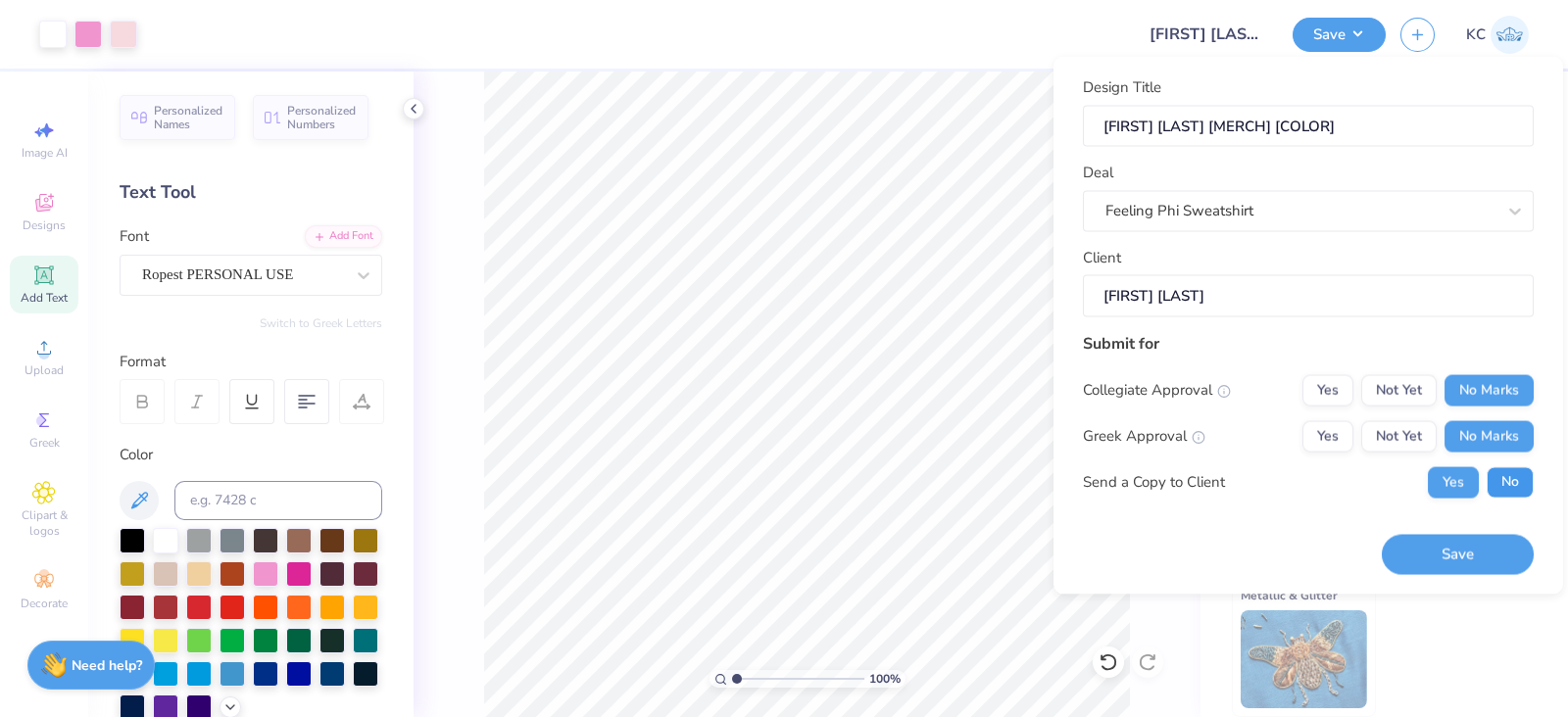 click on "No" at bounding box center (1510, 482) 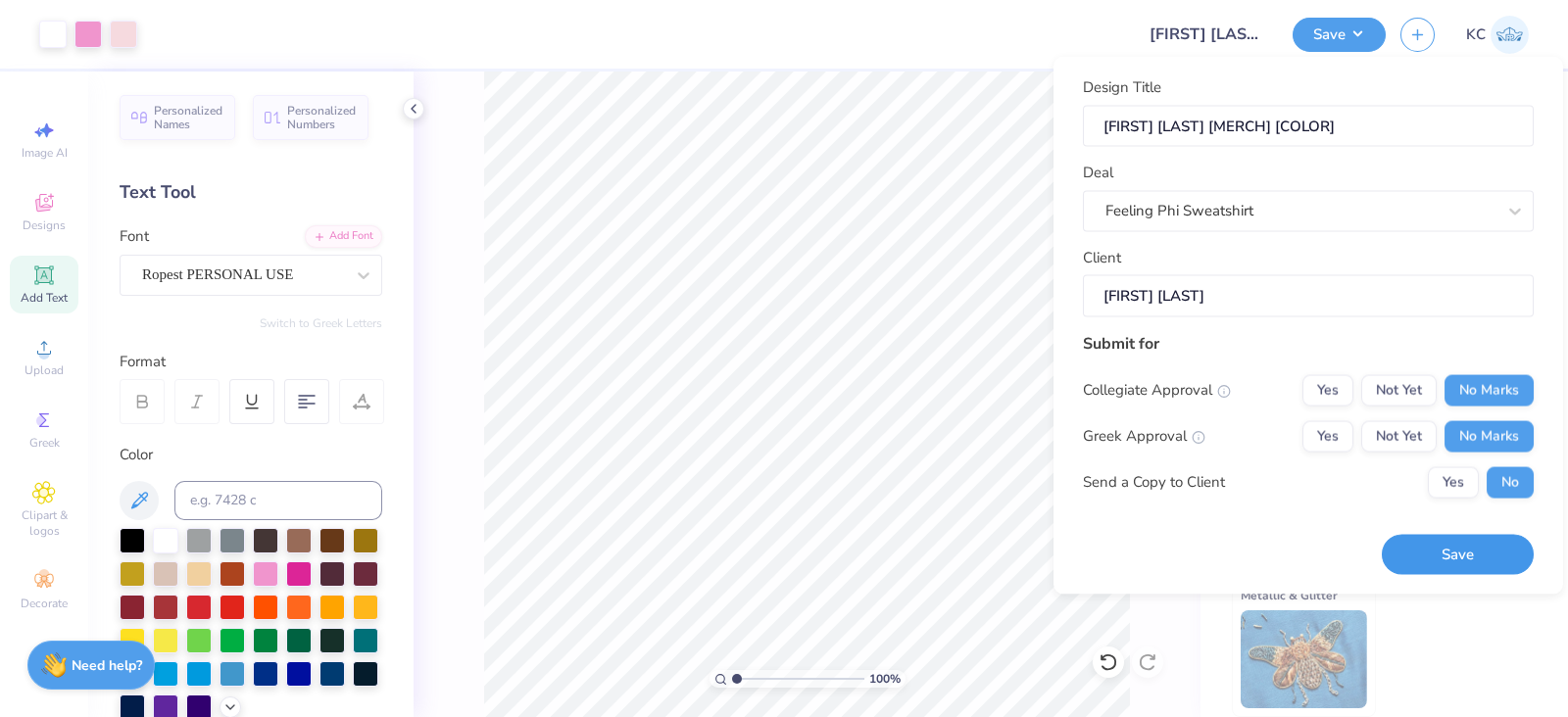 click on "Save" at bounding box center [1457, 554] 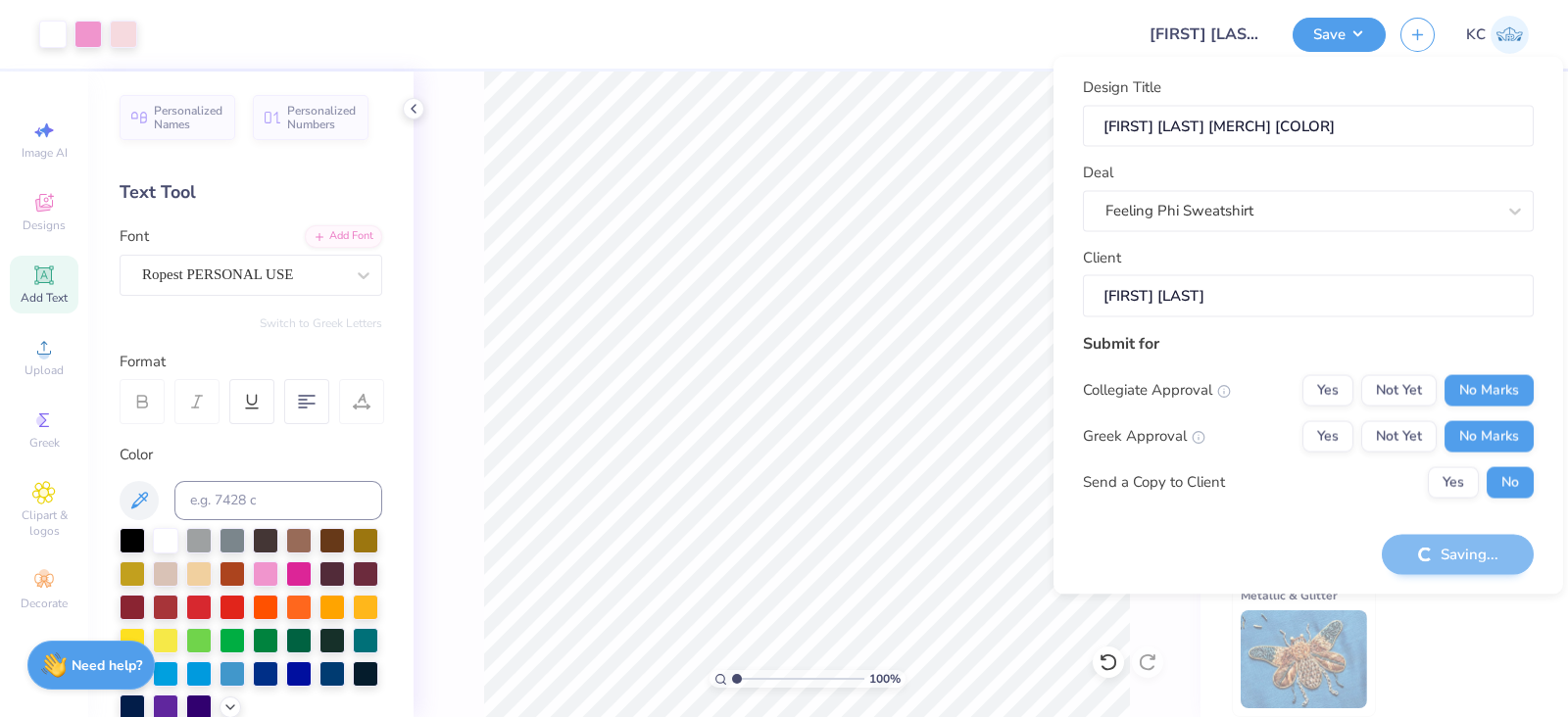 scroll, scrollTop: 72, scrollLeft: 0, axis: vertical 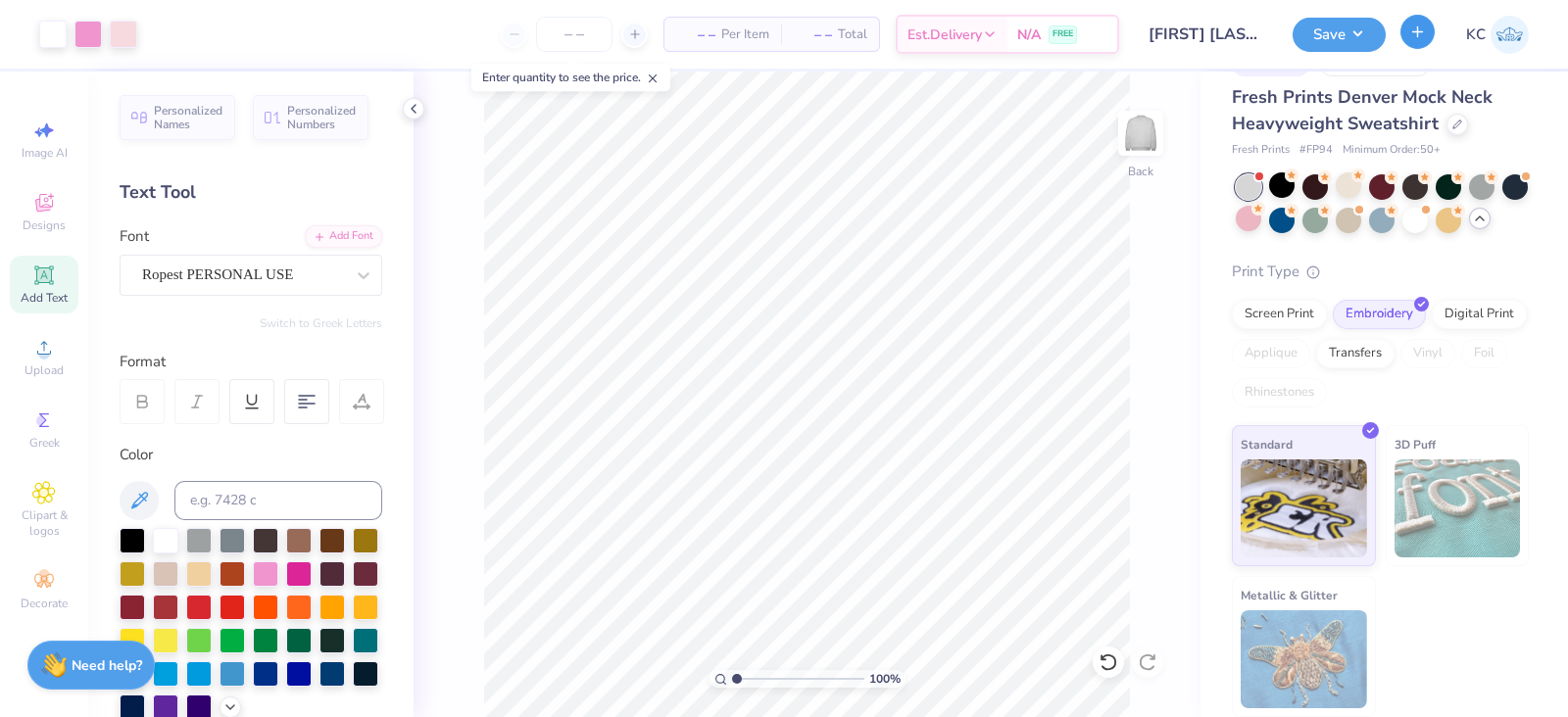 click 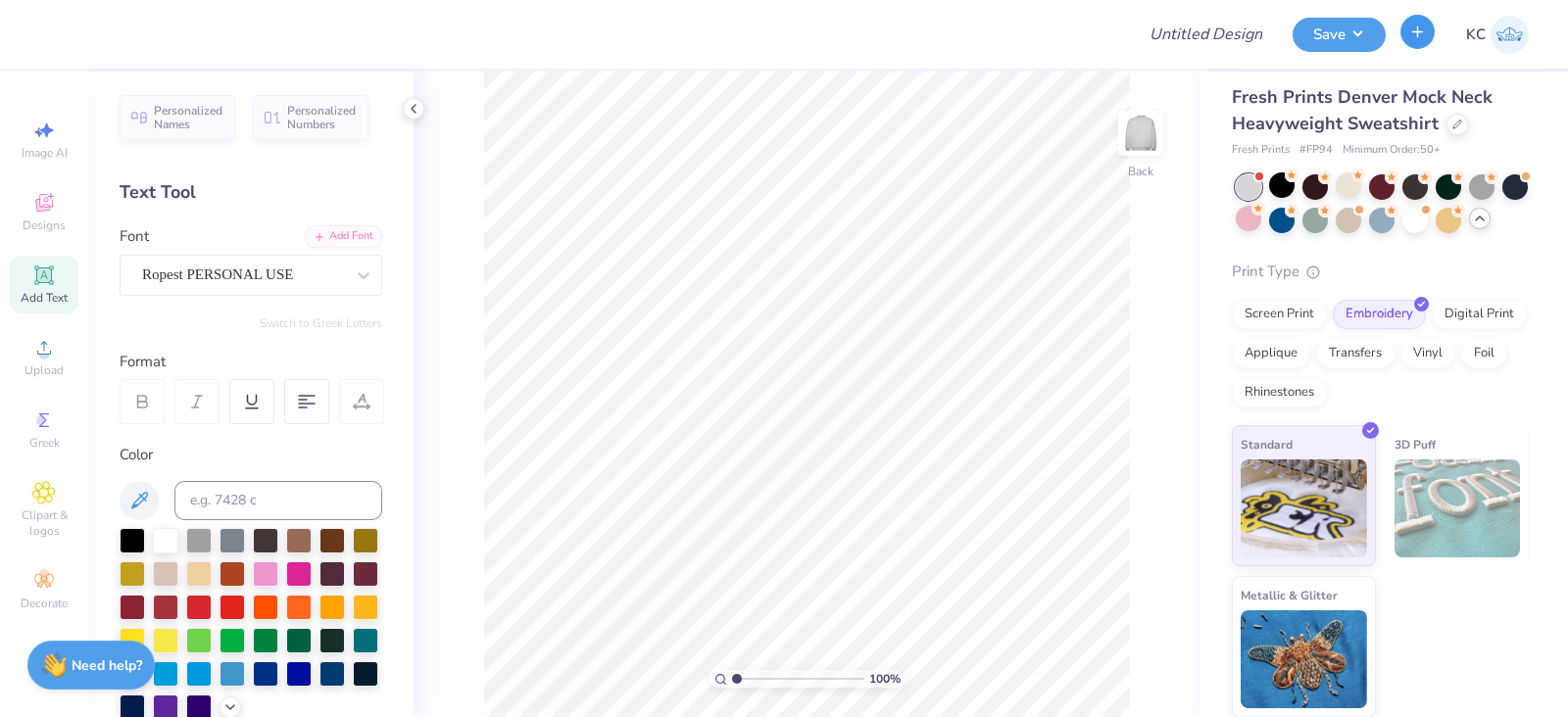 scroll, scrollTop: 39, scrollLeft: 0, axis: vertical 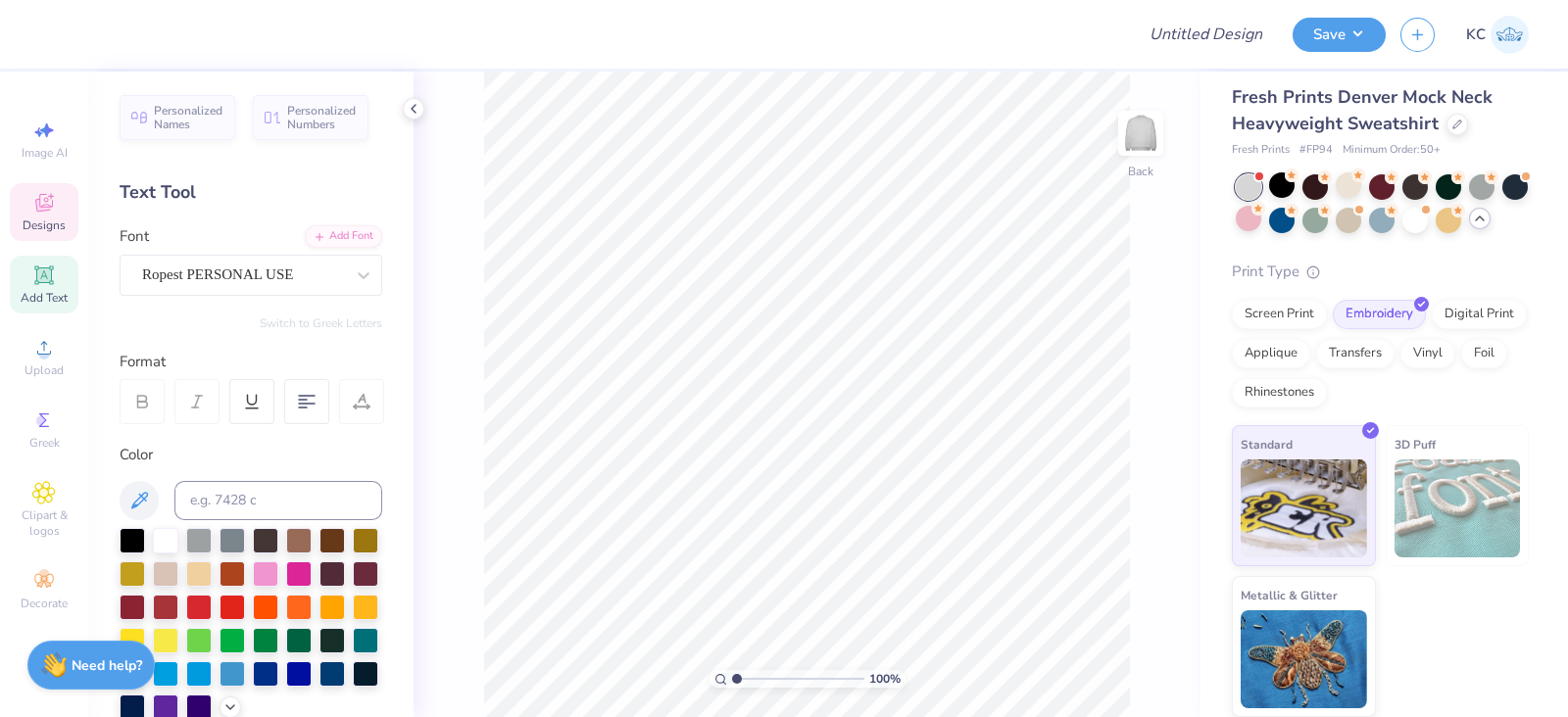 click on "Designs" at bounding box center (44, 225) 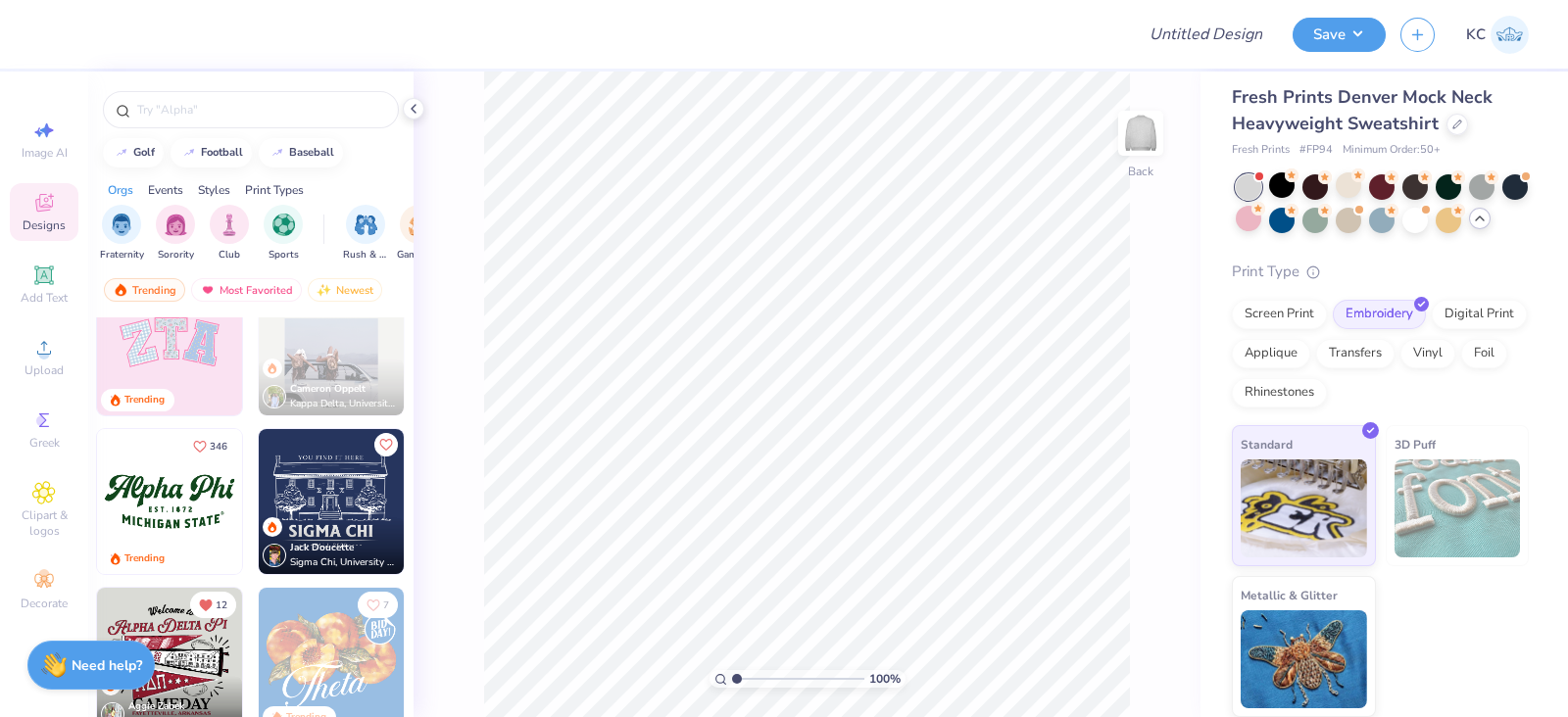 scroll, scrollTop: 838, scrollLeft: 0, axis: vertical 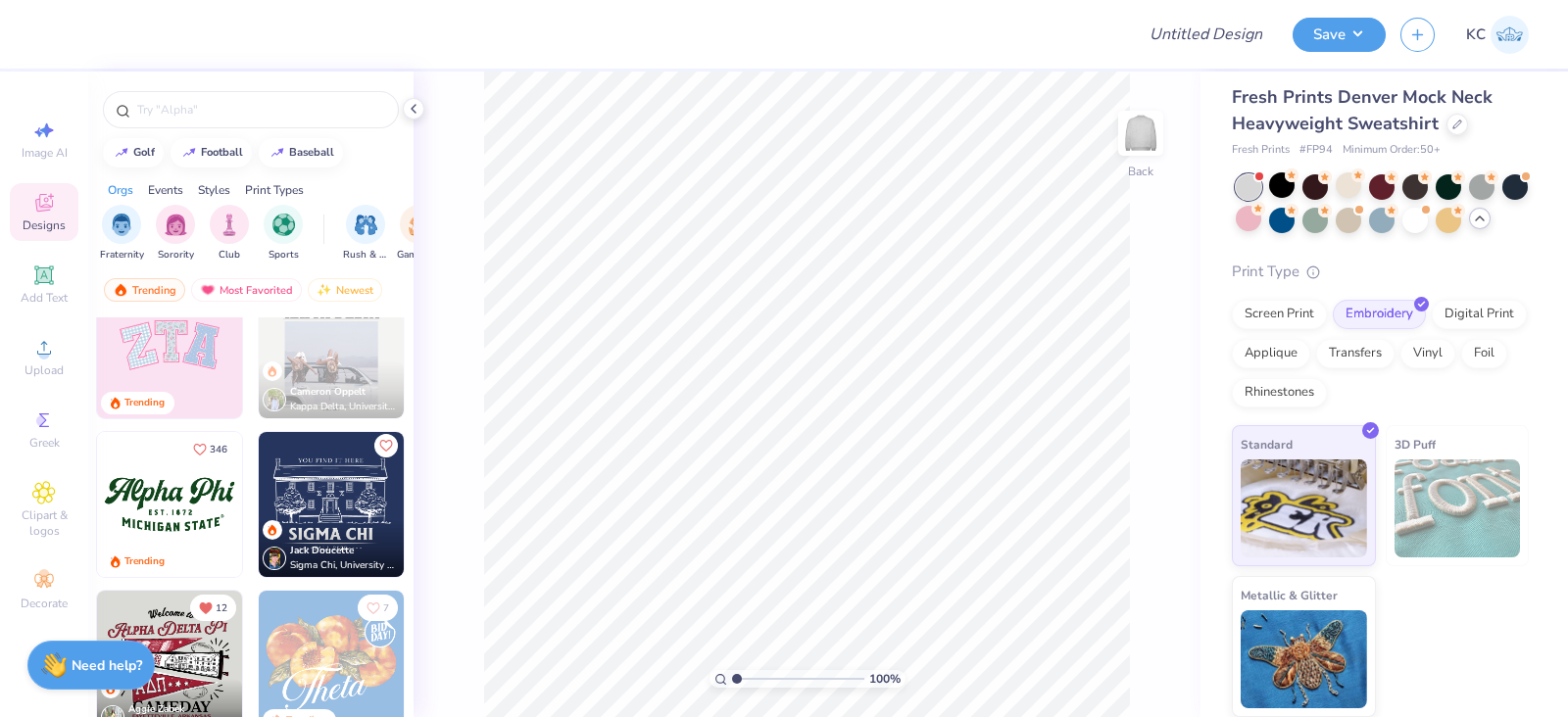 click 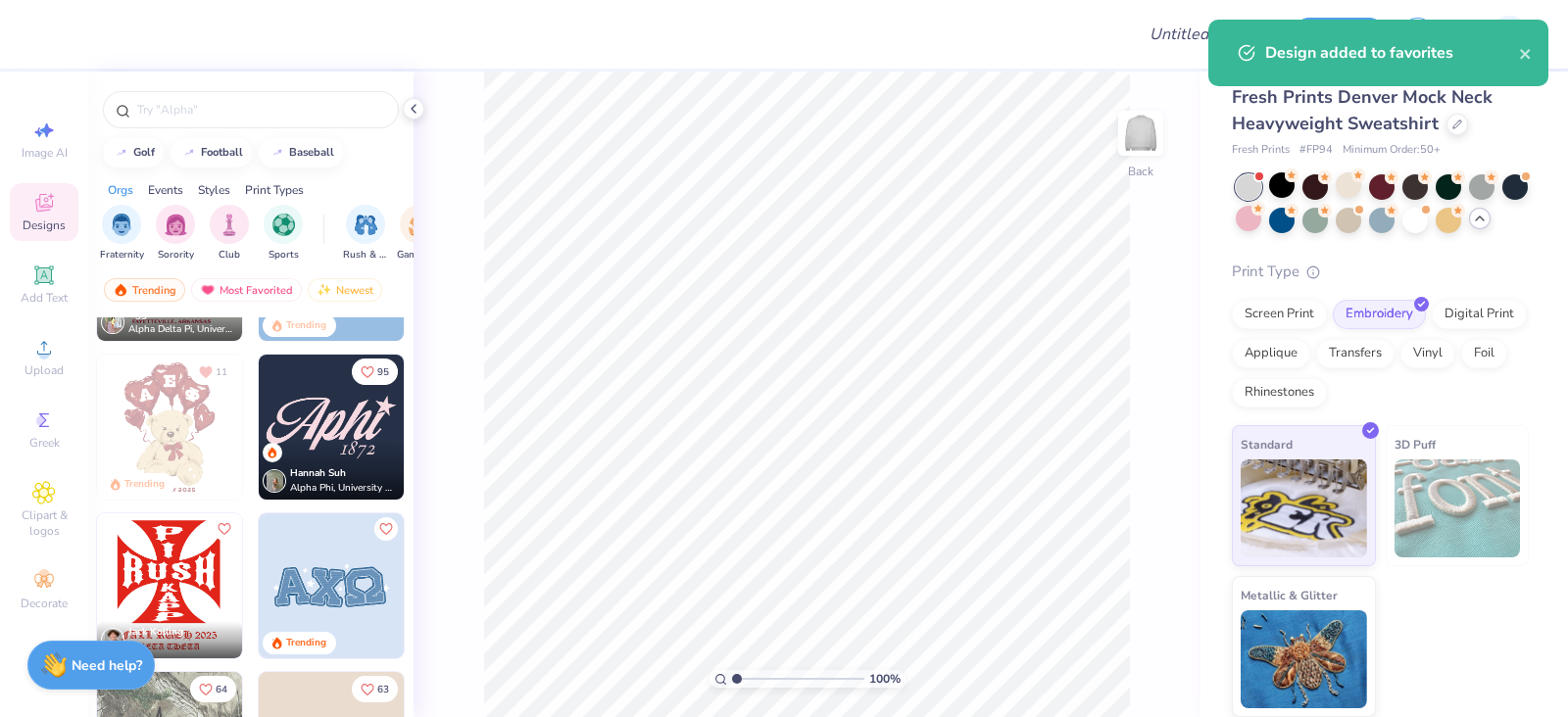scroll, scrollTop: 1382, scrollLeft: 0, axis: vertical 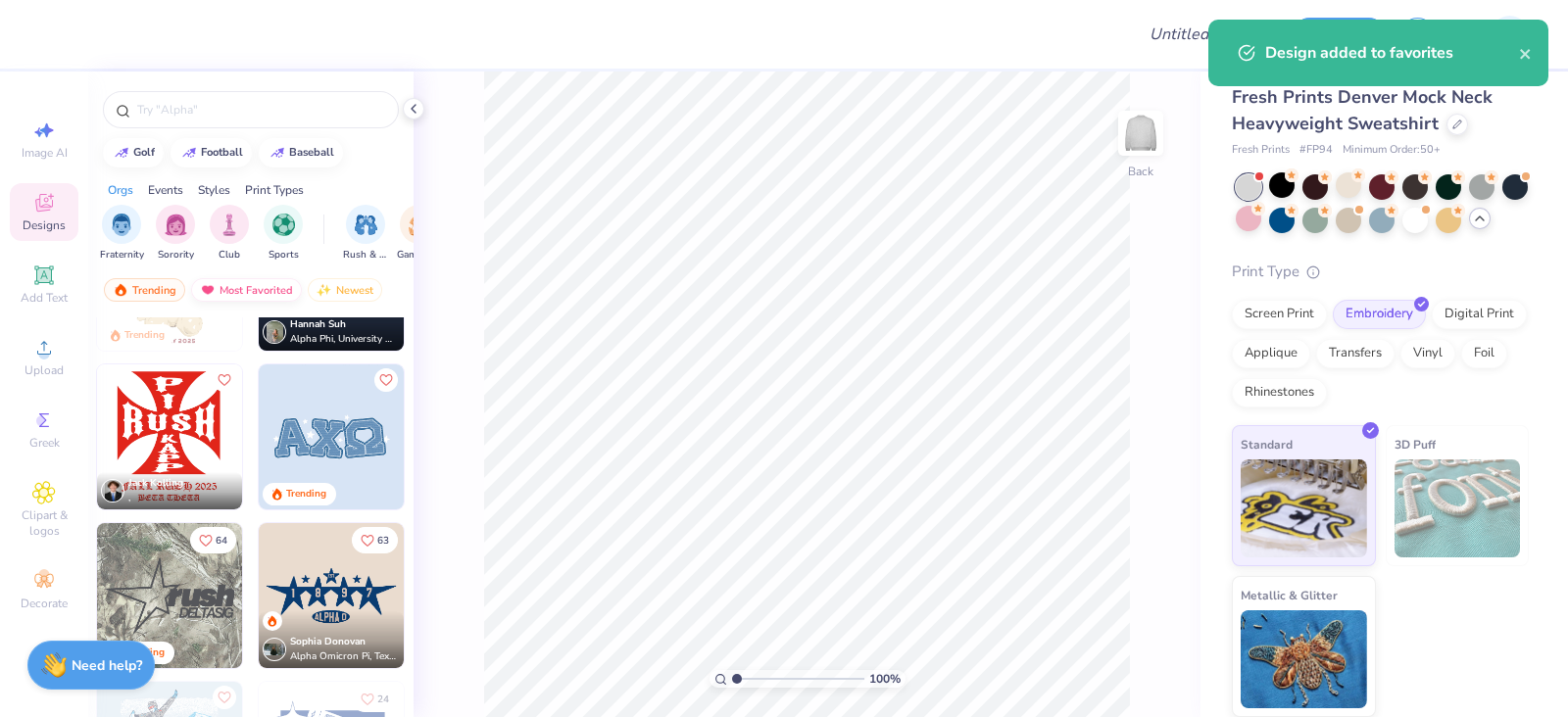 click on "Most Favorited" at bounding box center (246, 290) 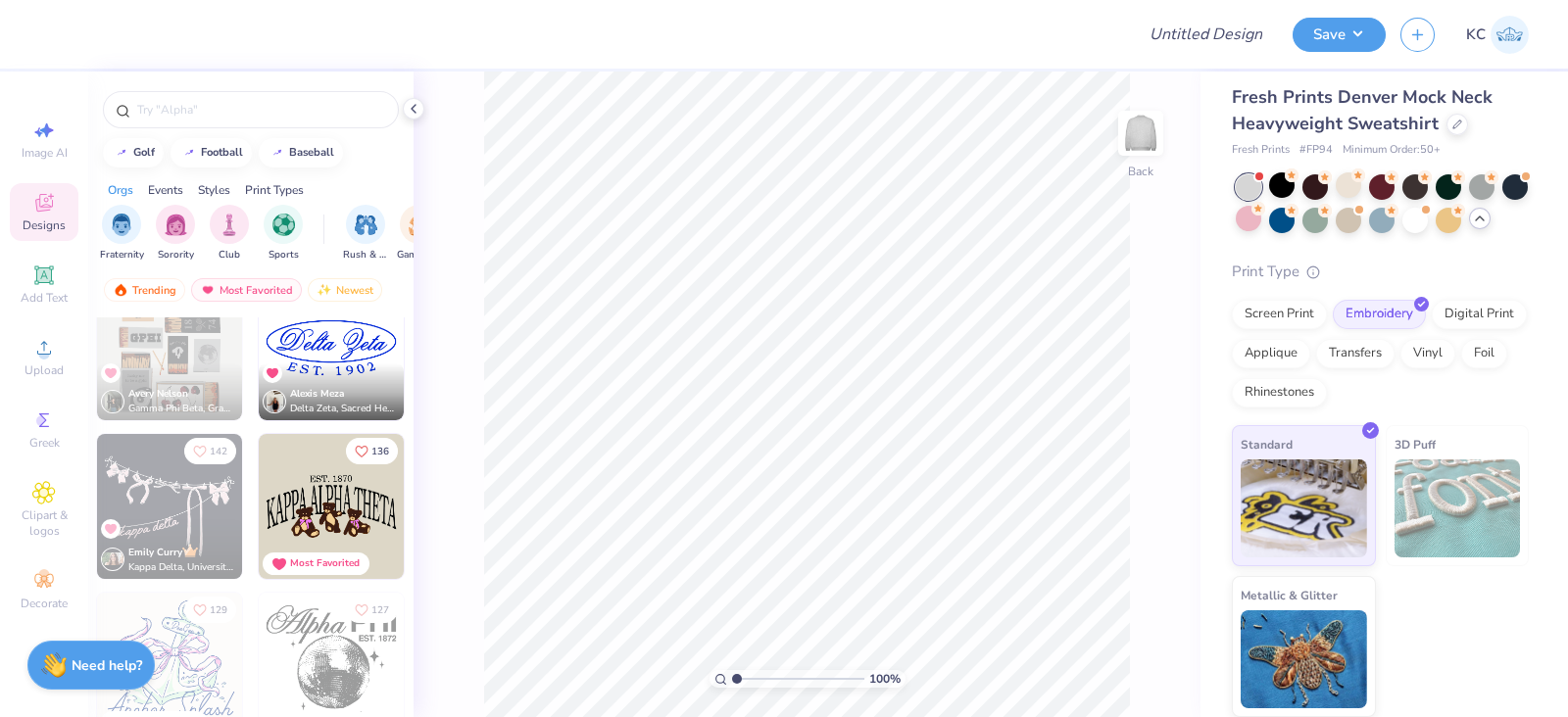 scroll, scrollTop: 748, scrollLeft: 0, axis: vertical 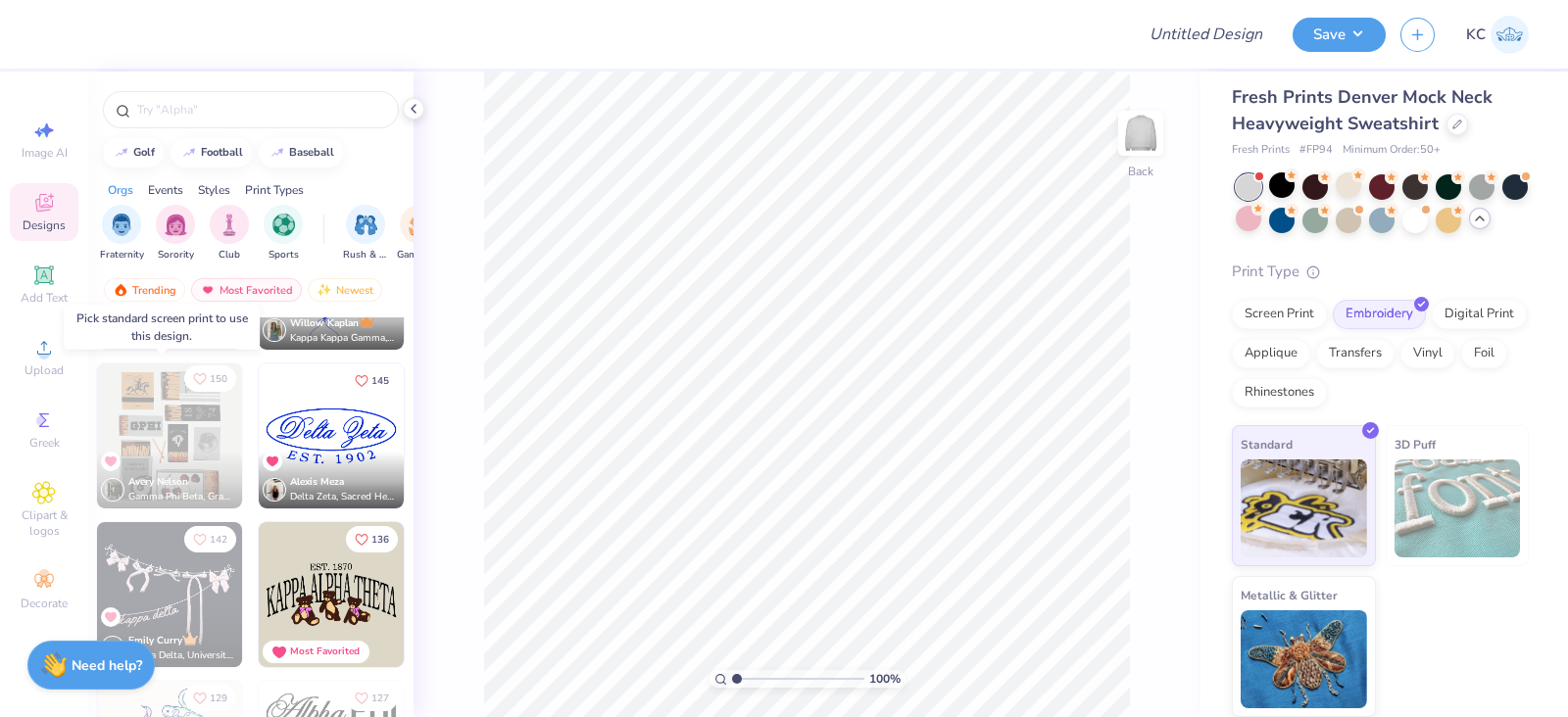 click 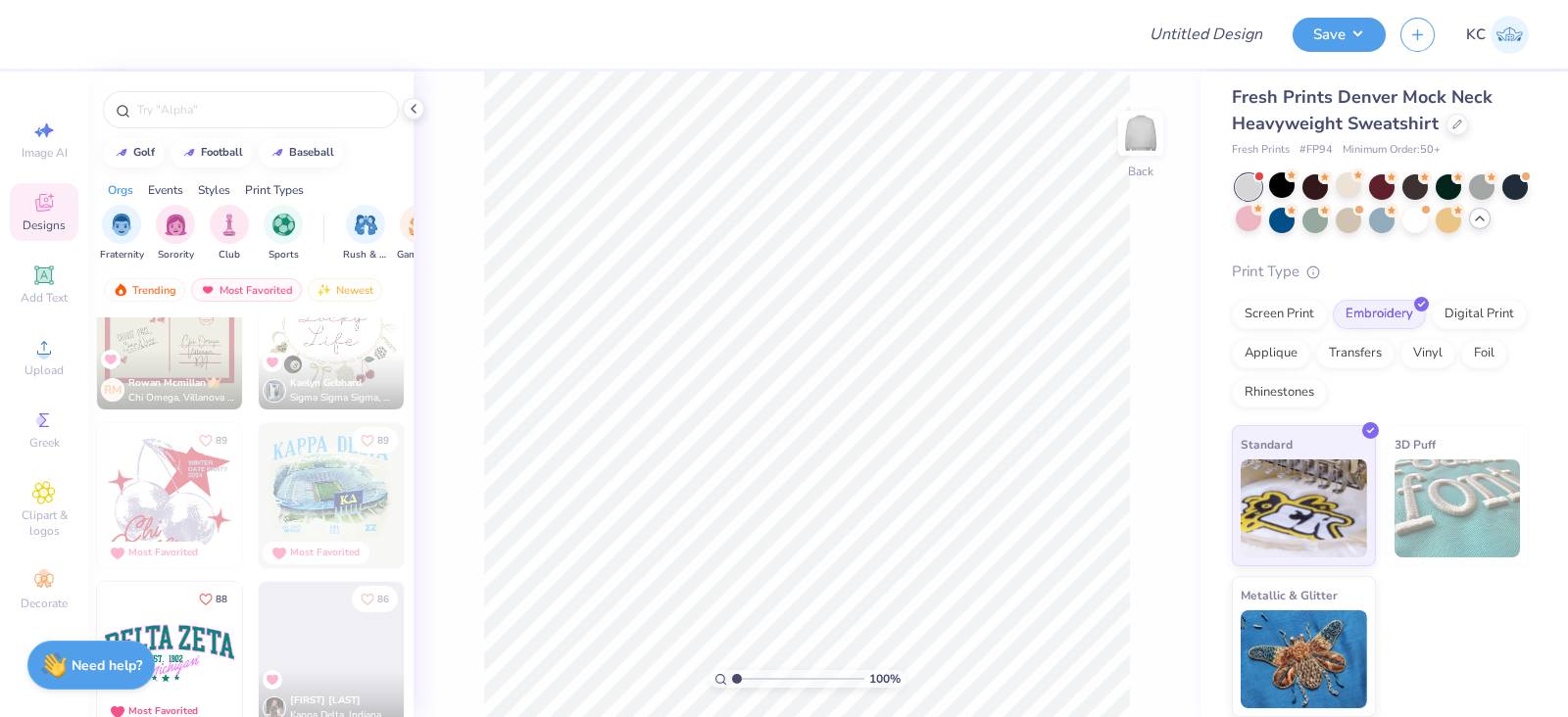 scroll, scrollTop: 2522, scrollLeft: 0, axis: vertical 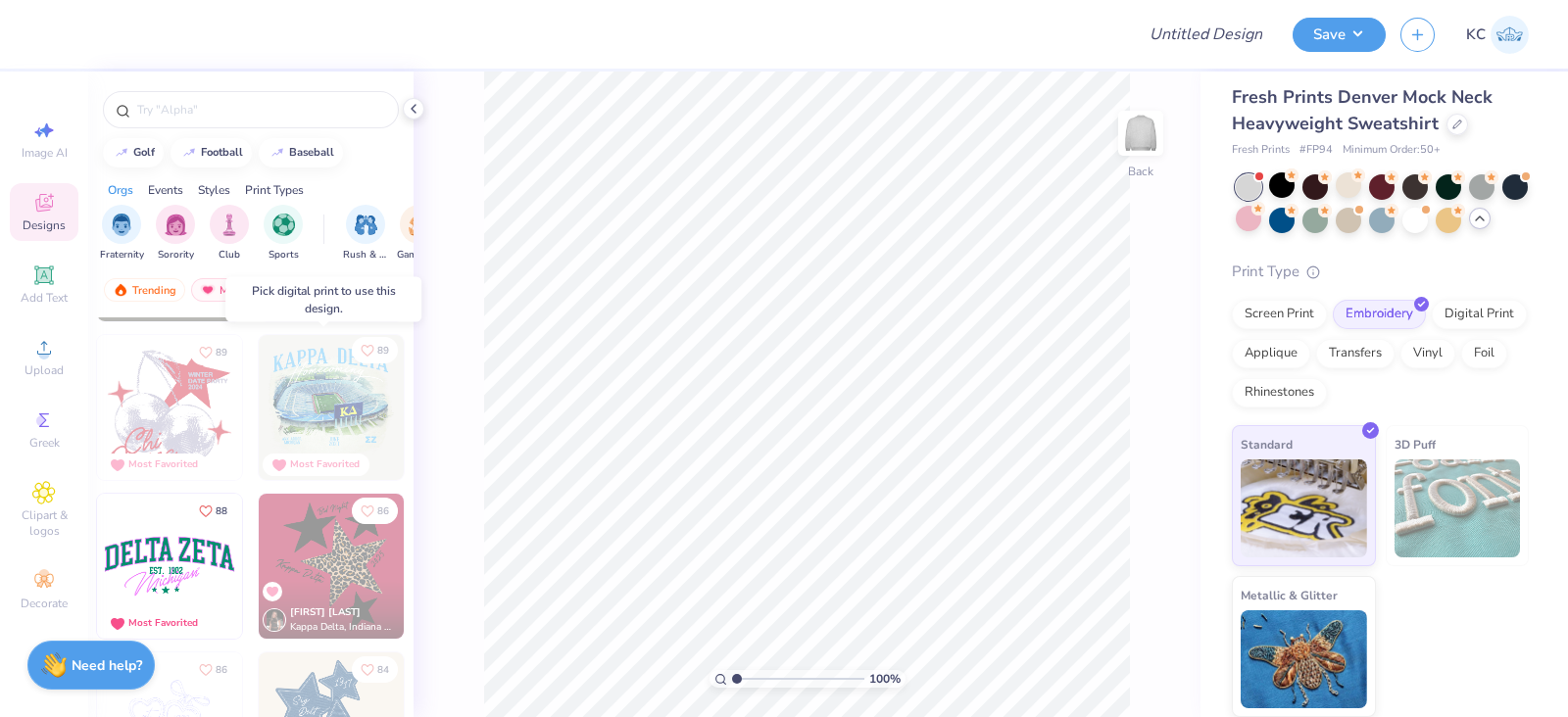 click 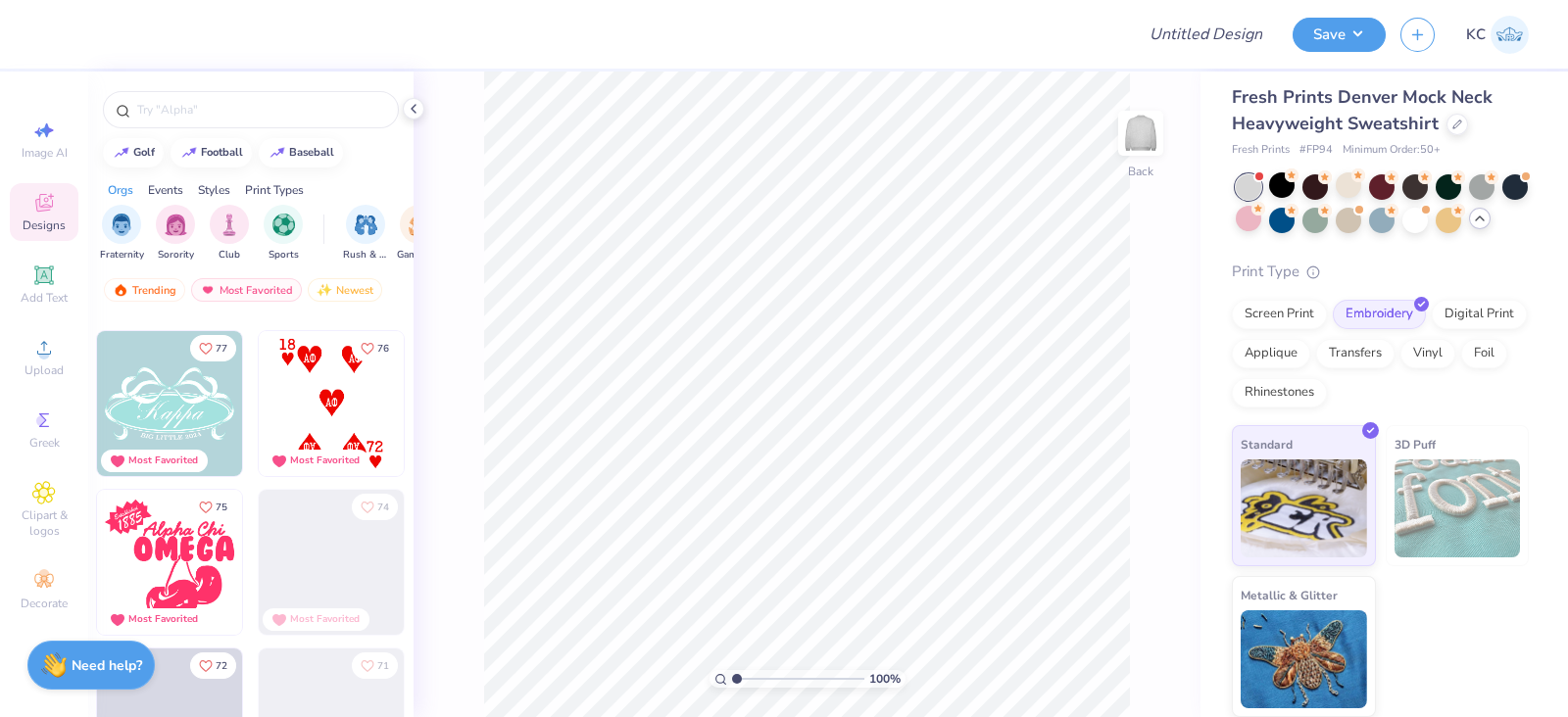 scroll, scrollTop: 3530, scrollLeft: 0, axis: vertical 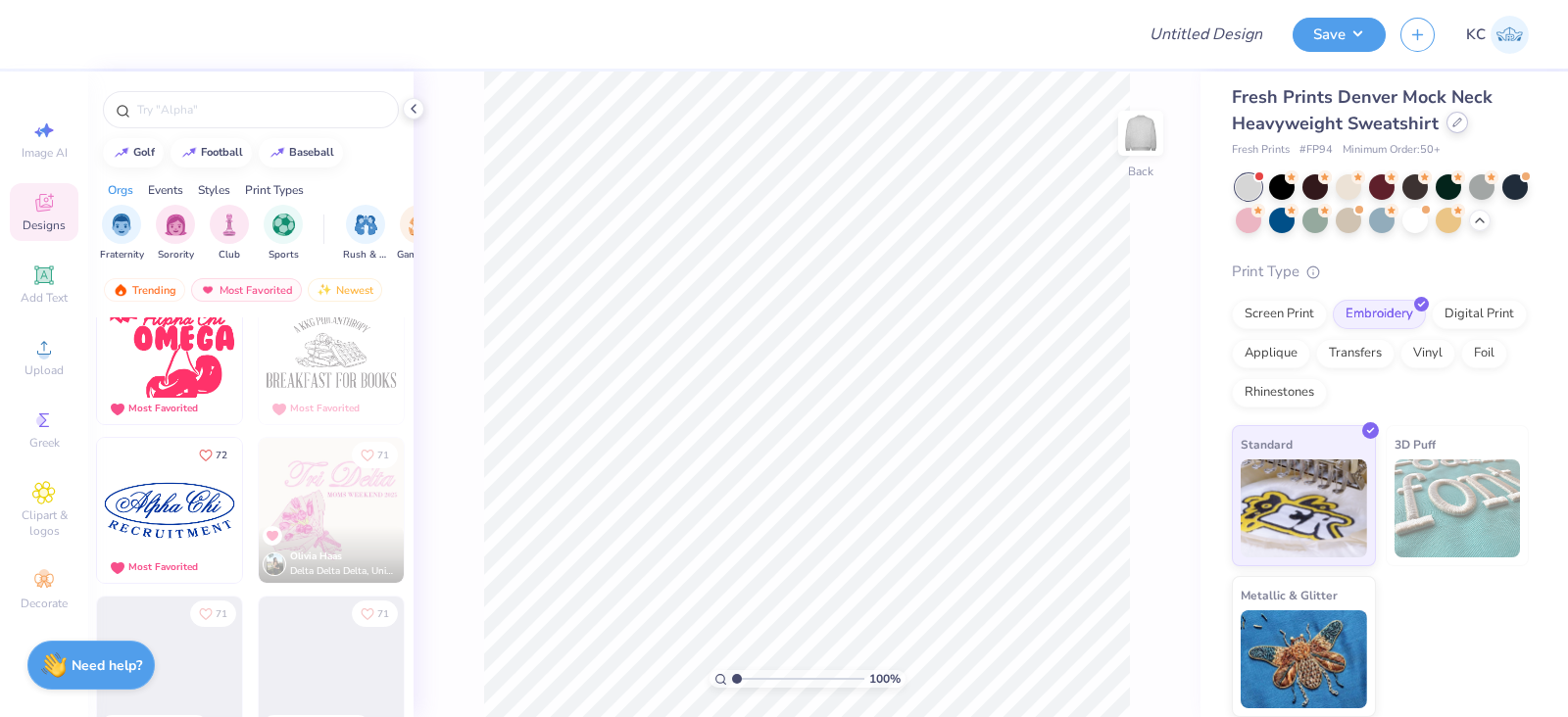 click at bounding box center [1457, 122] 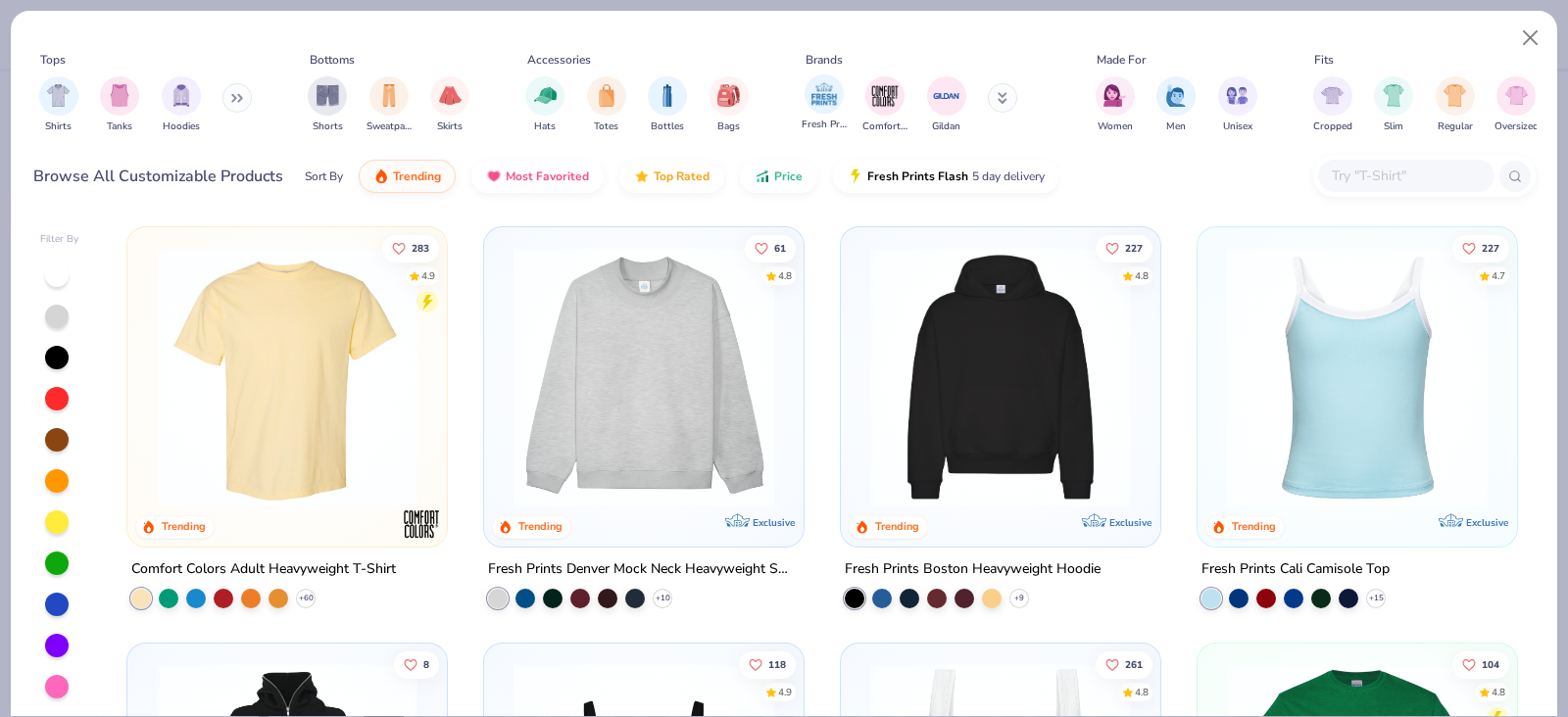 click on "Fresh Prints" at bounding box center (824, 103) 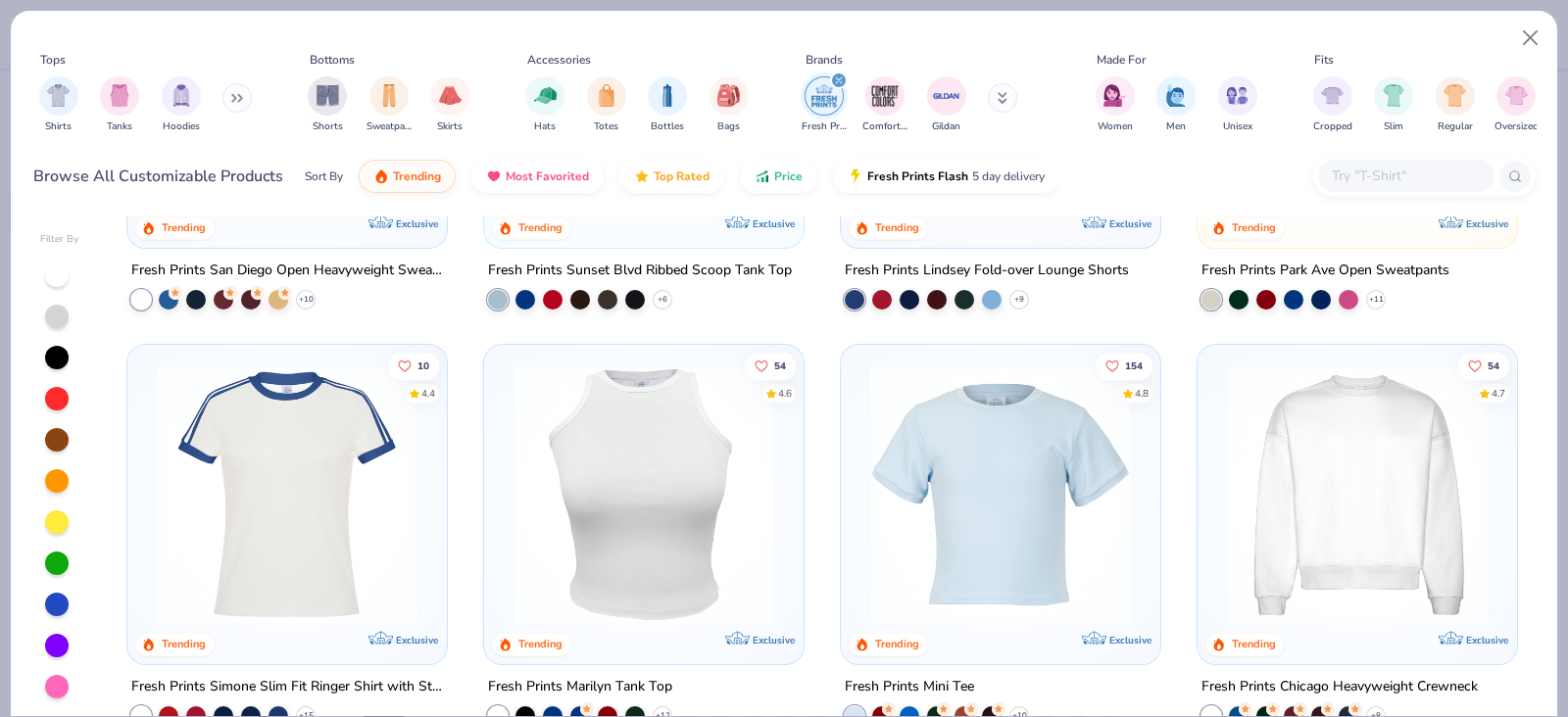 scroll, scrollTop: 0, scrollLeft: 0, axis: both 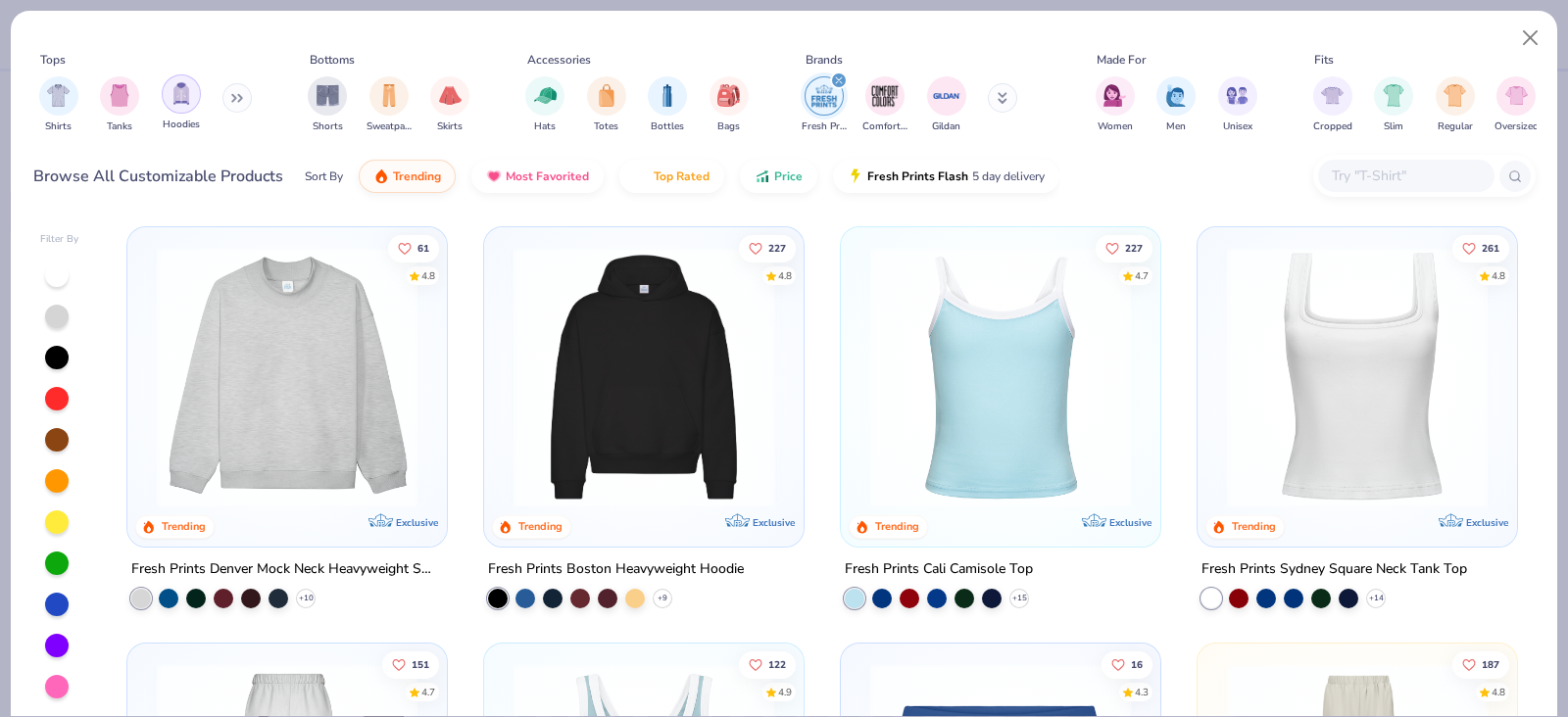click at bounding box center [181, 93] 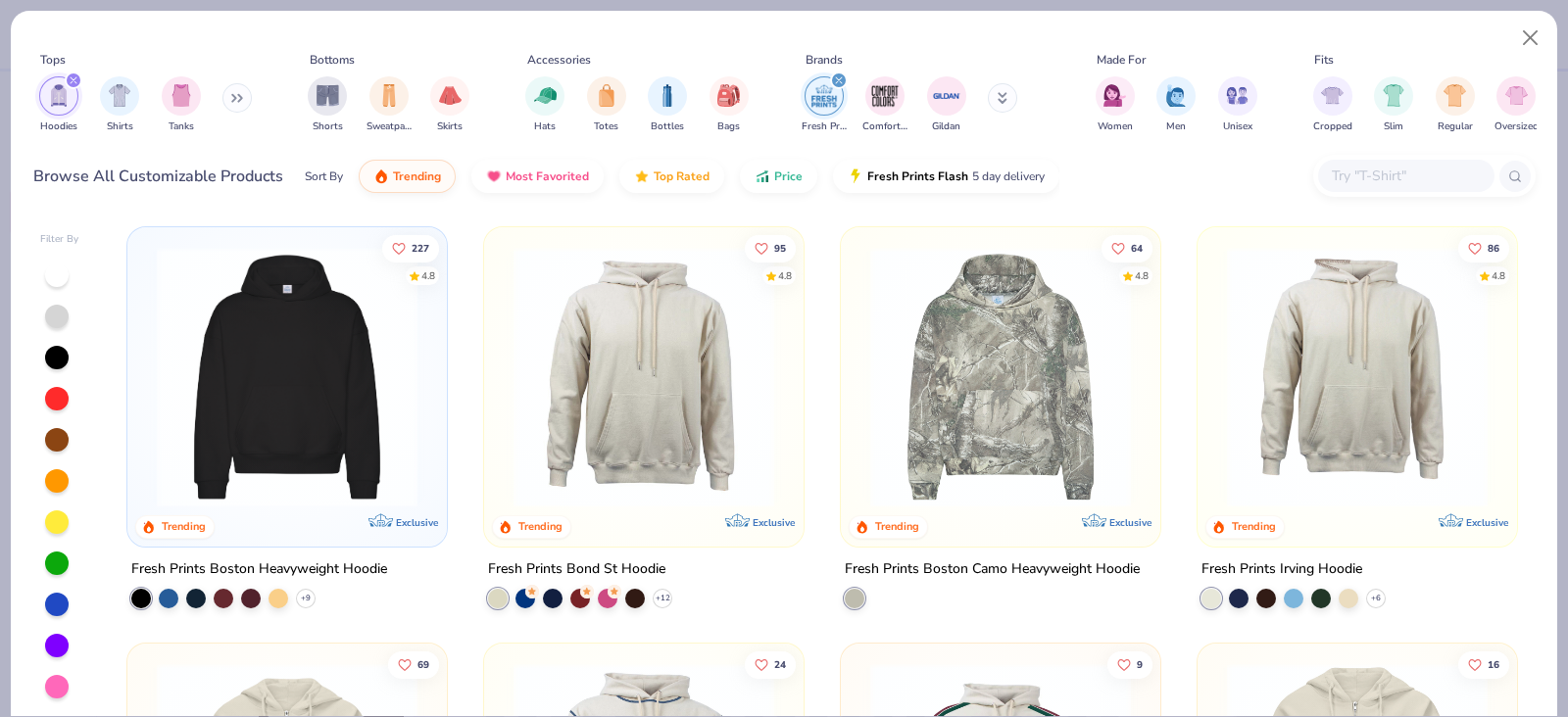click at bounding box center [287, 377] 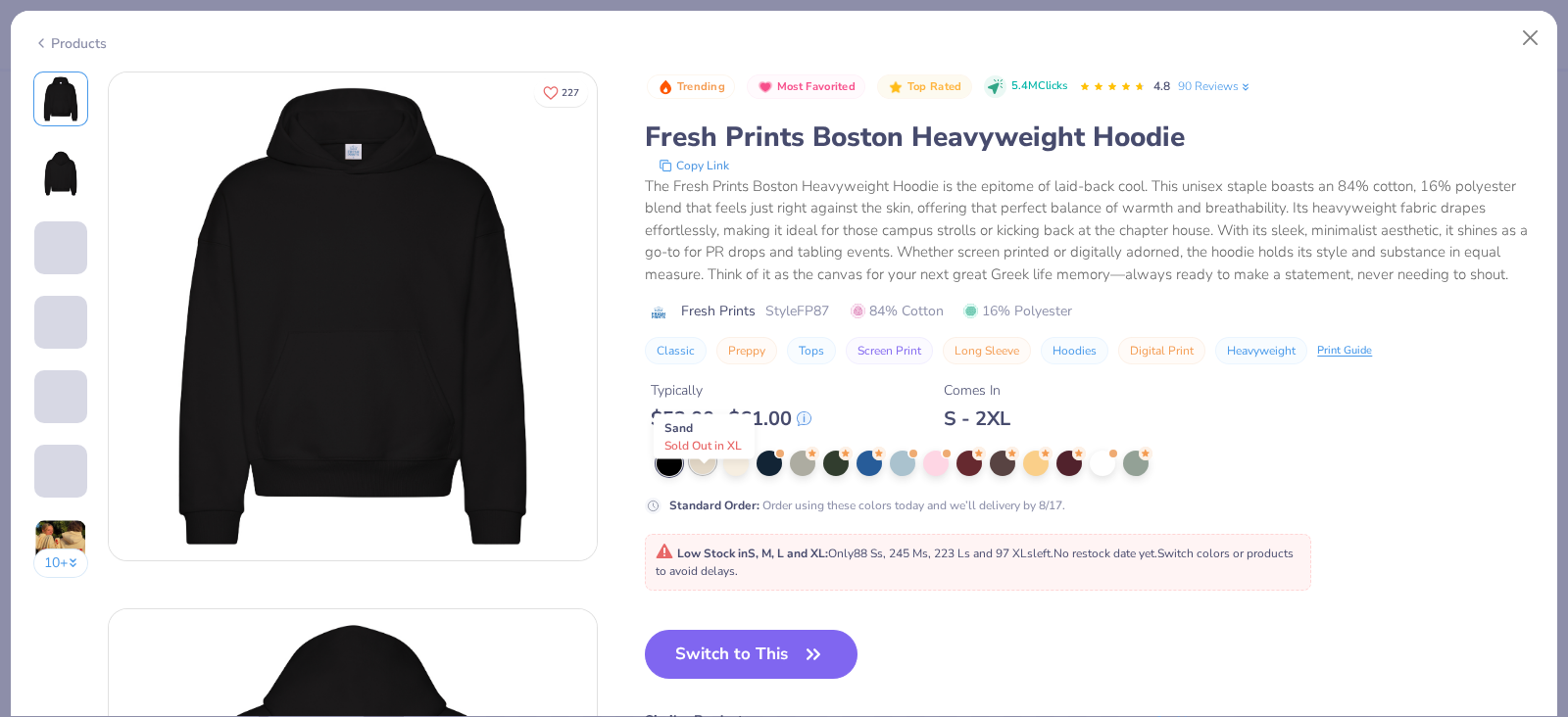 click at bounding box center [703, 461] 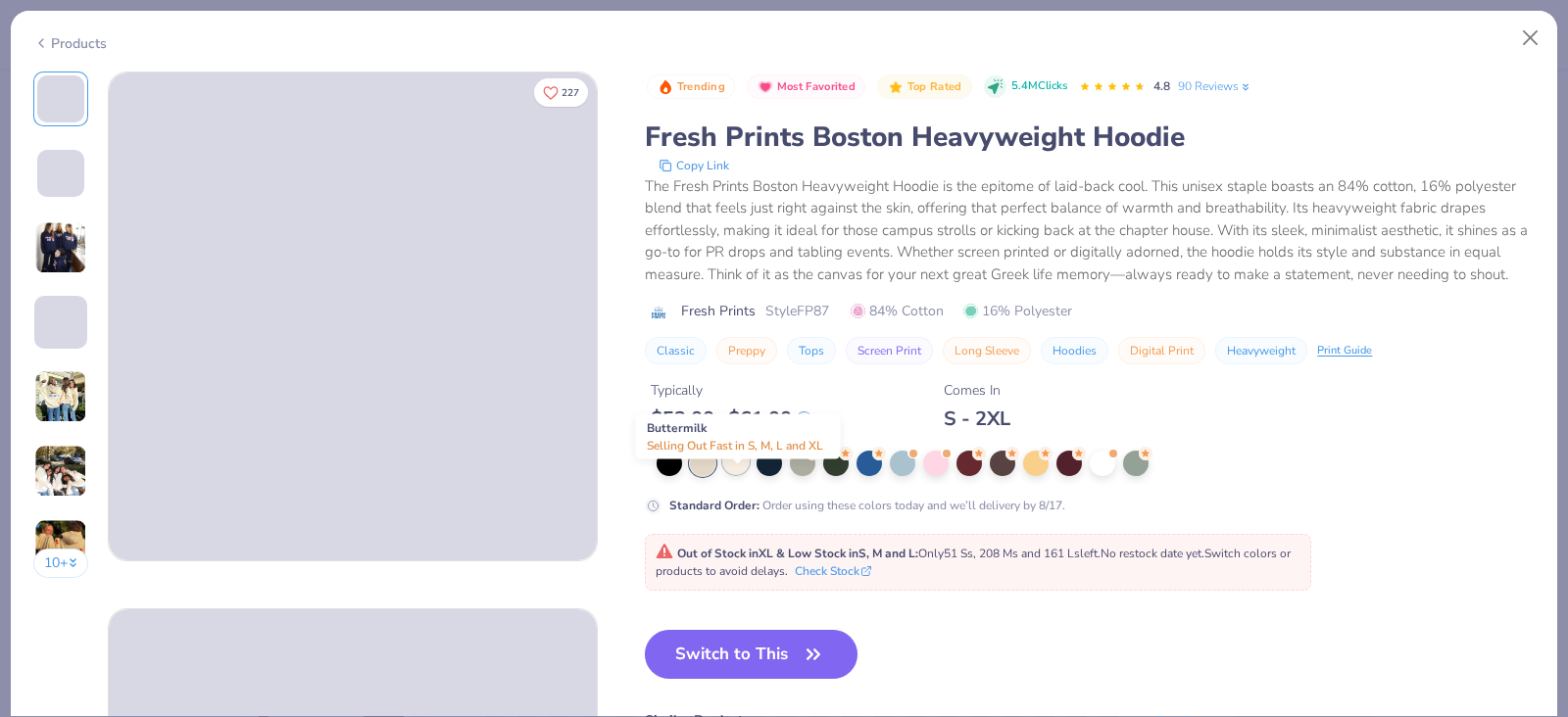 click at bounding box center [736, 461] 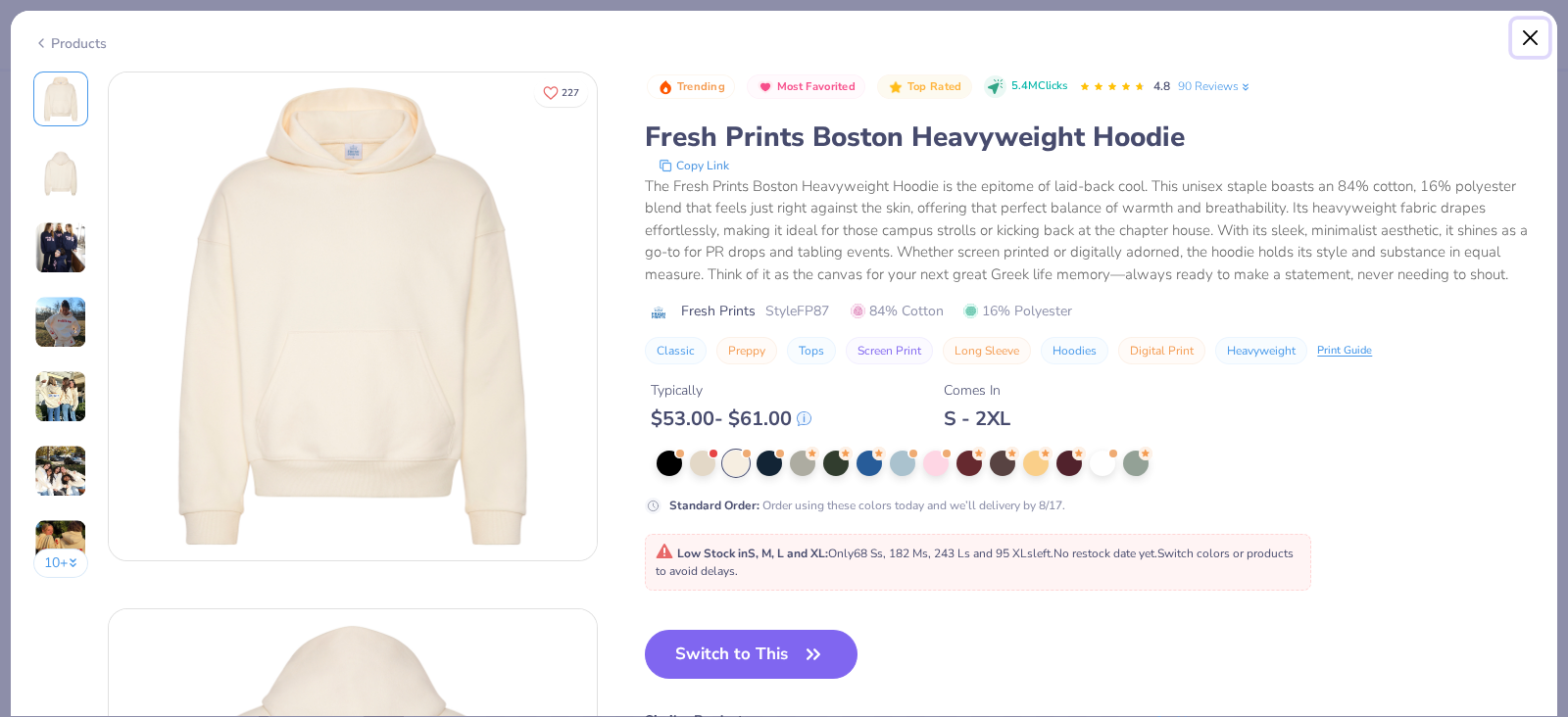 click at bounding box center (1531, 38) 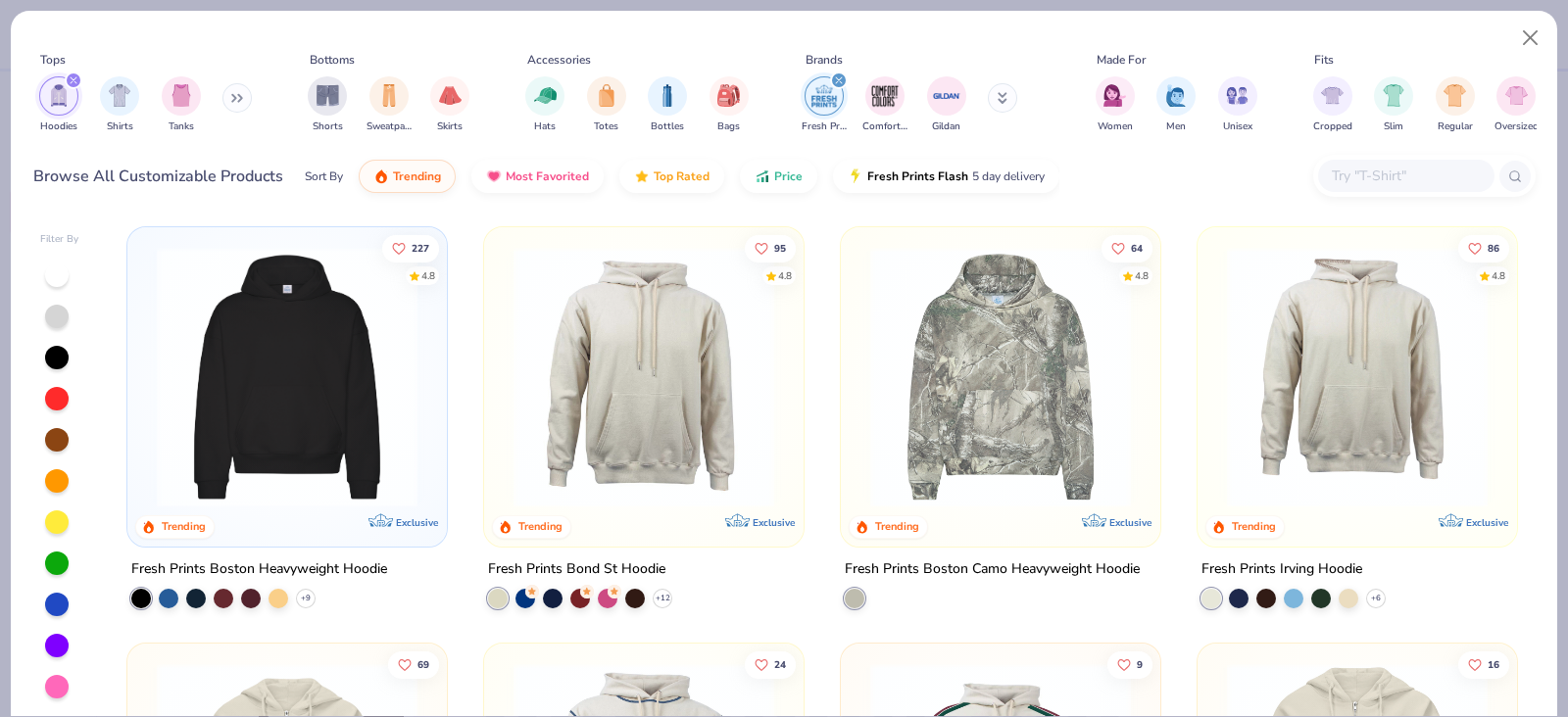 scroll, scrollTop: 0, scrollLeft: 0, axis: both 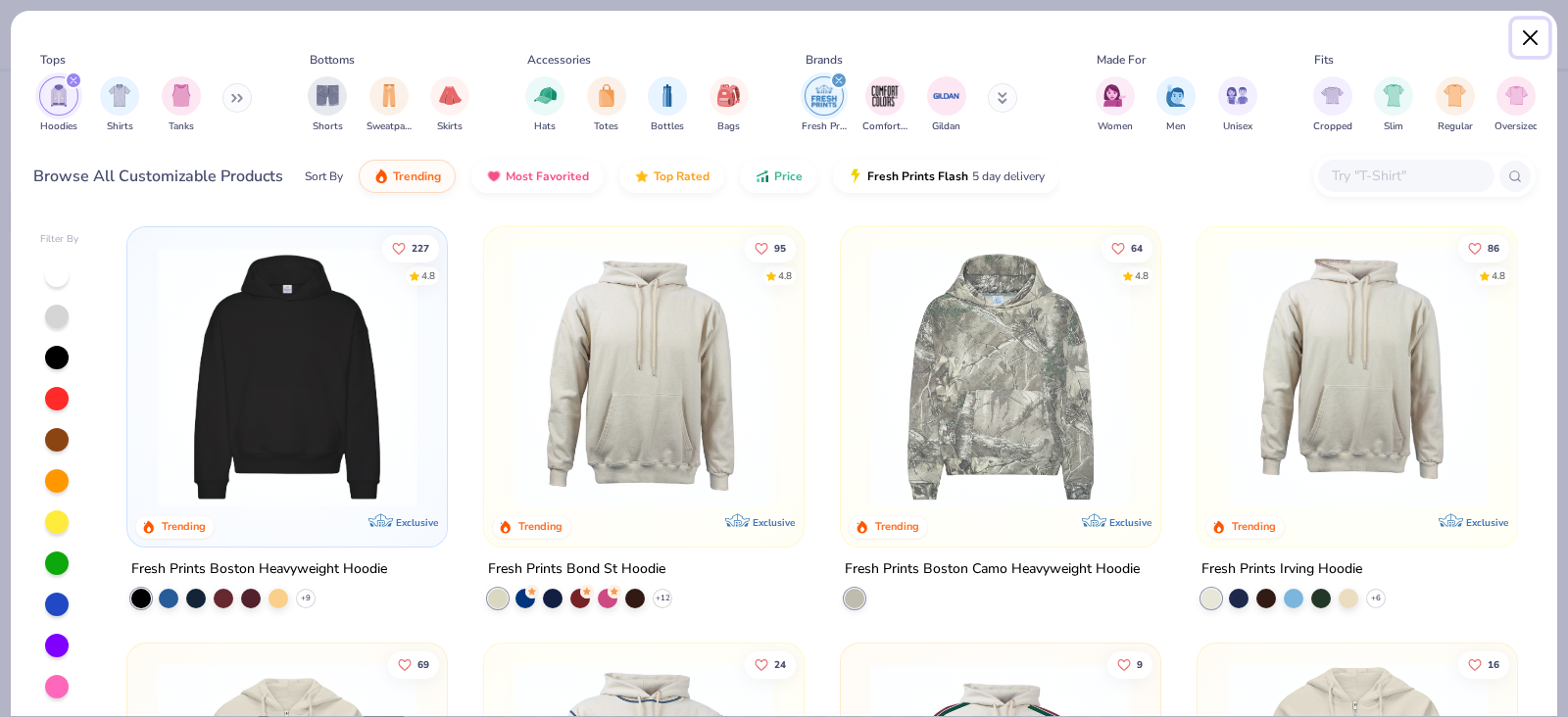 click at bounding box center [1531, 38] 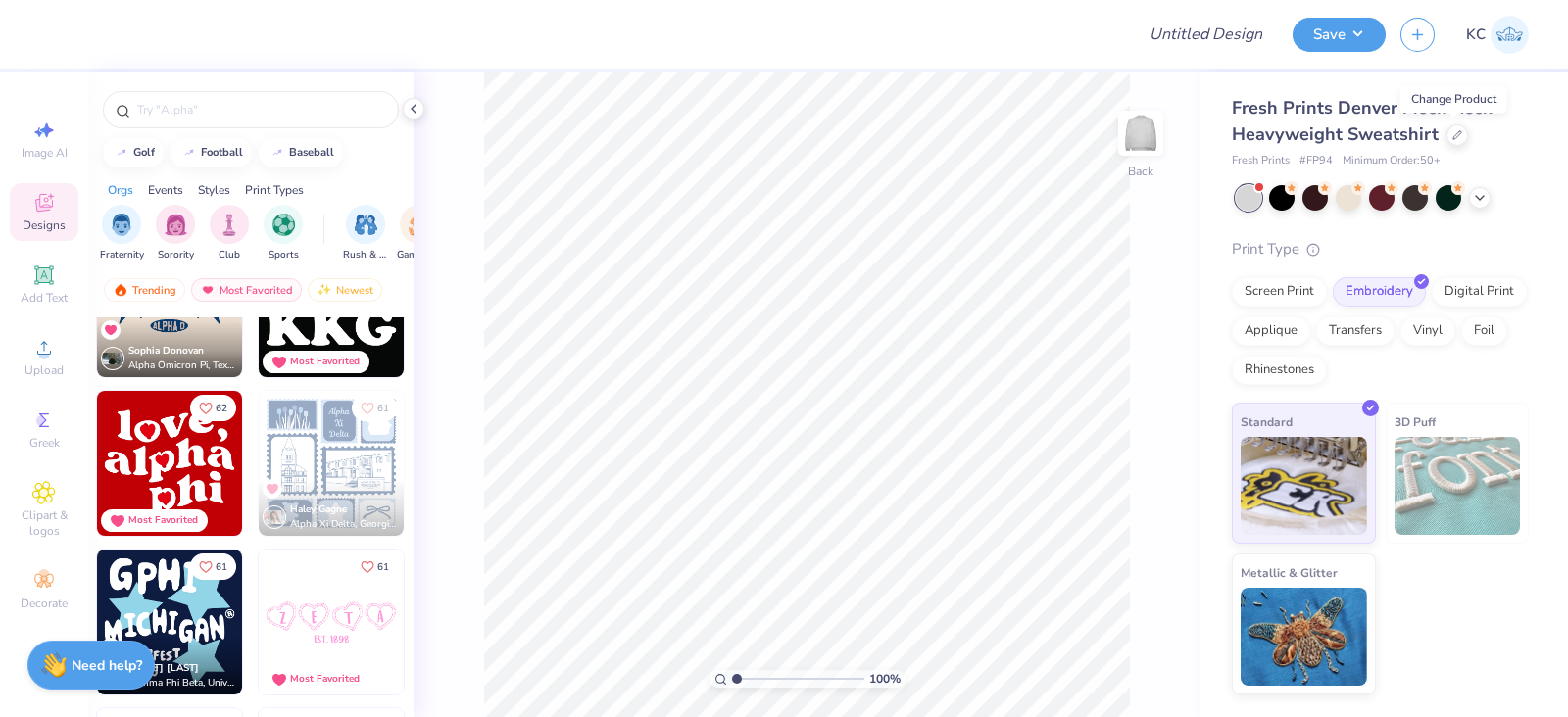 scroll, scrollTop: 5005, scrollLeft: 0, axis: vertical 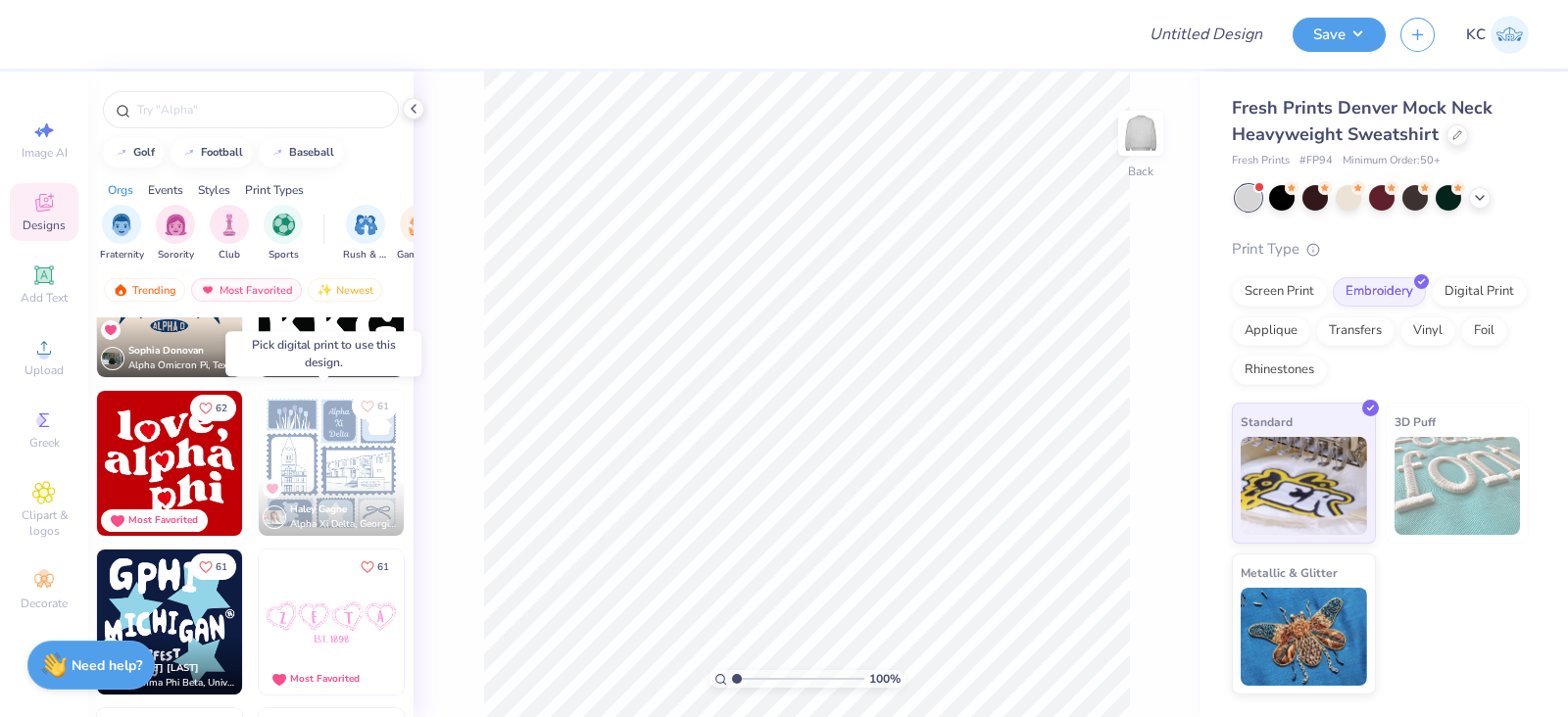 click 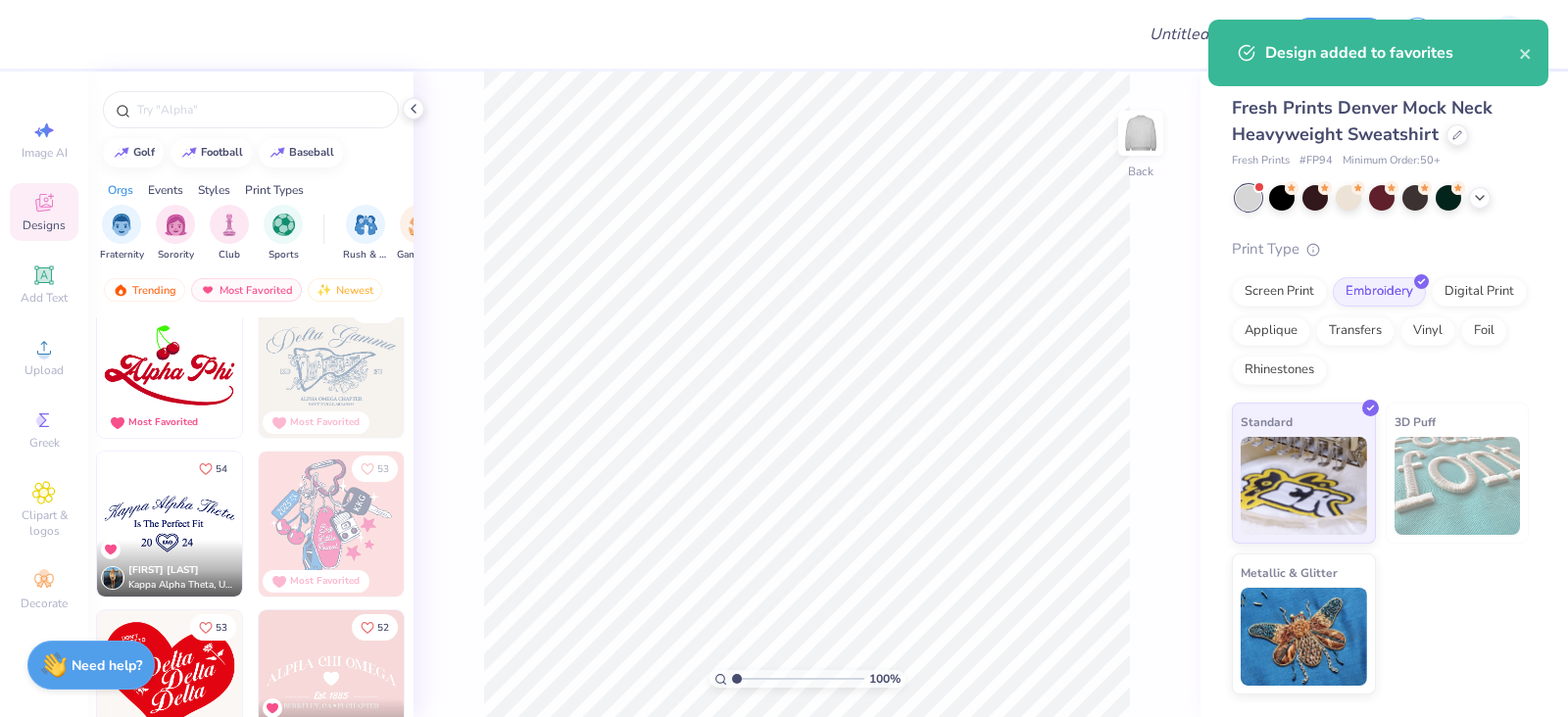 scroll, scrollTop: 6056, scrollLeft: 0, axis: vertical 